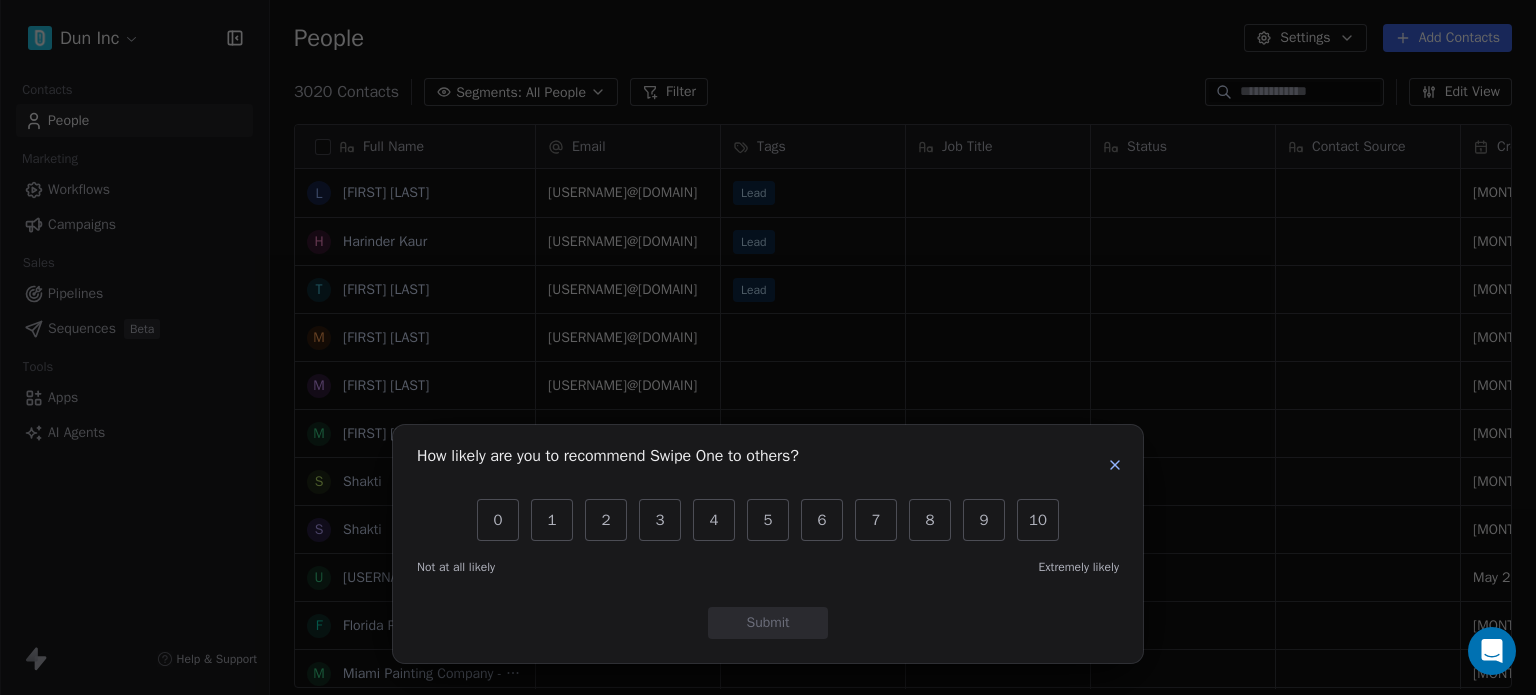 scroll, scrollTop: 0, scrollLeft: 0, axis: both 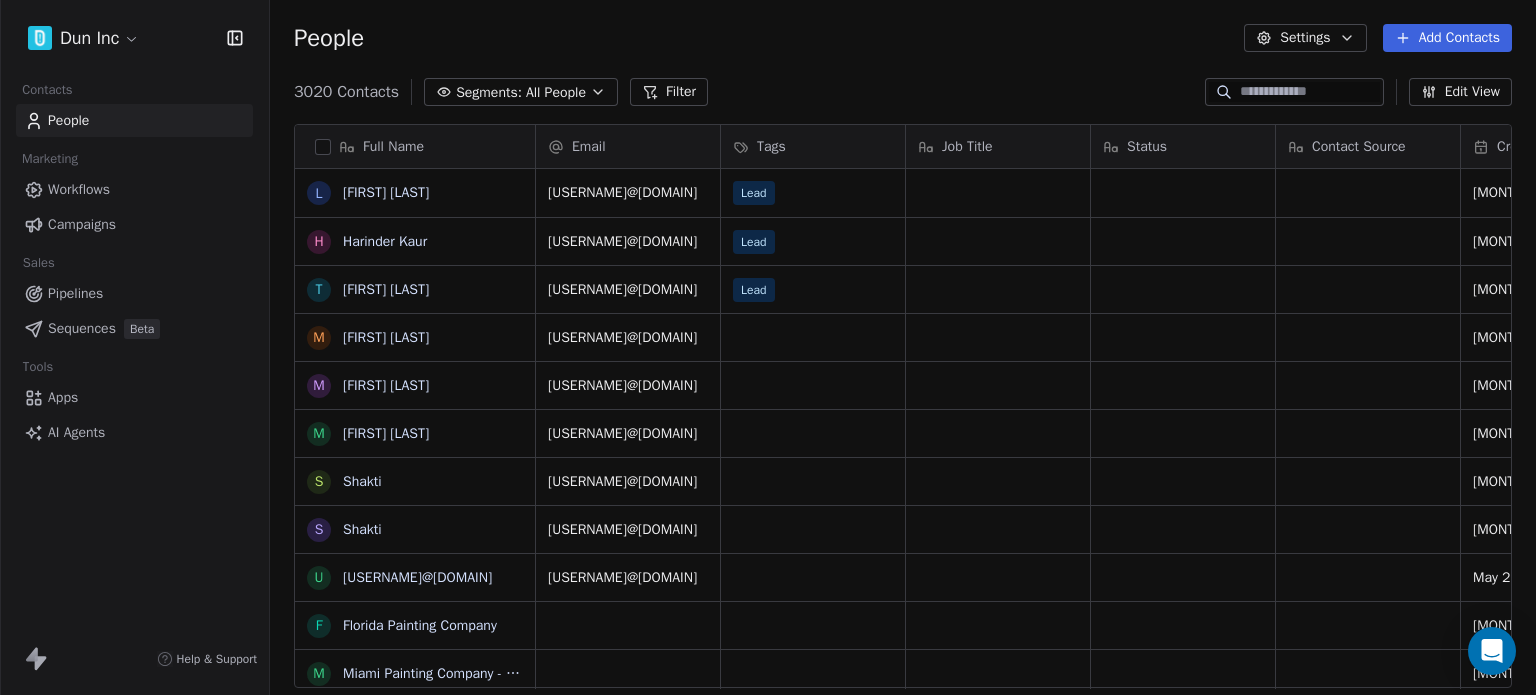 click on "People Settings  Add Contacts" at bounding box center [903, 38] 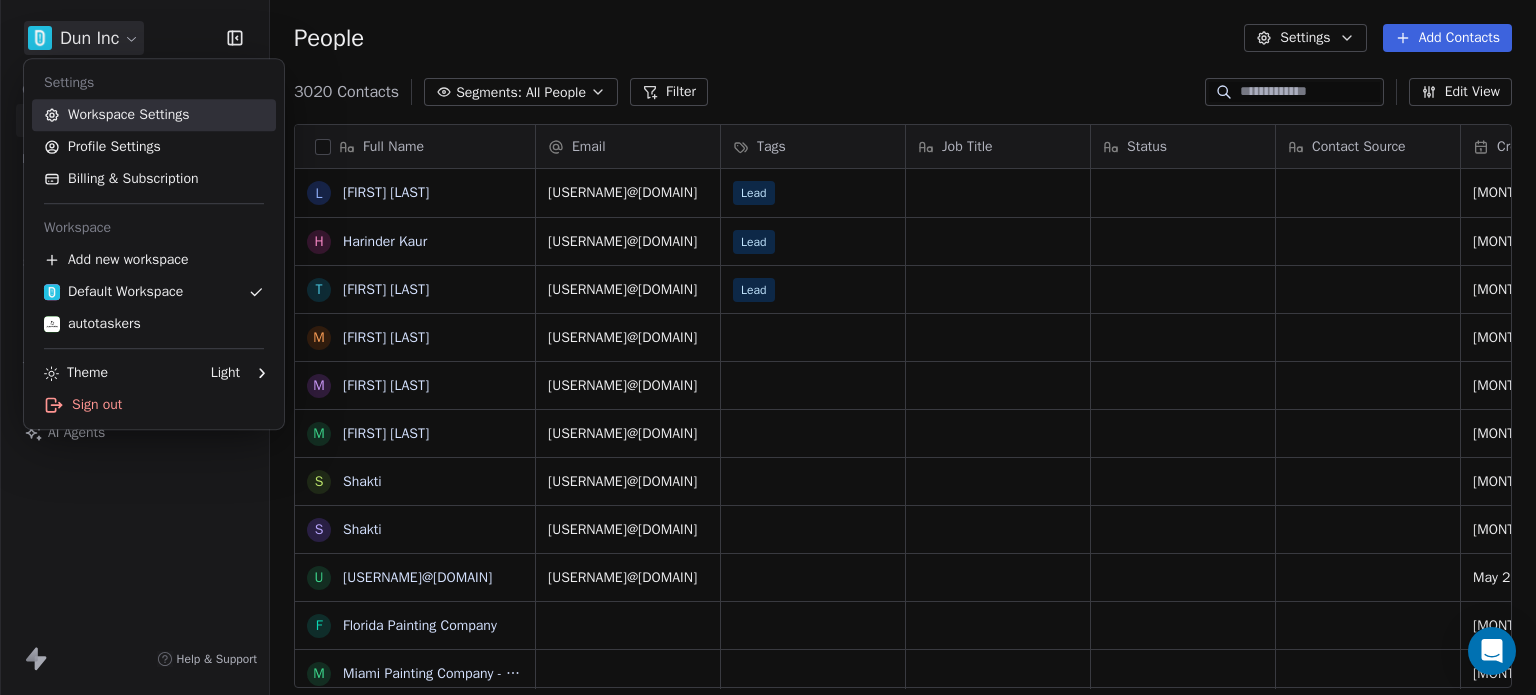 click on "Workspace Settings" at bounding box center (154, 115) 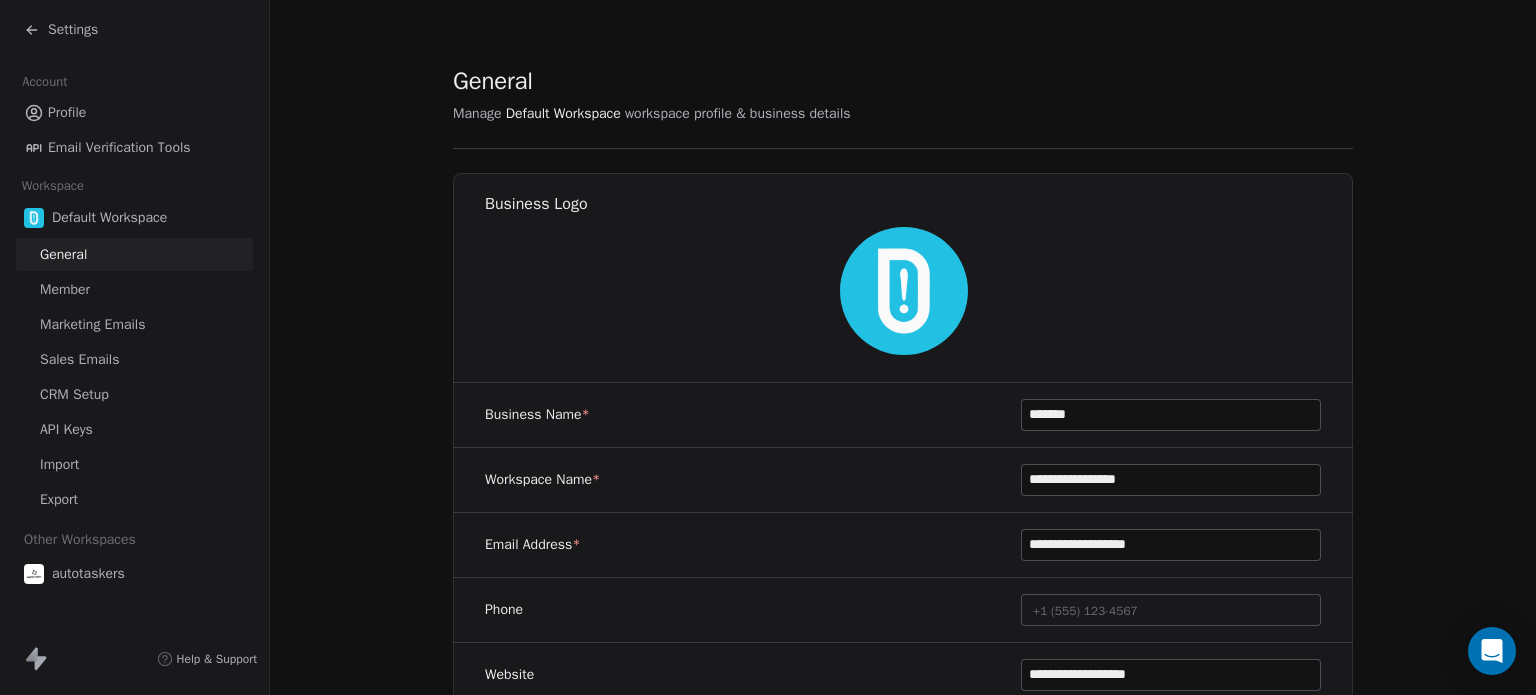 click on "Marketing Emails" at bounding box center [134, 324] 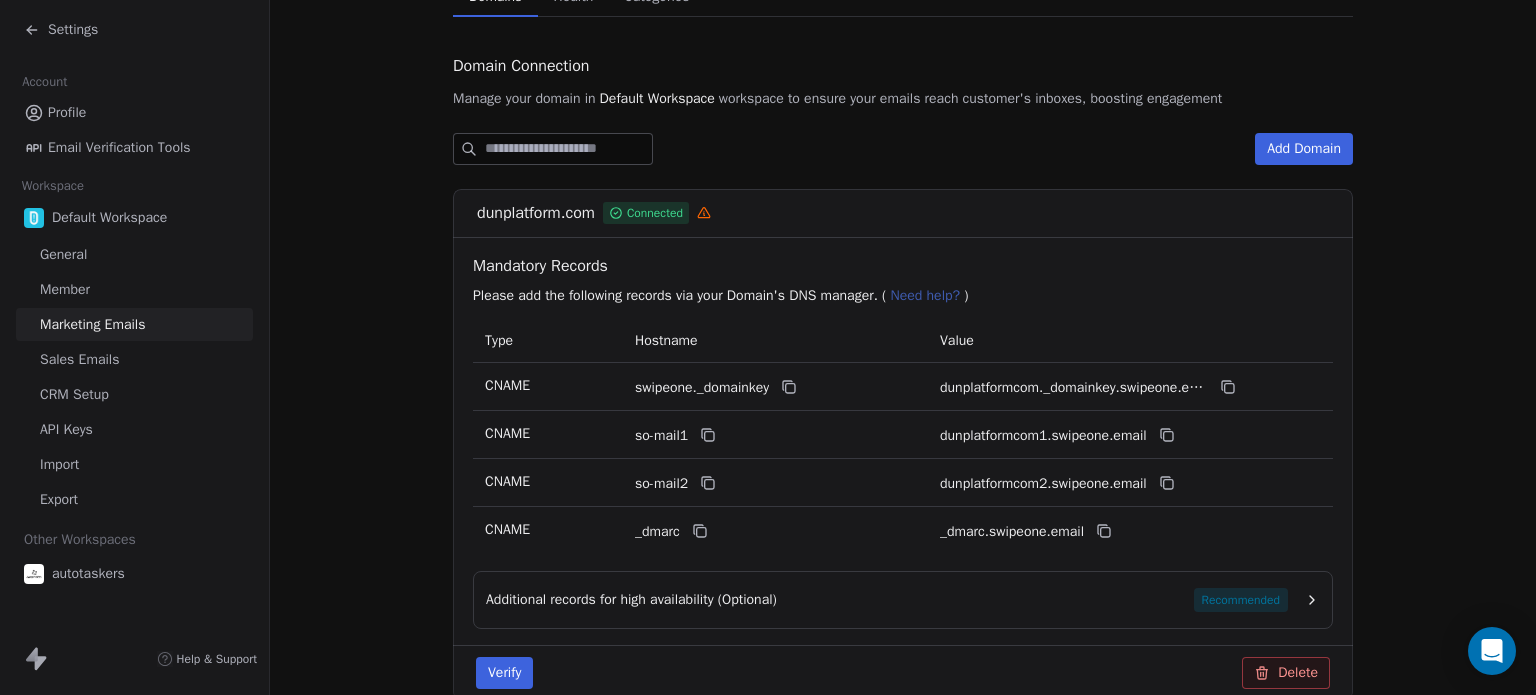 scroll, scrollTop: 190, scrollLeft: 0, axis: vertical 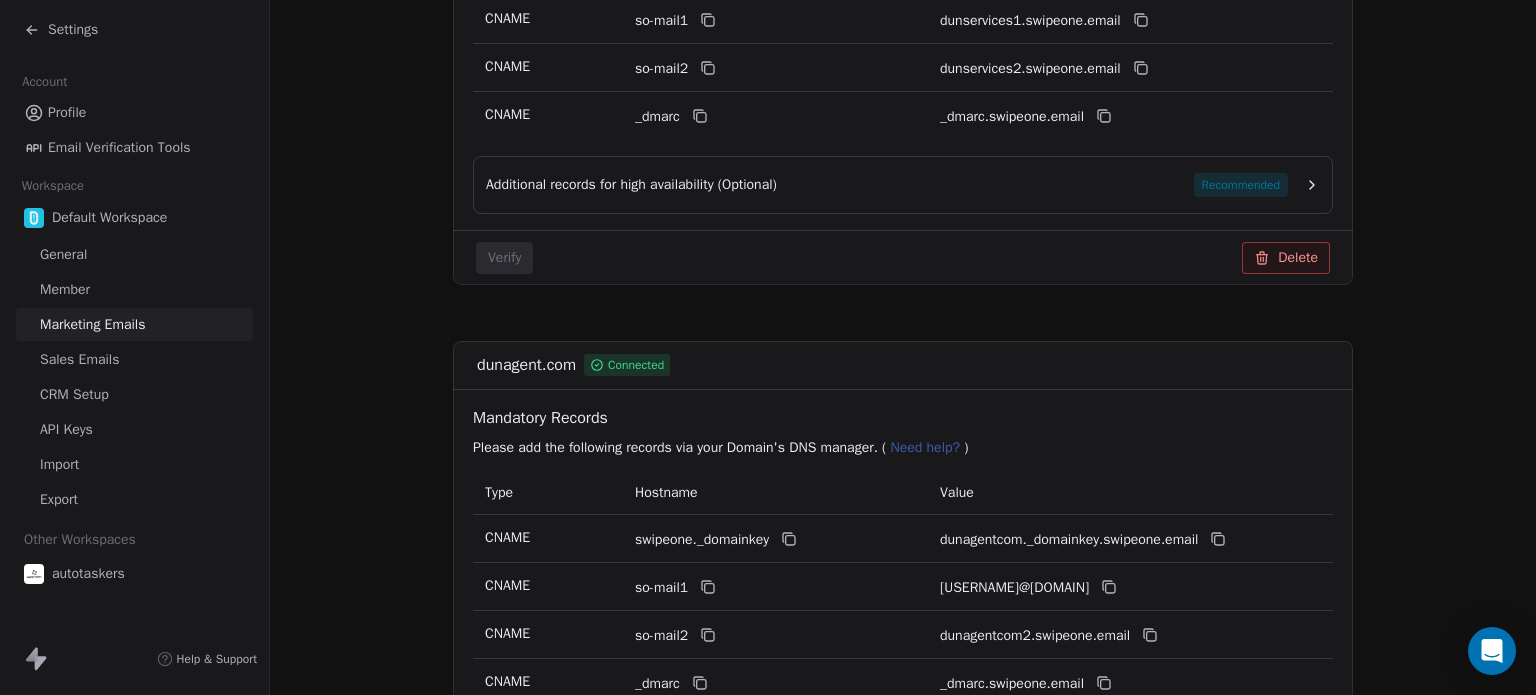click on "Sales Emails" at bounding box center (134, 359) 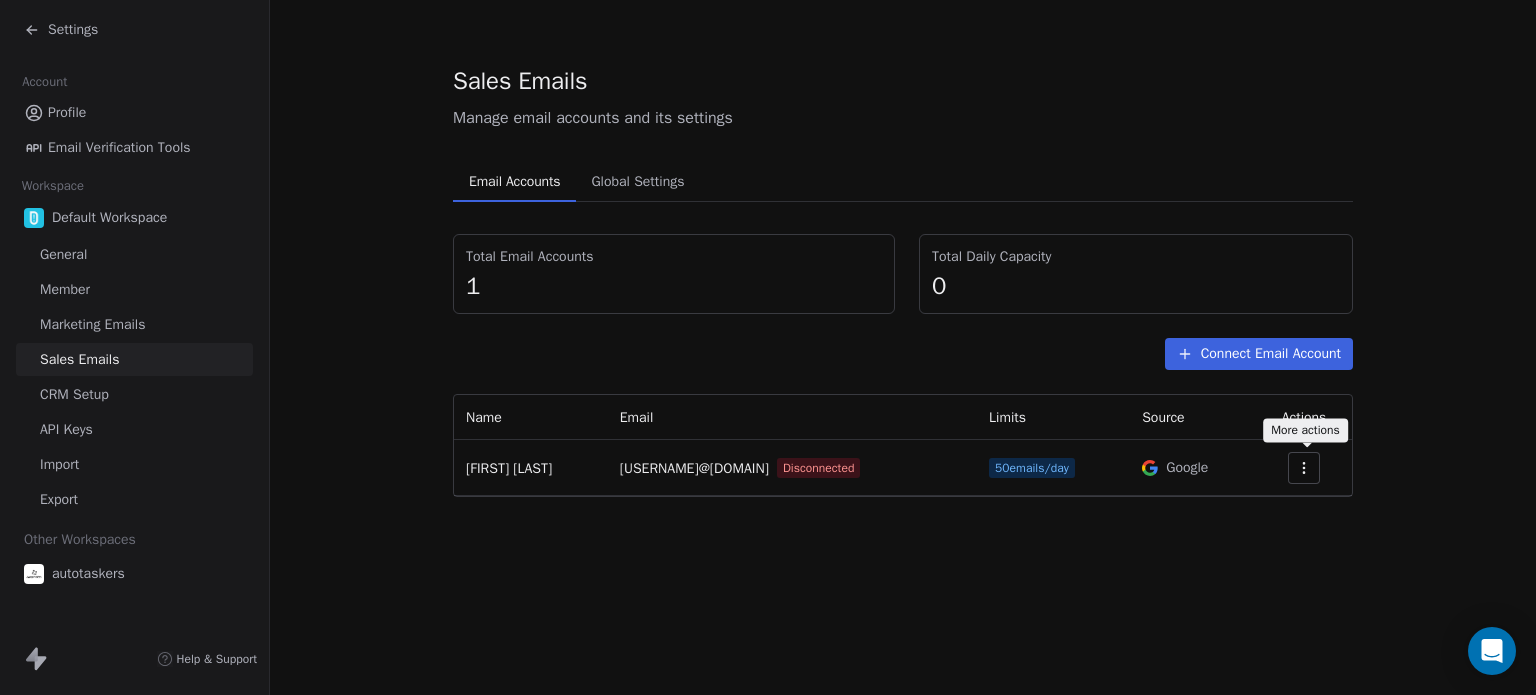 click 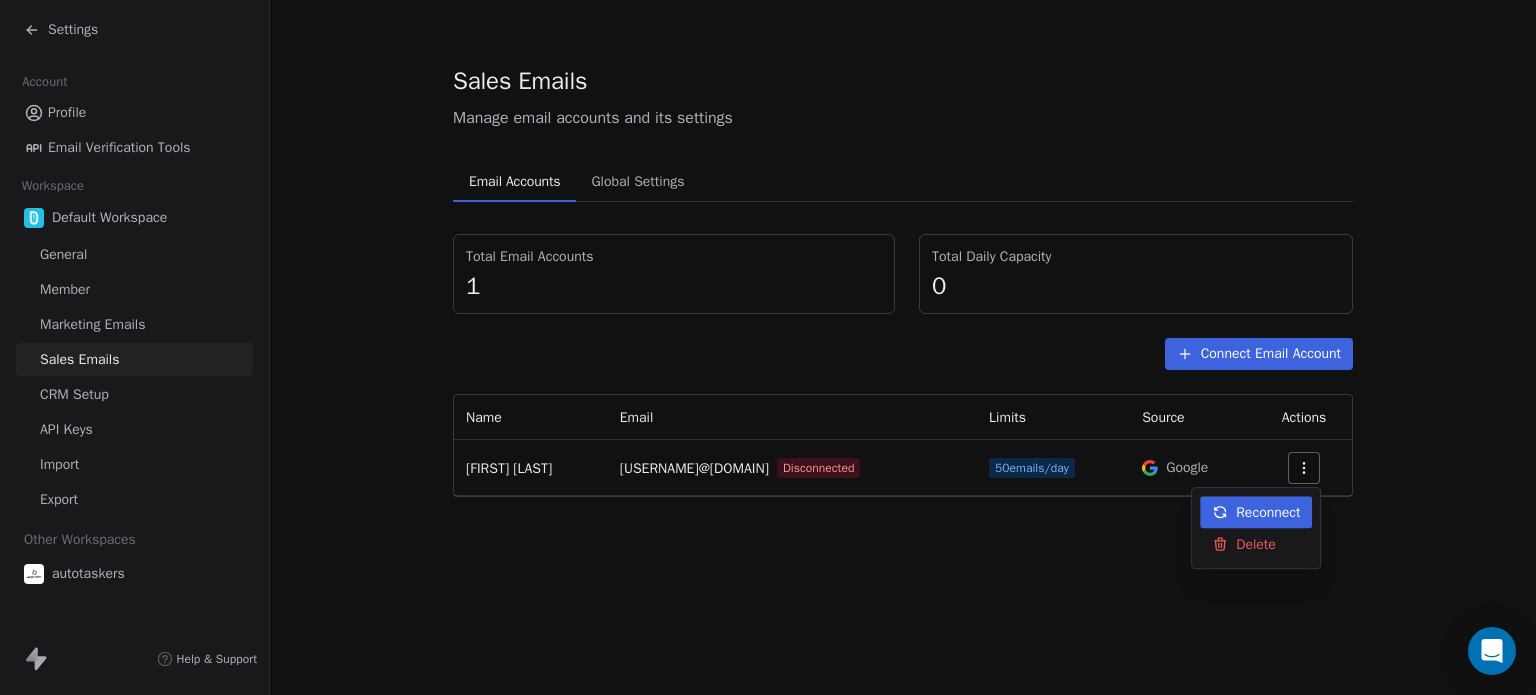 click on "Settings Account Profile Email Verification Tools Workspace Default Workspace General Member Marketing Emails Sales Emails CRM Setup API Keys Import Export Other Workspaces autotaskers Help & Support Sales Emails Manage email accounts and its settings Email Accounts Email Accounts Global Settings Global Settings Total Email Accounts 1 Total Daily Capacity 0 Connect Email Account Name Email Limits Source Actions Lilian Uwakwe lilianijeomauwakwe@gmail.com Disconnected 50  emails/day Google
Reconnect Delete" at bounding box center [768, 347] 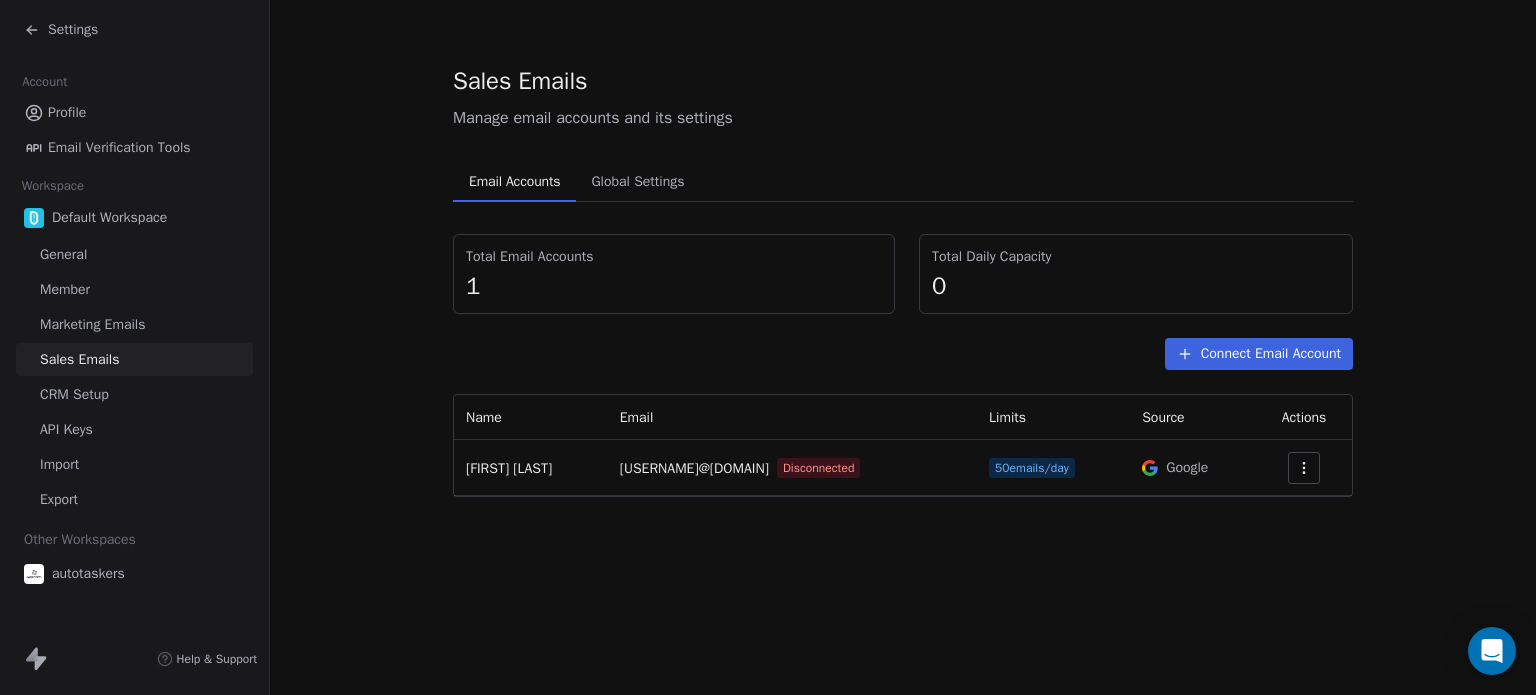 click on "Marketing Emails" at bounding box center (134, 324) 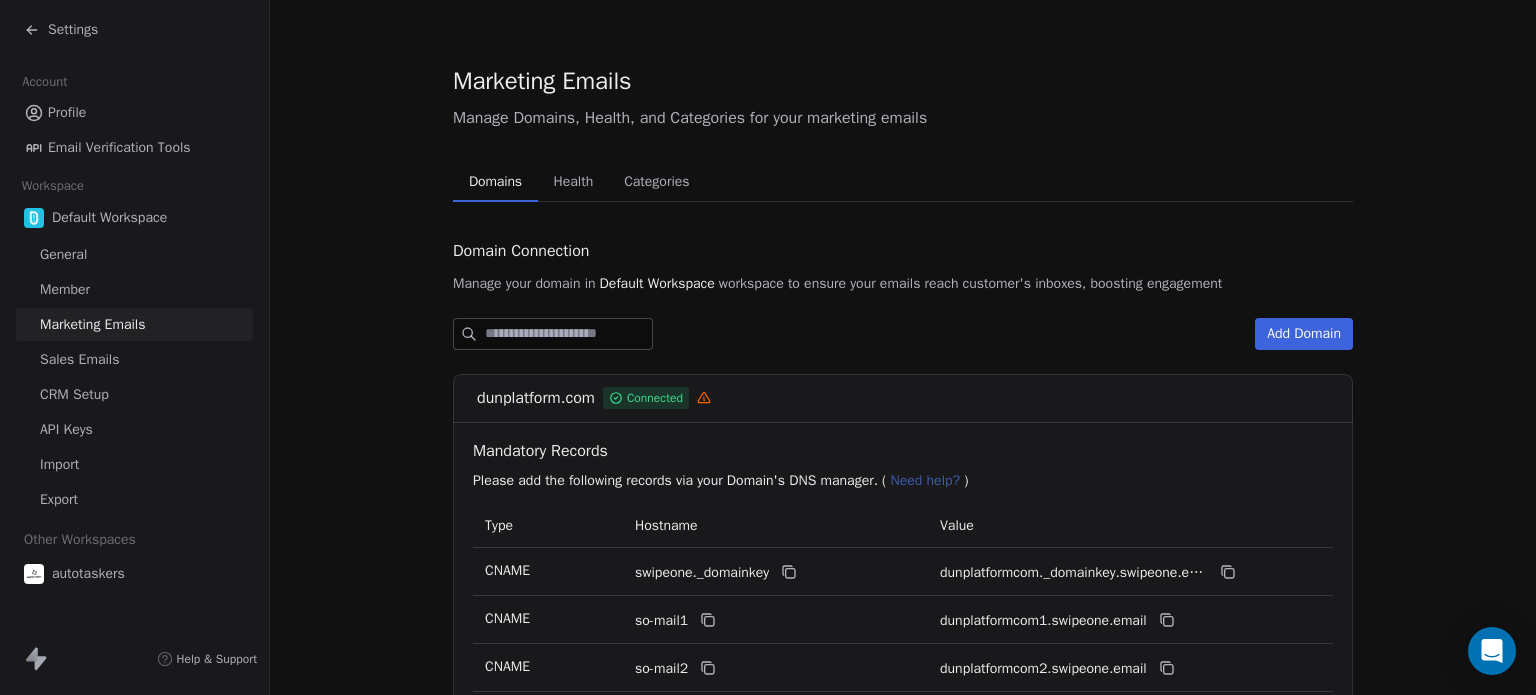 click on "Sales Emails" at bounding box center (134, 359) 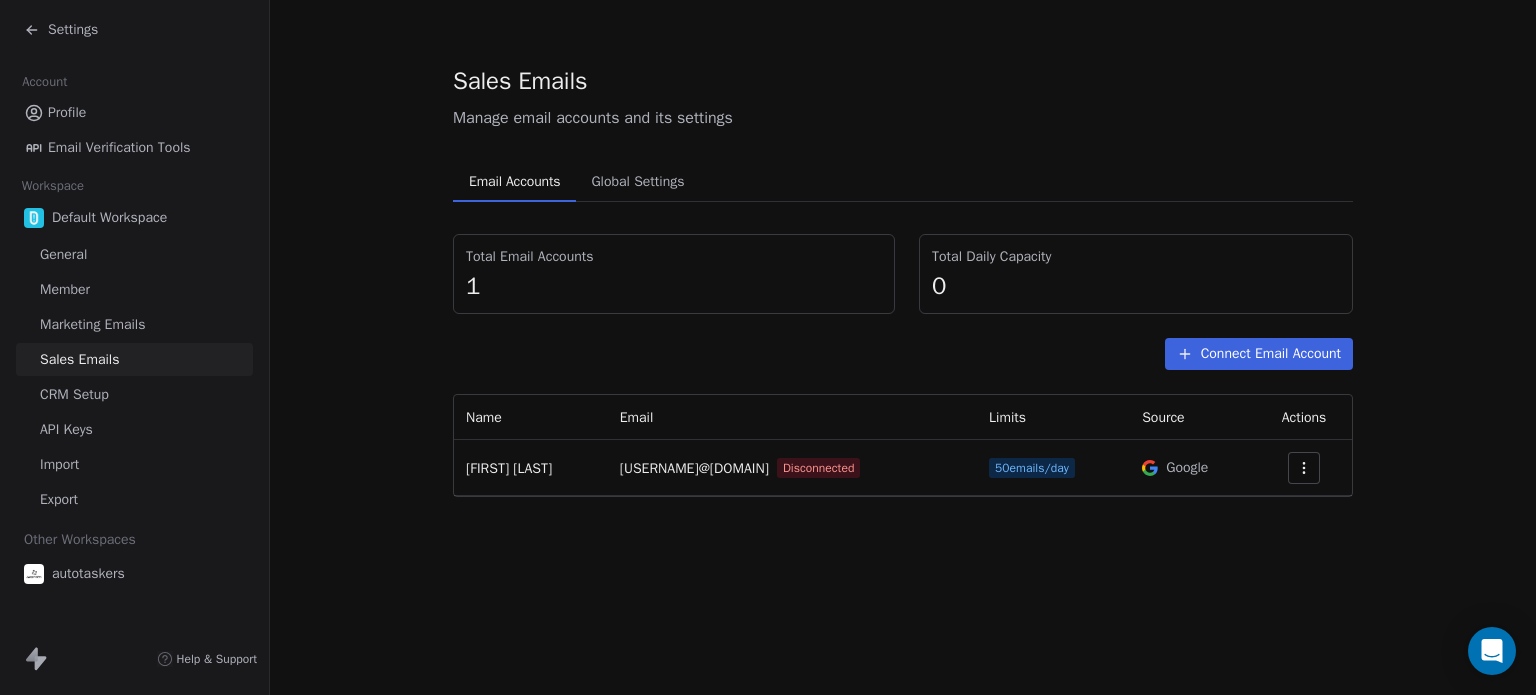 click on "Marketing Emails" at bounding box center (92, 324) 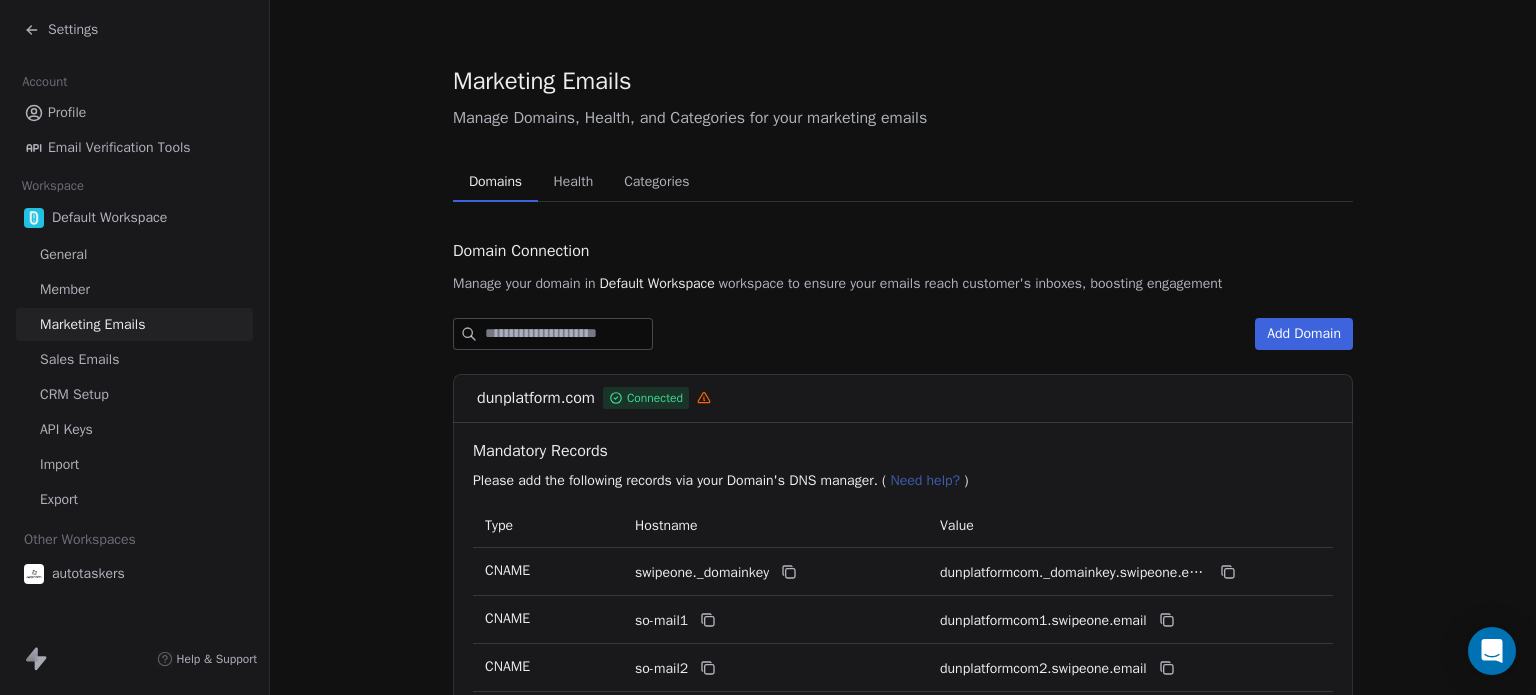 click on "Sales Emails" at bounding box center [134, 359] 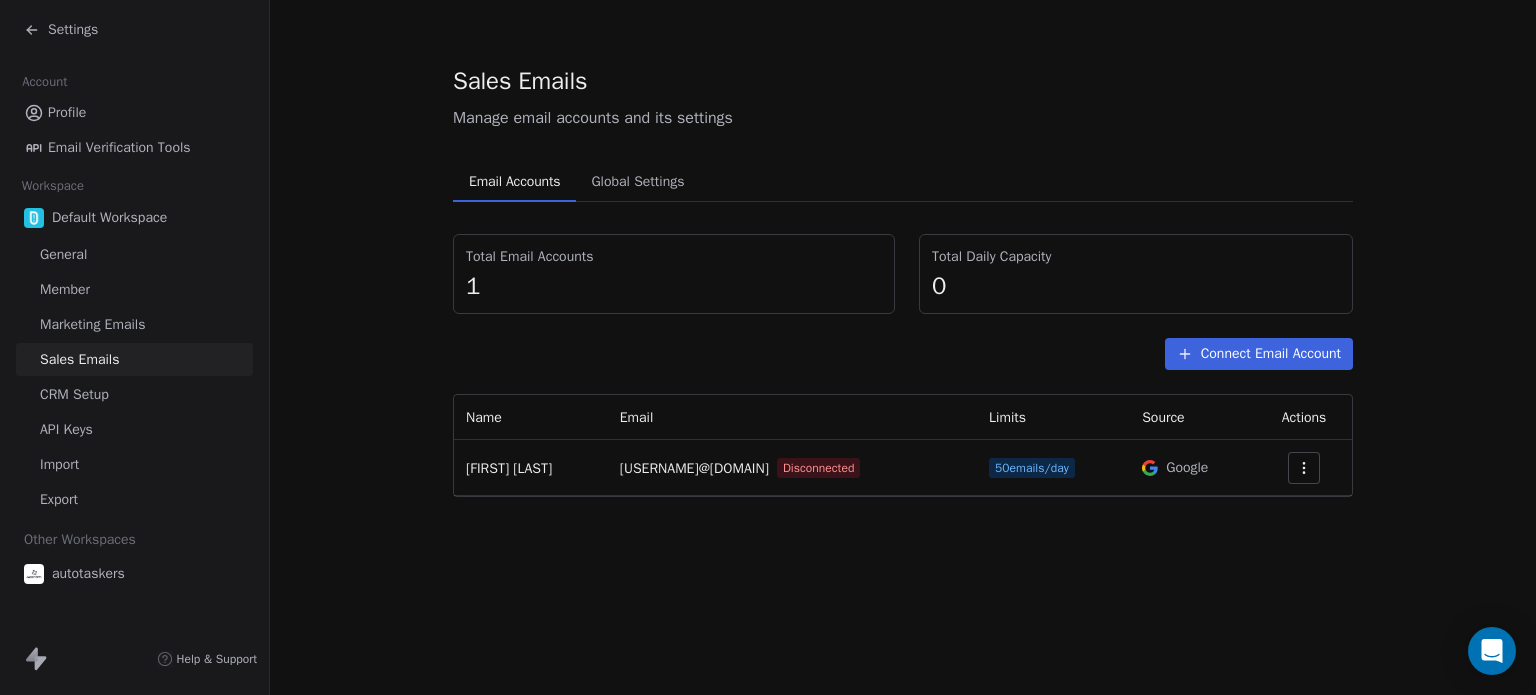 click on "Marketing Emails" at bounding box center (92, 324) 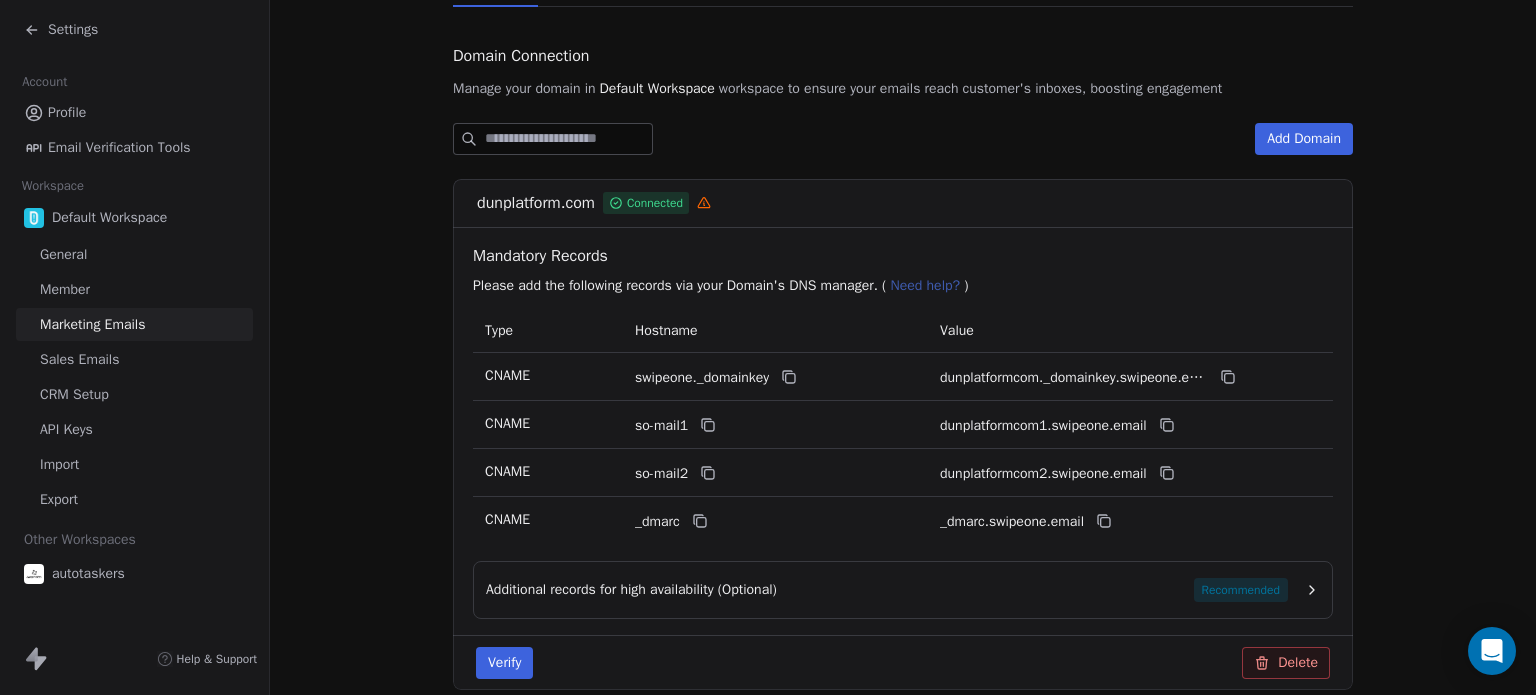 scroll, scrollTop: 200, scrollLeft: 0, axis: vertical 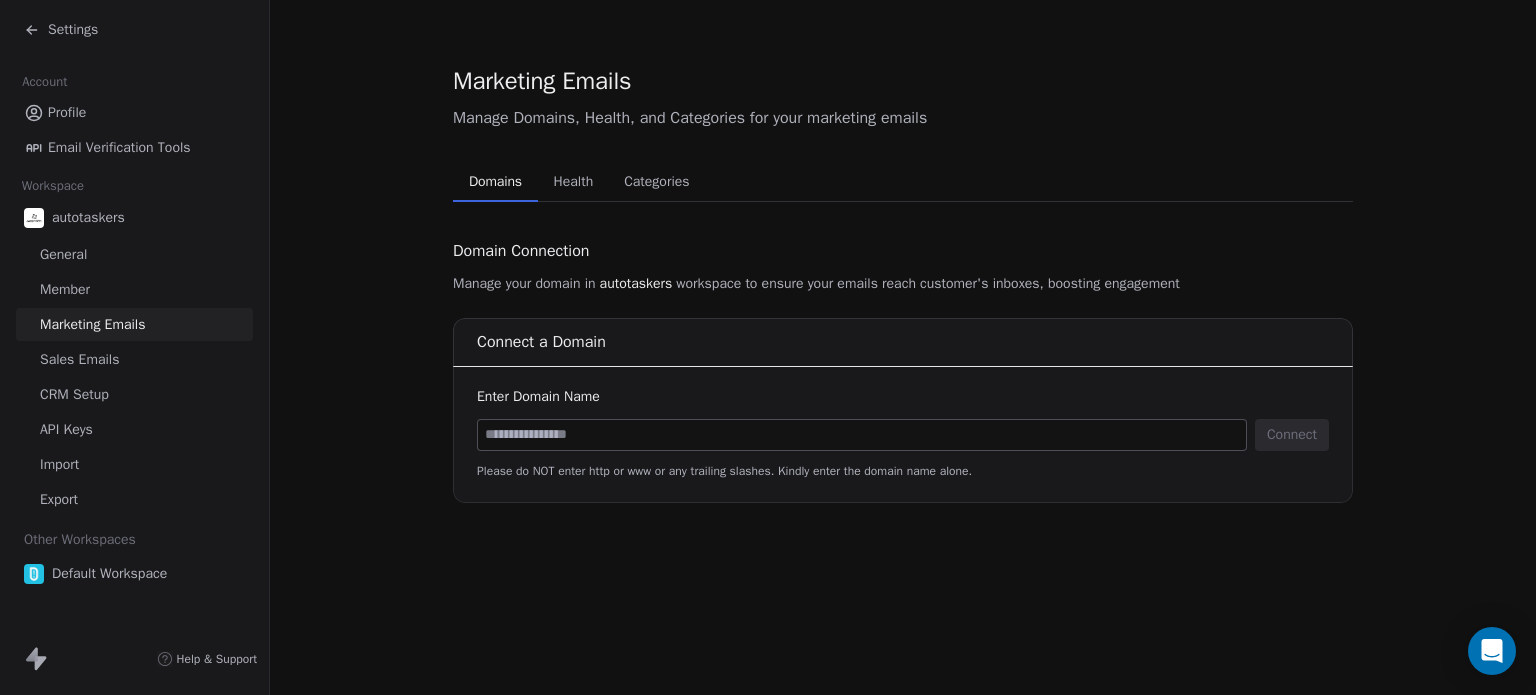 click on "Sales Emails" at bounding box center [134, 359] 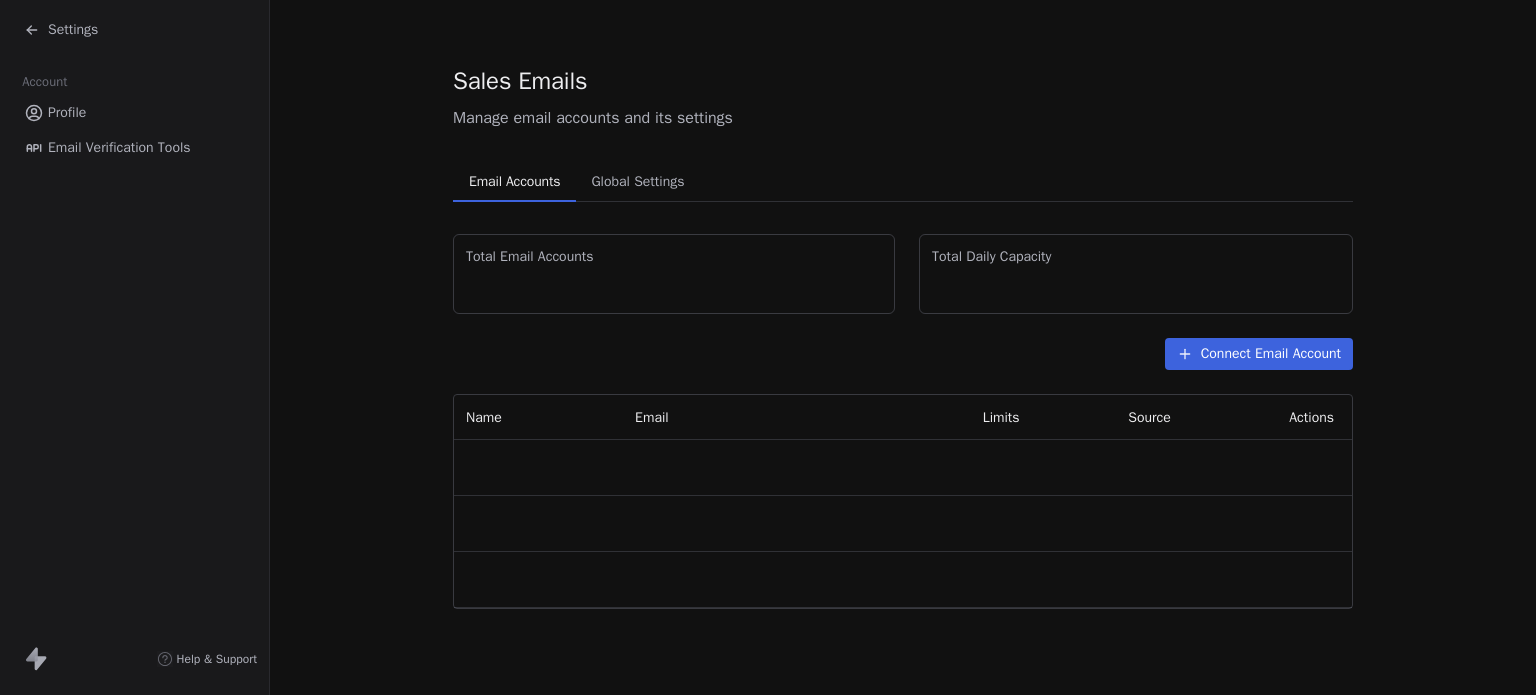 scroll, scrollTop: 0, scrollLeft: 0, axis: both 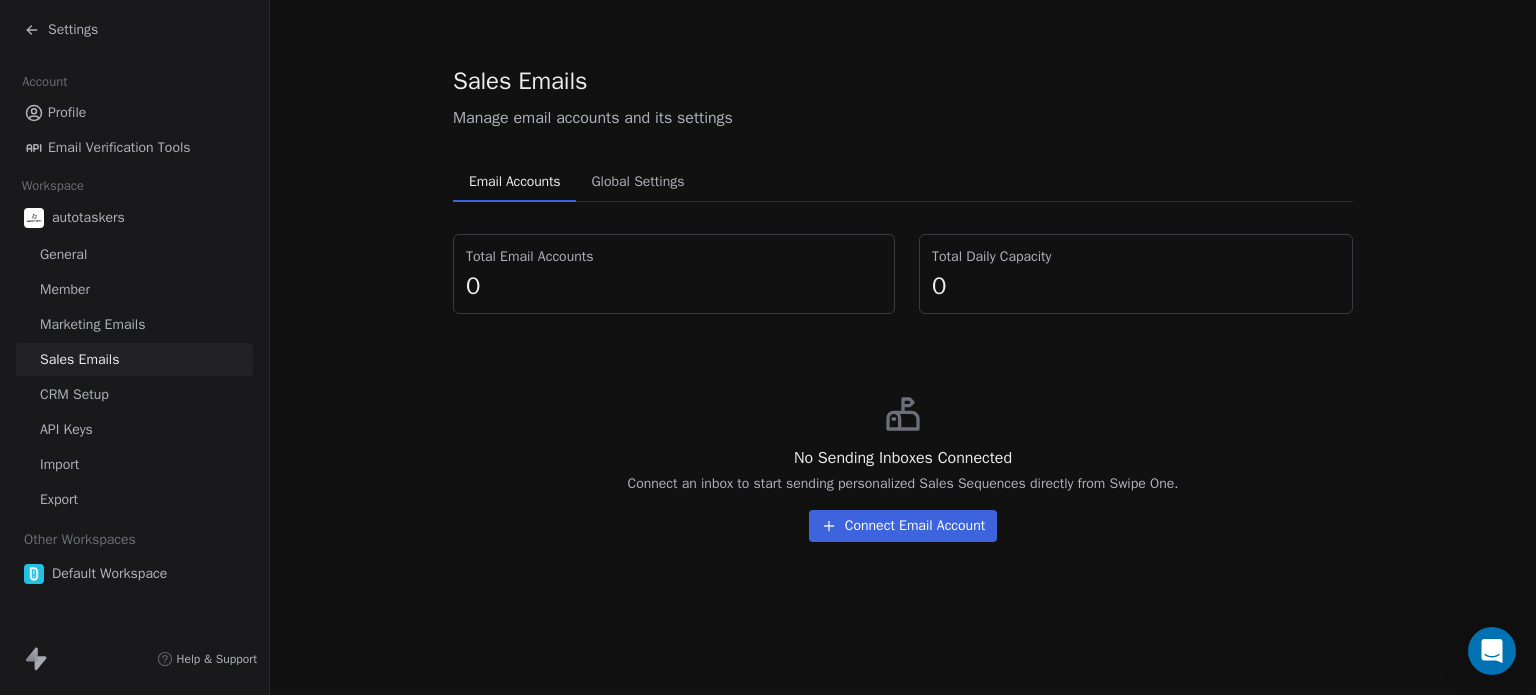 click on "Connect Email Account" at bounding box center [903, 526] 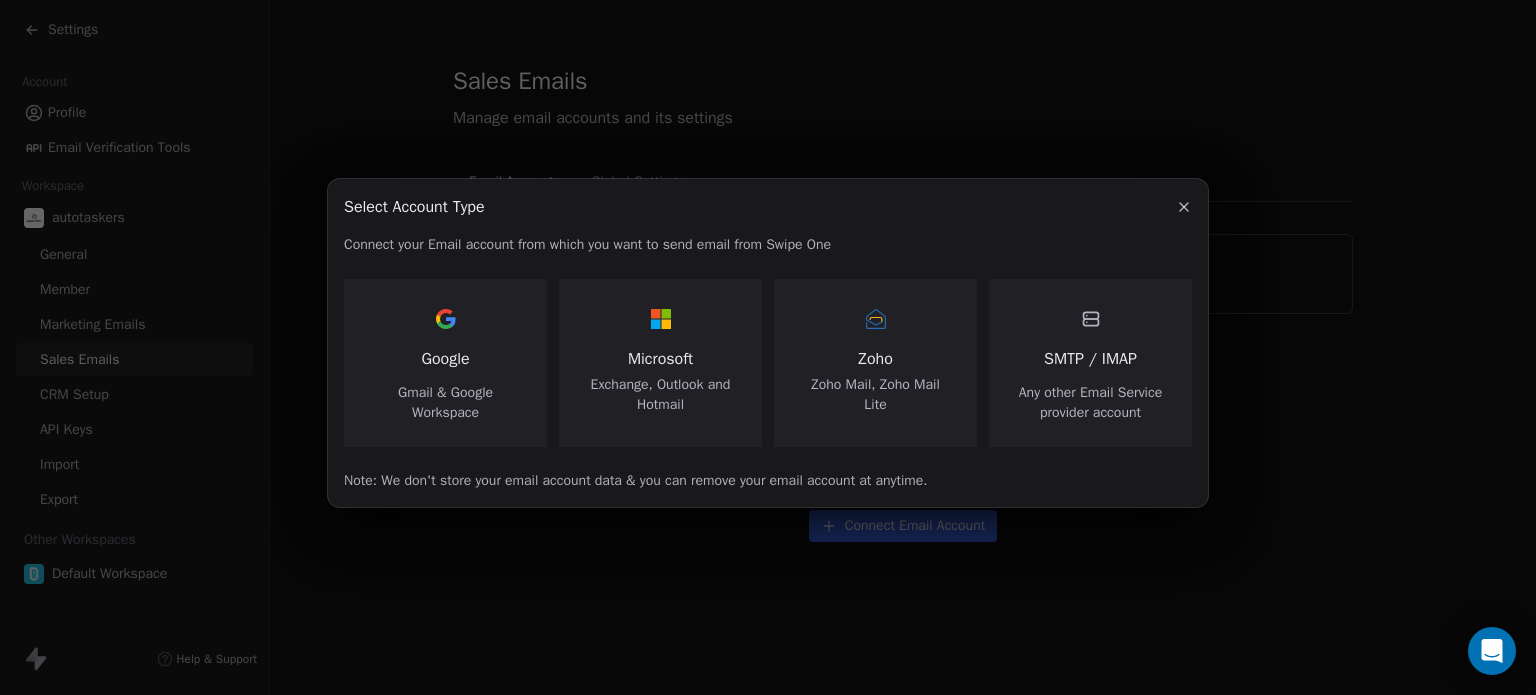 click on "SMTP / IMAP" at bounding box center (1090, 359) 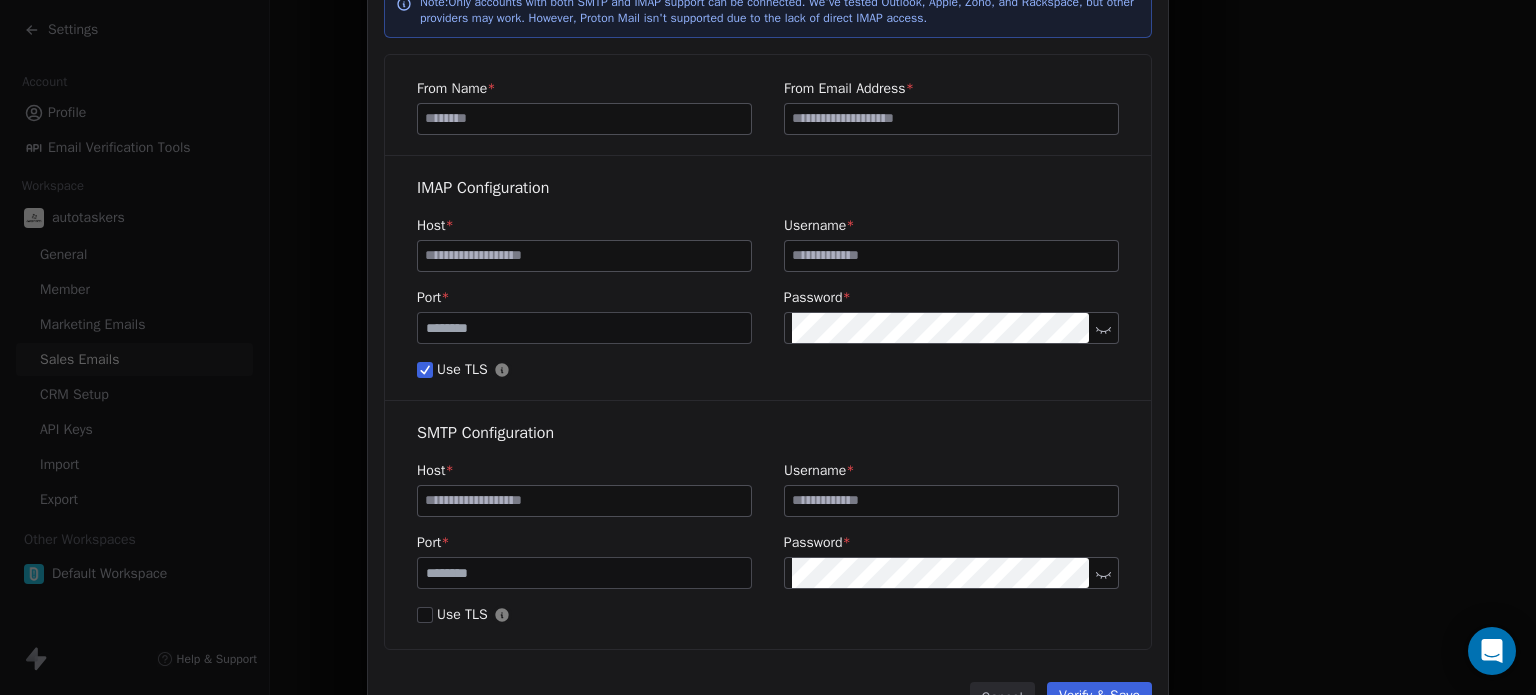 scroll, scrollTop: 144, scrollLeft: 0, axis: vertical 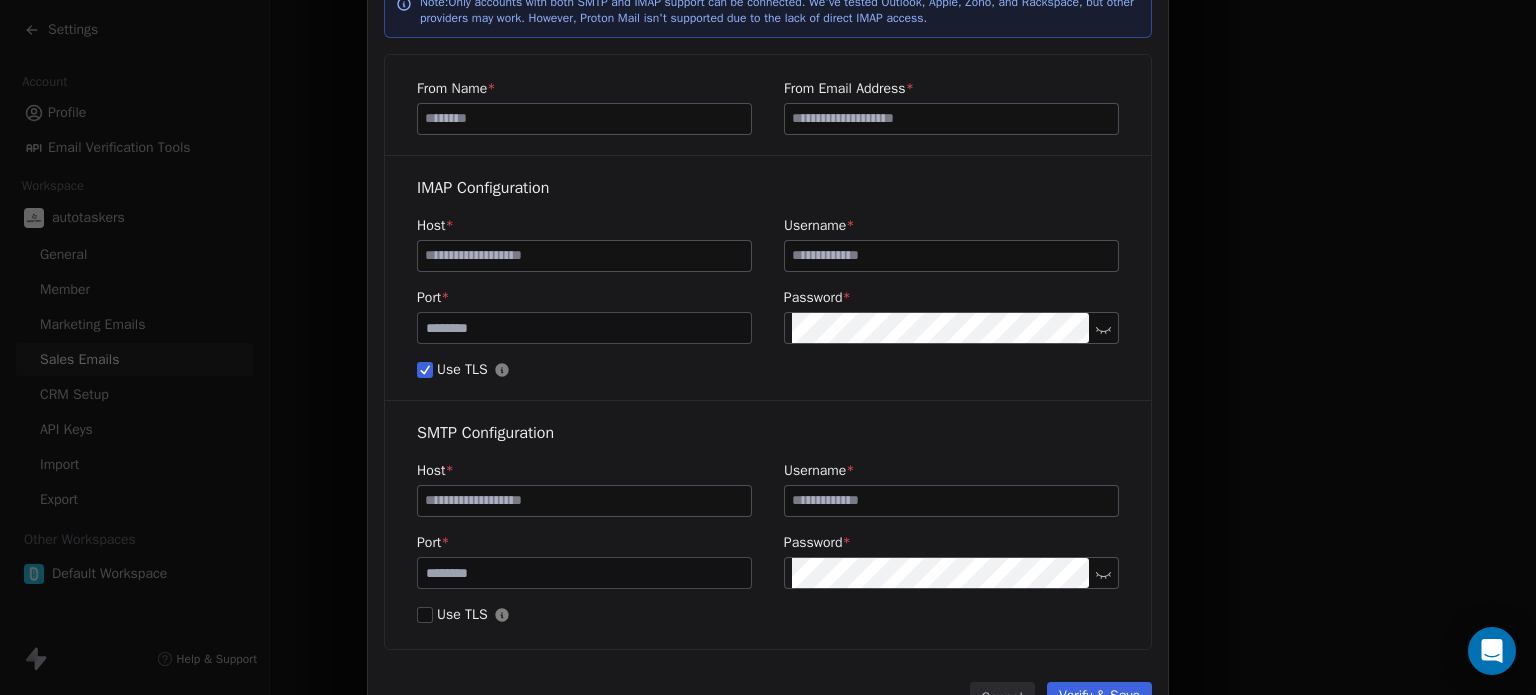 click at bounding box center (584, 256) 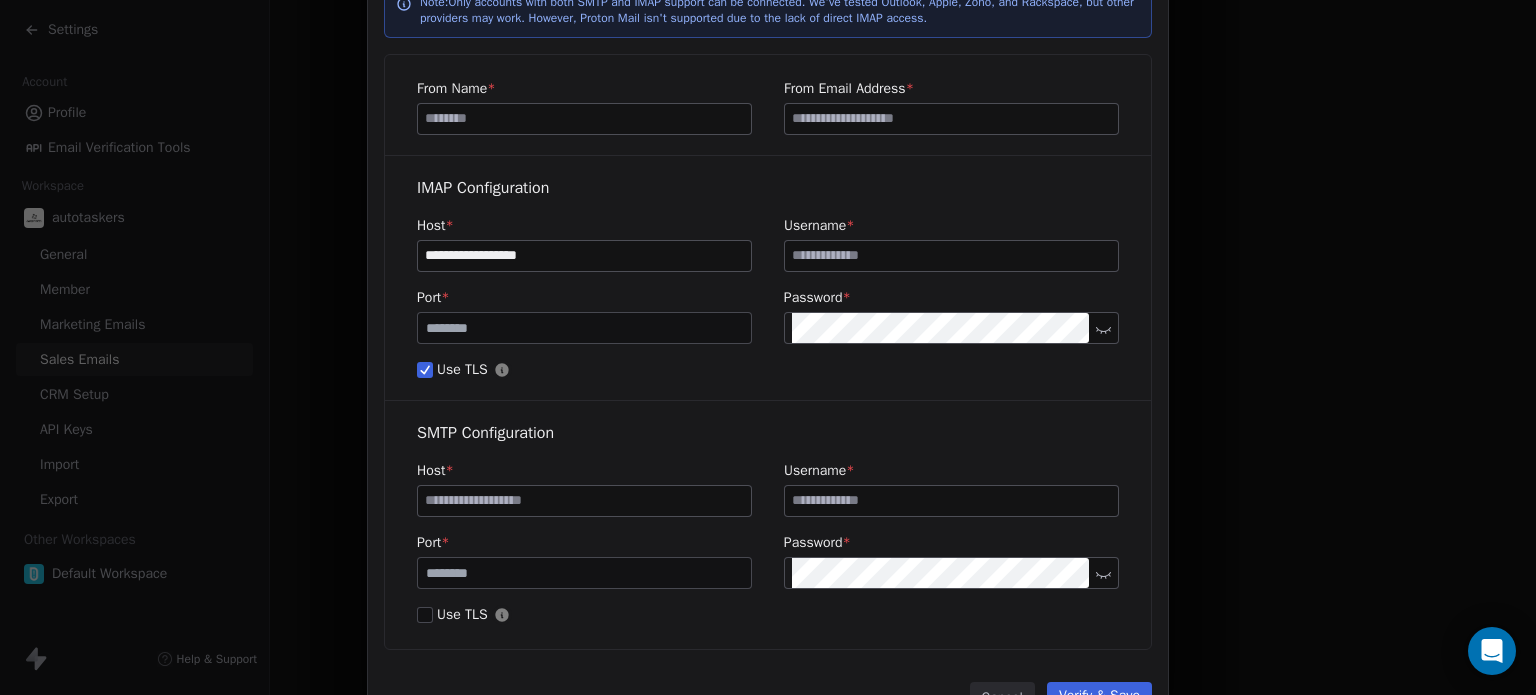type on "**********" 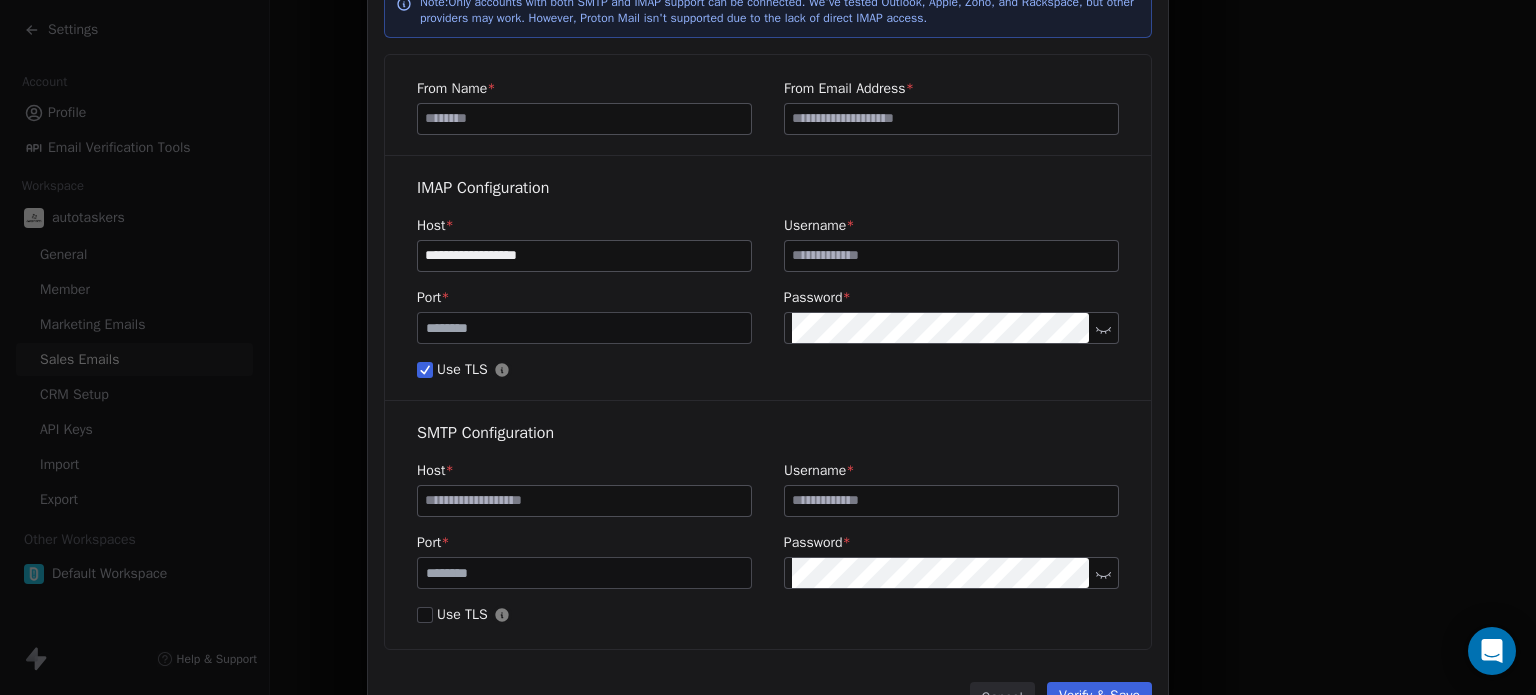 click at bounding box center [951, 256] 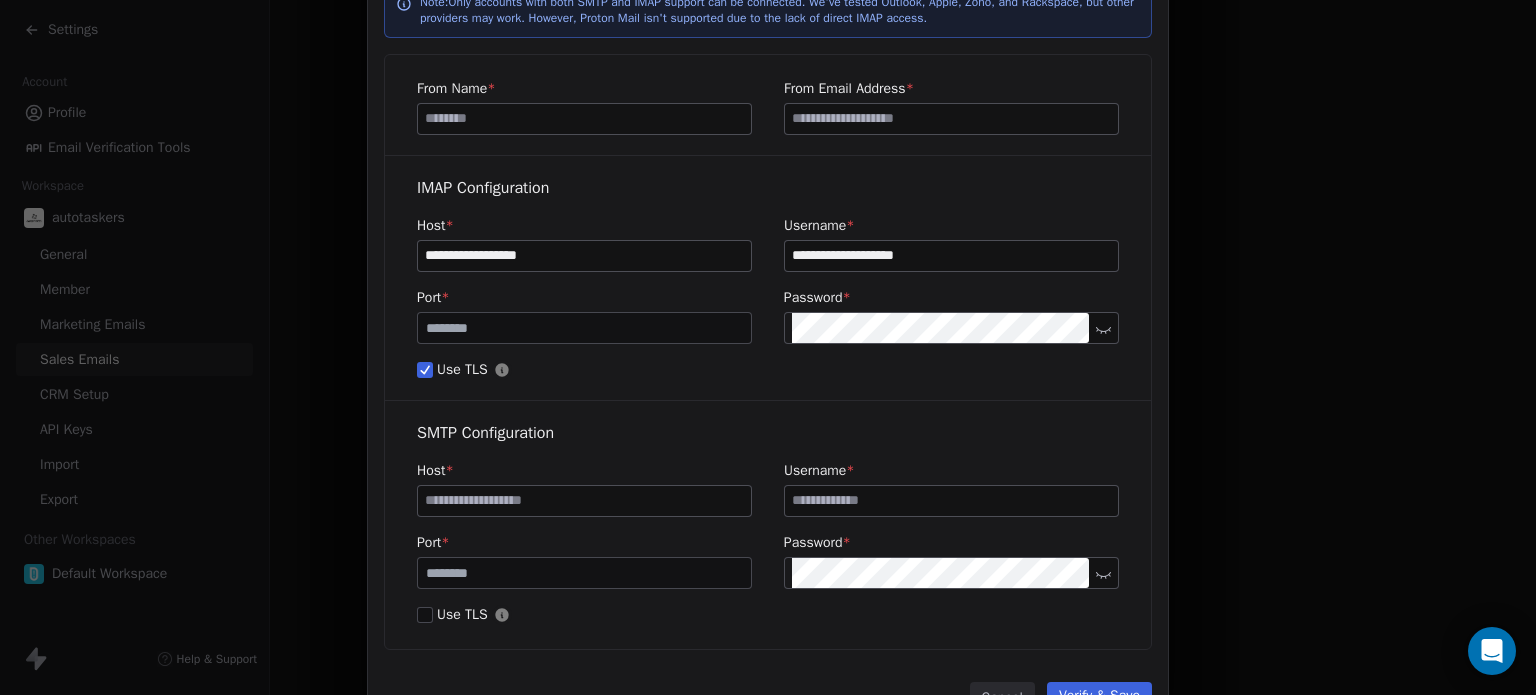 type on "**********" 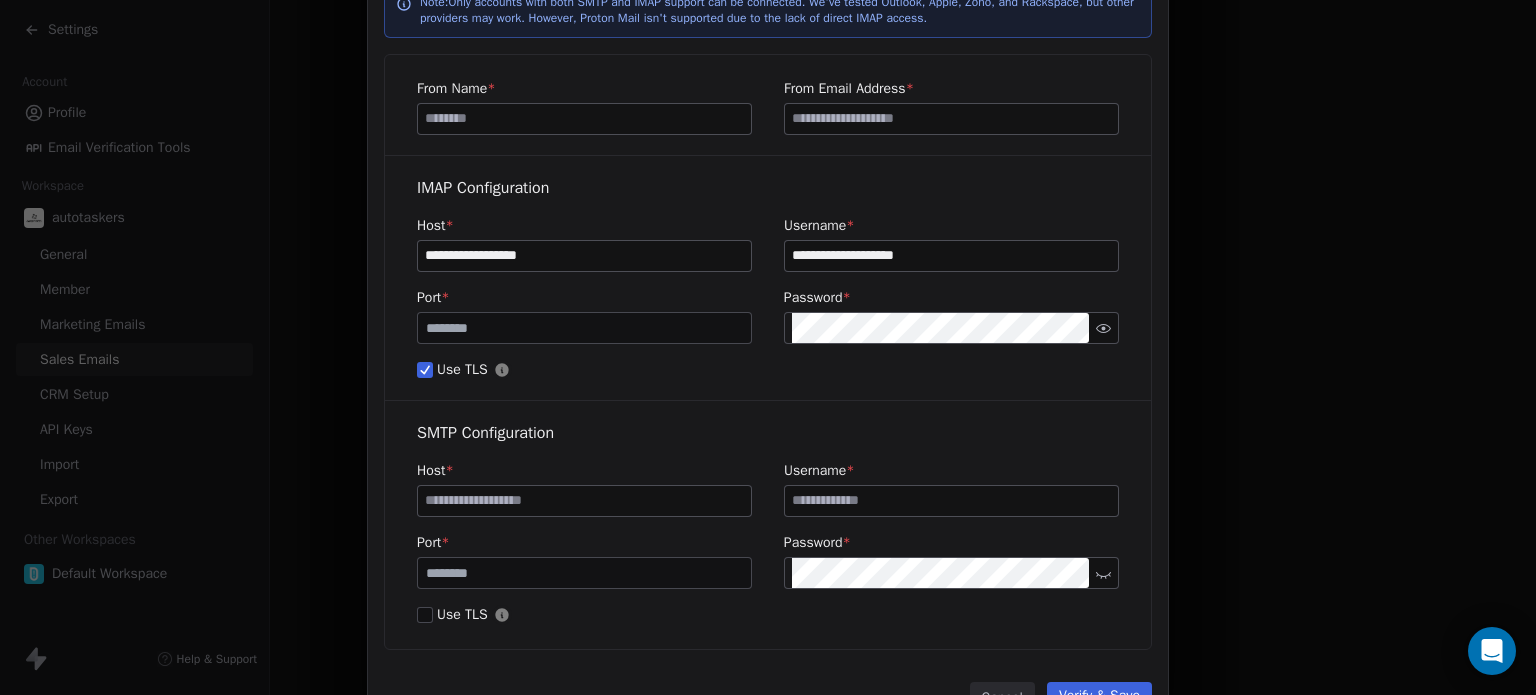 click on "**********" at bounding box center [768, 352] 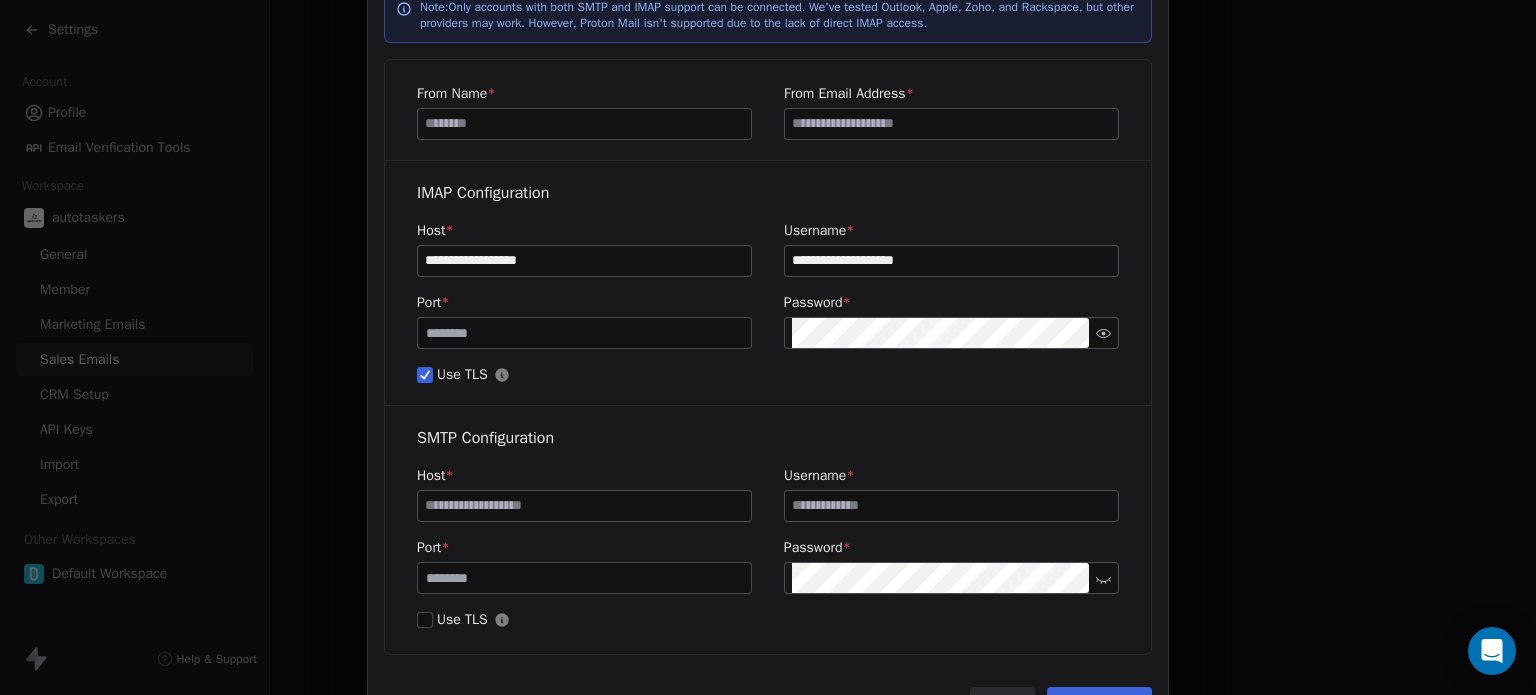 scroll, scrollTop: 120, scrollLeft: 0, axis: vertical 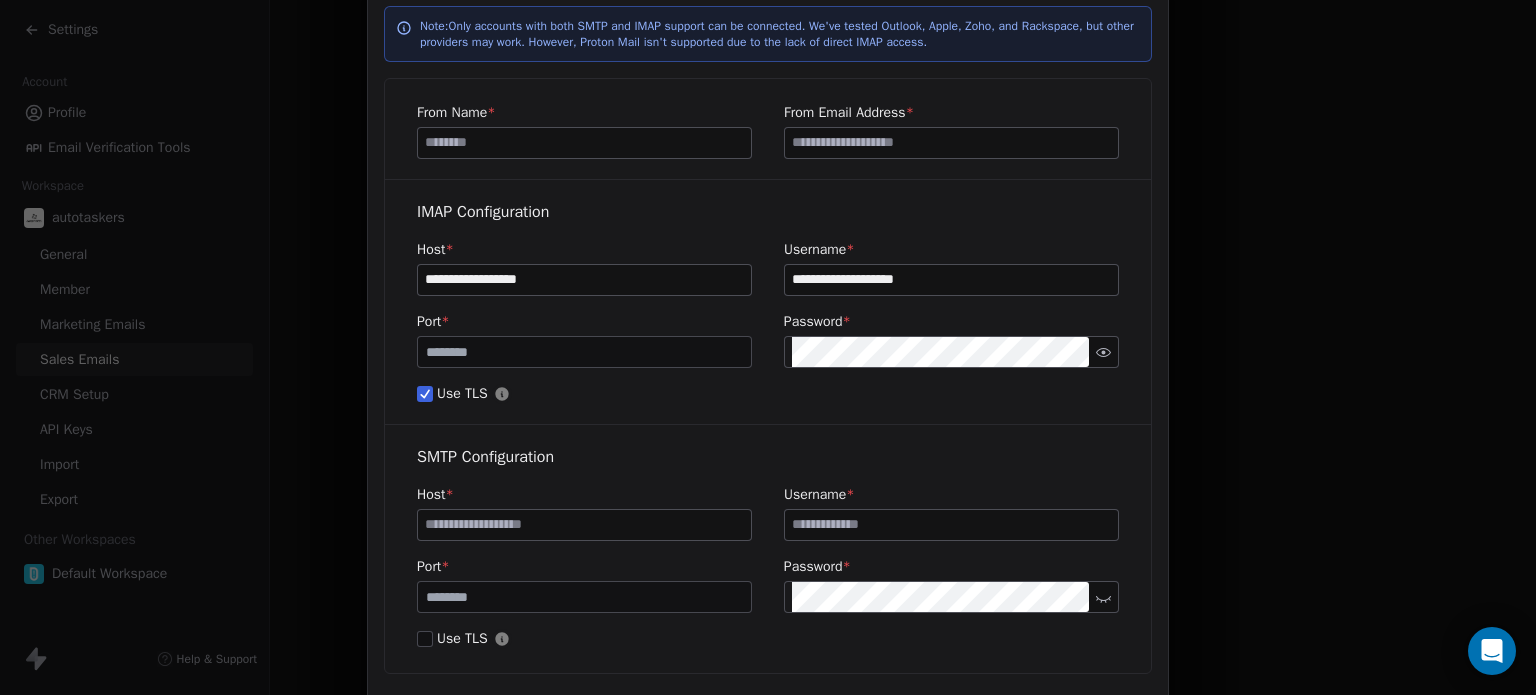 click at bounding box center (584, 525) 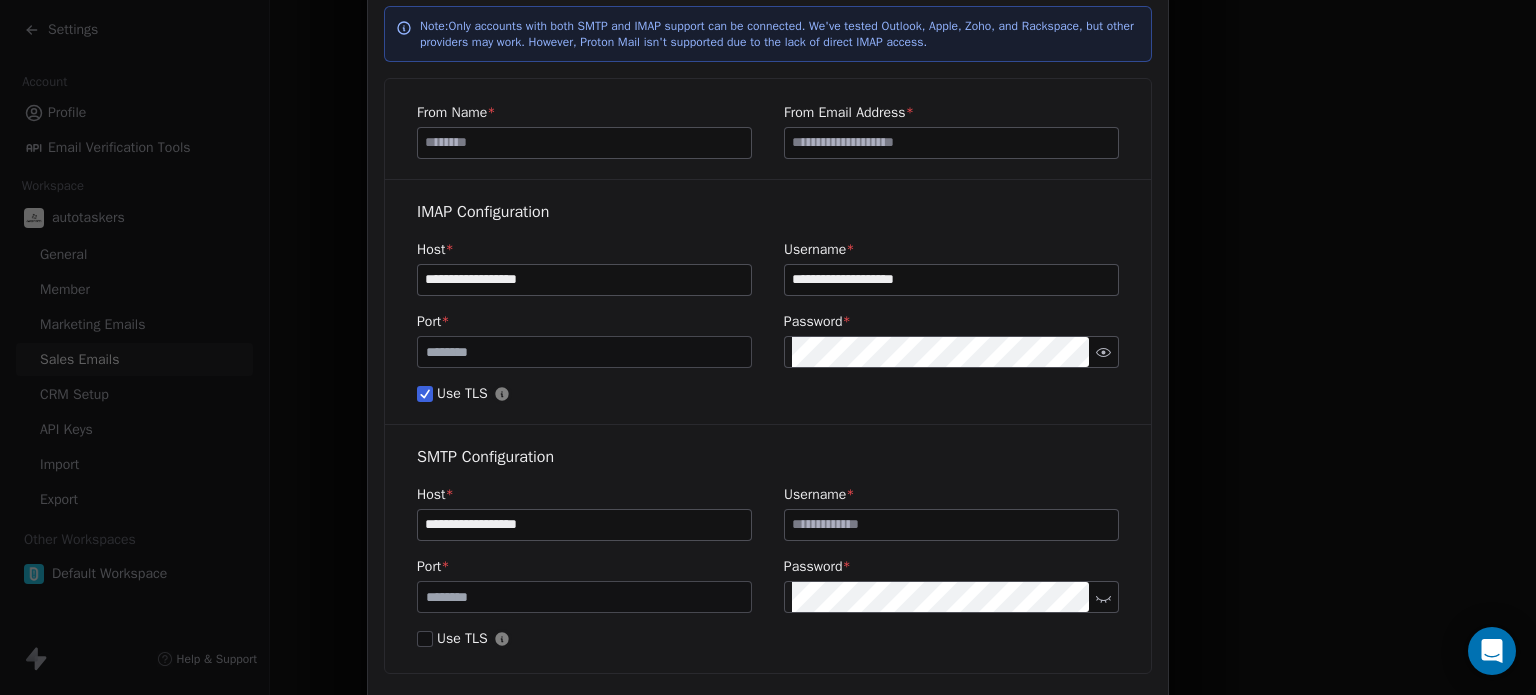 type on "**********" 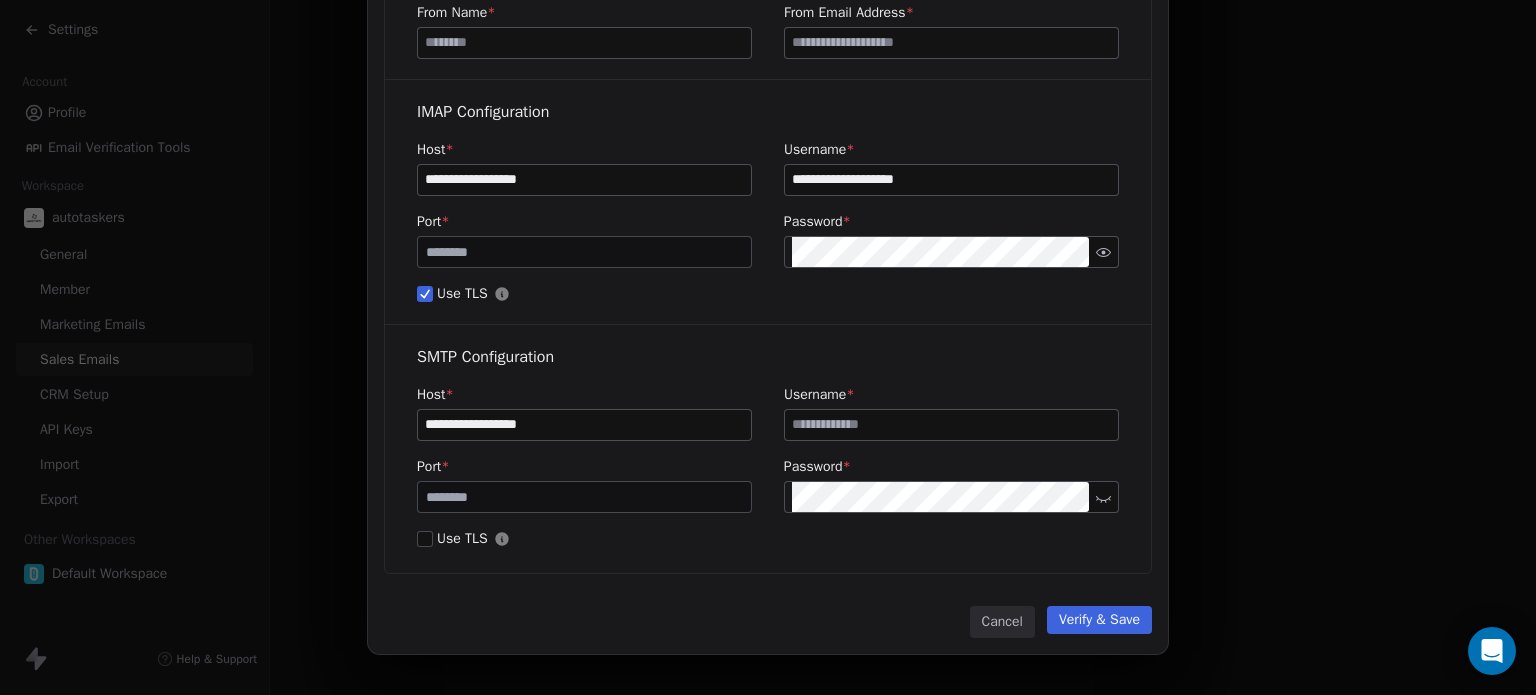 click on "**********" at bounding box center (951, 180) 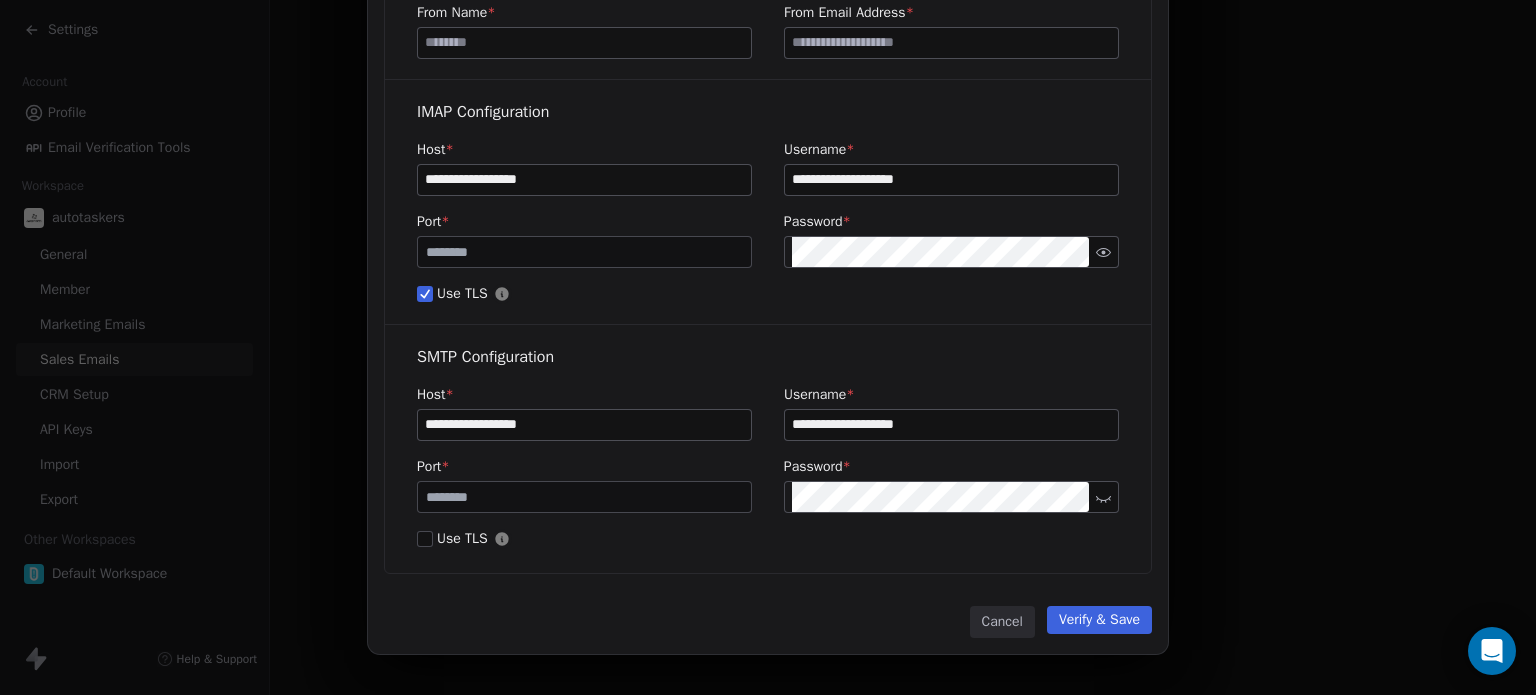 type on "**********" 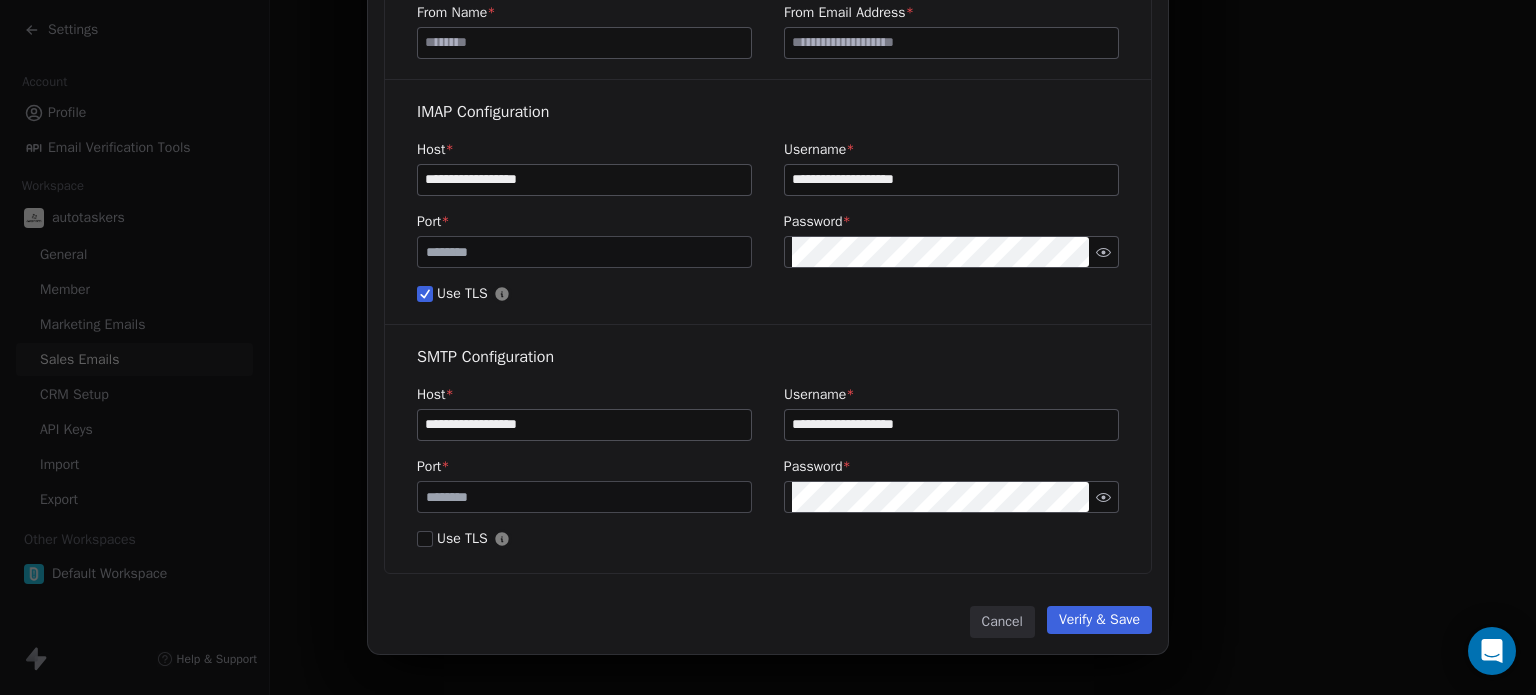 click on "Use TLS" at bounding box center (768, 539) 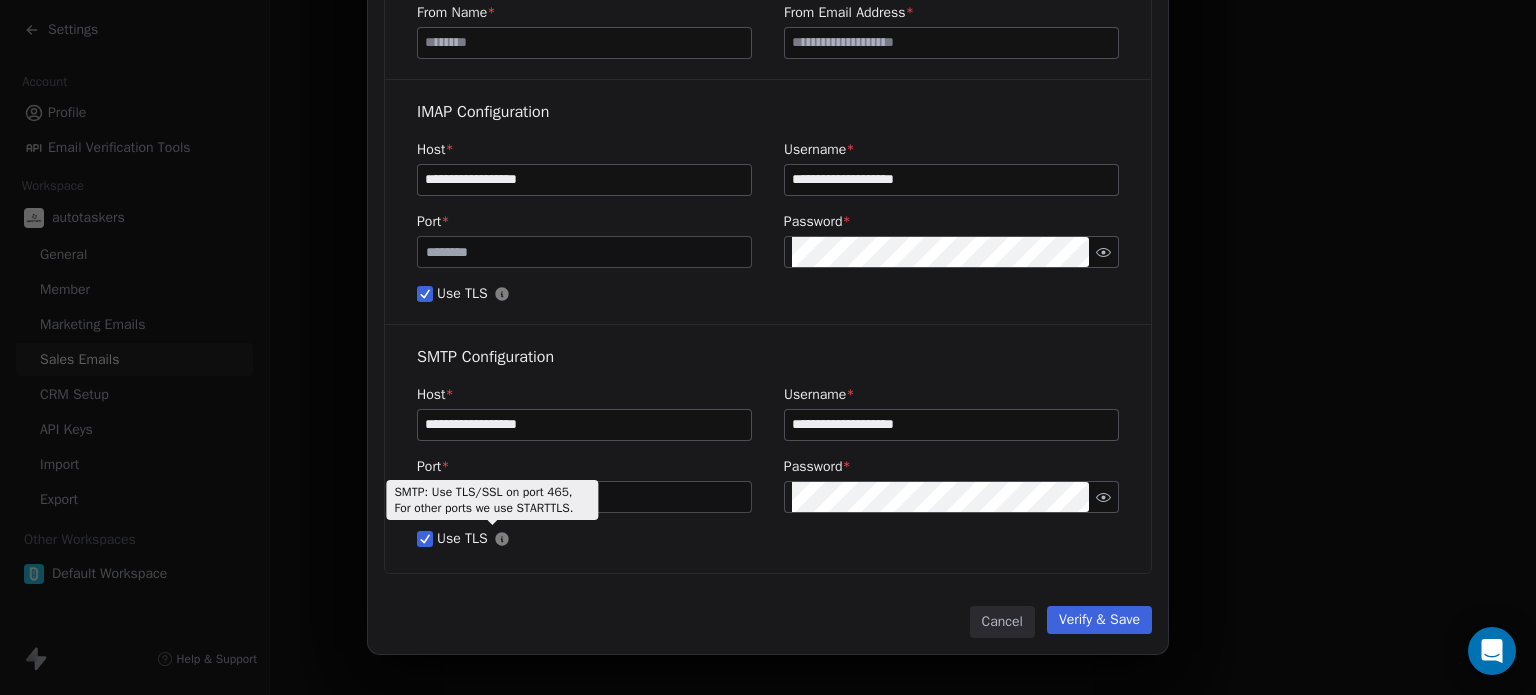 click 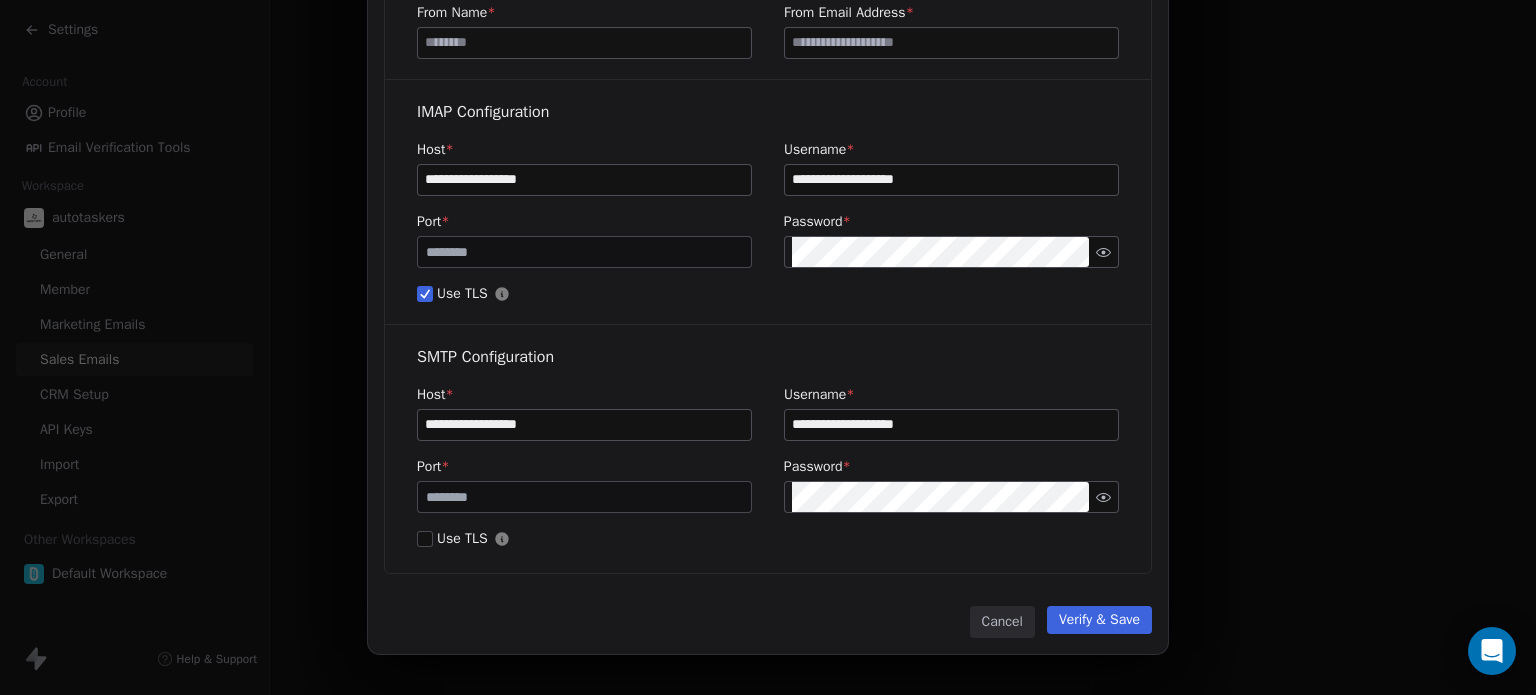 click 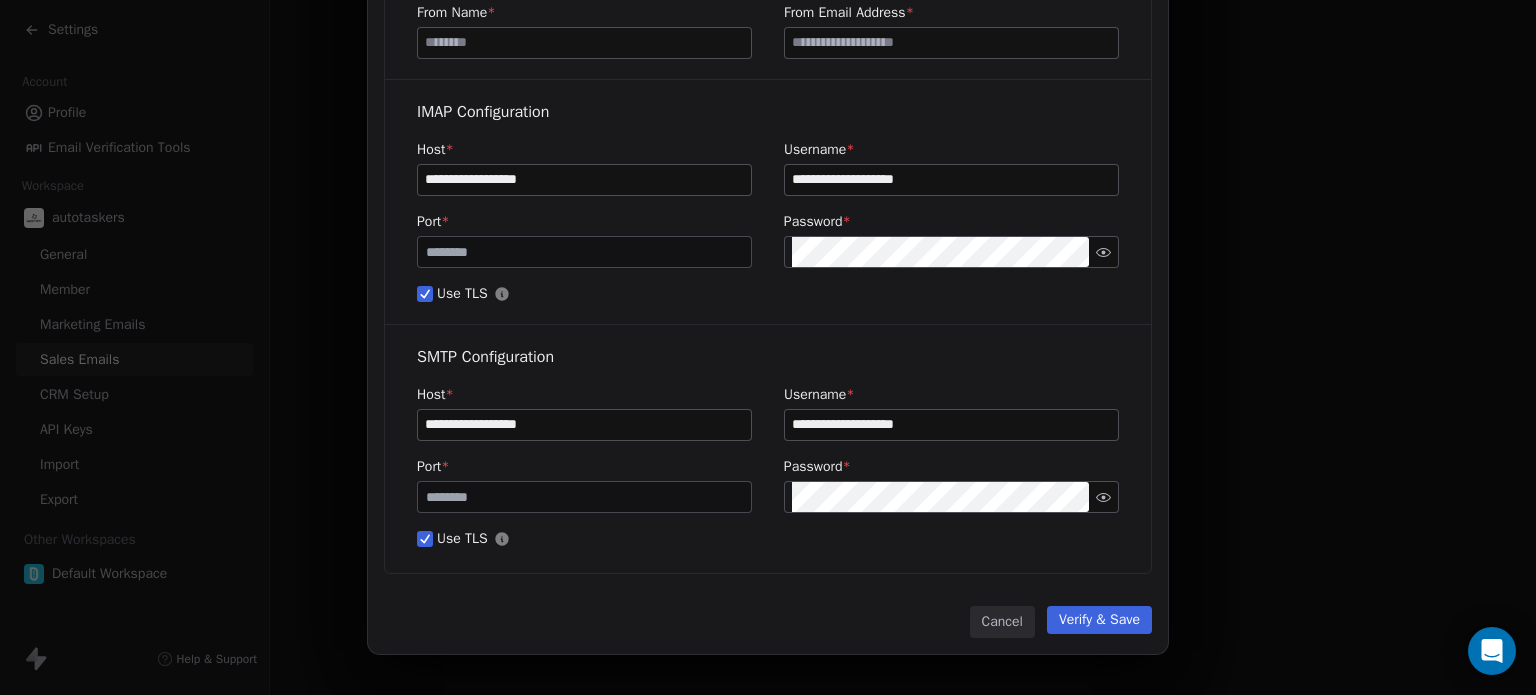 click 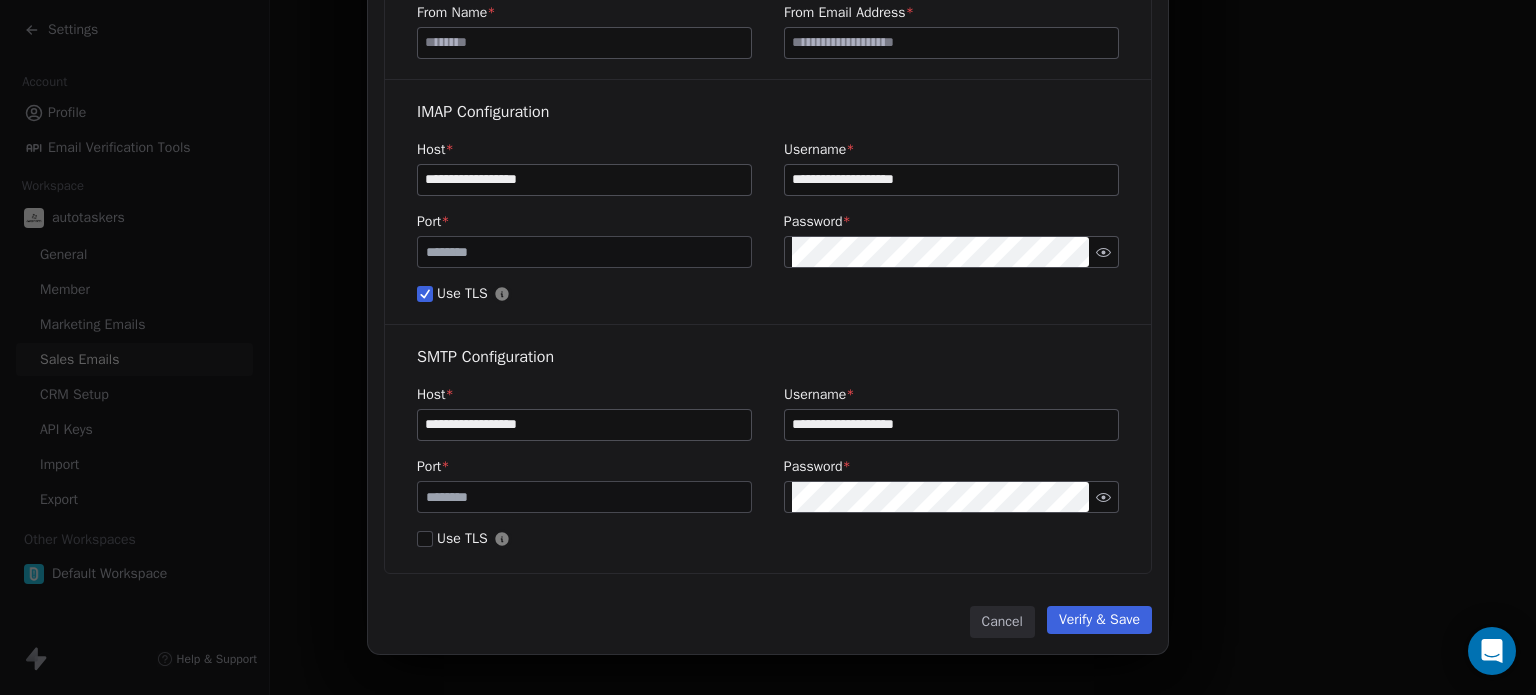 click on "Use TLS" at bounding box center (425, 539) 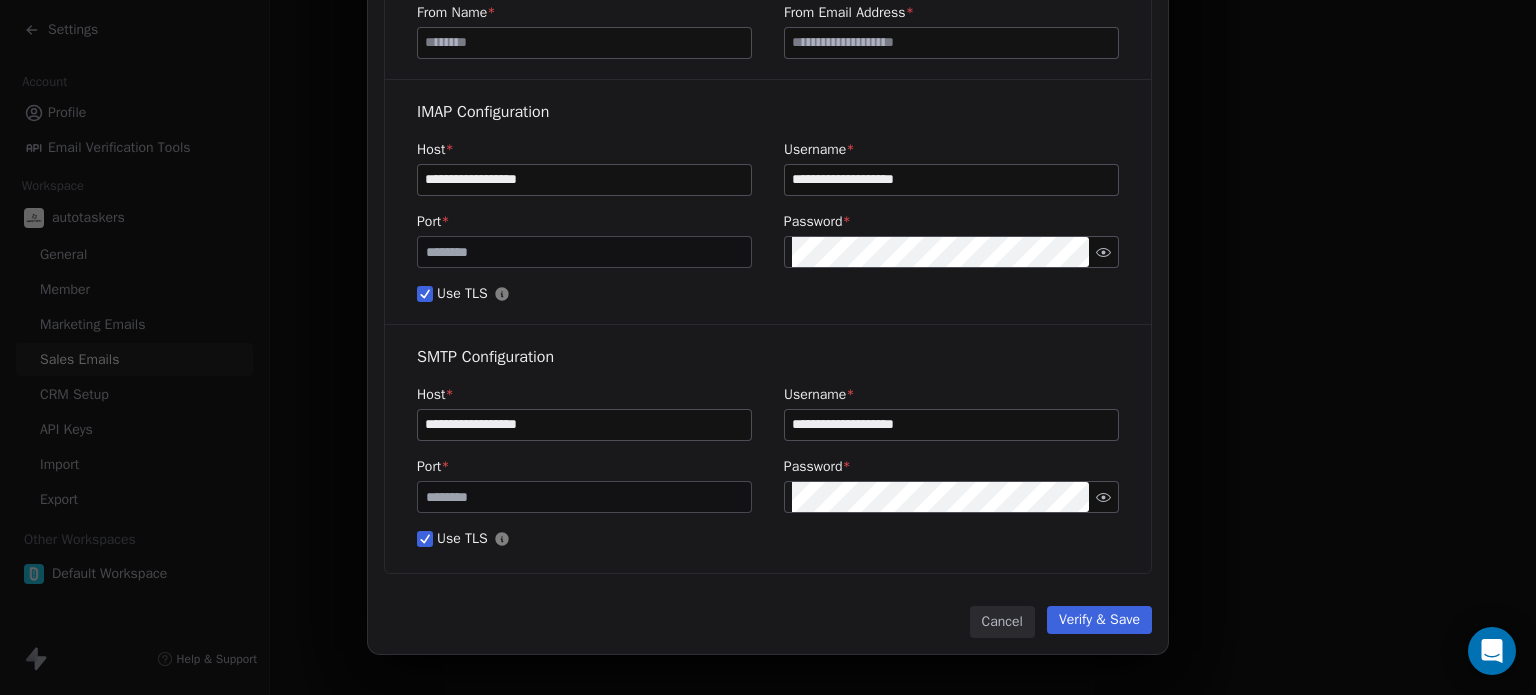 scroll, scrollTop: 120, scrollLeft: 0, axis: vertical 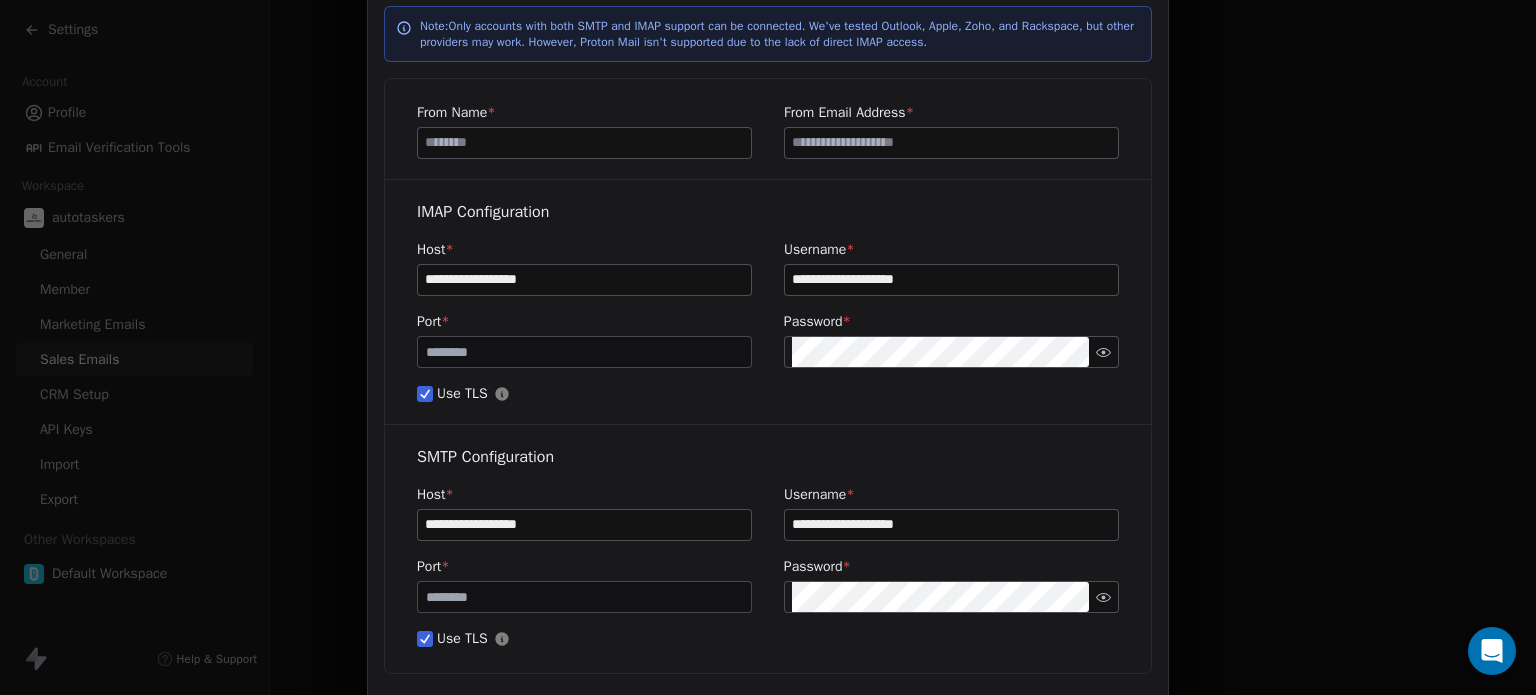 click on "From Name  *" at bounding box center (584, 113) 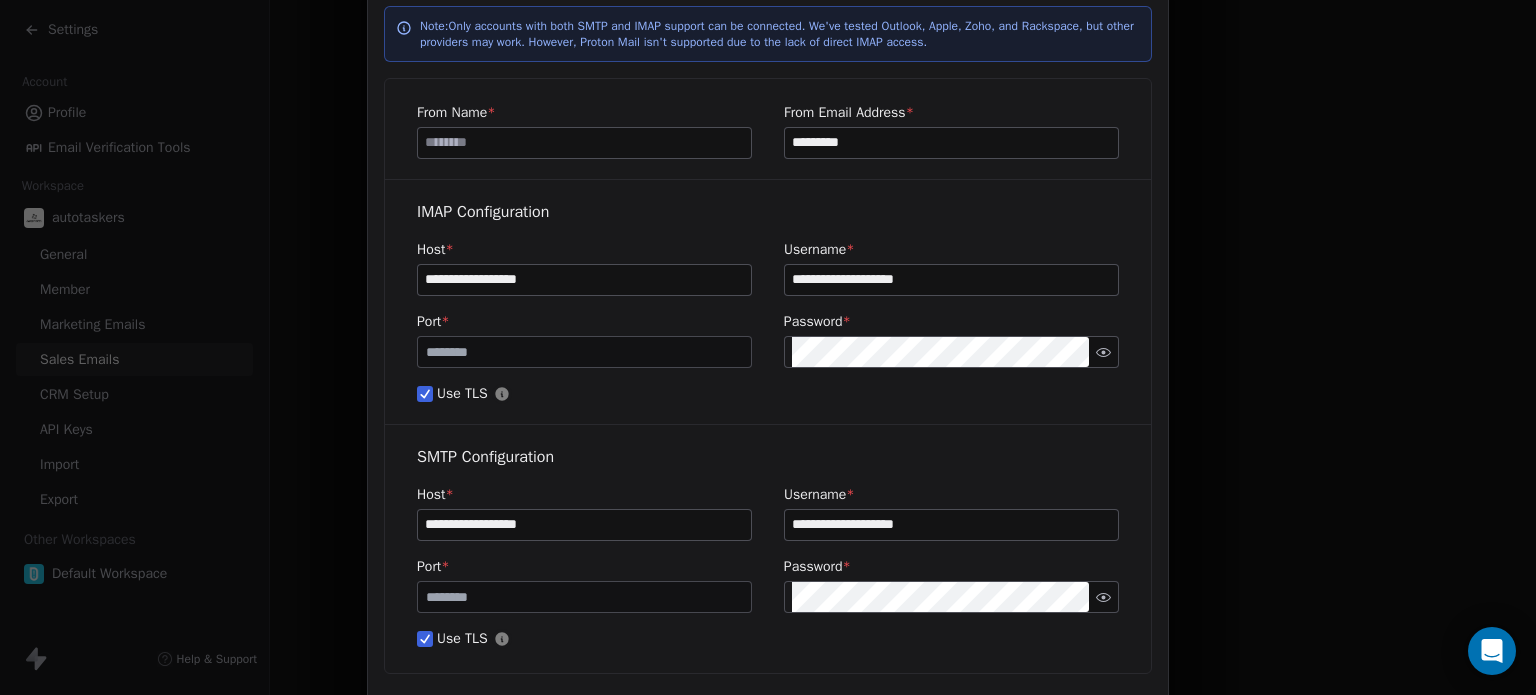 type 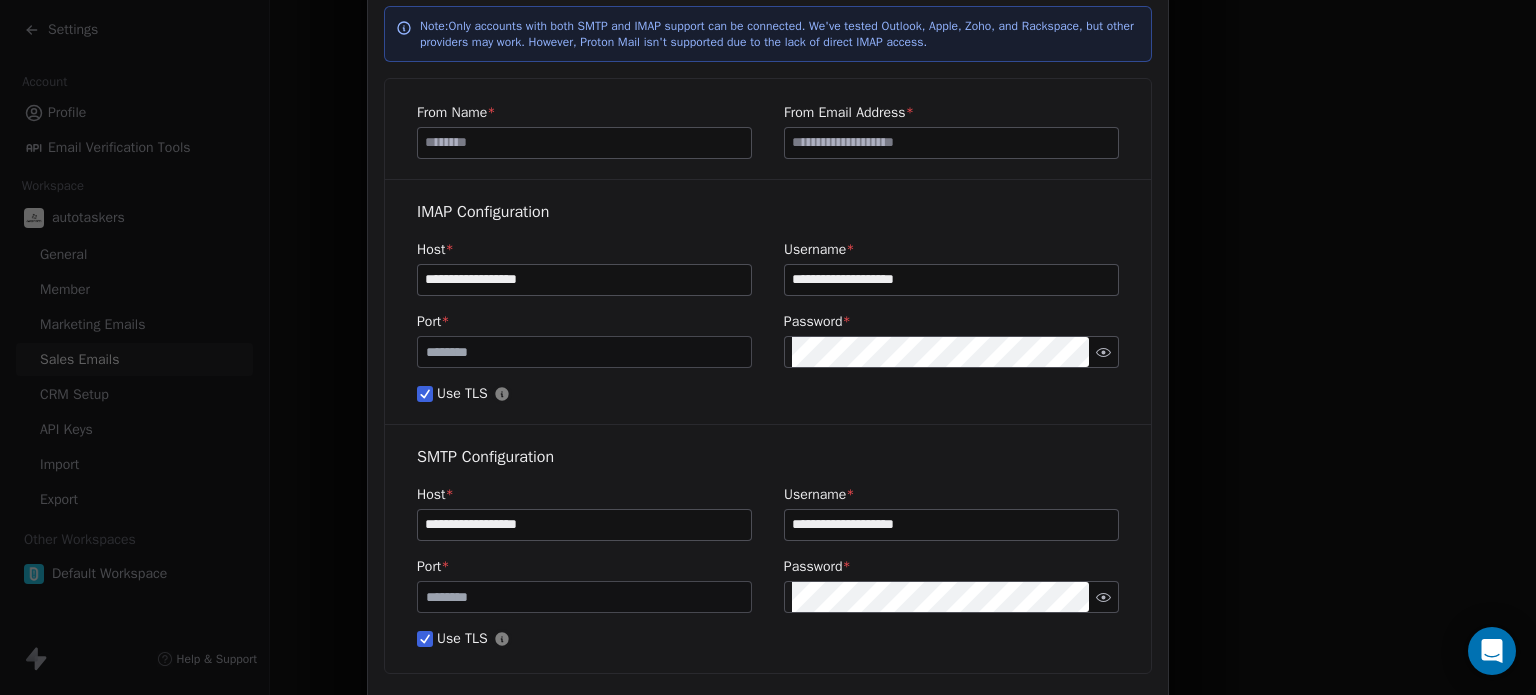 click at bounding box center (584, 143) 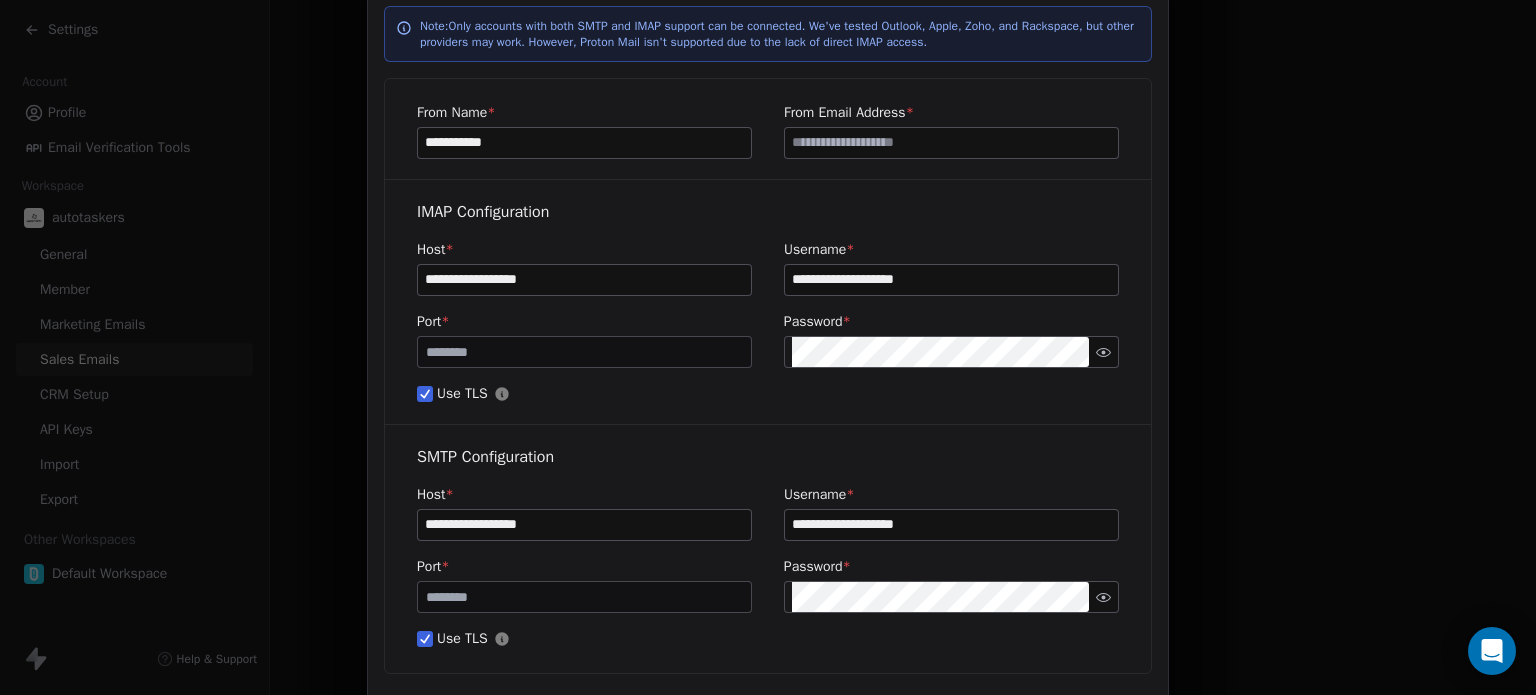 type on "**********" 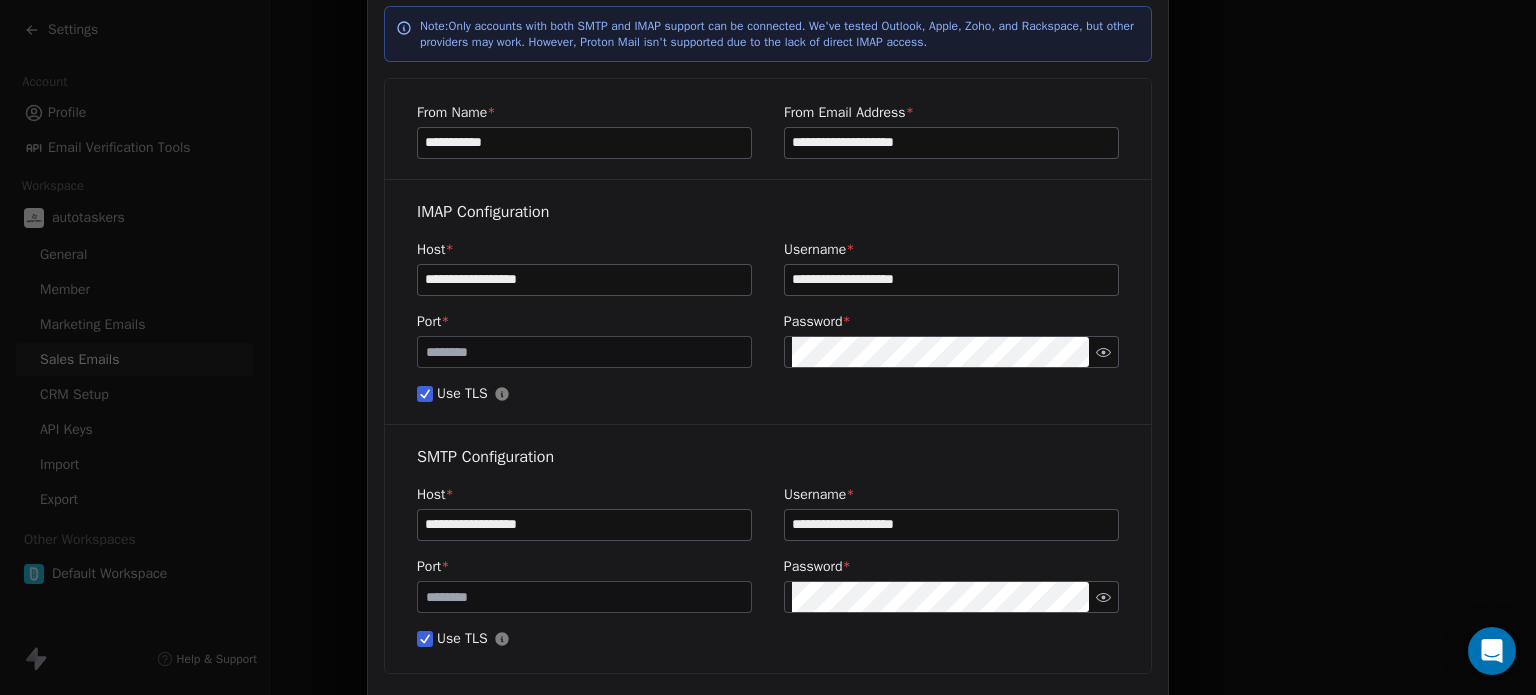 type on "**********" 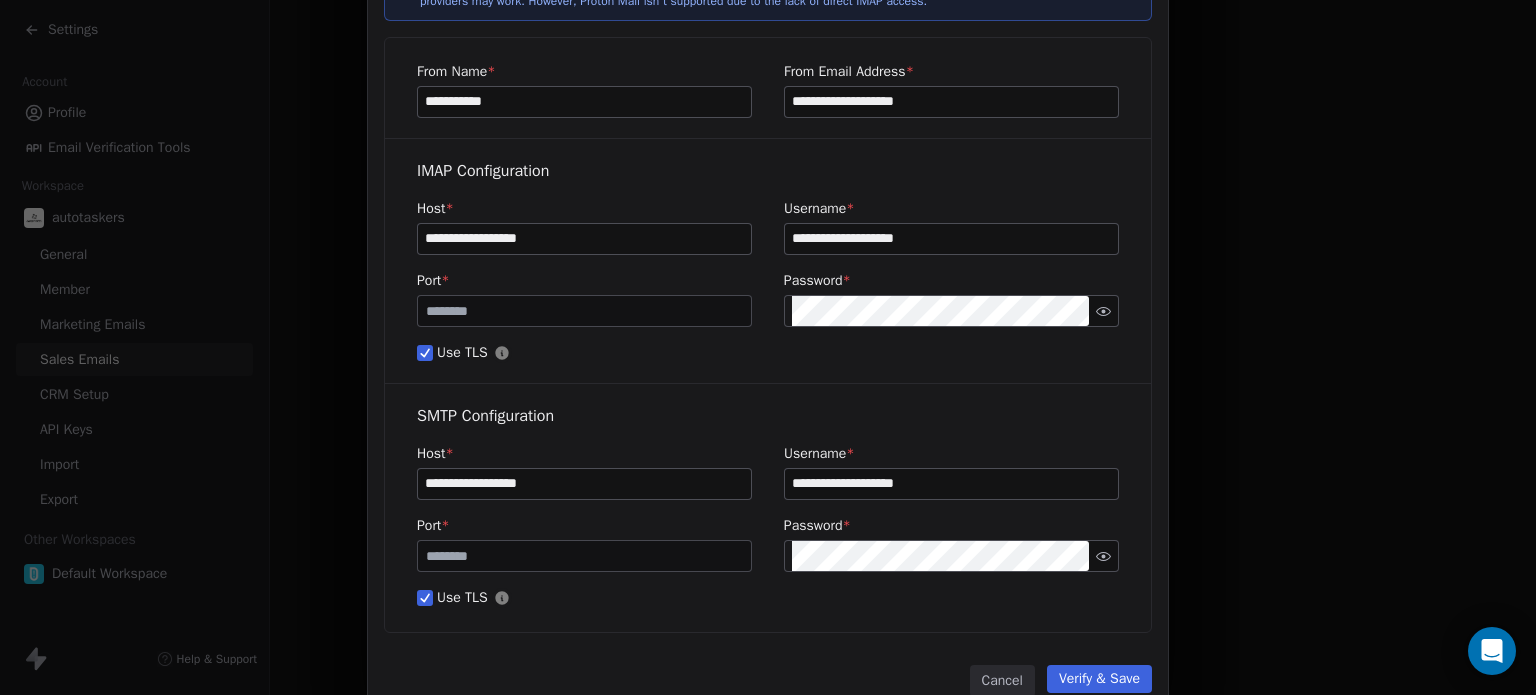 scroll, scrollTop: 220, scrollLeft: 0, axis: vertical 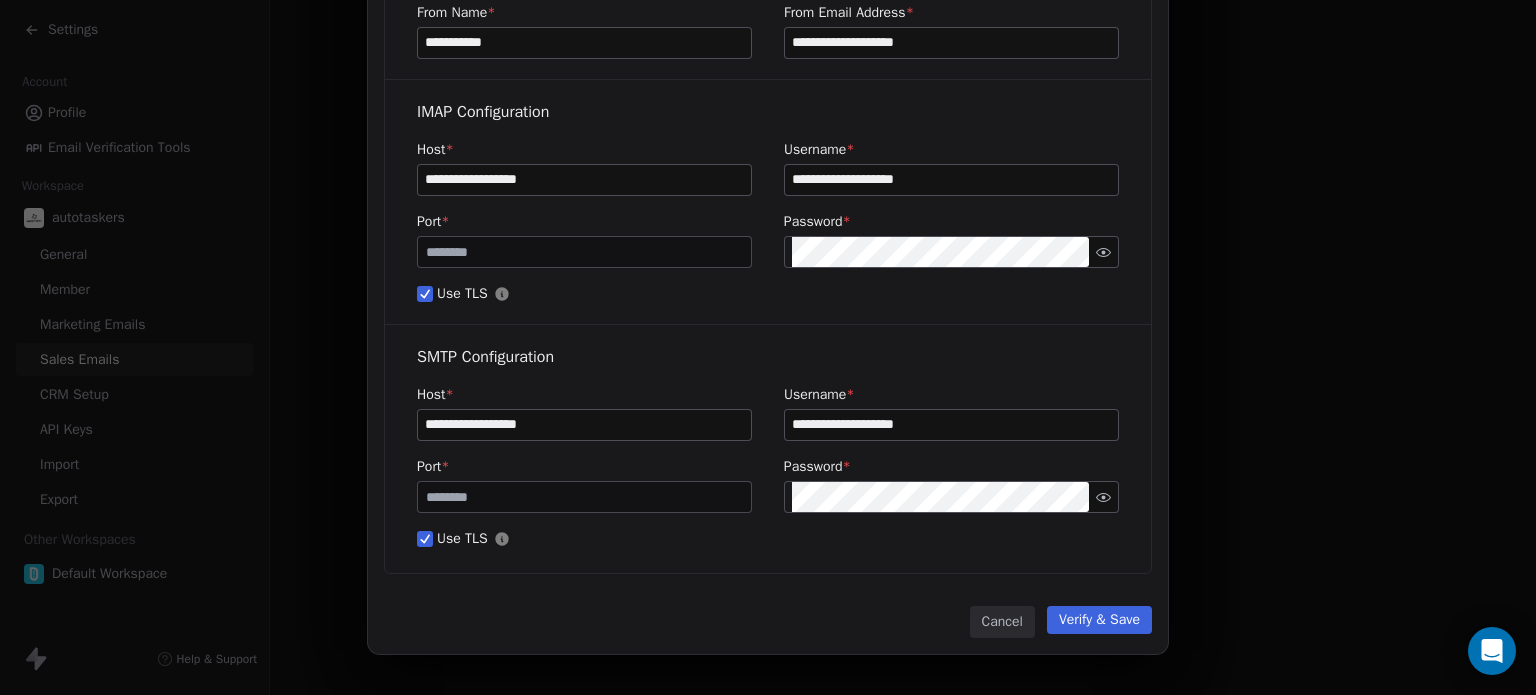 click on "Verify & Save" at bounding box center [1099, 620] 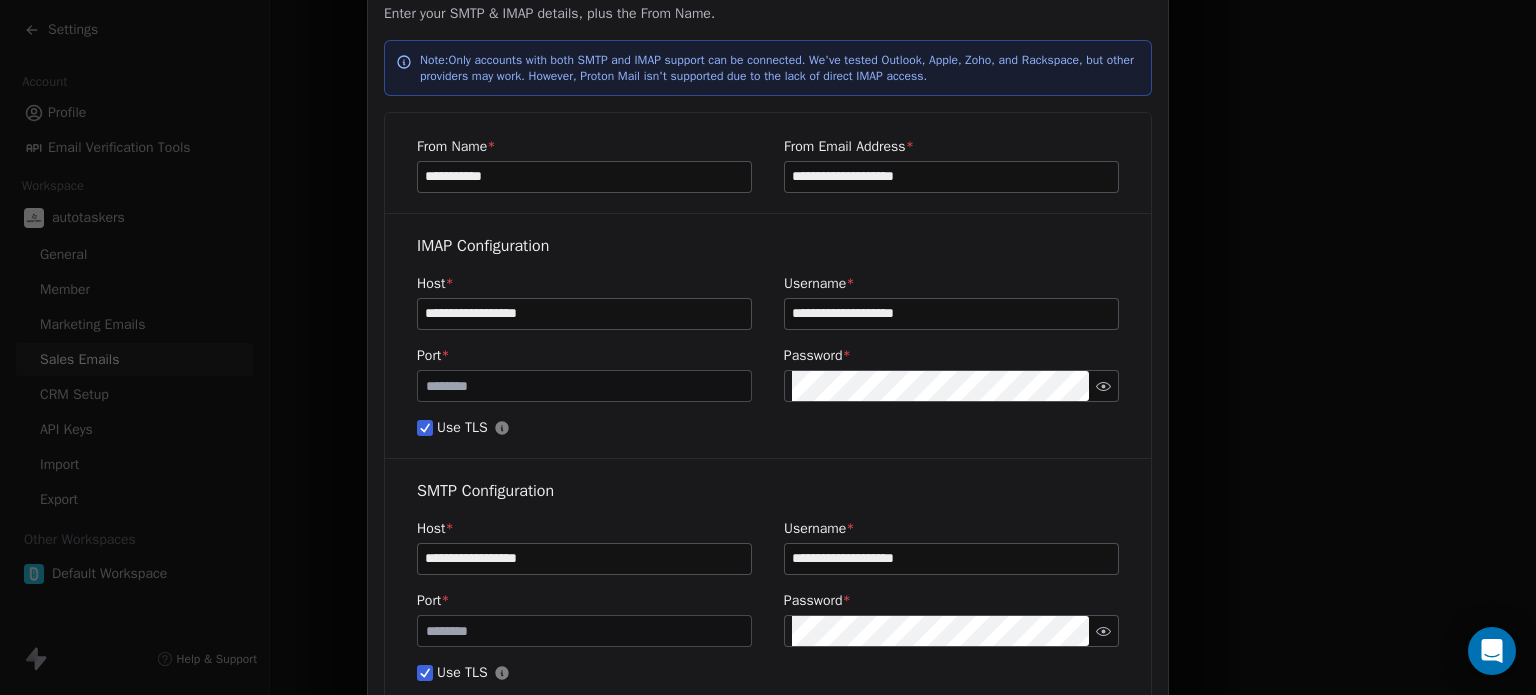 scroll, scrollTop: 120, scrollLeft: 0, axis: vertical 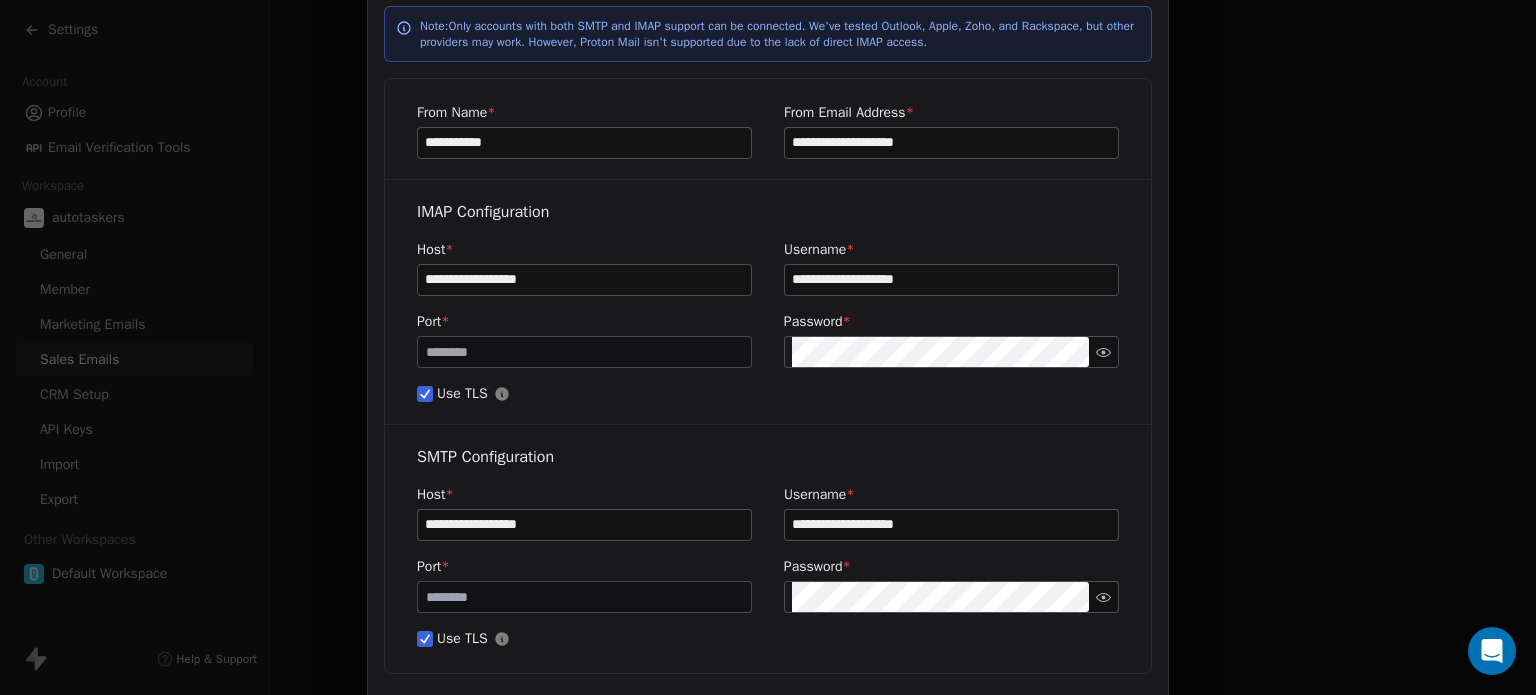 click on "Use TLS" at bounding box center [425, 639] 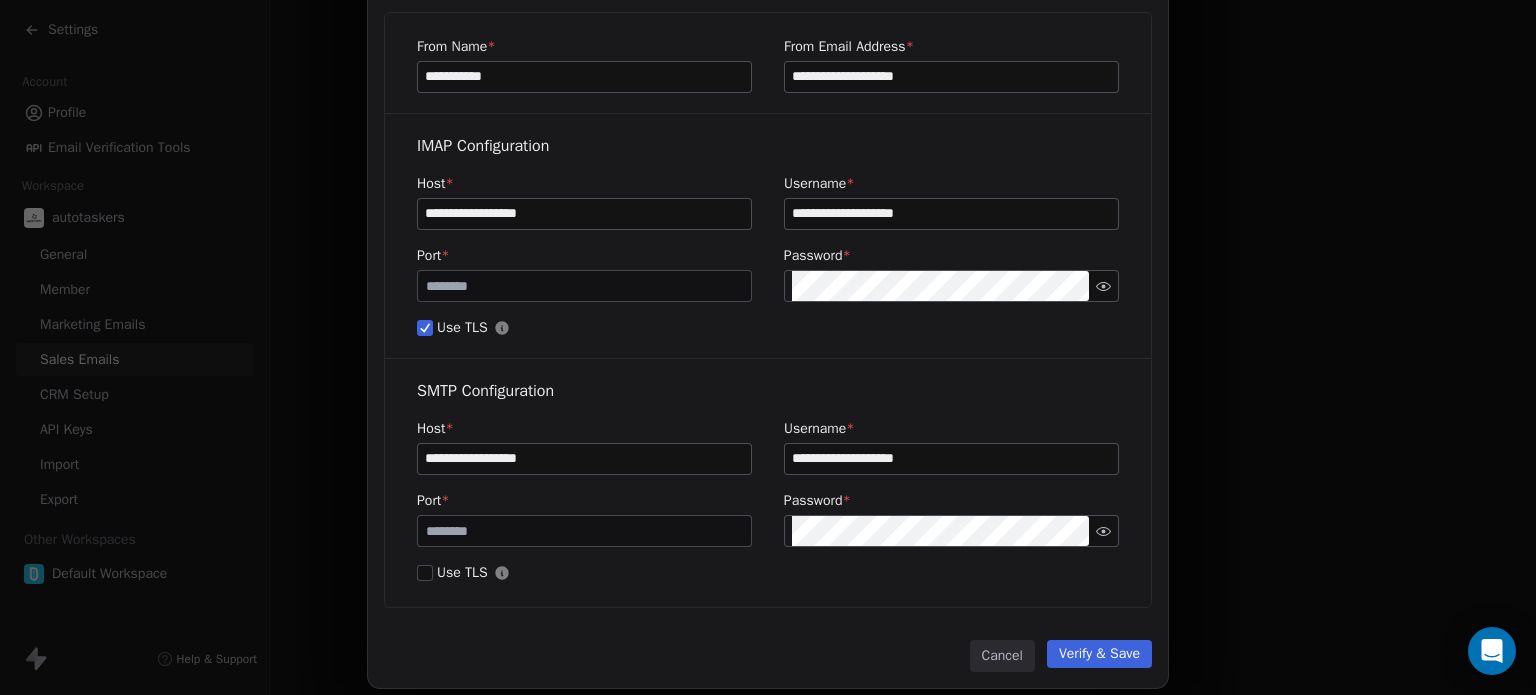 scroll, scrollTop: 220, scrollLeft: 0, axis: vertical 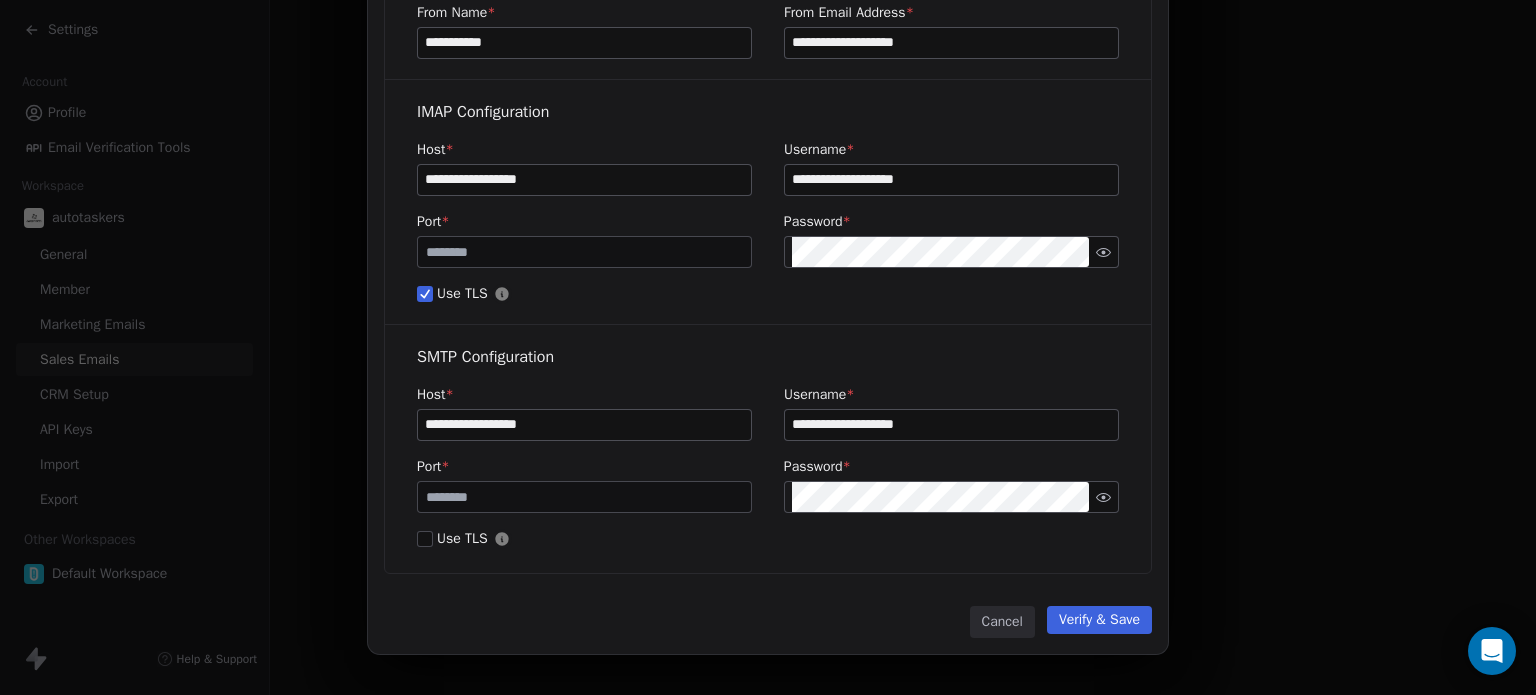 click on "Verify & Save" at bounding box center [1099, 620] 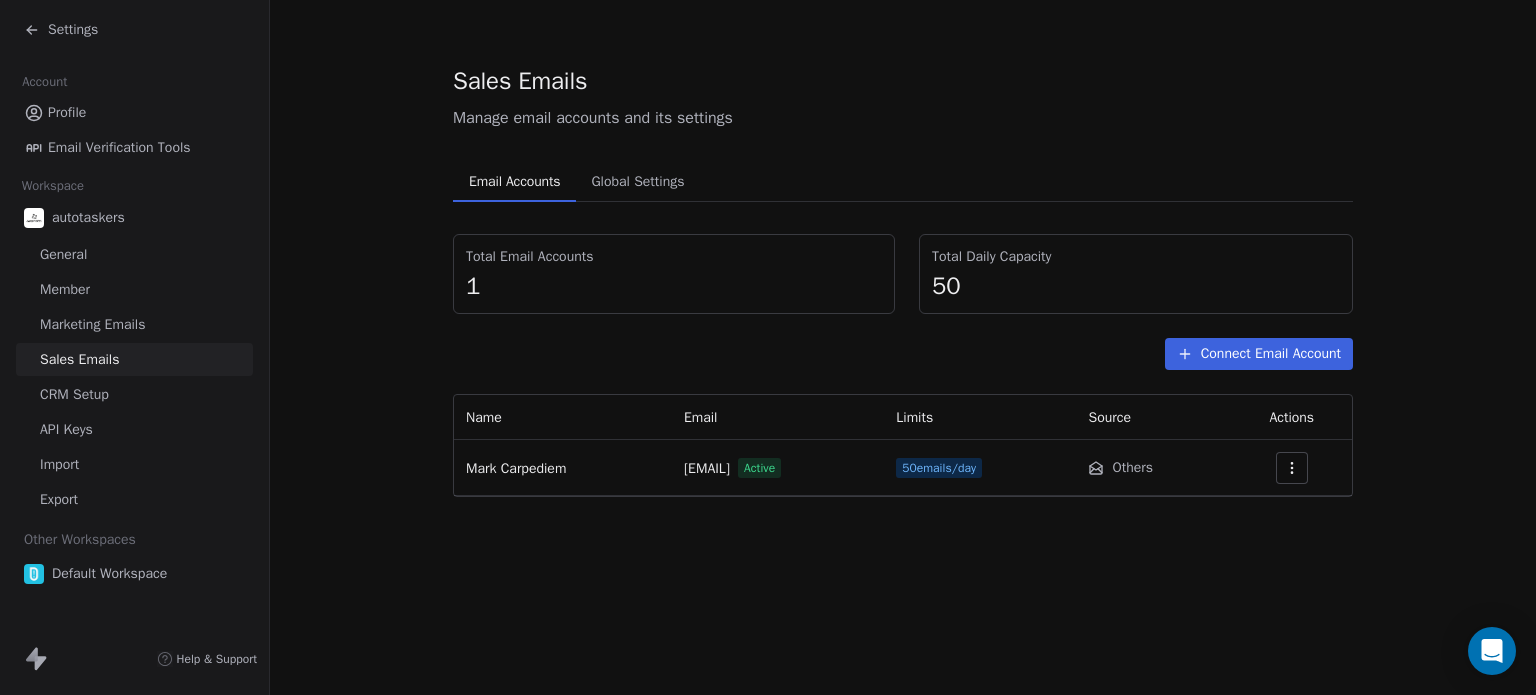 click at bounding box center (1292, 468) 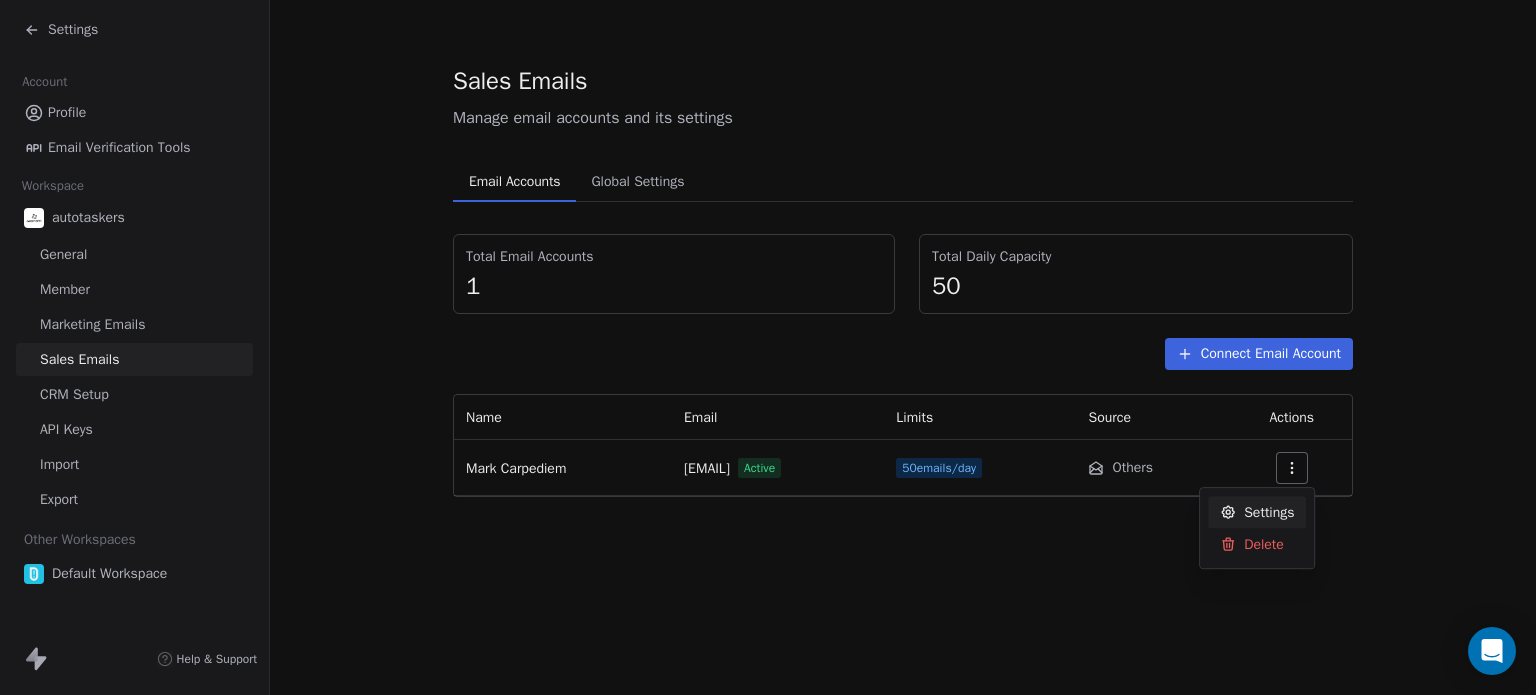 click on "Settings" at bounding box center (1269, 512) 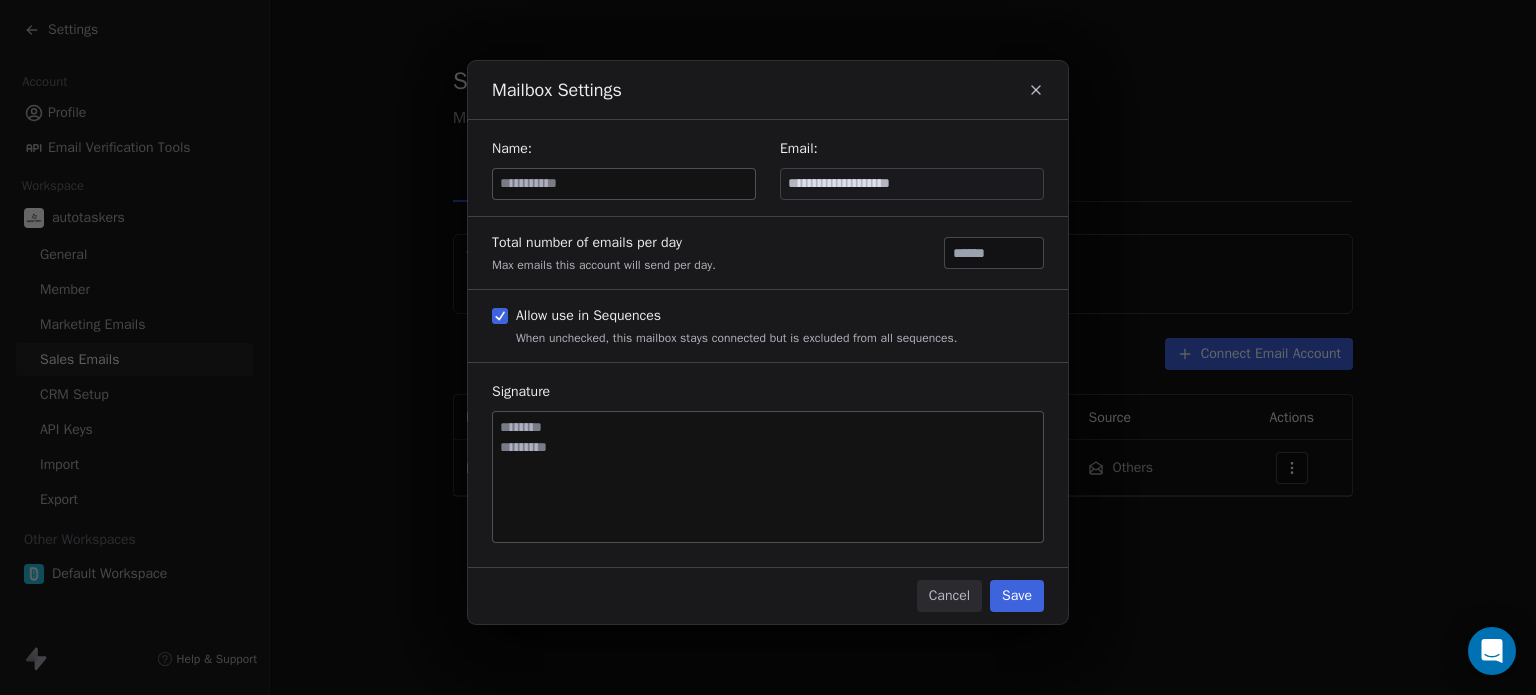 click at bounding box center (624, 184) 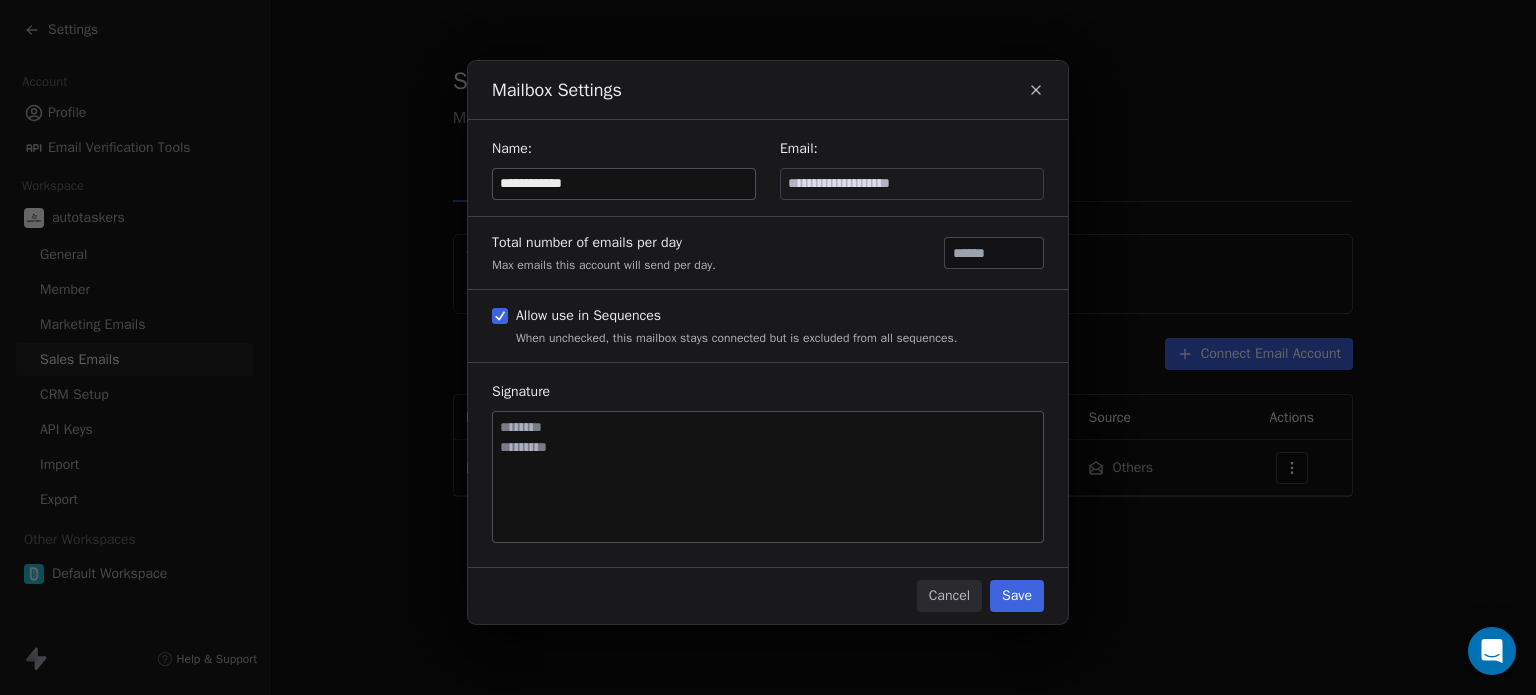 type on "**********" 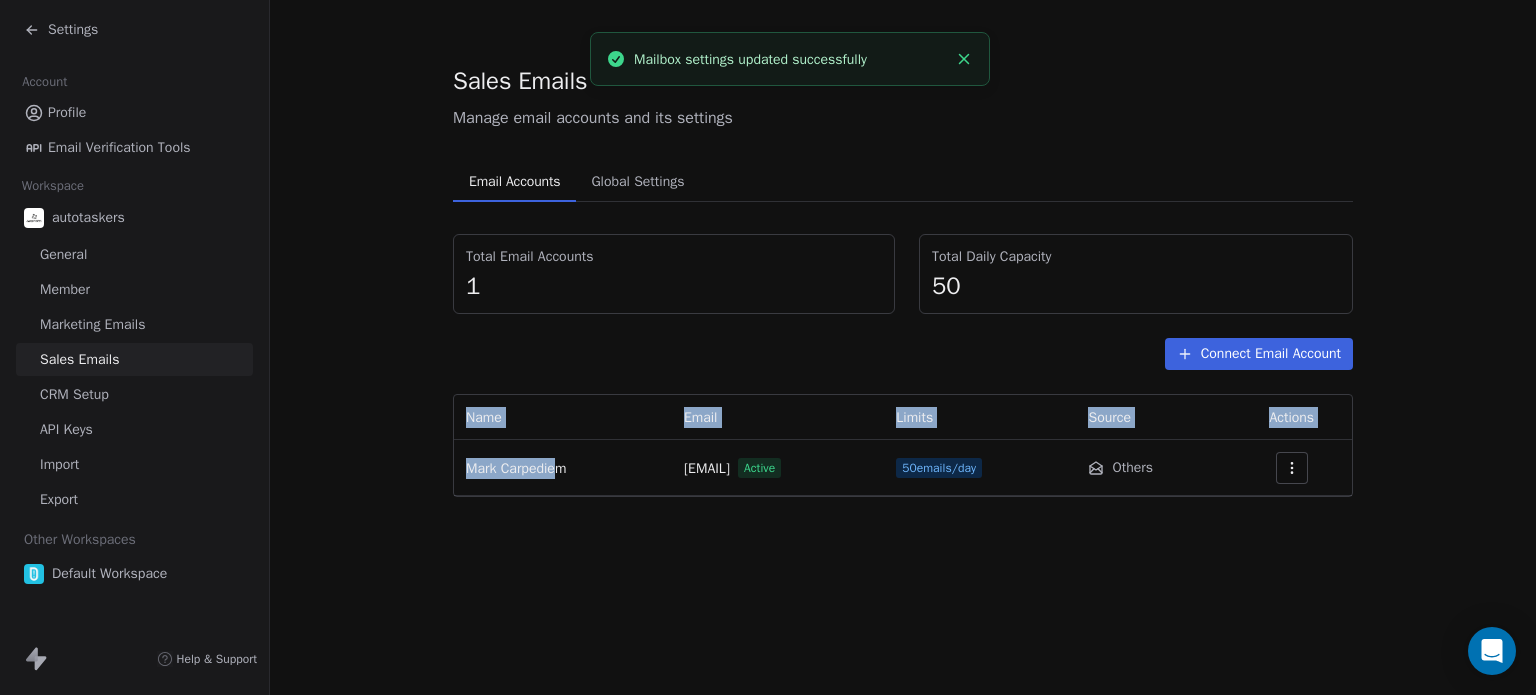 drag, startPoint x: 564, startPoint y: 467, endPoint x: 452, endPoint y: 465, distance: 112.01785 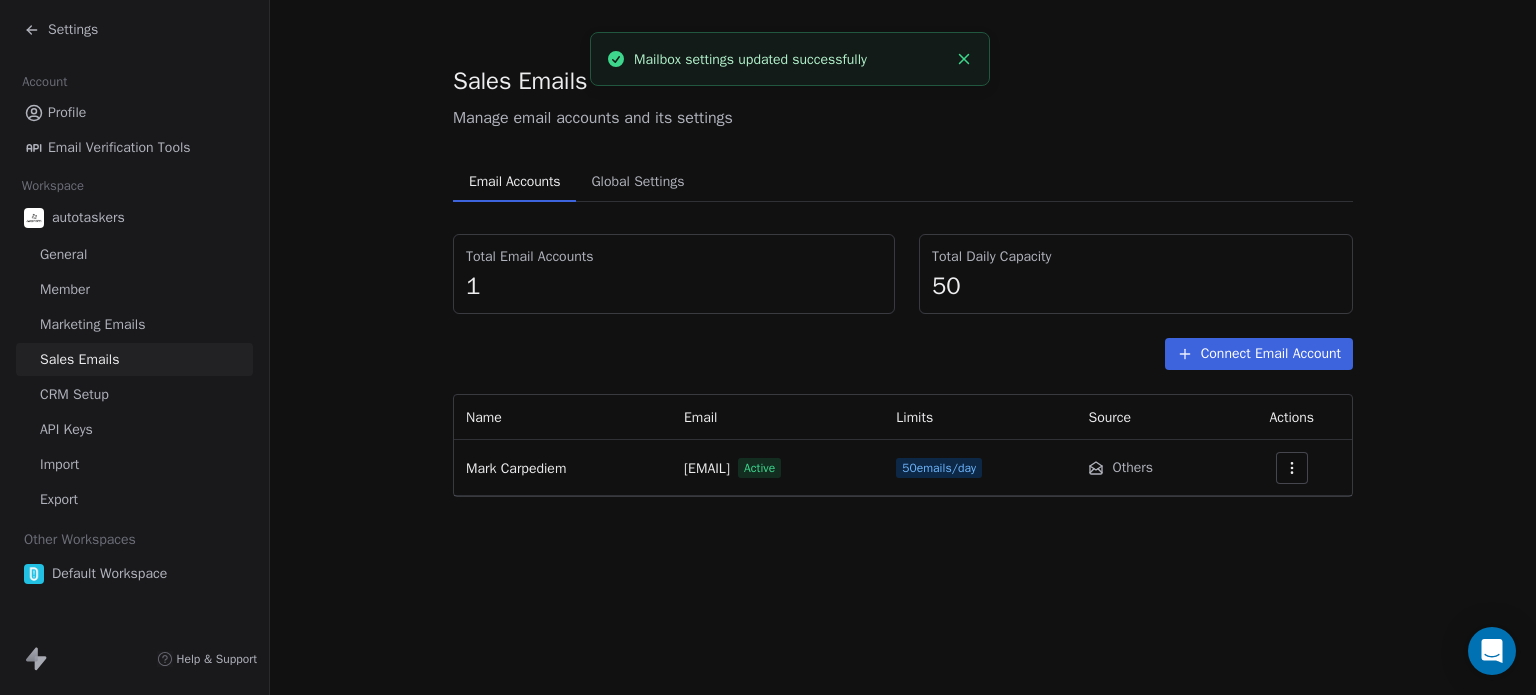 click on "Mark Carpediem" at bounding box center [563, 468] 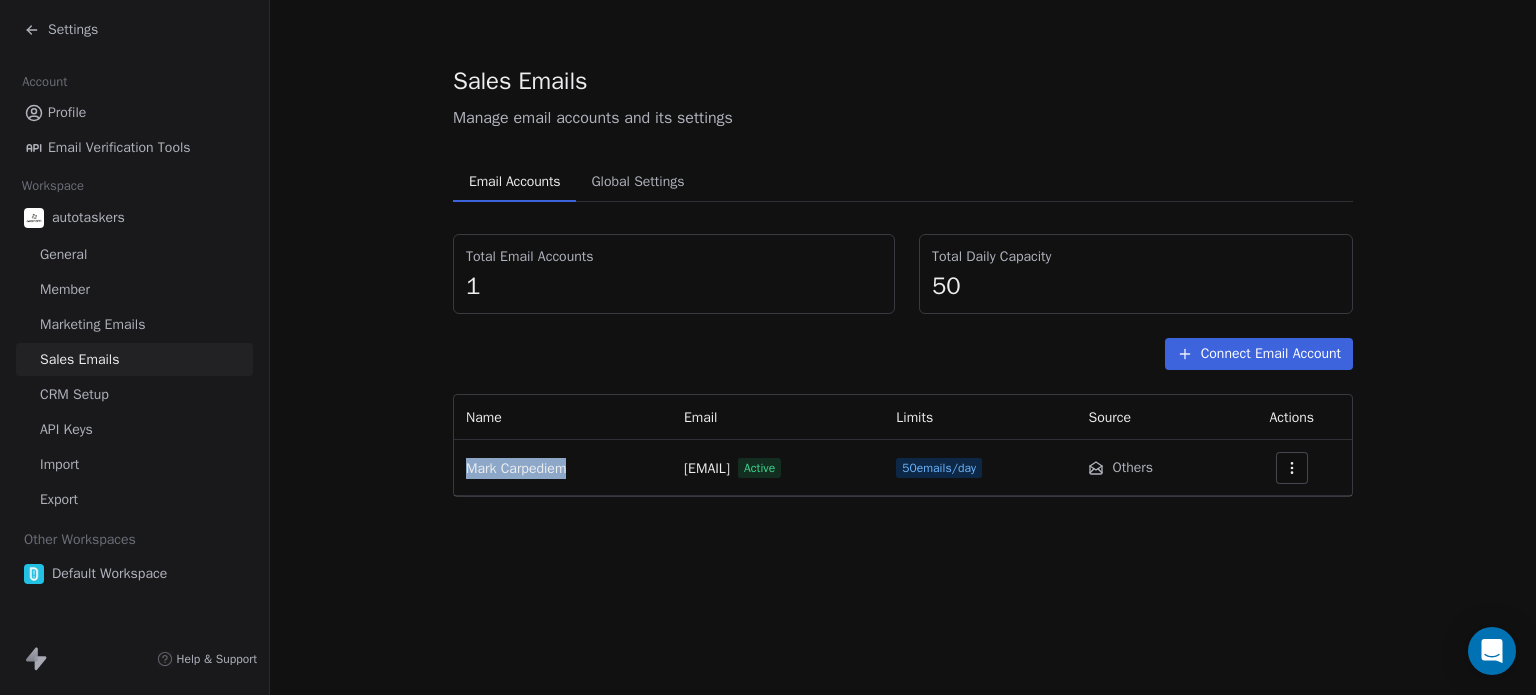 drag, startPoint x: 584, startPoint y: 461, endPoint x: 461, endPoint y: 478, distance: 124.16924 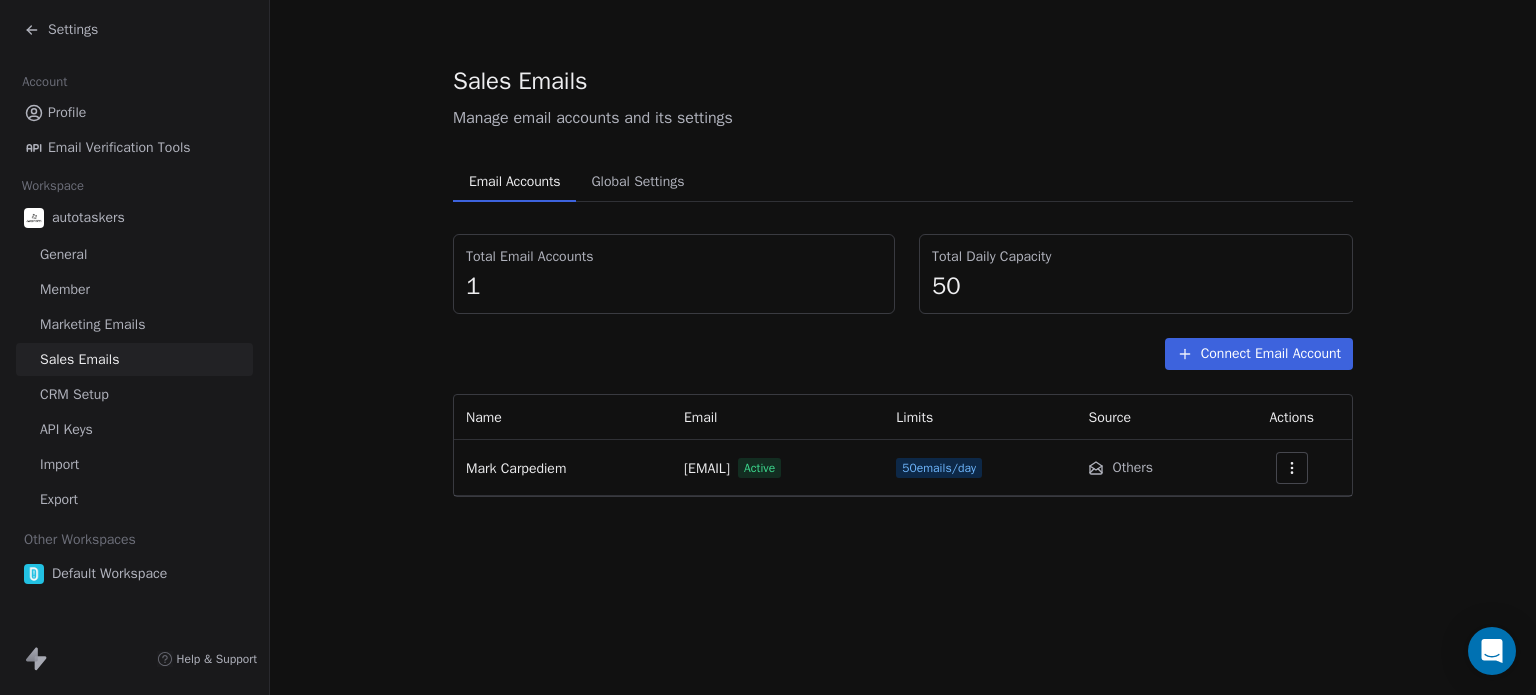 click on "Name" at bounding box center [563, 417] 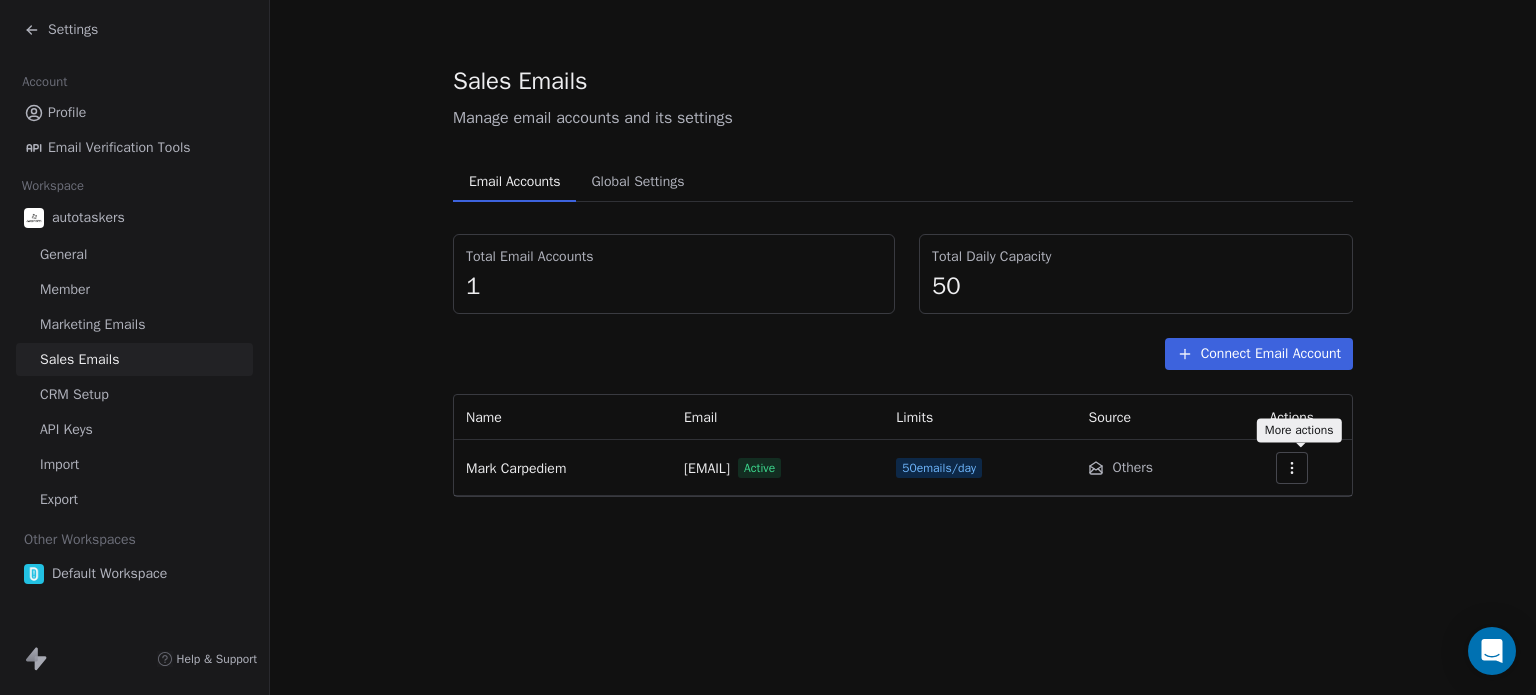 click 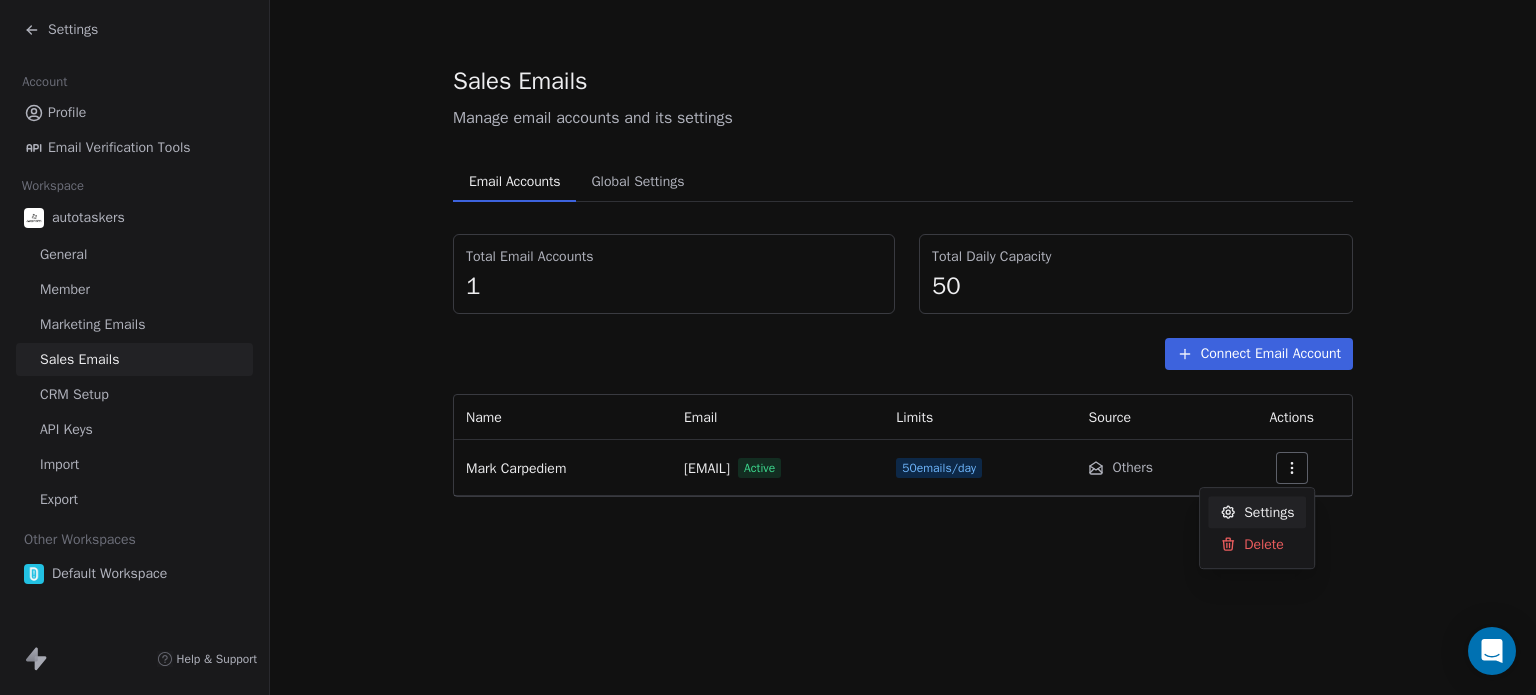 click on "Settings" at bounding box center (1269, 512) 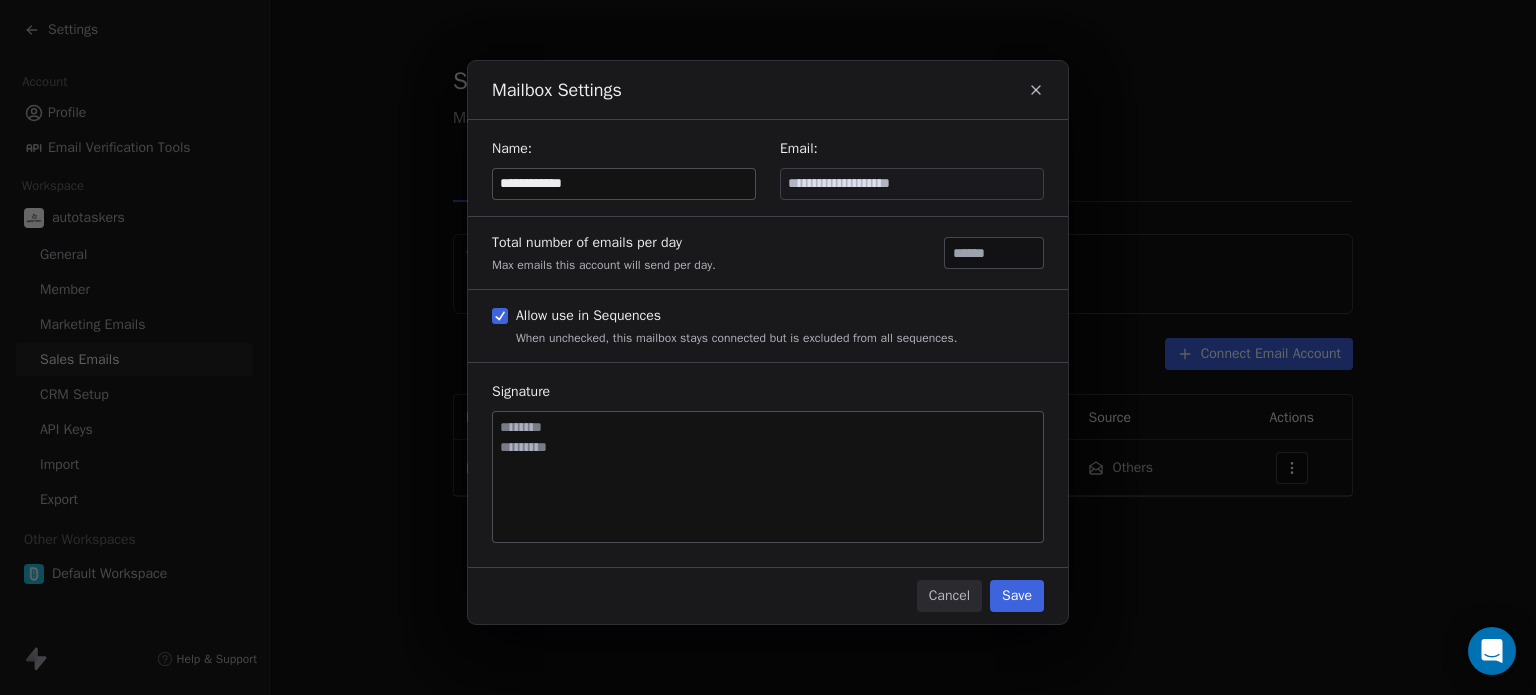 click on "**********" at bounding box center [624, 184] 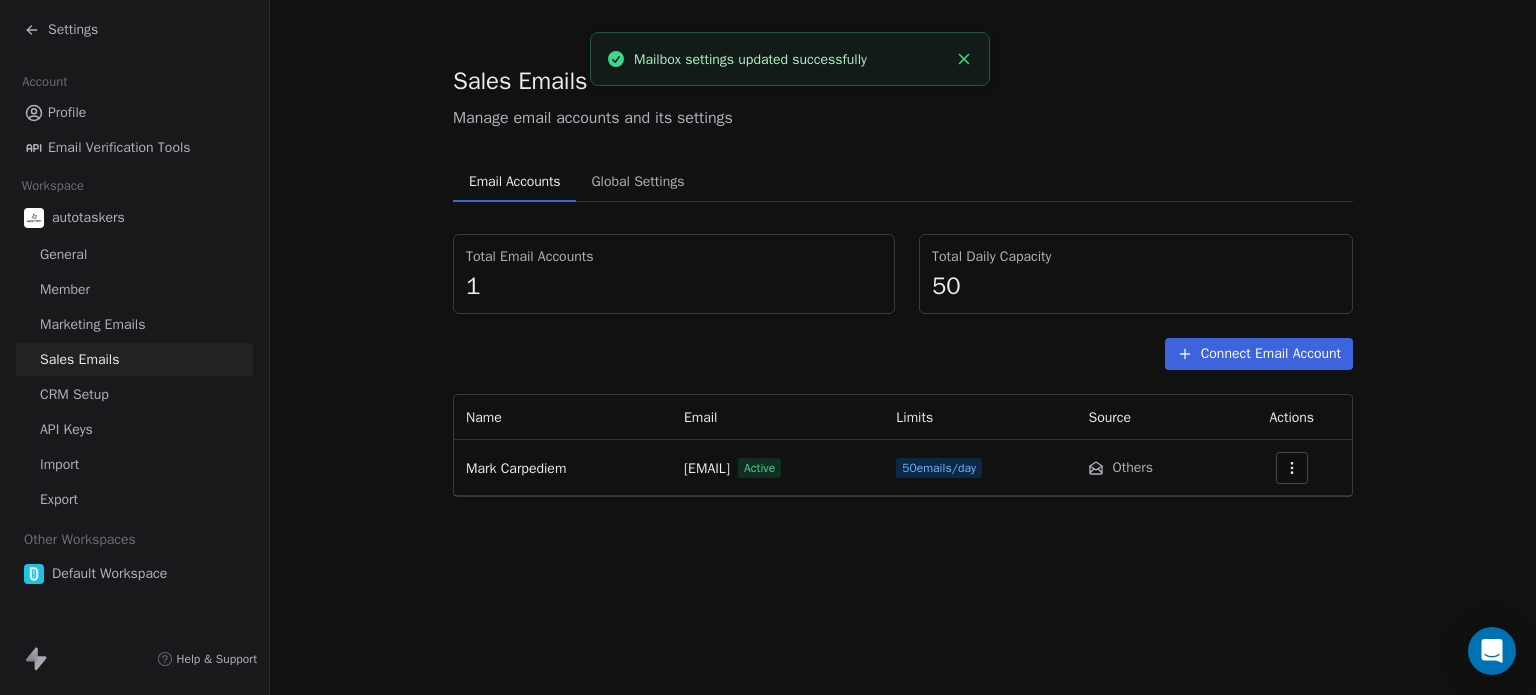 click at bounding box center (1292, 468) 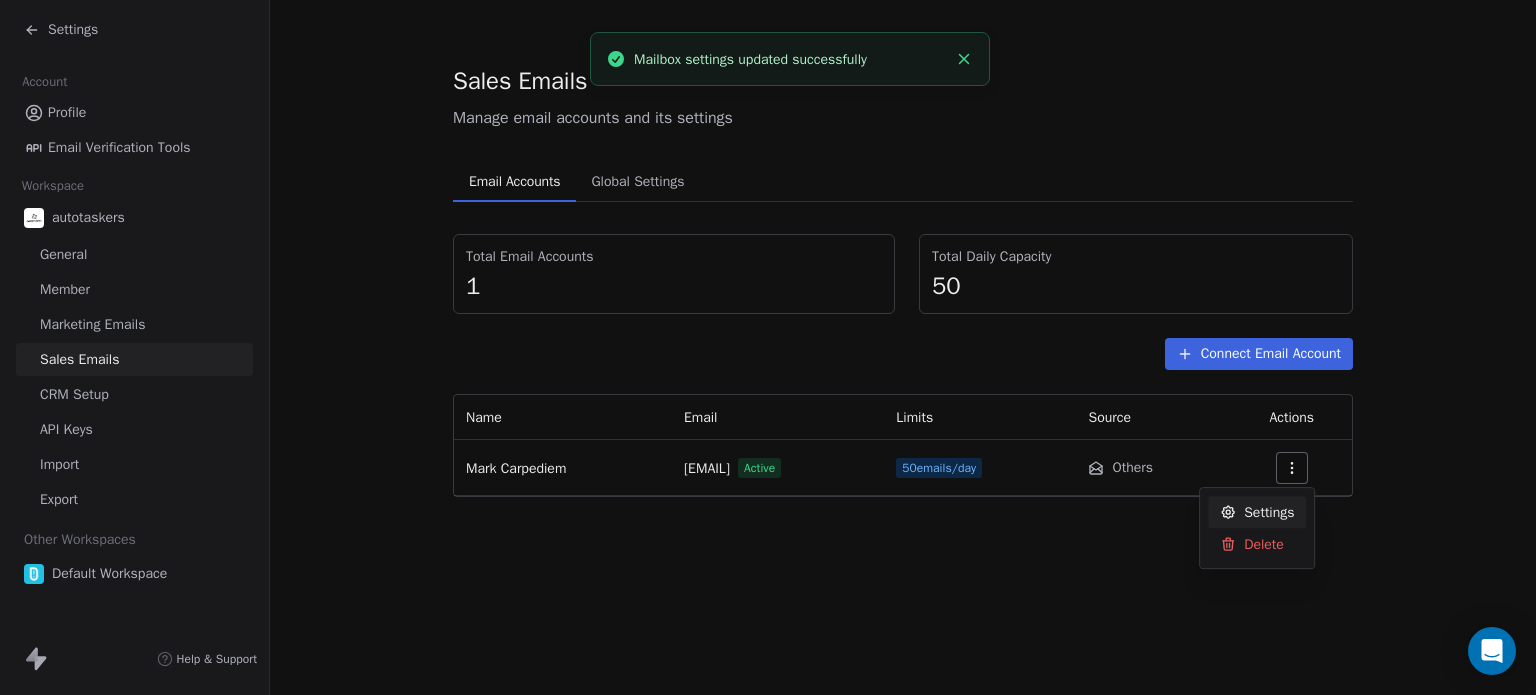click on "Settings" at bounding box center (1269, 512) 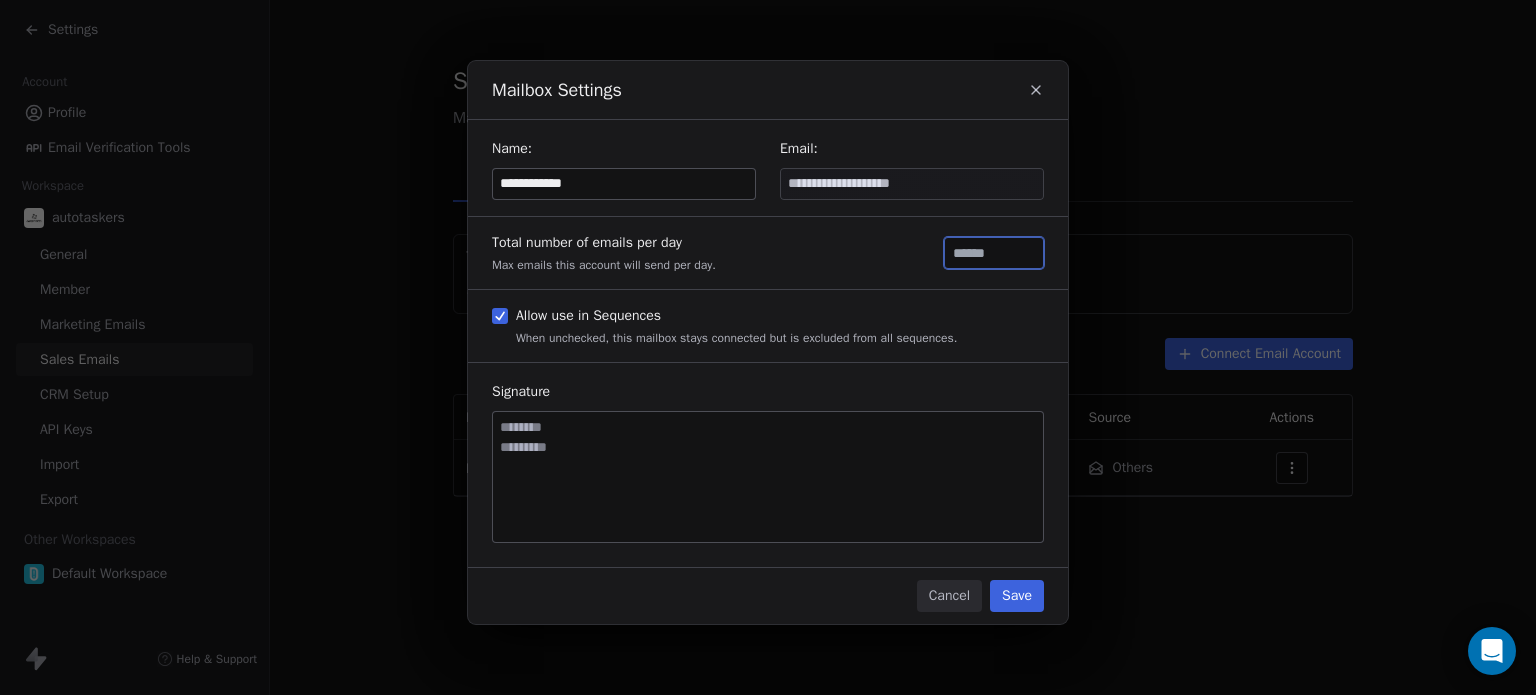 drag, startPoint x: 982, startPoint y: 259, endPoint x: 943, endPoint y: 261, distance: 39.051247 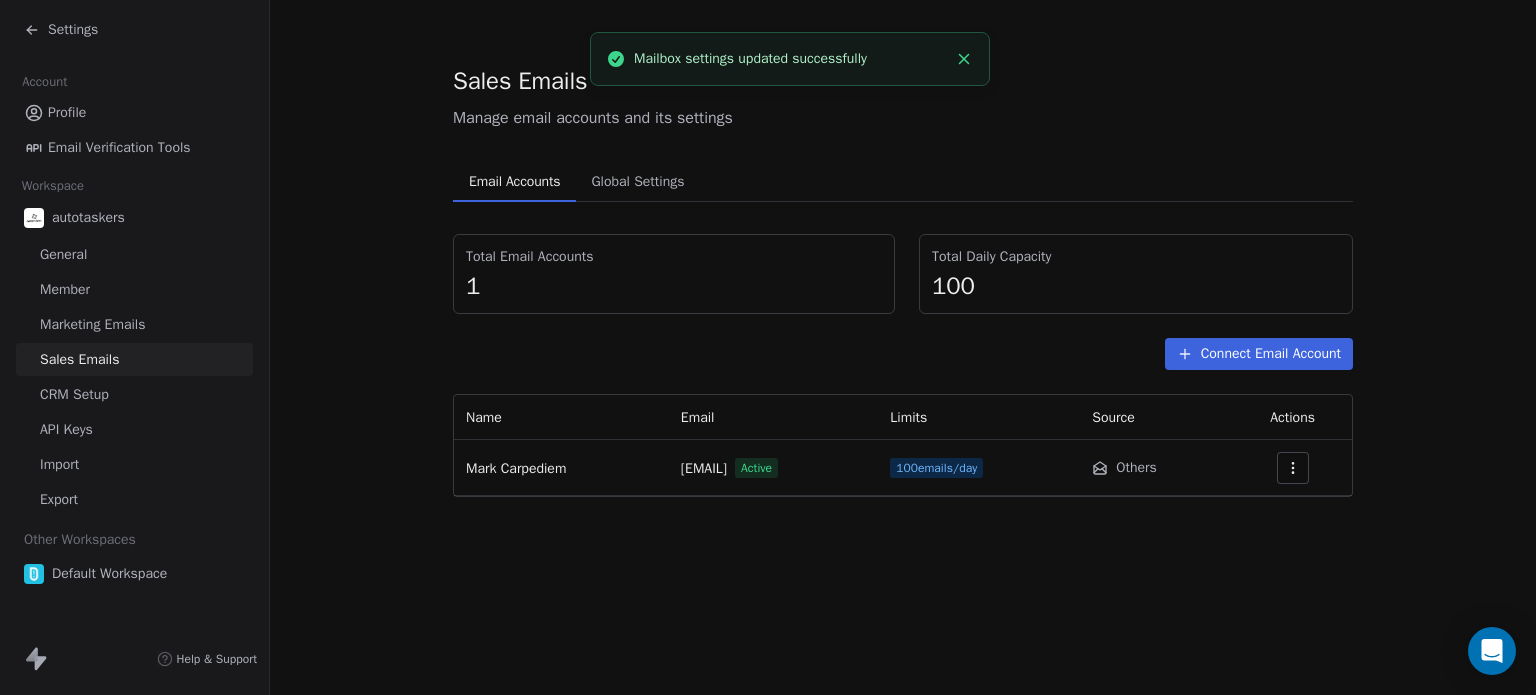 click 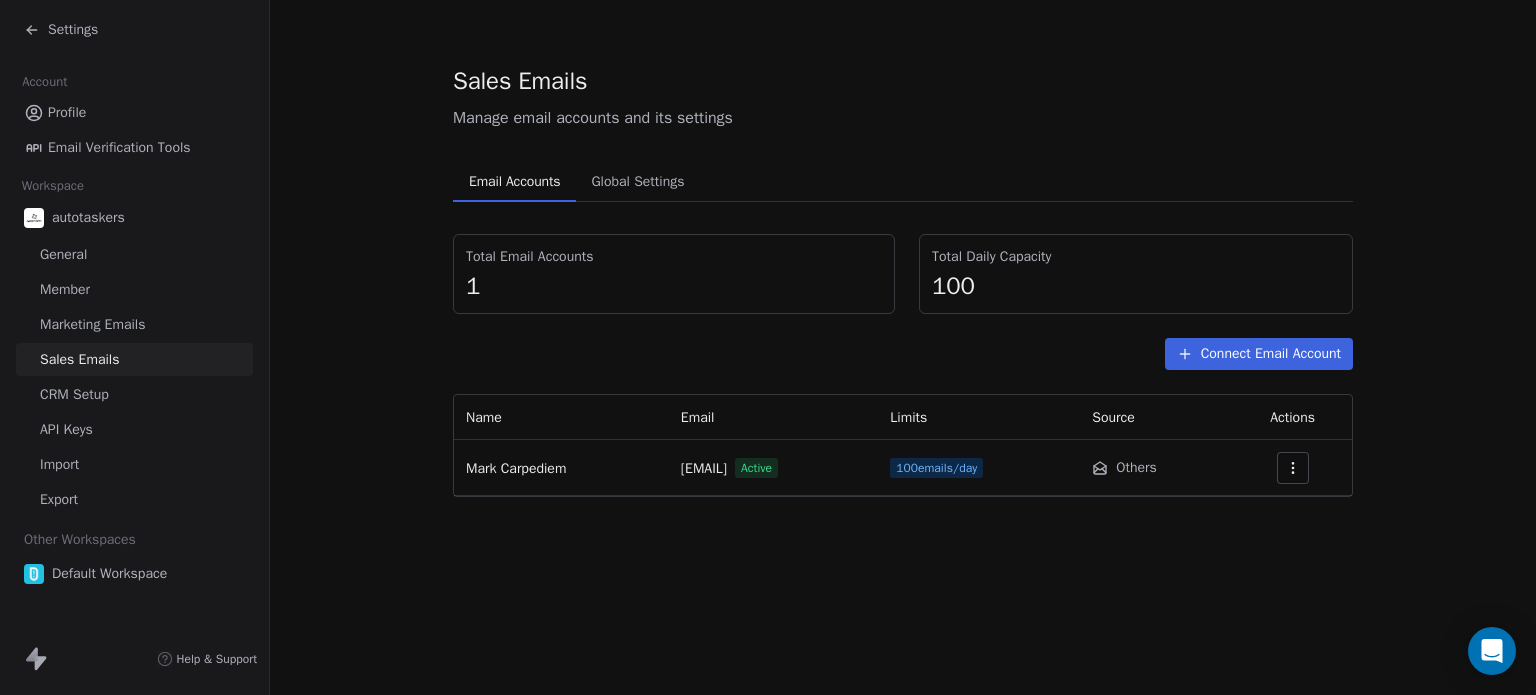 click on "Sales Emails Manage email accounts and its settings Email Accounts Email Accounts Global Settings Global Settings Total Email Accounts 1 Total Daily Capacity 100 Connect Email Account Name Email Limits Source Actions Mark Carpediem info@autotaskers.com Active 100  emails/day Others" at bounding box center (903, 347) 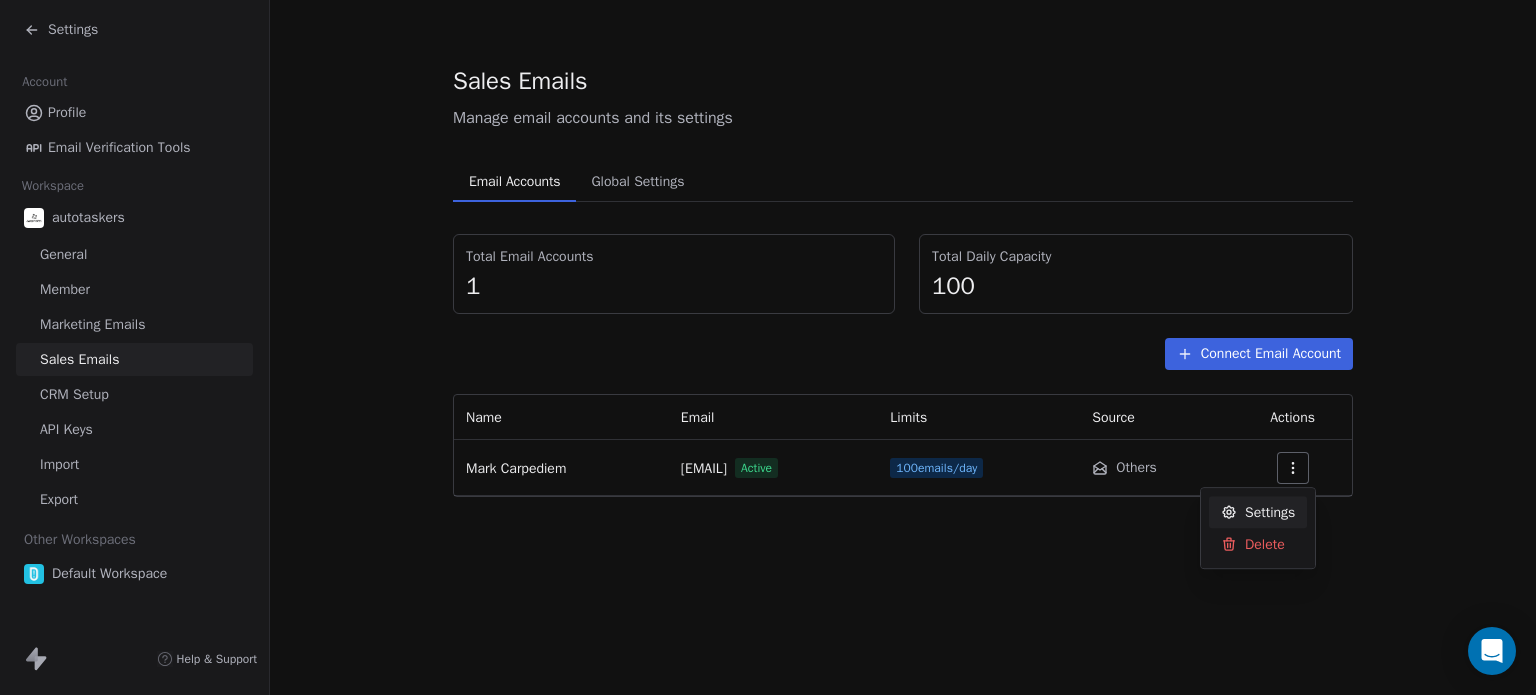 click on "Settings Account Profile Email Verification Tools Workspace autotaskers General Member Marketing Emails Sales Emails CRM Setup API Keys Import Export Other Workspaces Default Workspace Help & Support Sales Emails Manage email accounts and its settings Email Accounts Email Accounts Global Settings Global Settings Total Email Accounts 1 Total Daily Capacity 100 Connect Email Account Name Email Limits Source Actions Mark Carpediem info@autotaskers.com Active 100  emails/day Others
Settings Delete" at bounding box center [768, 347] 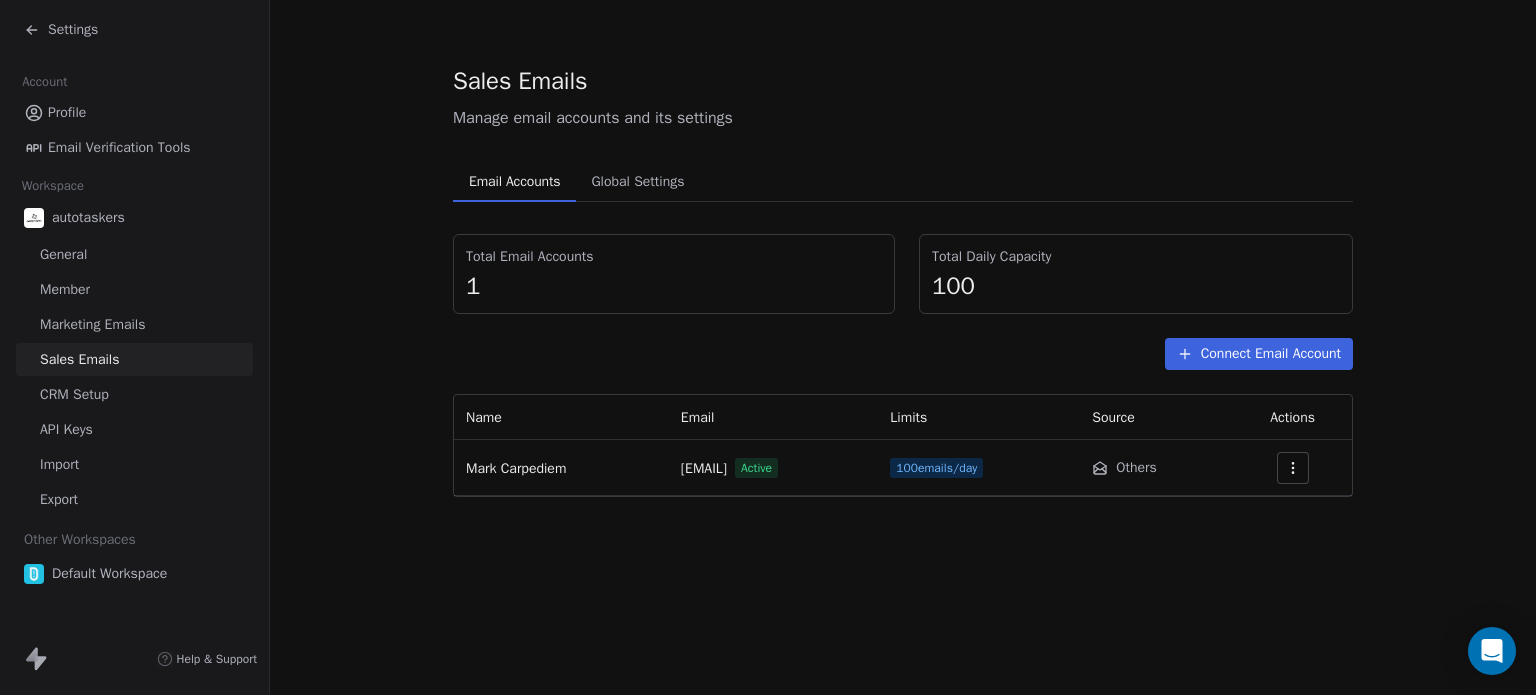 click on "Settings" at bounding box center [73, 30] 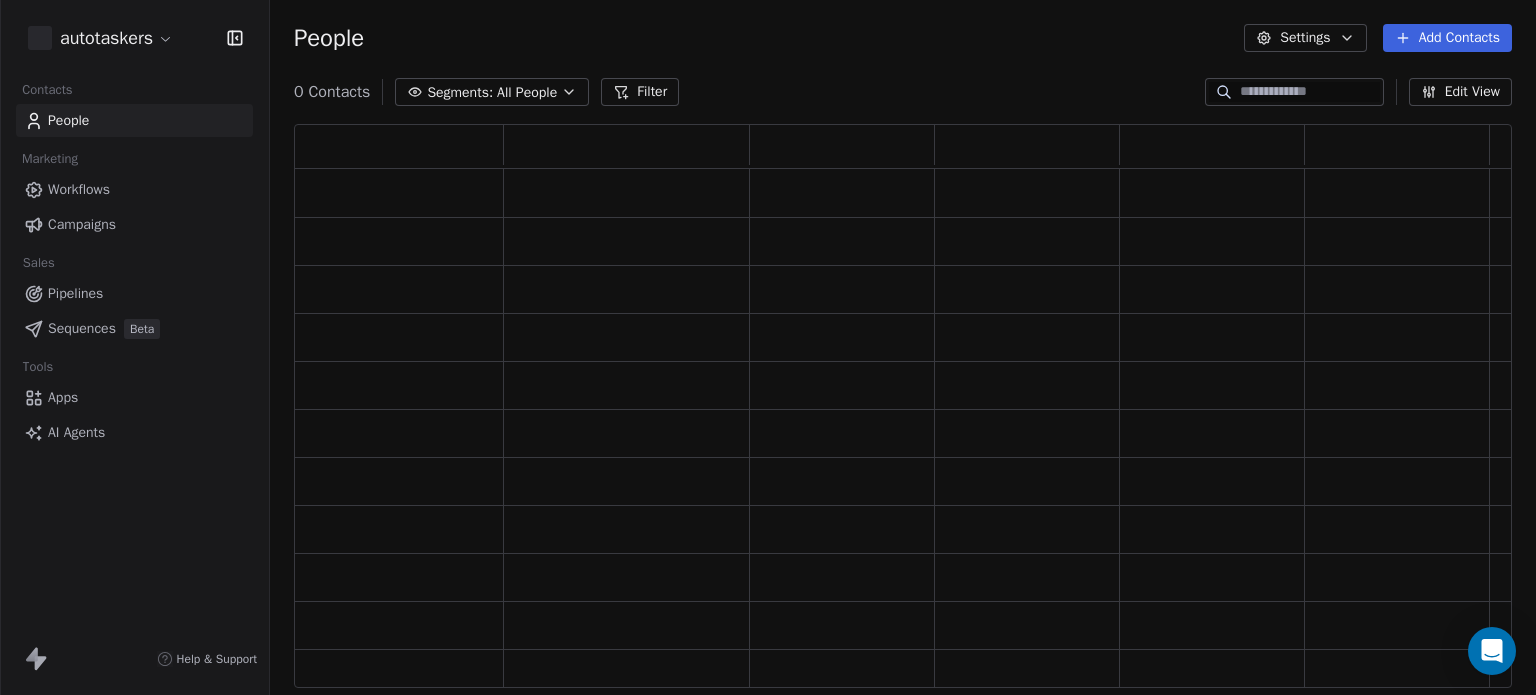 scroll, scrollTop: 16, scrollLeft: 16, axis: both 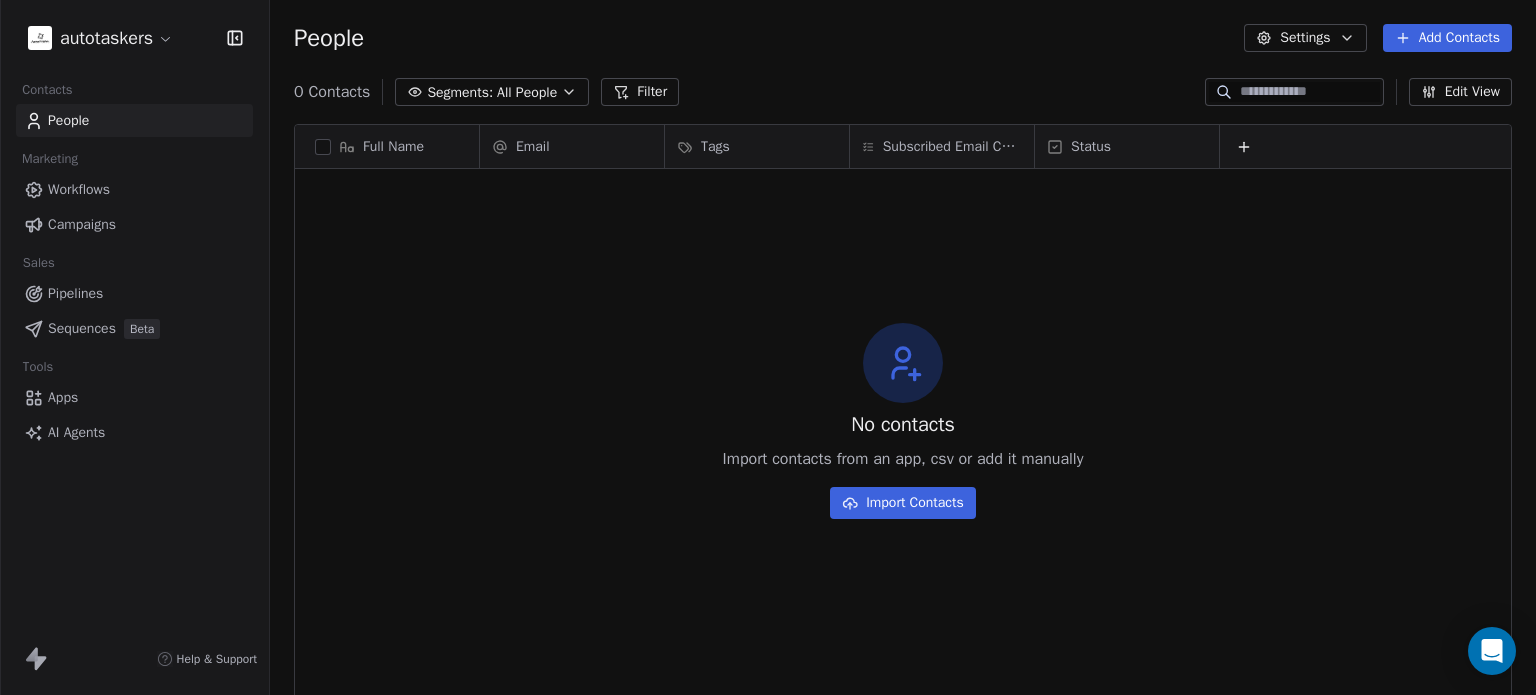 click on "Workflows" at bounding box center [134, 189] 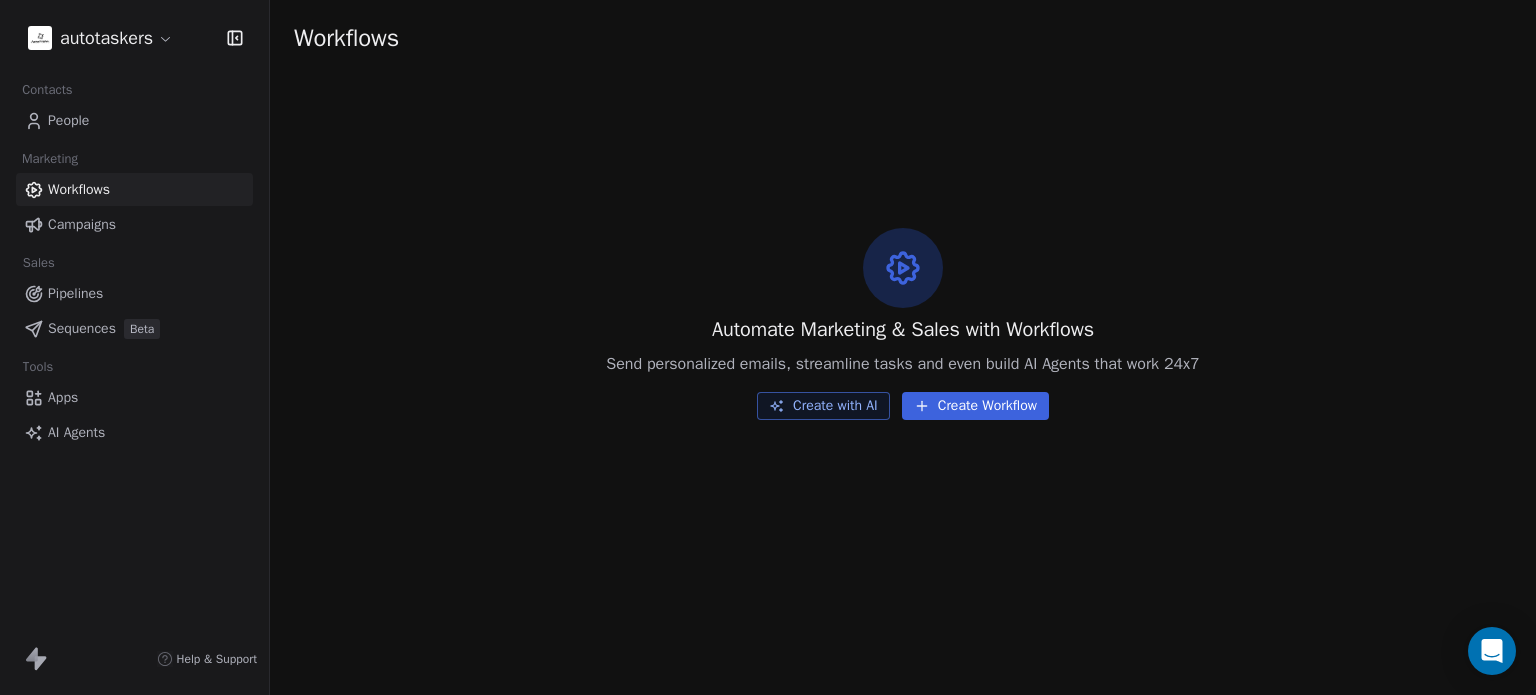 click on "Campaigns" at bounding box center [134, 224] 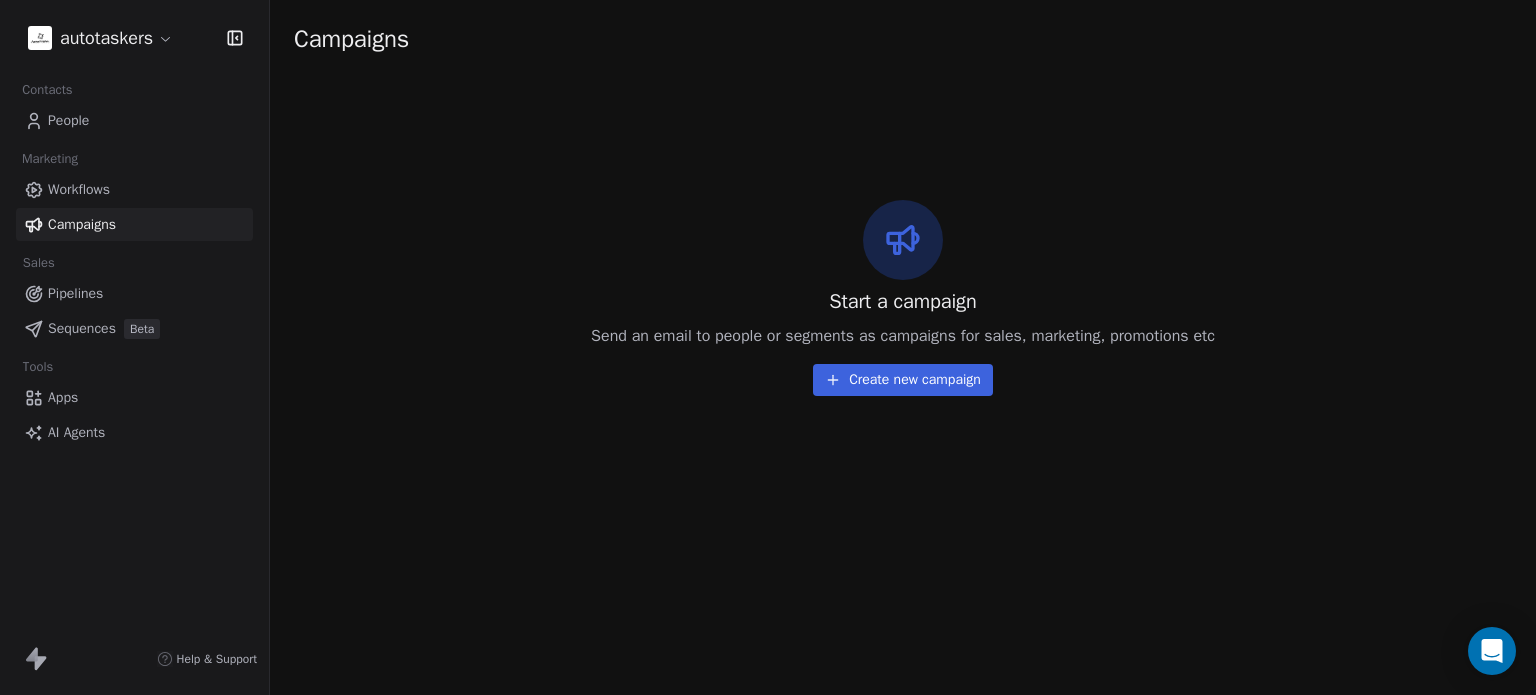 click on "Create new campaign" at bounding box center [903, 380] 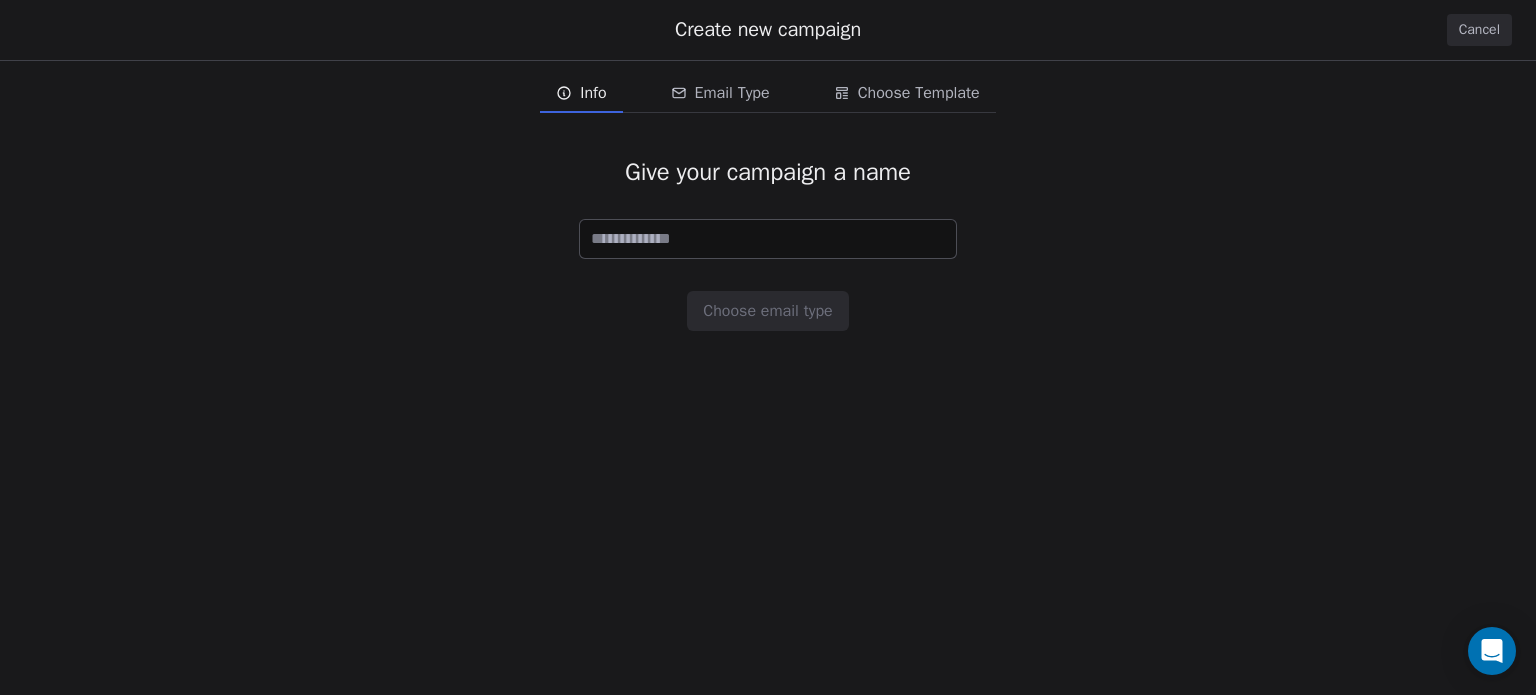 click at bounding box center (768, 239) 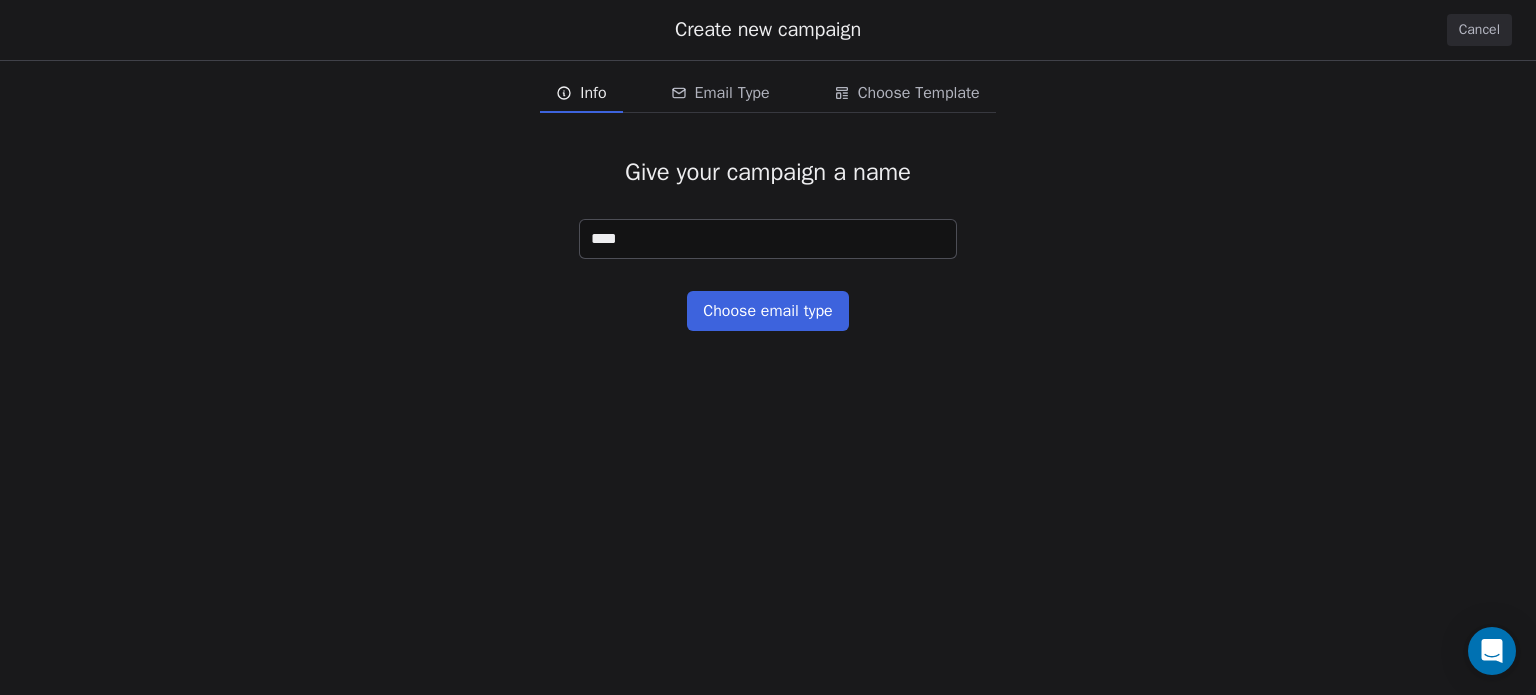 type on "****" 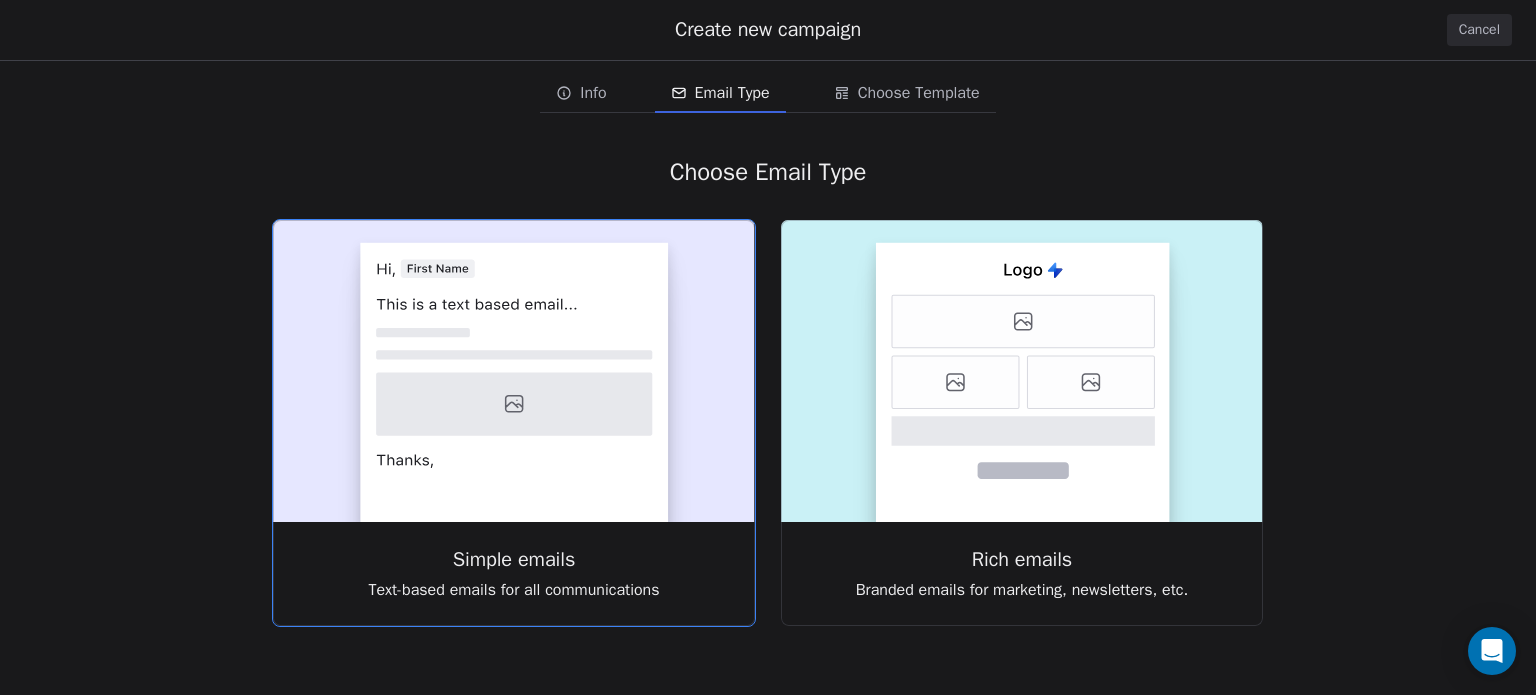 click 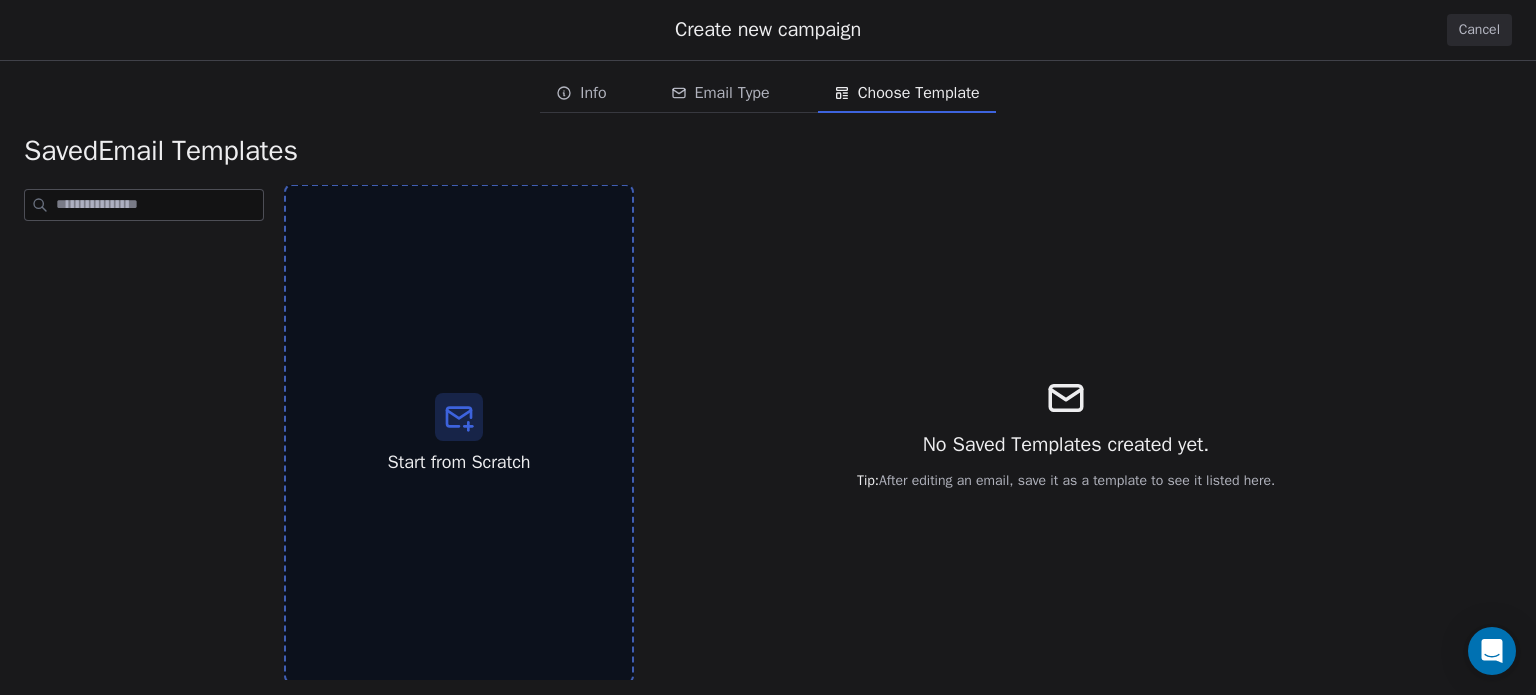 scroll, scrollTop: 8, scrollLeft: 0, axis: vertical 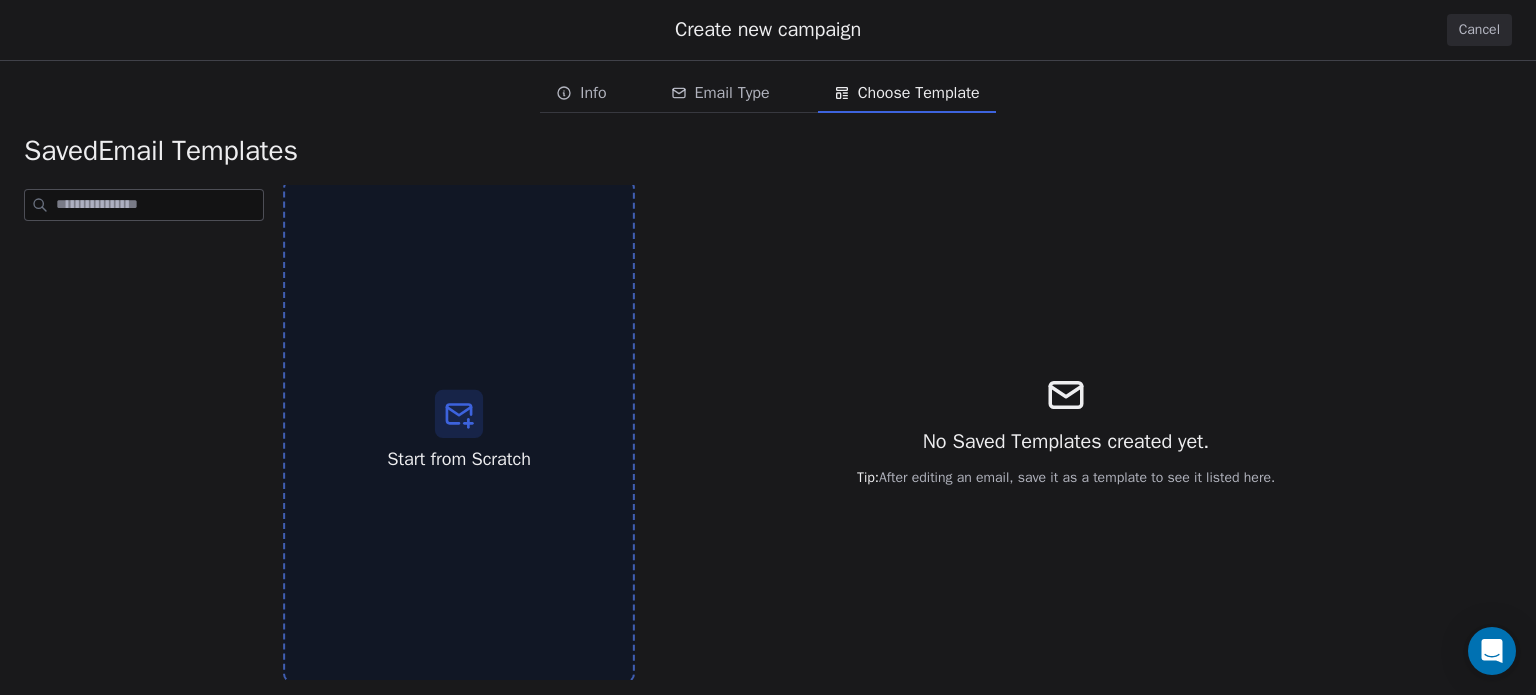 click on "Start from Scratch" at bounding box center (459, 431) 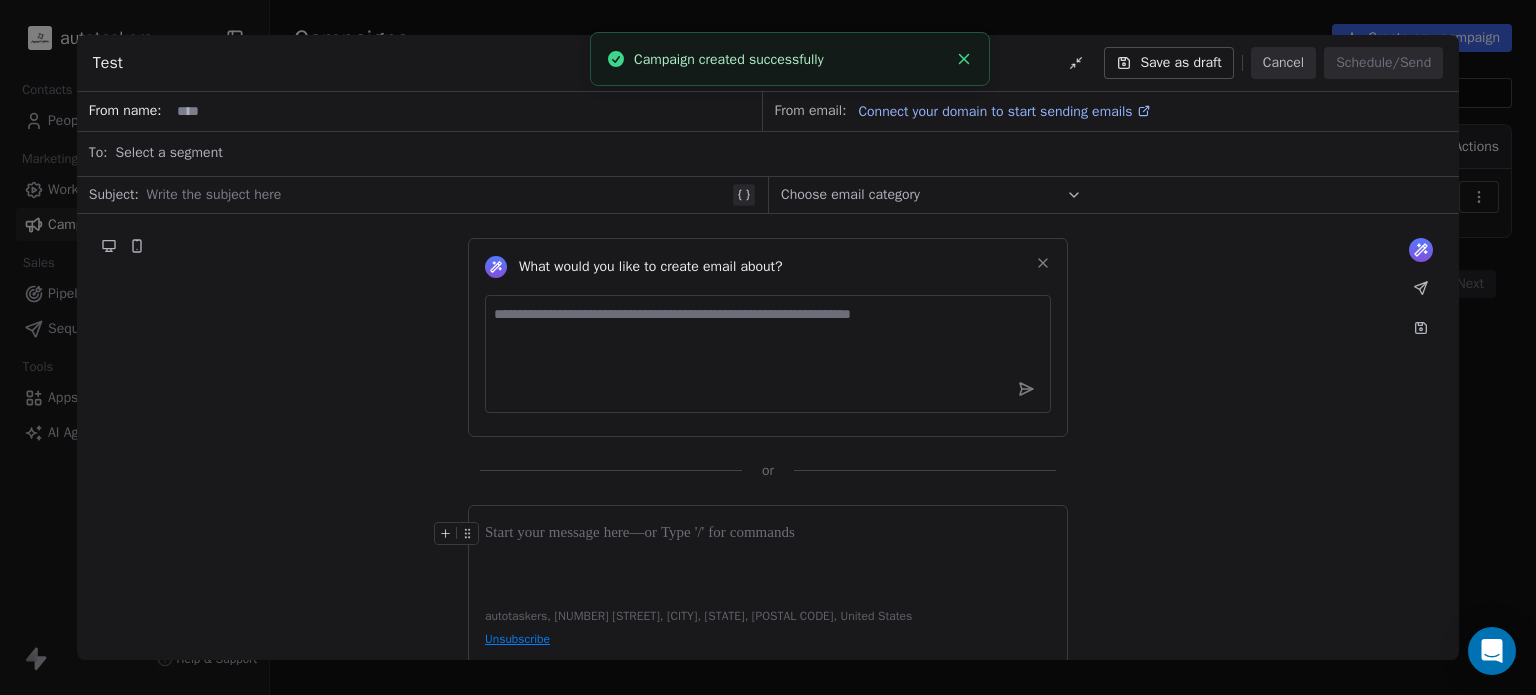 click at bounding box center [768, 354] 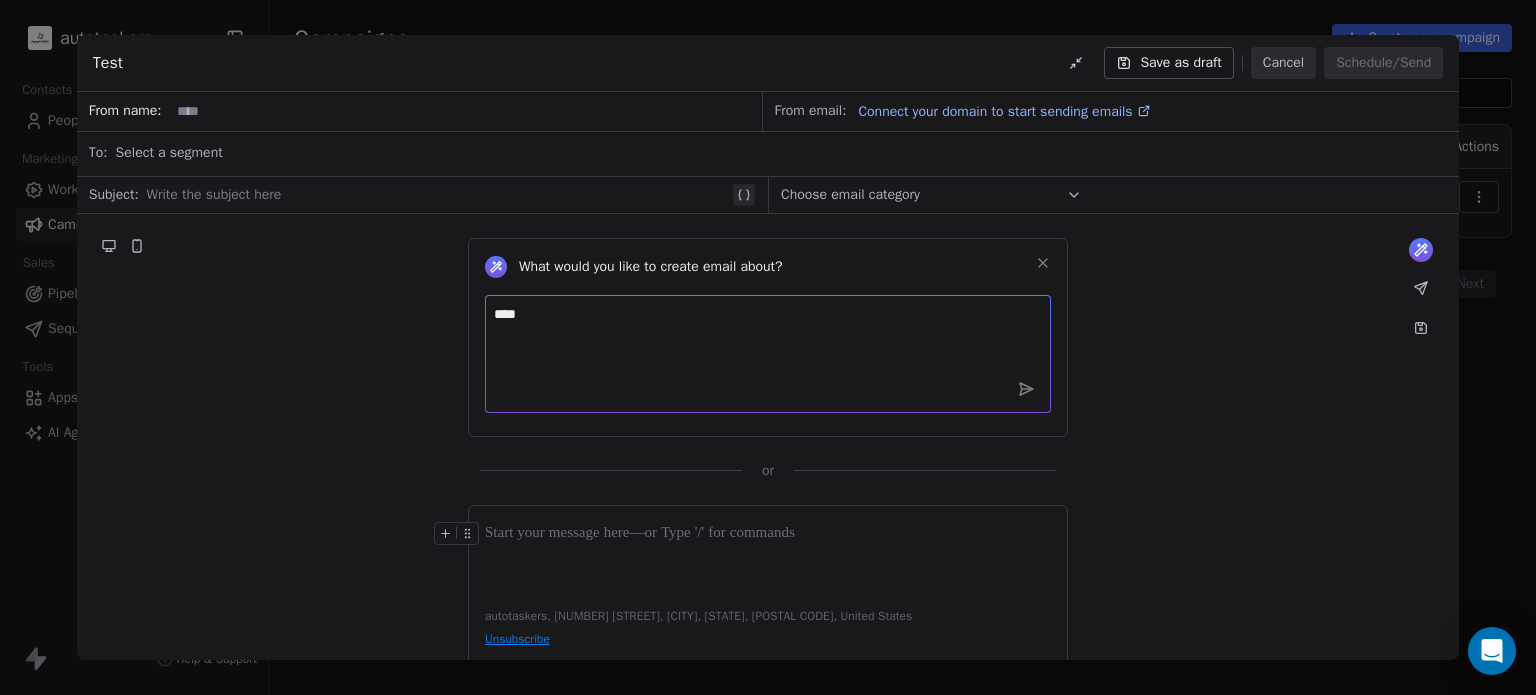 type on "****" 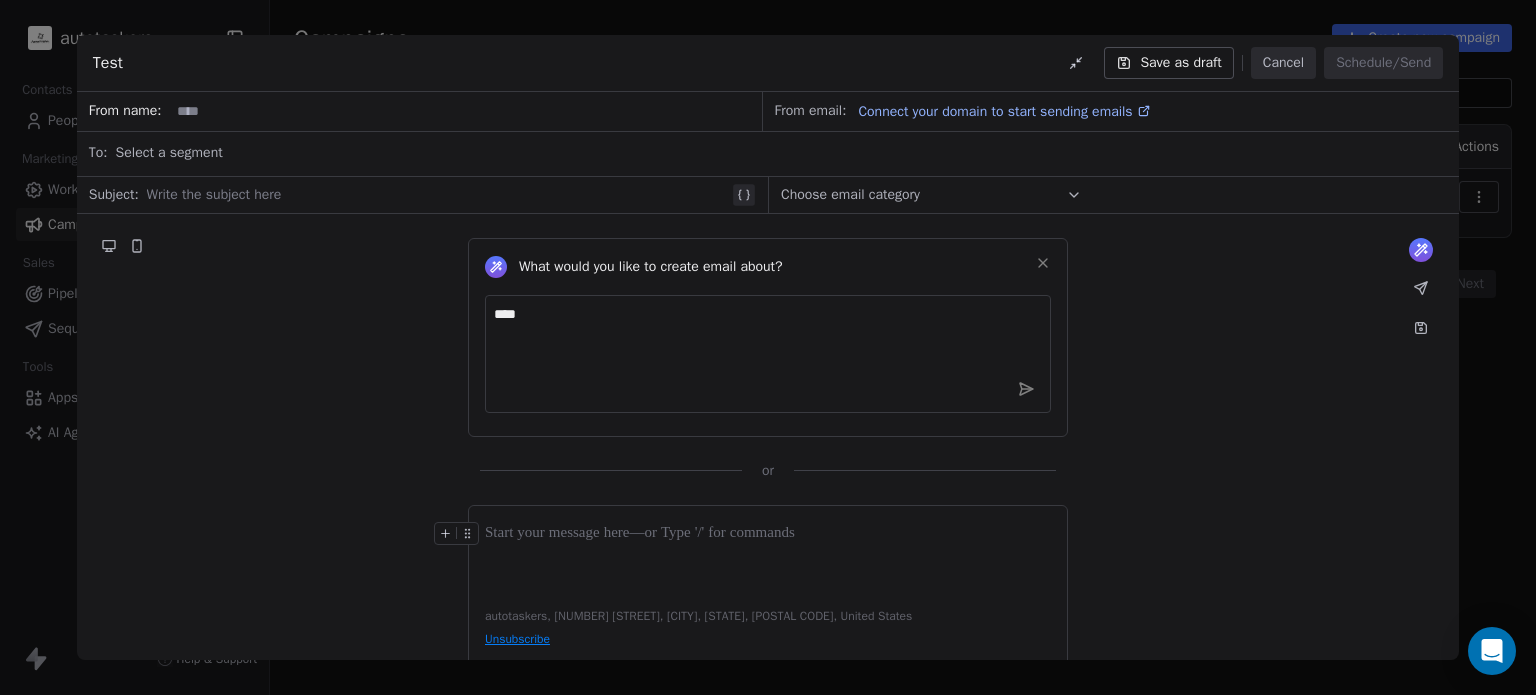 click at bounding box center (768, 534) 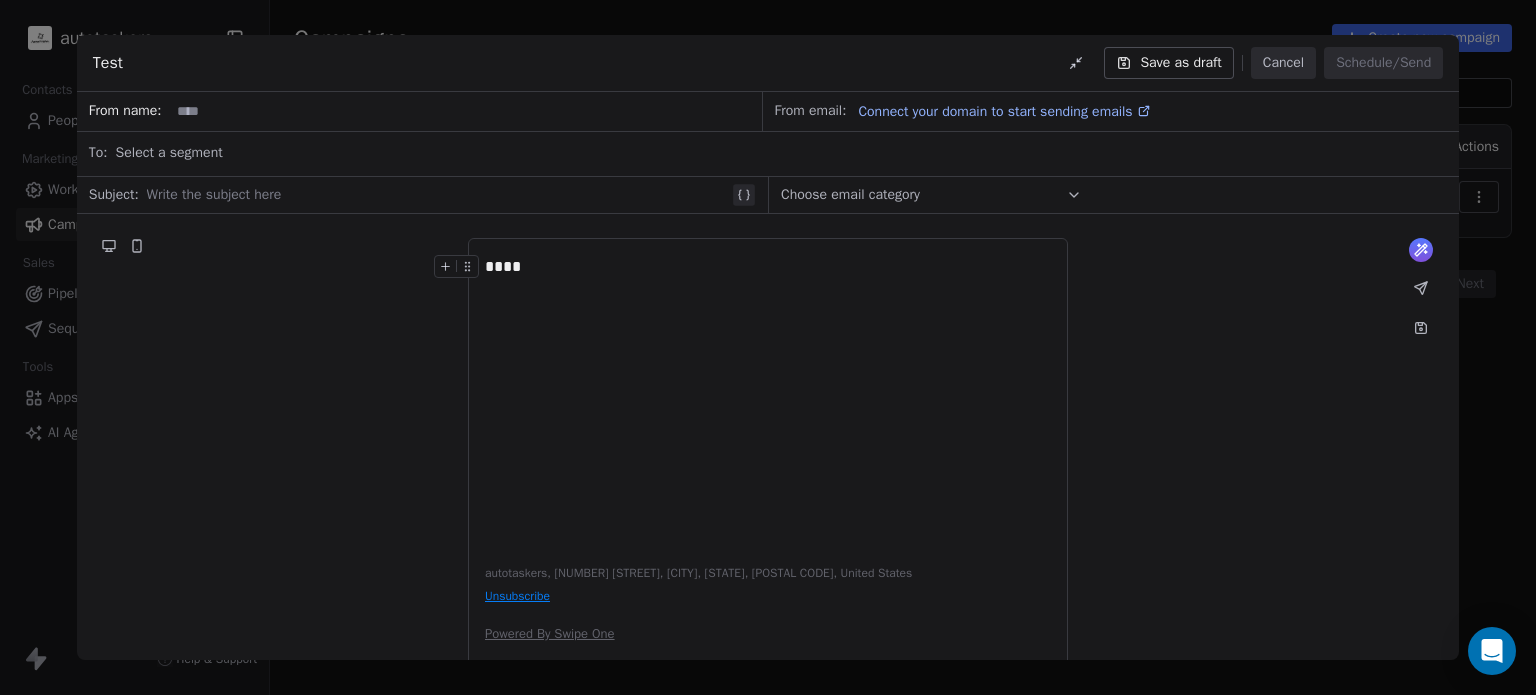 click on "Connect your domain to start sending emails" at bounding box center (995, 111) 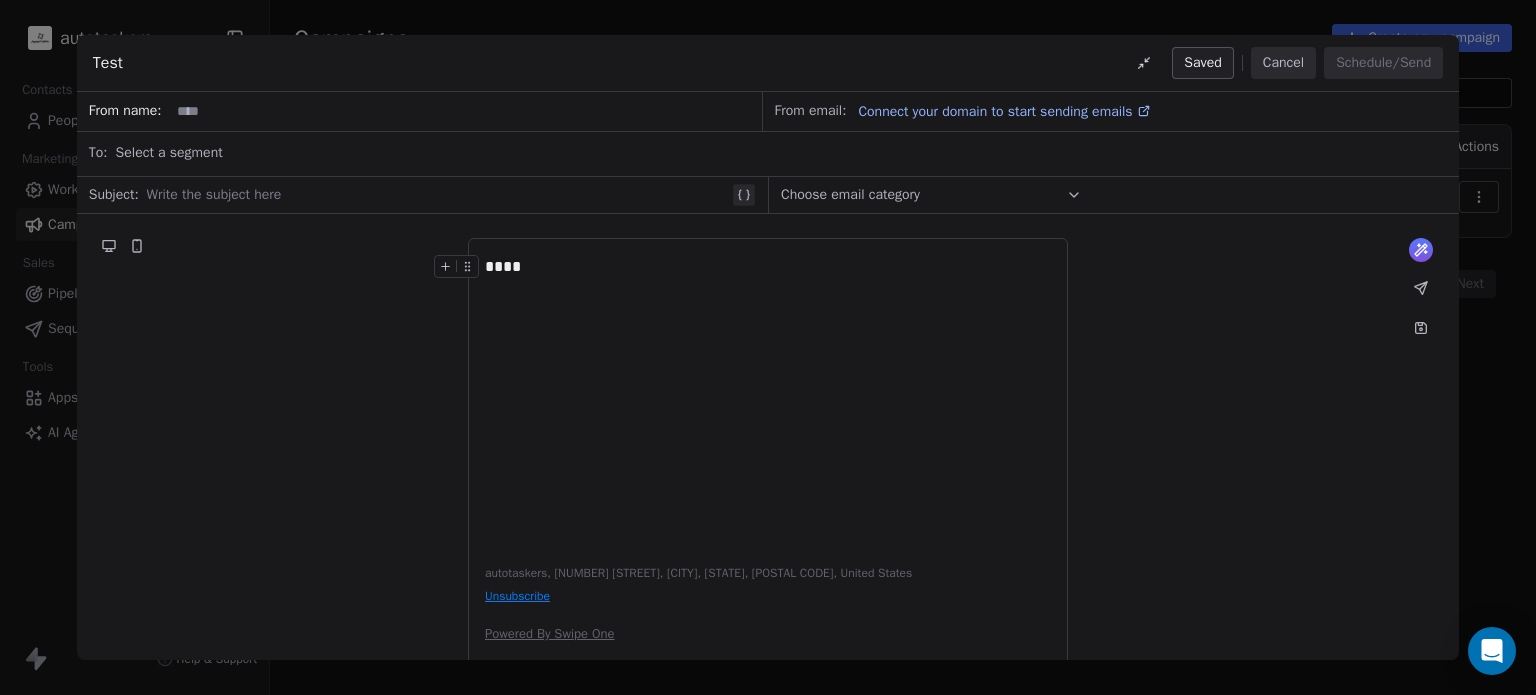 click on "Cancel" at bounding box center (1283, 63) 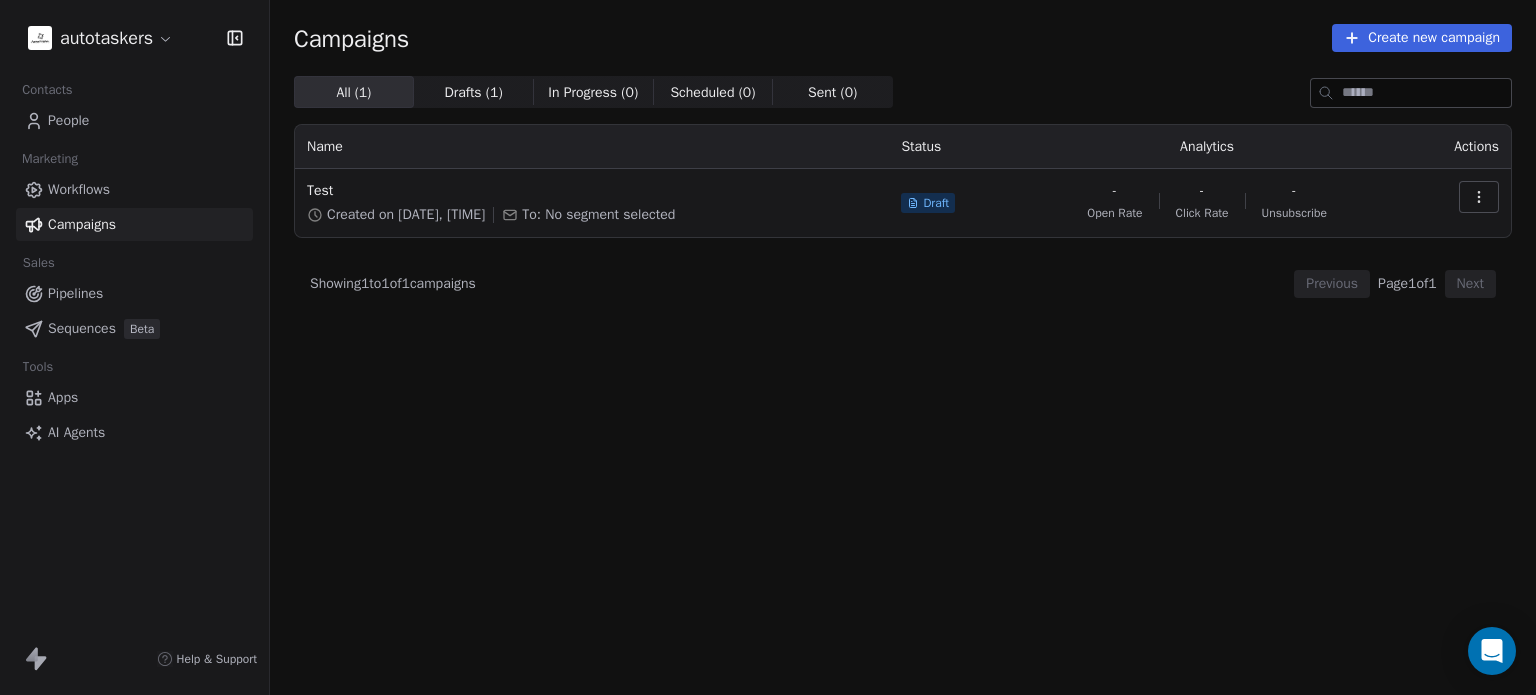 click 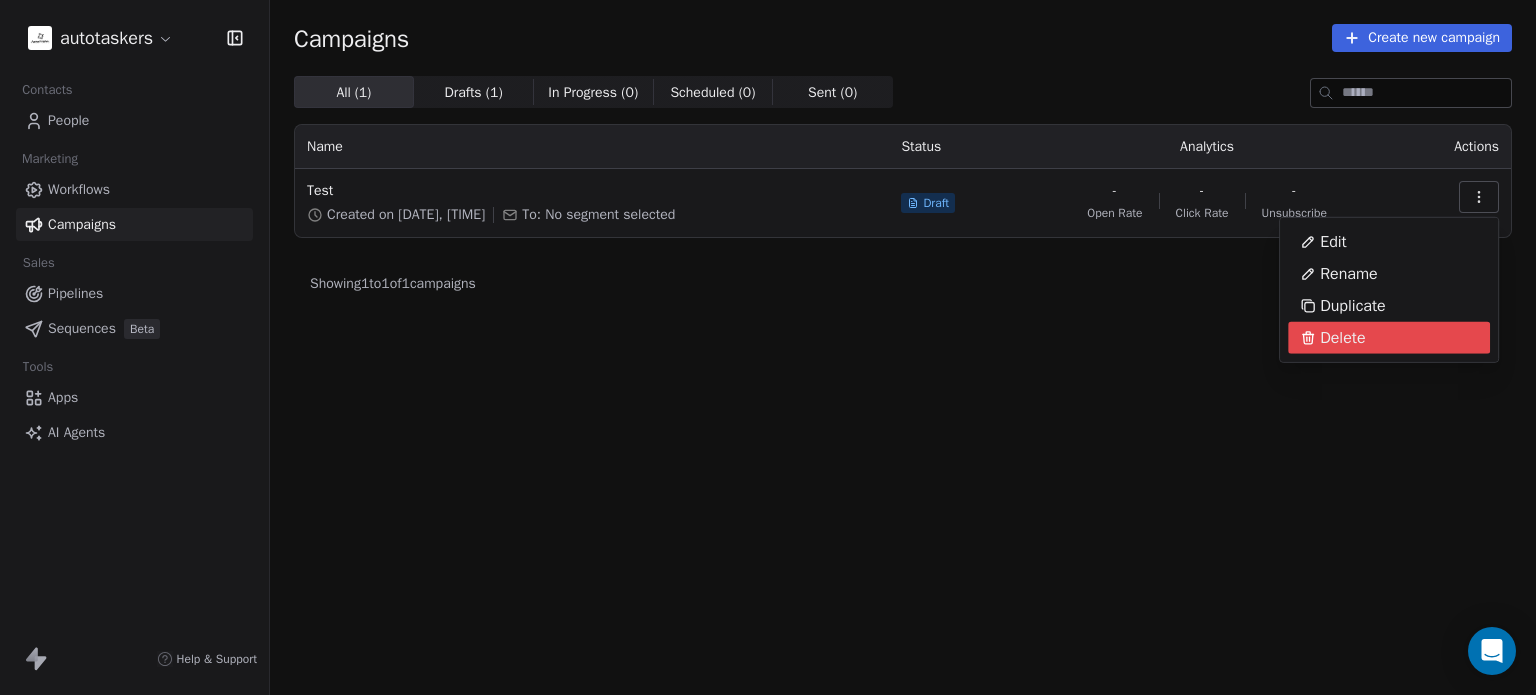 click on "Delete" at bounding box center (1342, 338) 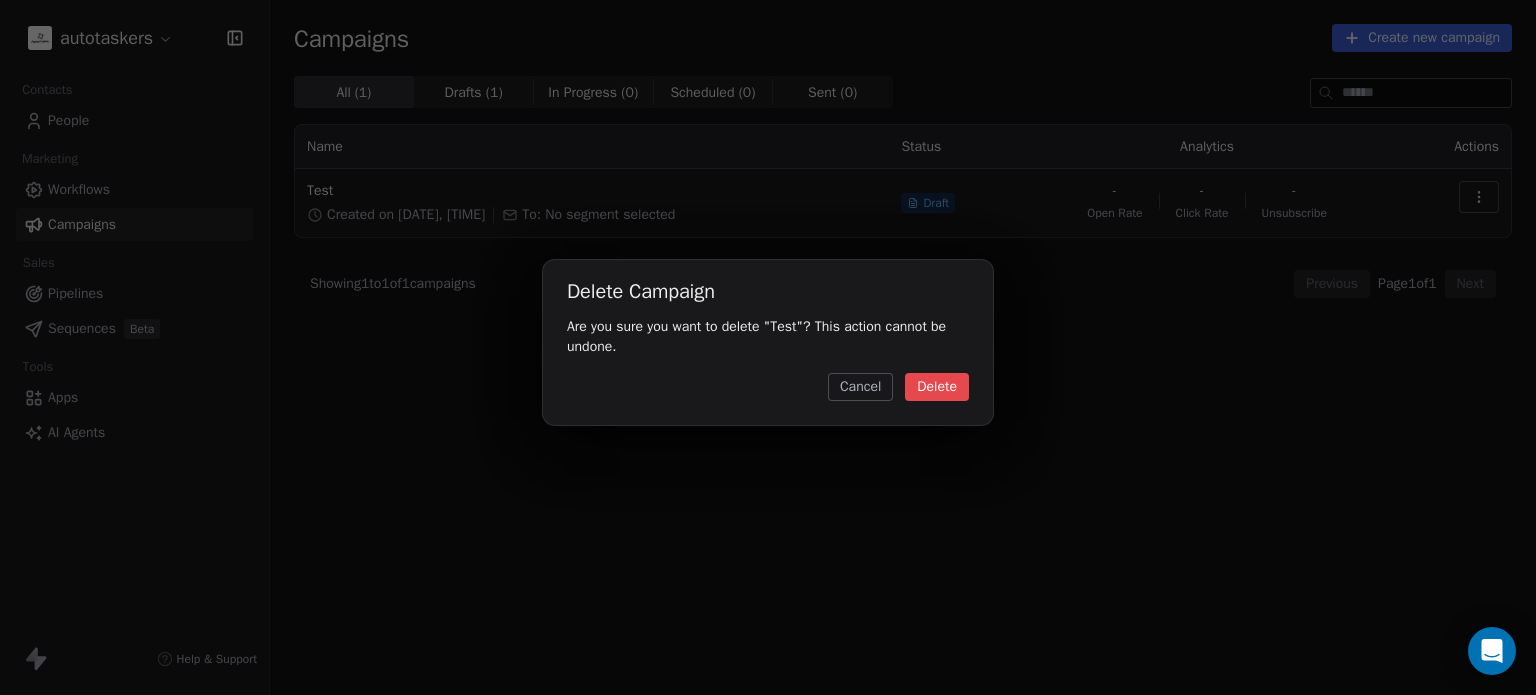 click on "Delete" at bounding box center (937, 387) 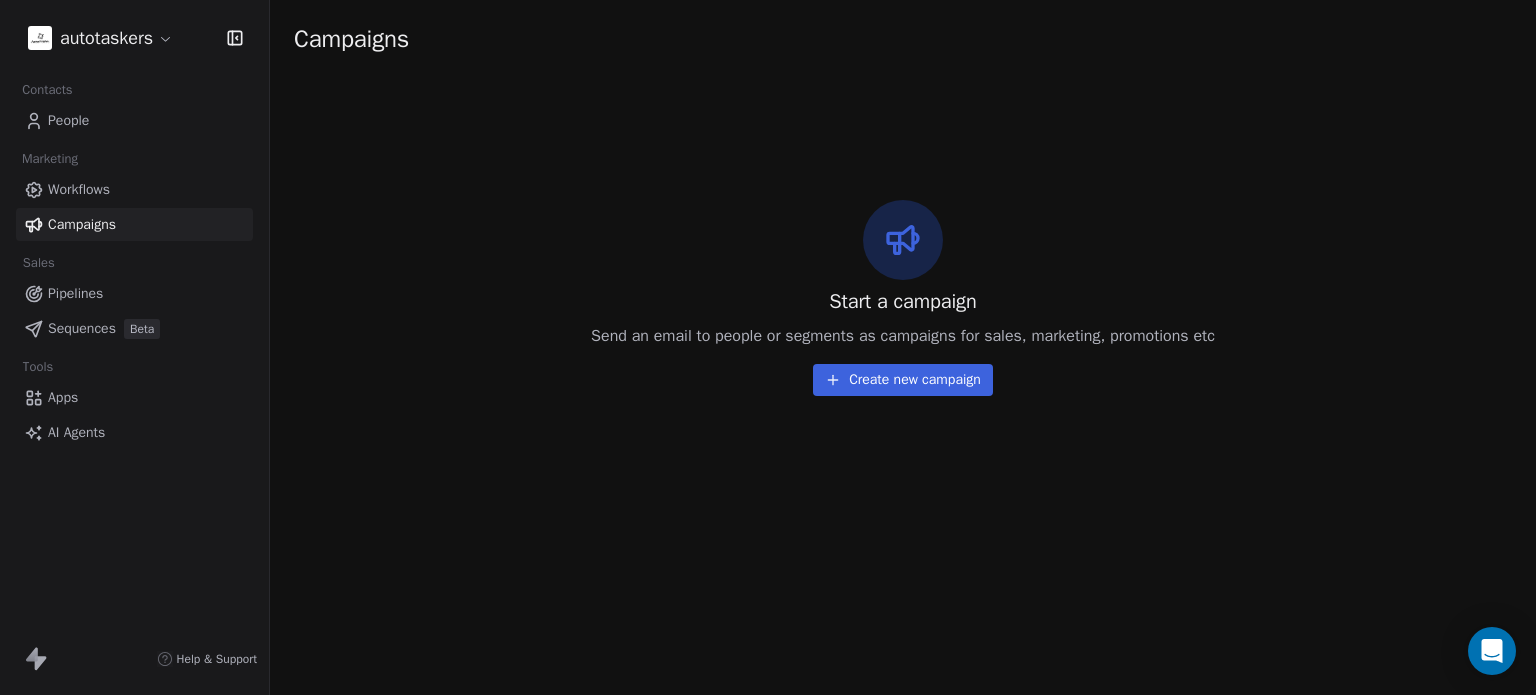 click on "autotaskers Contacts People Marketing Workflows Campaigns Sales Pipelines Sequences Beta Tools Apps AI Agents Help & Support Campaigns Start a campaign Send an email to people or segments as campaigns for sales, marketing, promotions etc  Create new campaign" at bounding box center (768, 347) 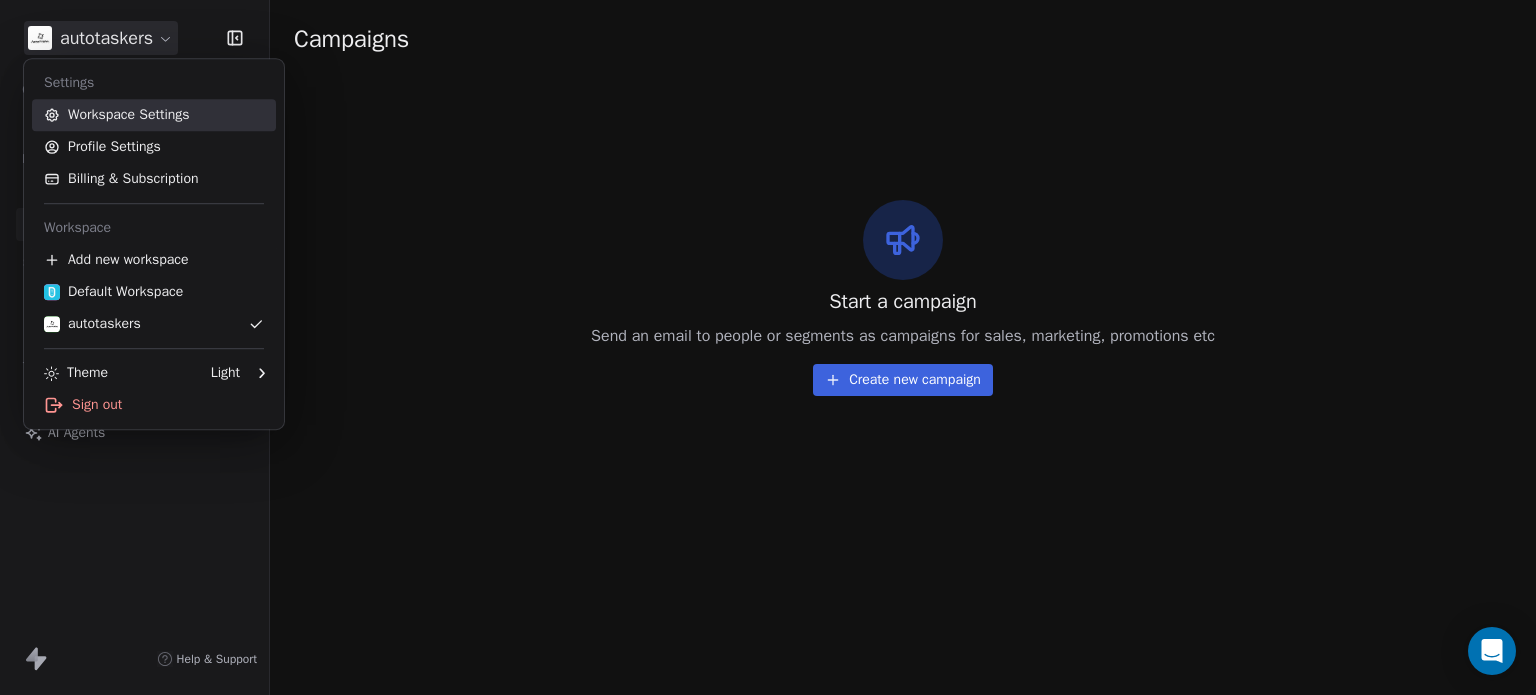 click on "Workspace Settings" at bounding box center (154, 115) 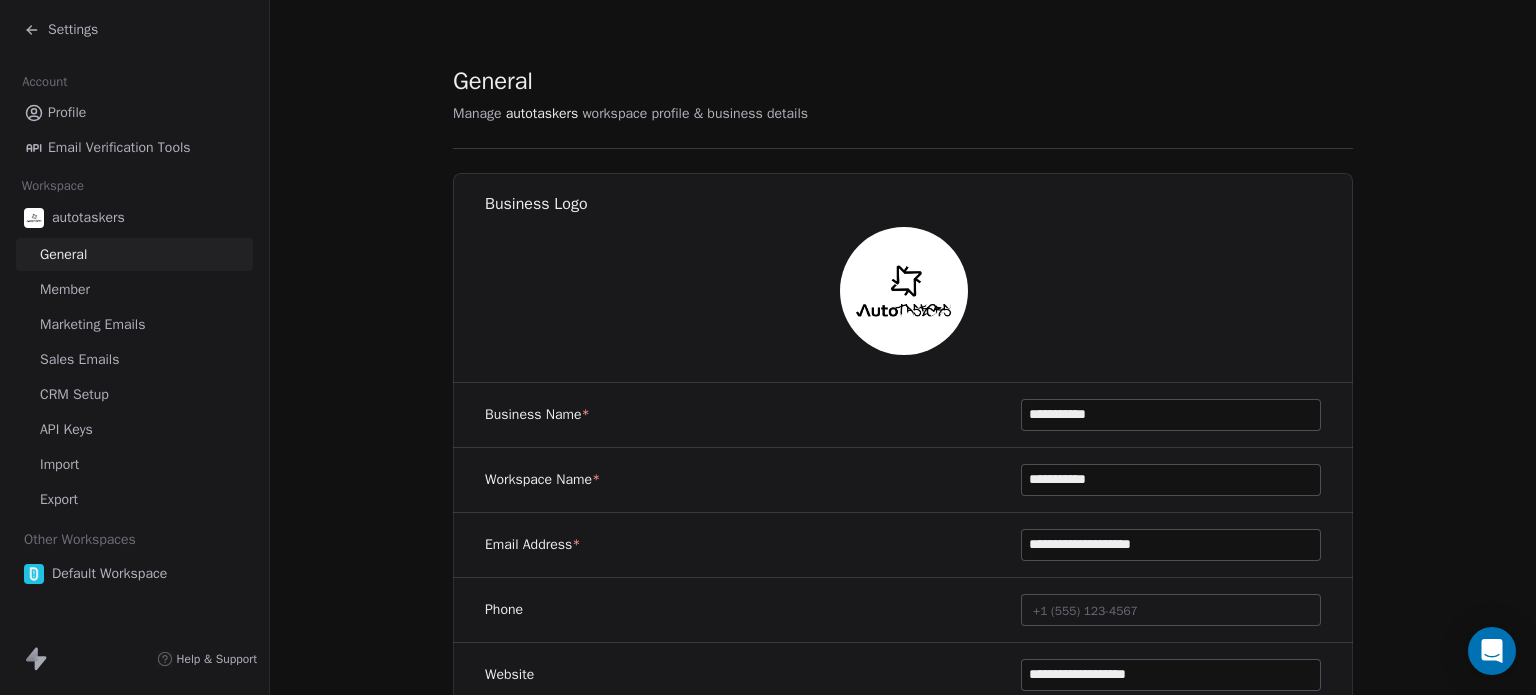 click on "Sales Emails" at bounding box center (134, 359) 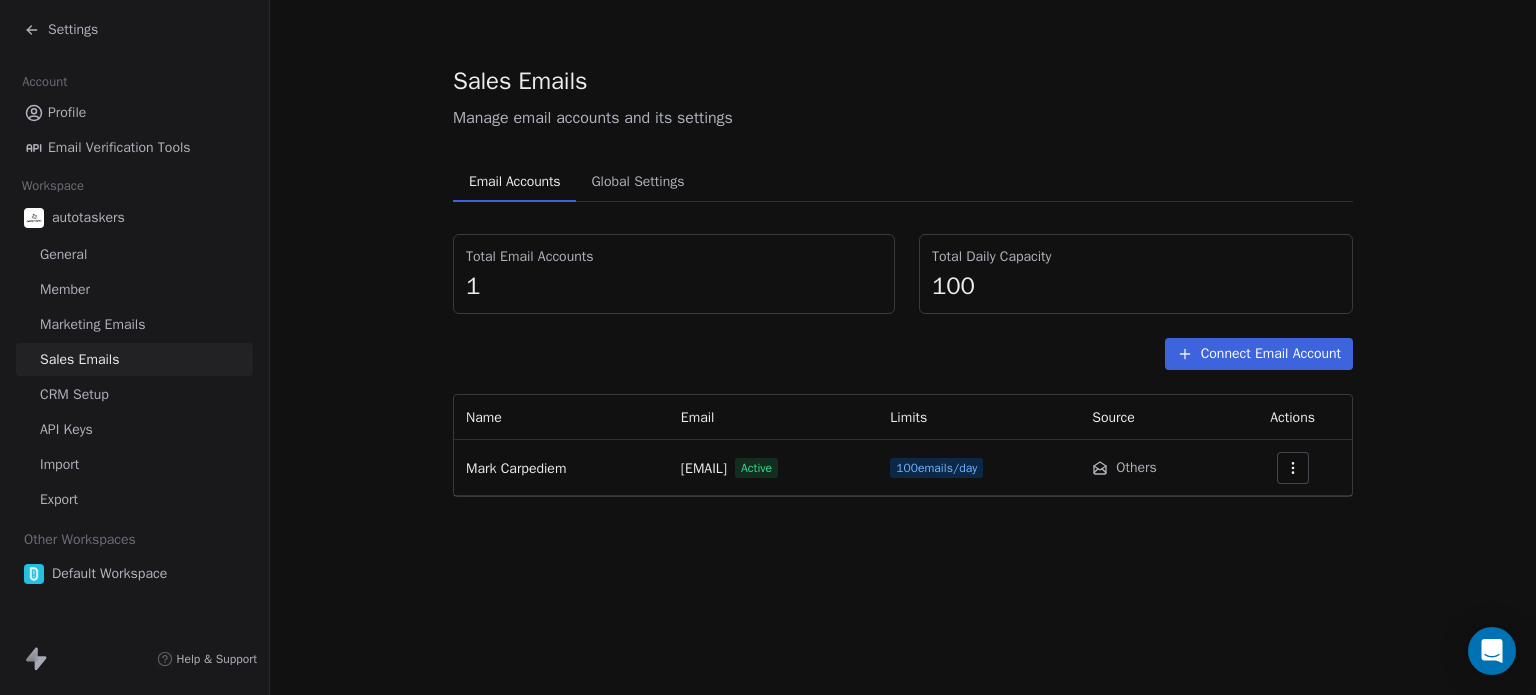 click on "Global Settings" at bounding box center (637, 182) 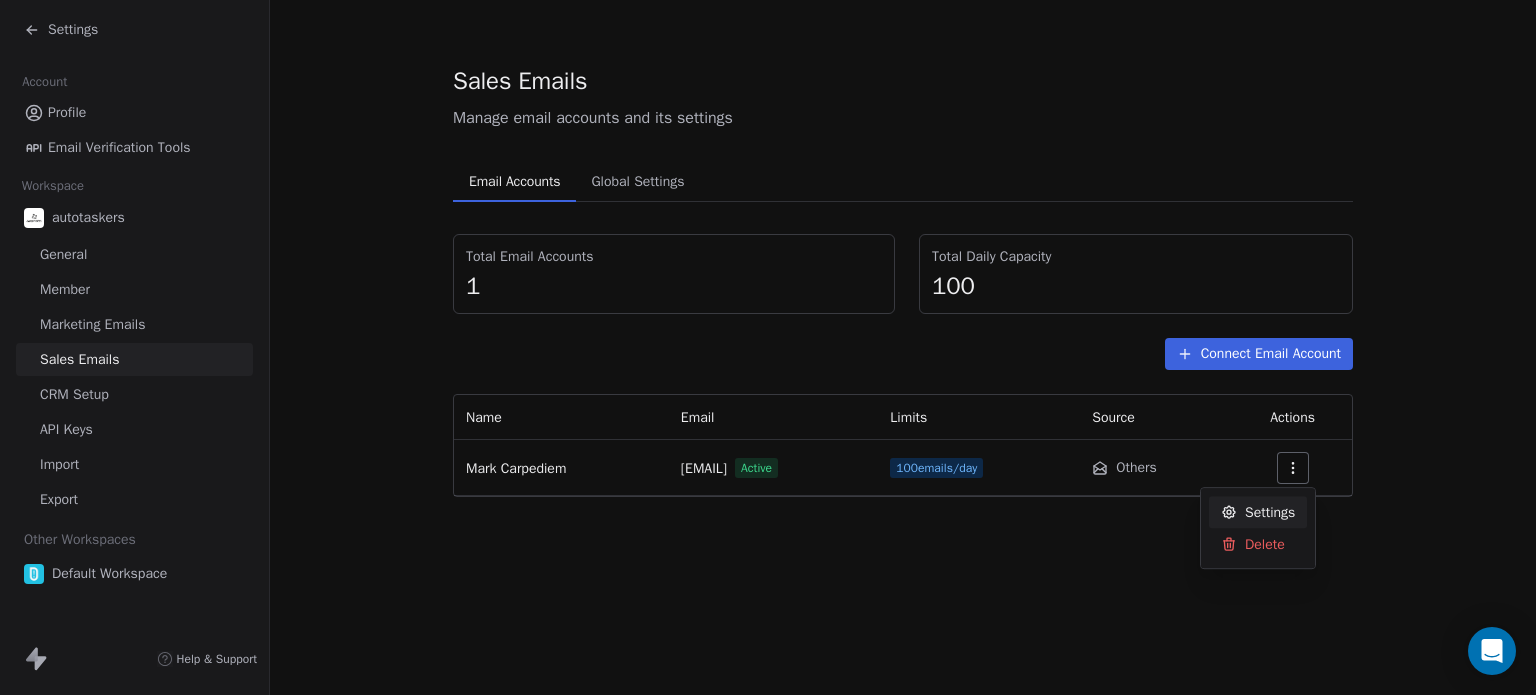 click on "Settings" at bounding box center [1270, 512] 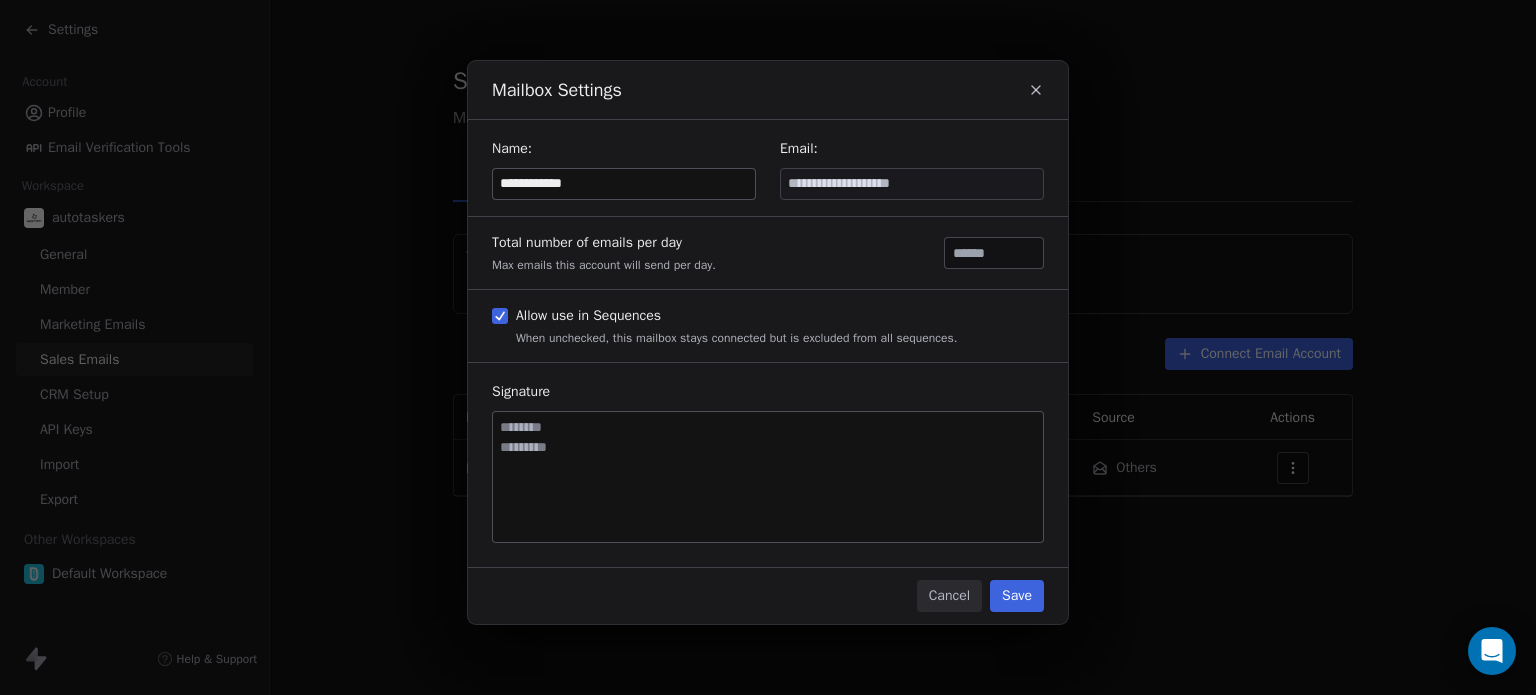 click on "**********" at bounding box center (624, 184) 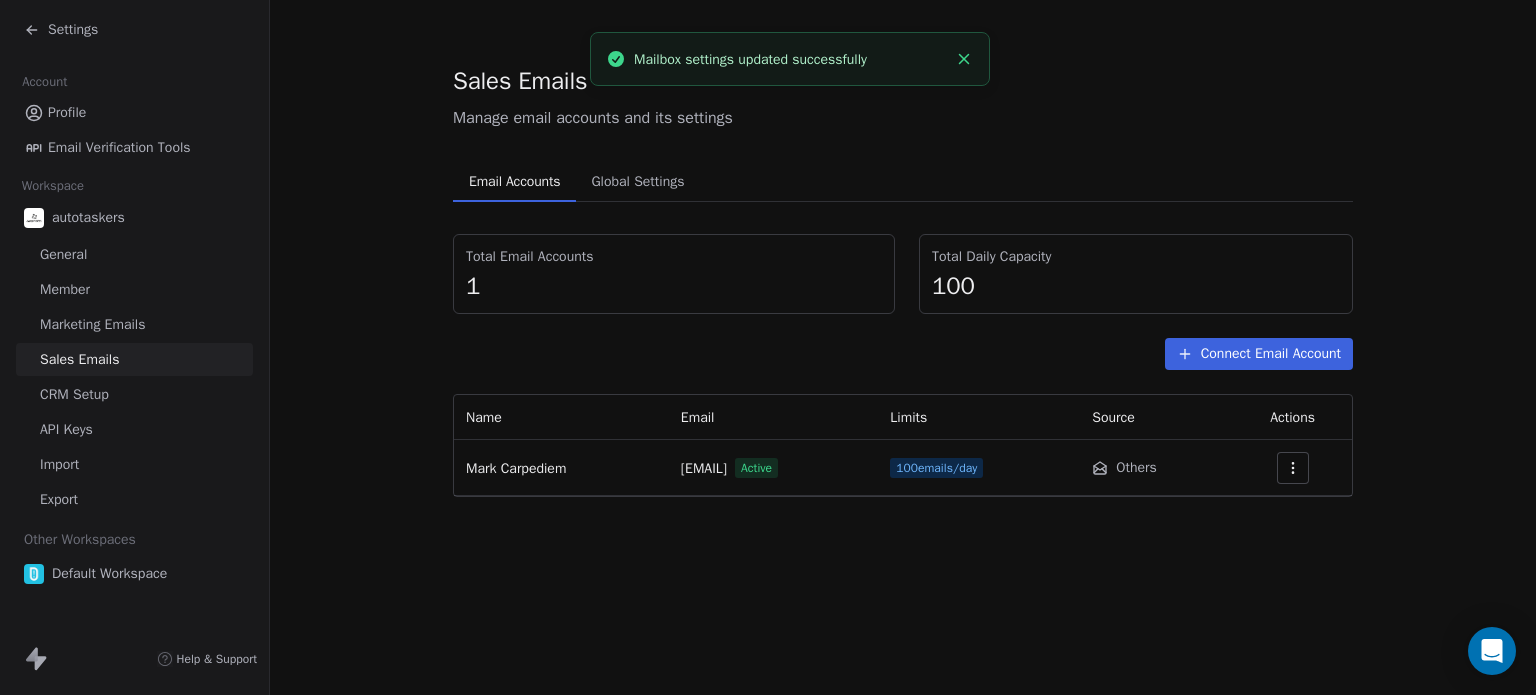 click on "Marketing Emails" at bounding box center (92, 324) 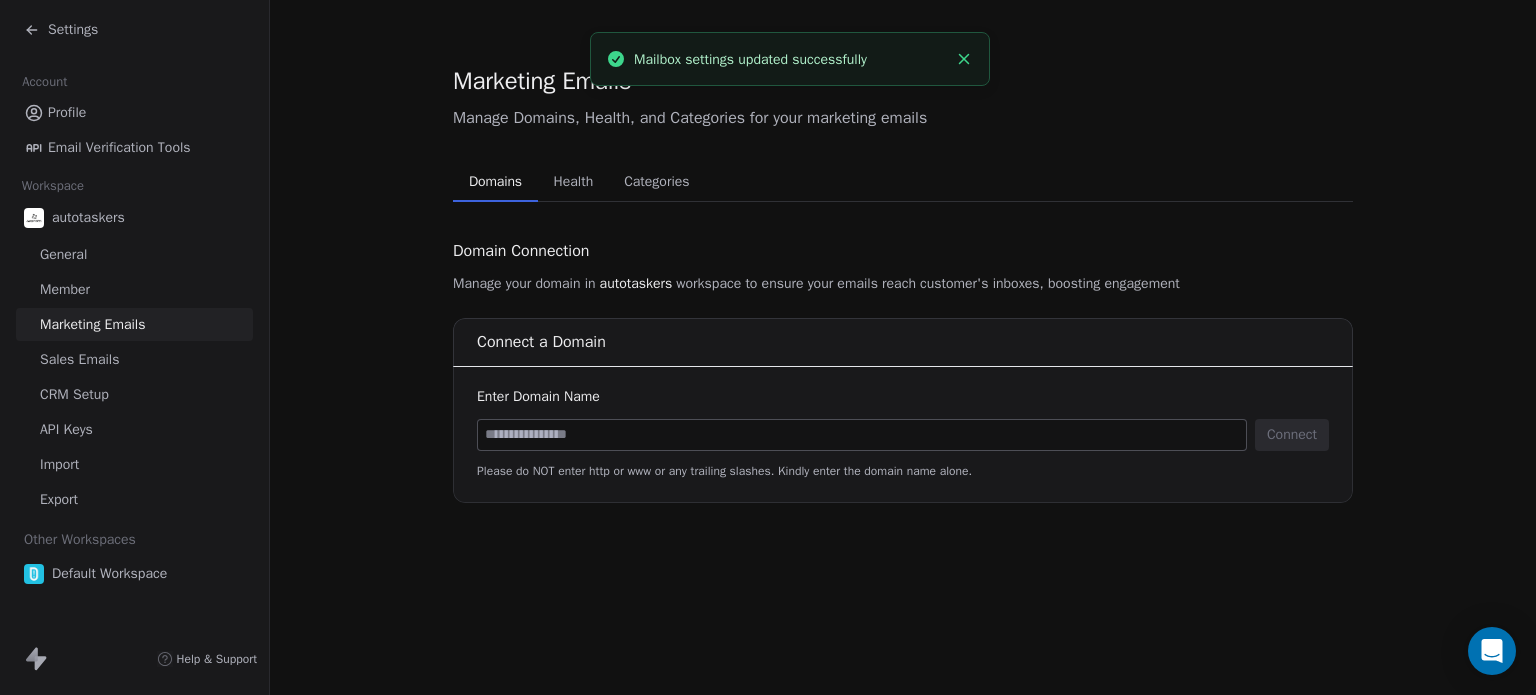 click at bounding box center (862, 435) 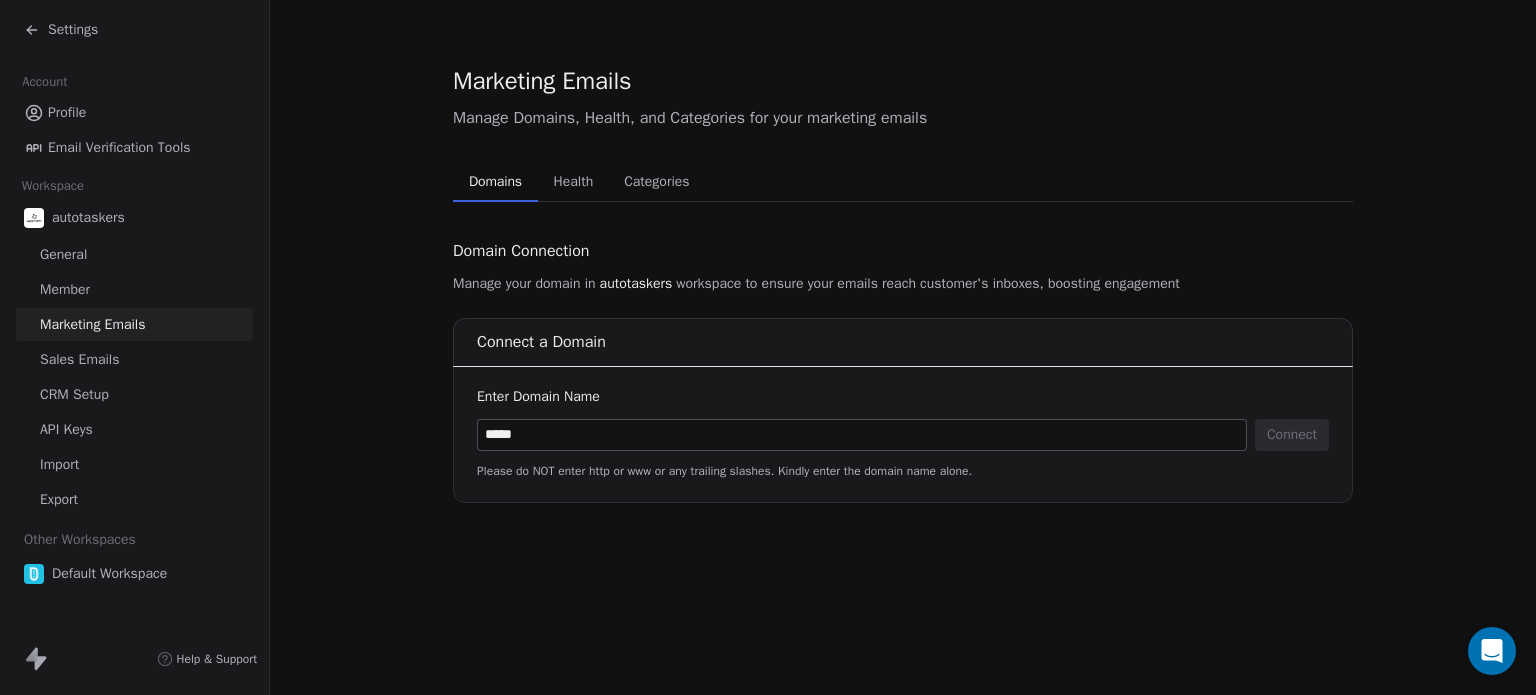 paste on "****" 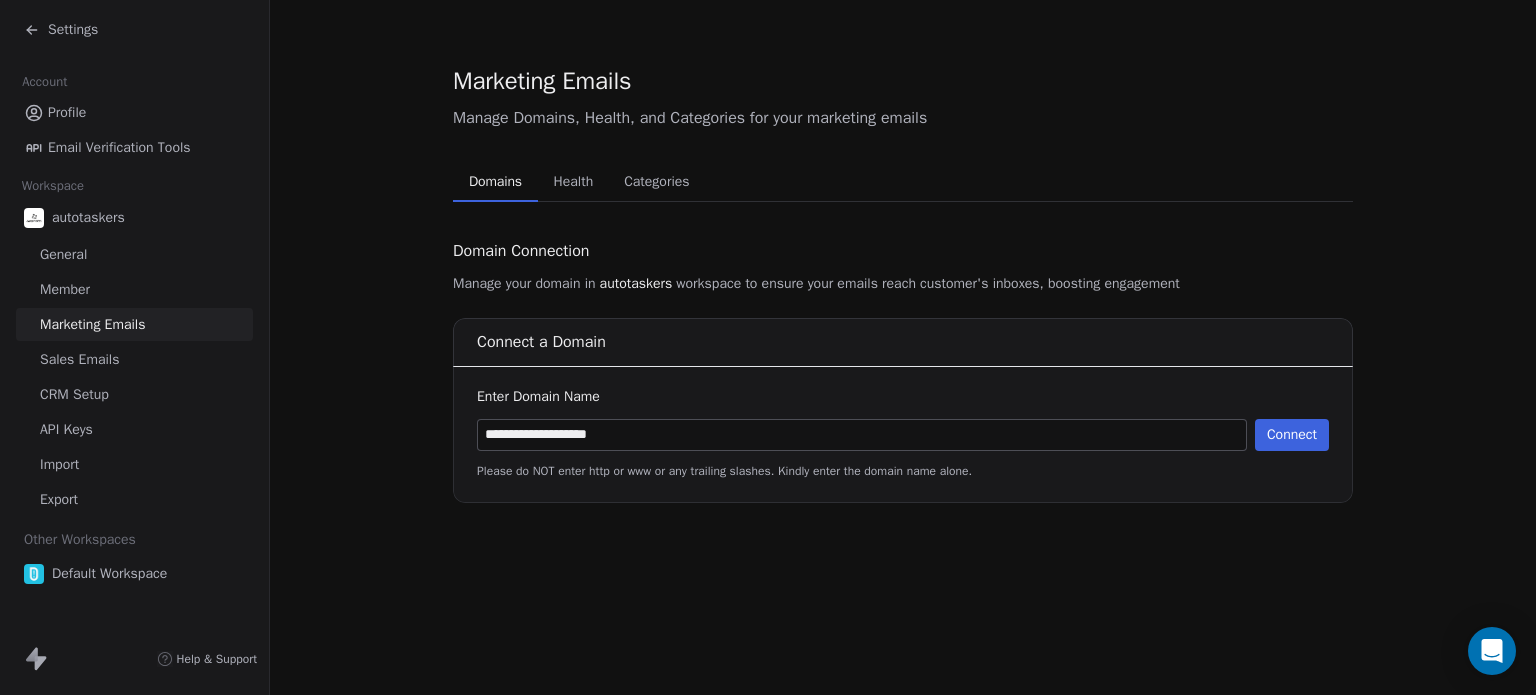 type on "**********" 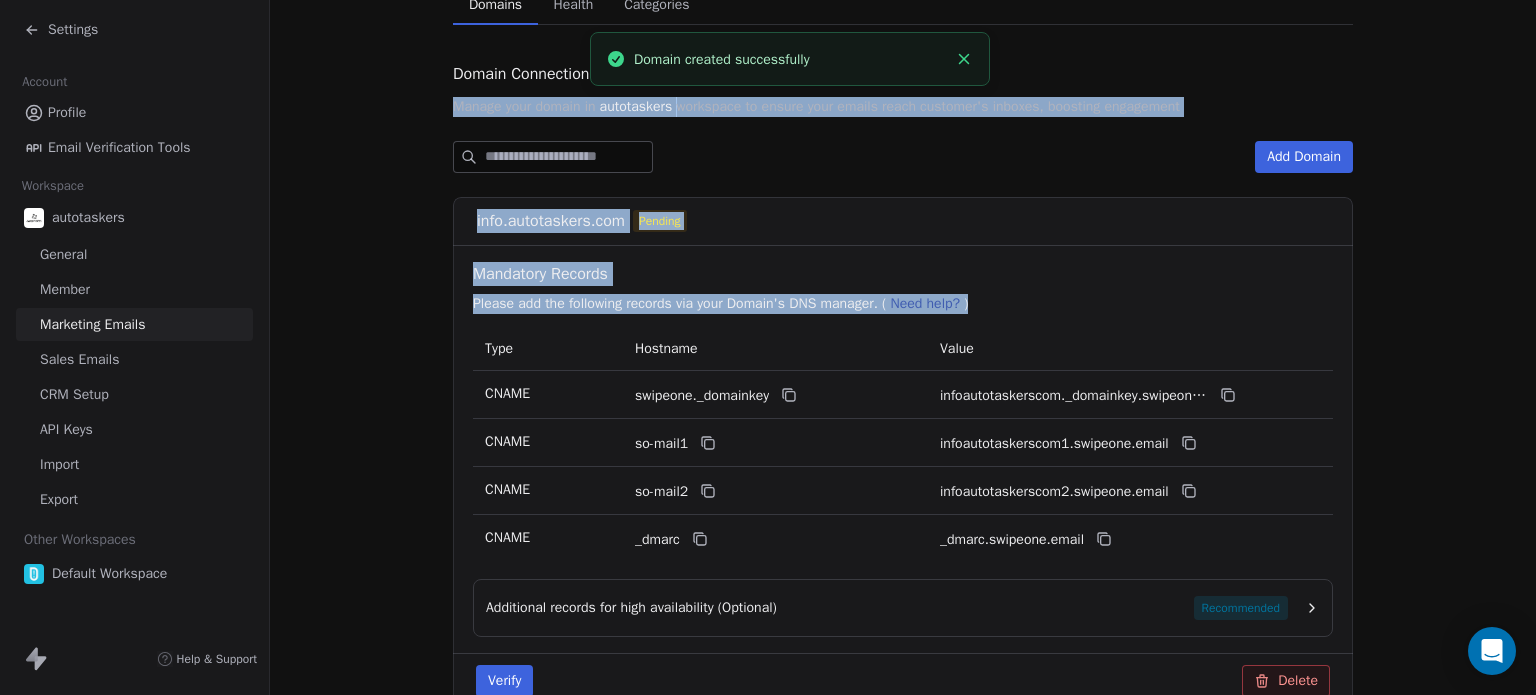 scroll, scrollTop: 186, scrollLeft: 0, axis: vertical 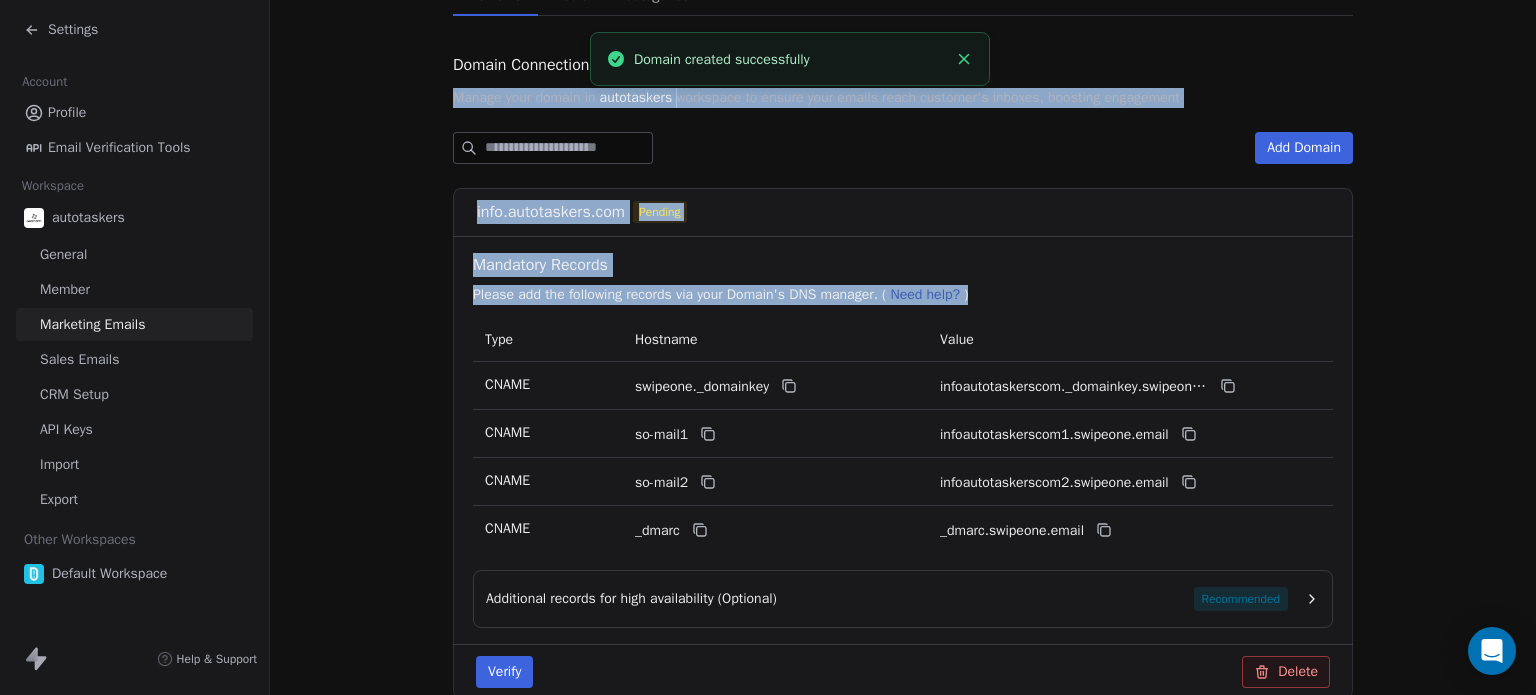 drag, startPoint x: 1535, startPoint y: 267, endPoint x: 1517, endPoint y: 371, distance: 105.546196 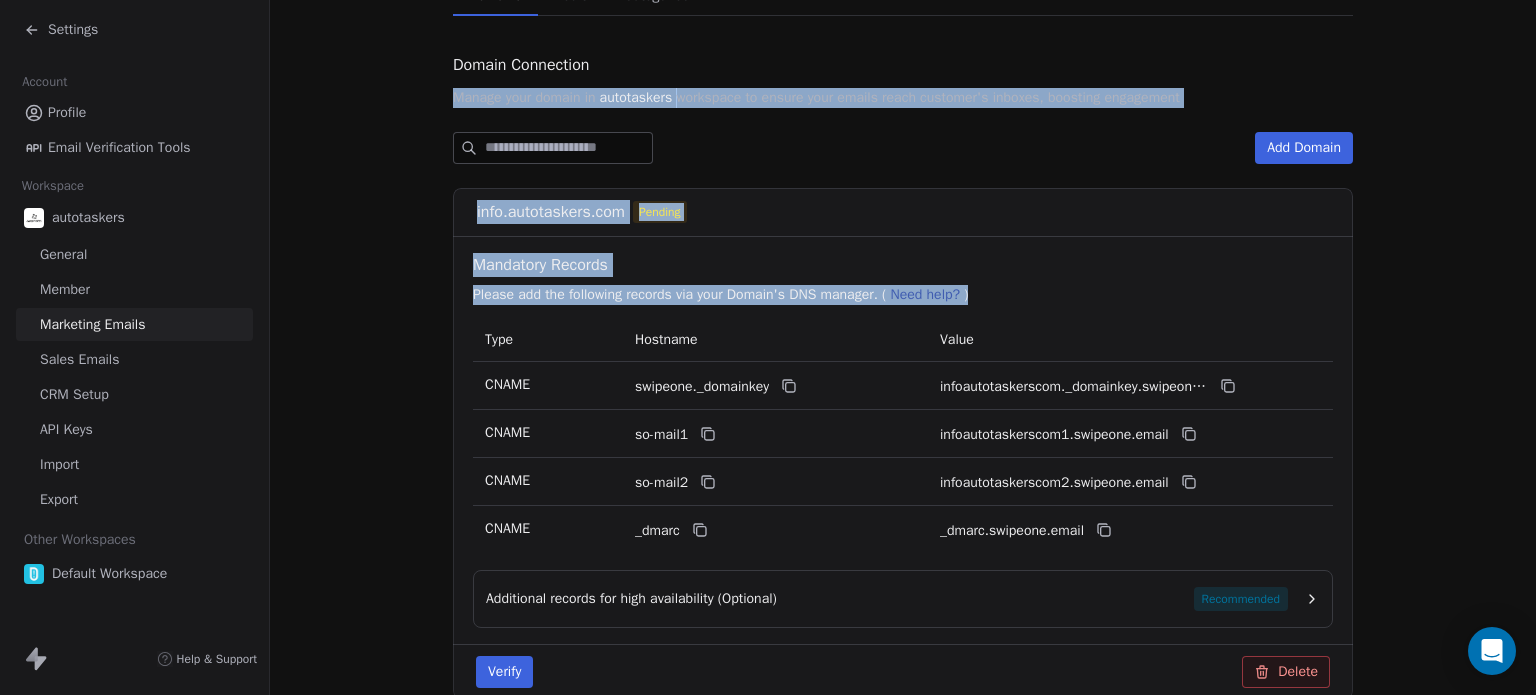 click on "Marketing Emails Manage Domains, Health, and Categories for your marketing emails Domains Domains Health Health Categories Categories Domain Connection Manage your domain in autotaskers workspace to ensure your emails reach customer's inboxes, boosting engagement Add Domain info.autotaskers.com Pending Mandatory Records Please add the following records via your Domain's DNS manager. (   Need help?   ) Type Hostname Value CNAME swipeone._domainkey infoautotaskerscom._domainkey.swipeone.email CNAME so-mail1 infoautotaskerscom1.swipeone.email CNAME so-mail2 infoautotaskerscom2.swipeone.email CNAME _dmarc _dmarc.swipeone.email Additional records for high availability (Optional) Recommended Verify Delete" at bounding box center (903, 304) 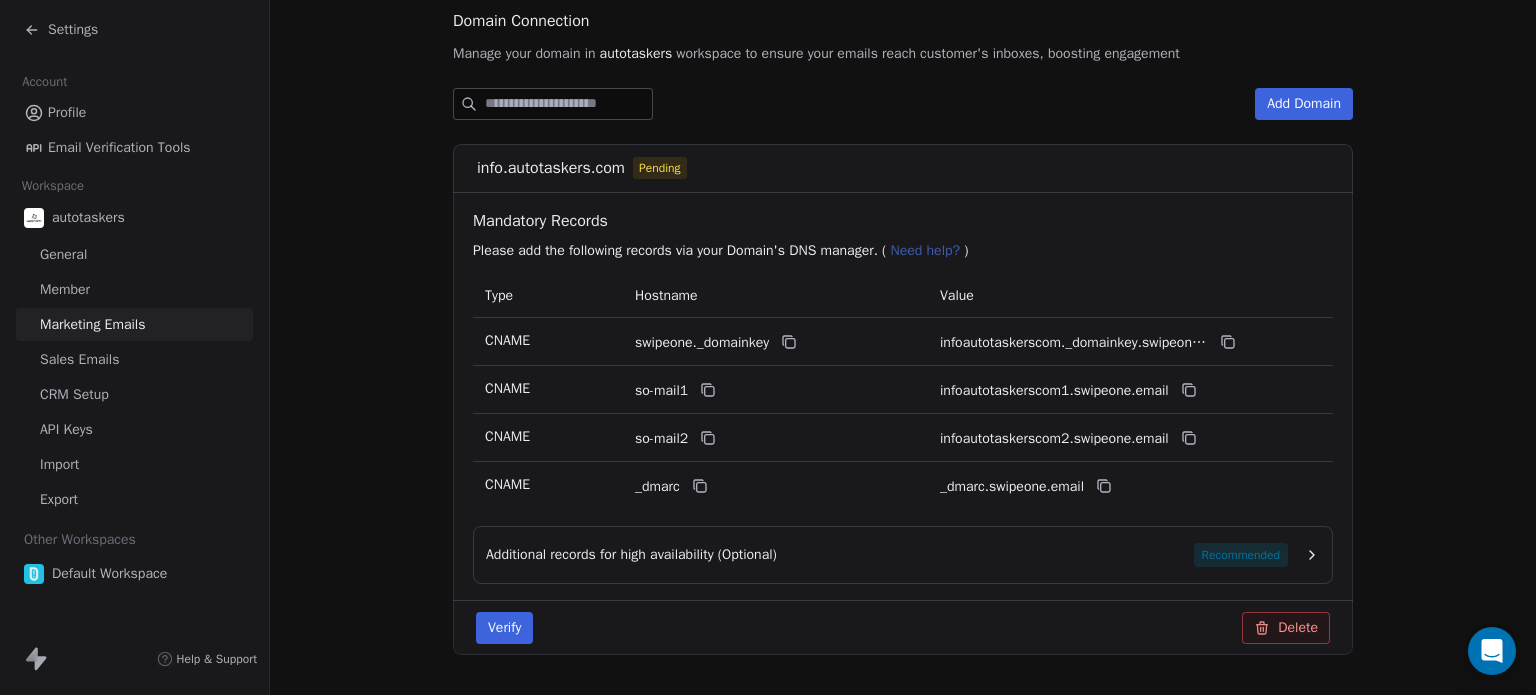 scroll, scrollTop: 234, scrollLeft: 0, axis: vertical 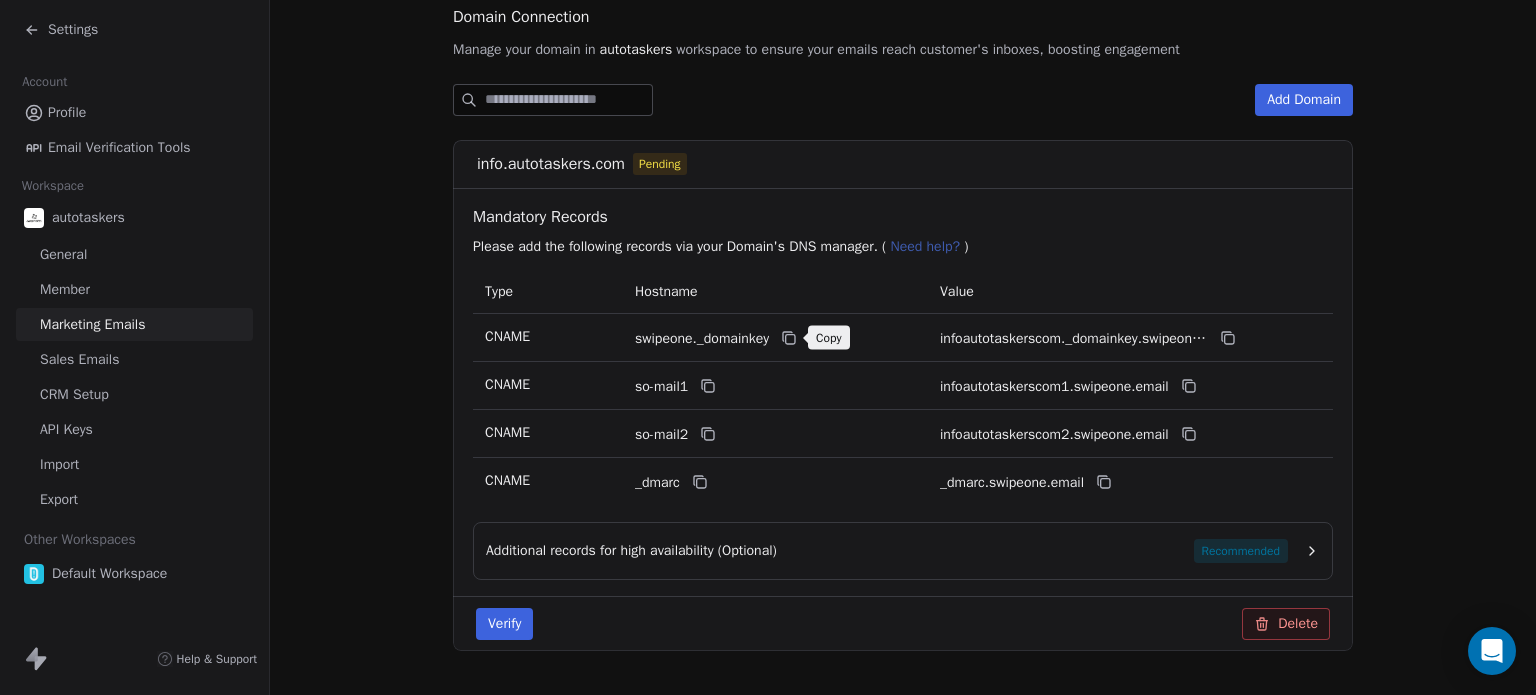 click 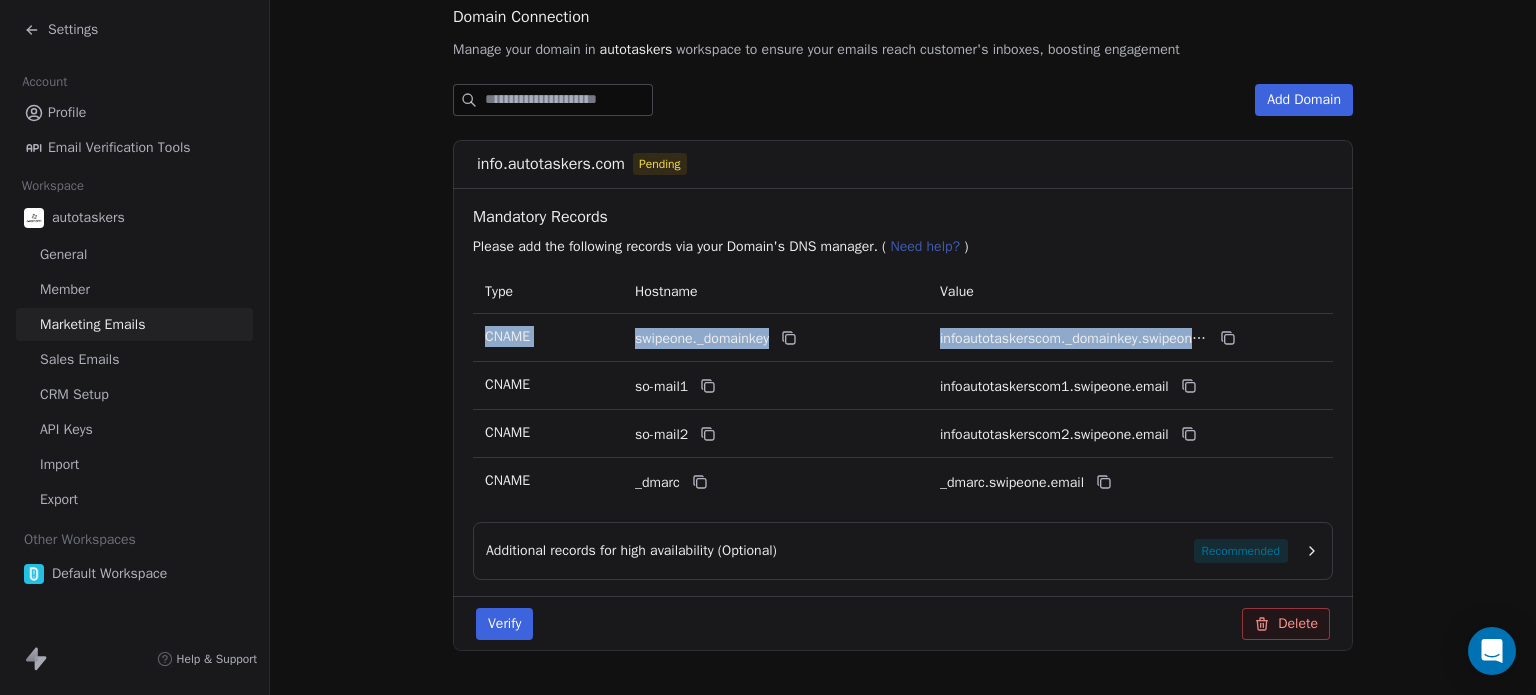 drag, startPoint x: 474, startPoint y: 333, endPoint x: 1195, endPoint y: 335, distance: 721.00275 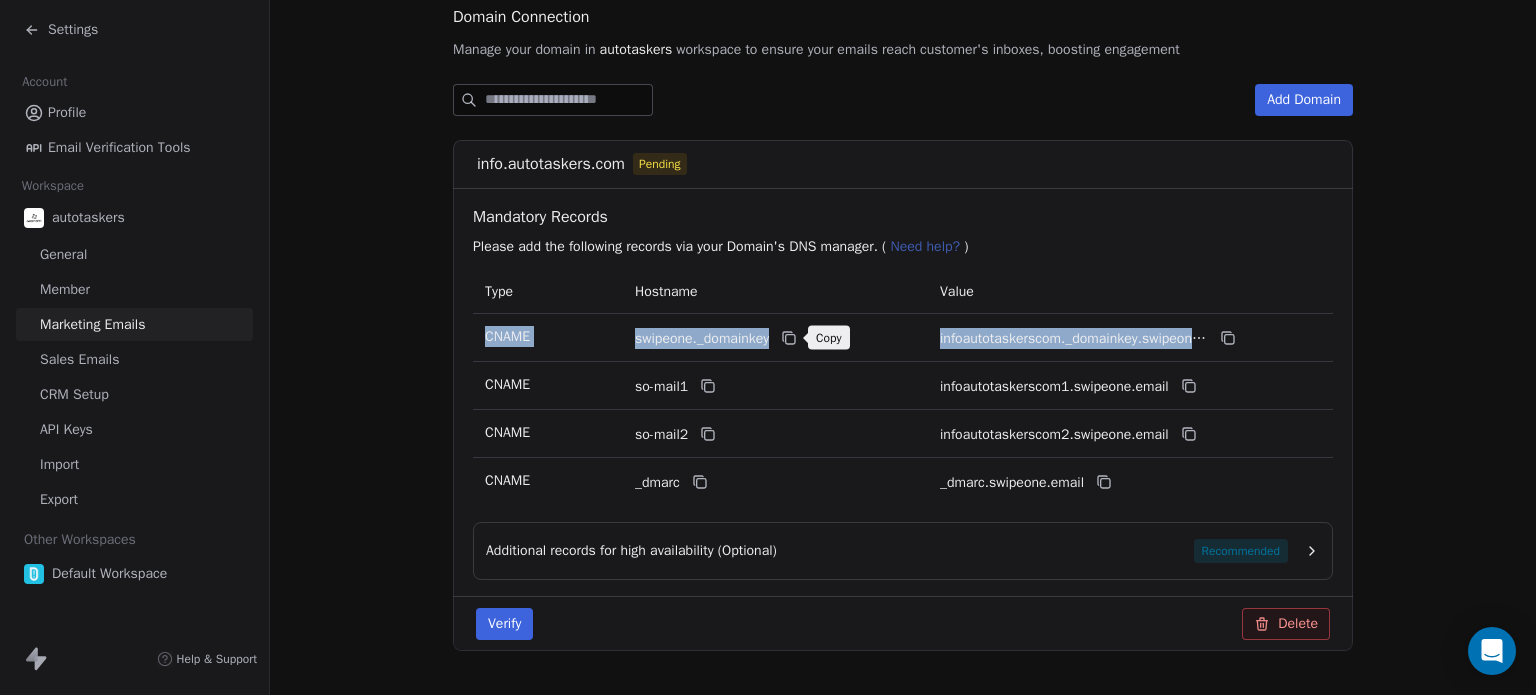 click 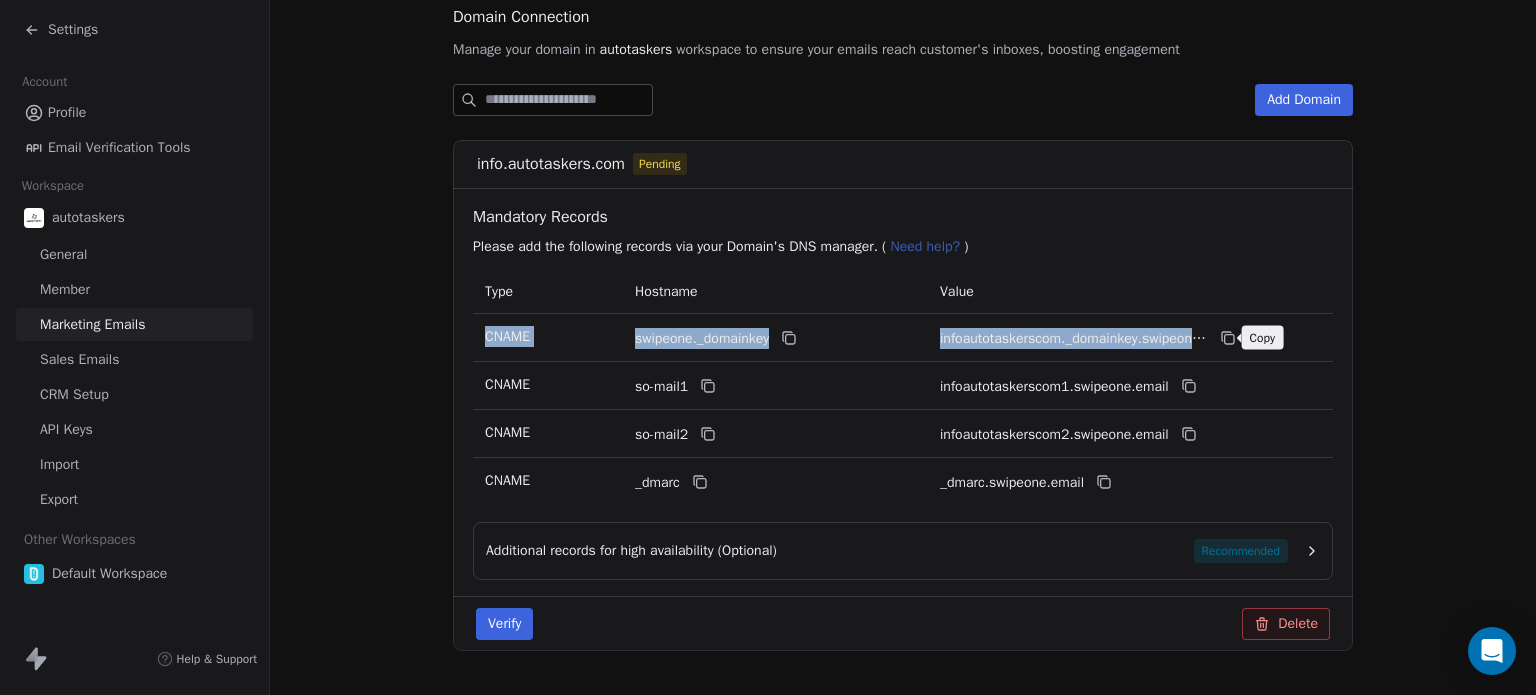 click 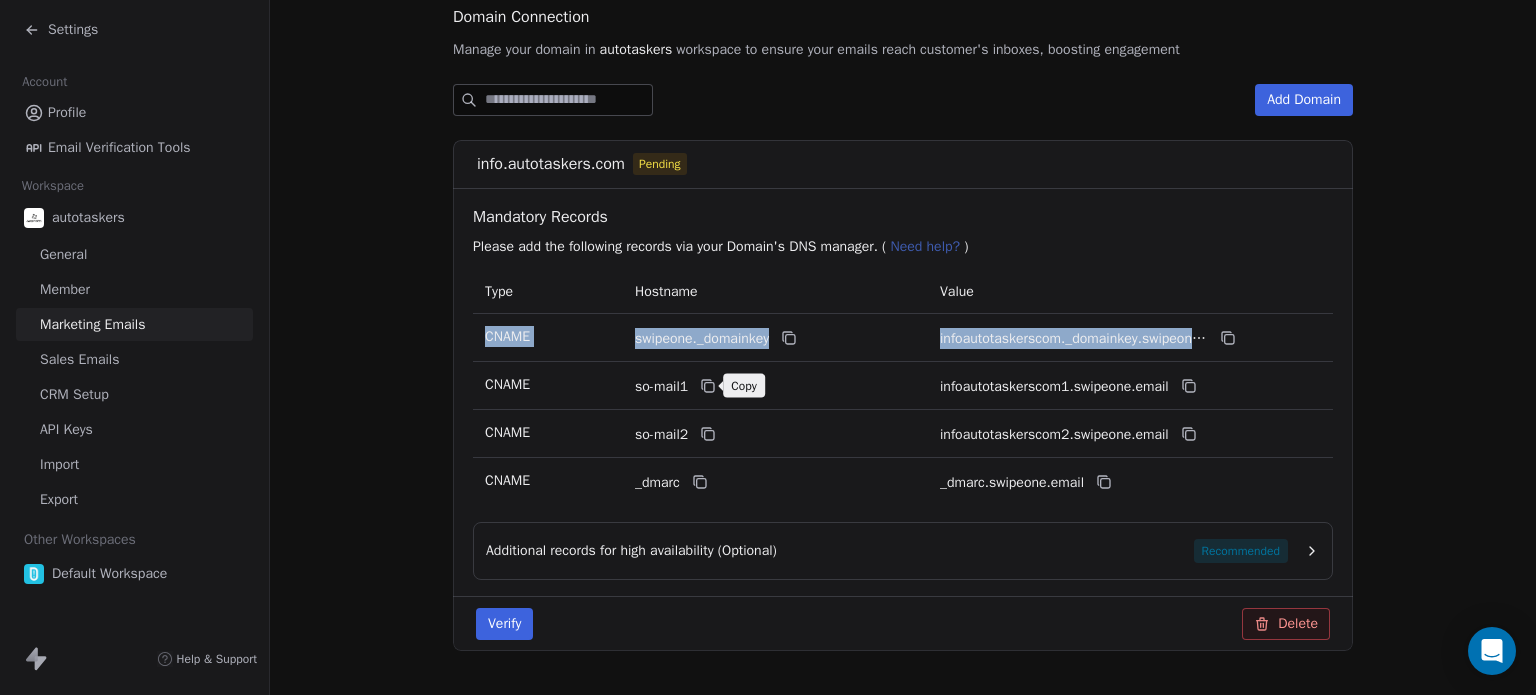 click 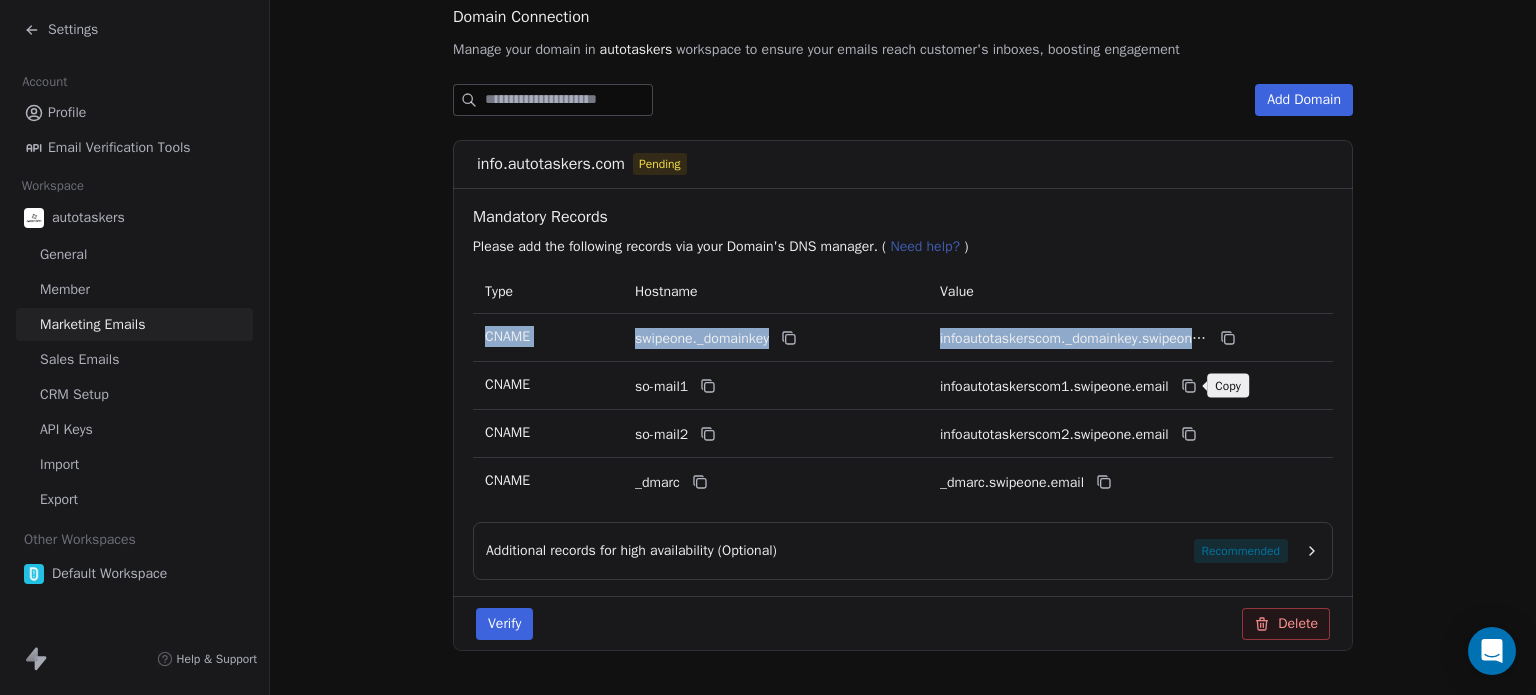 click 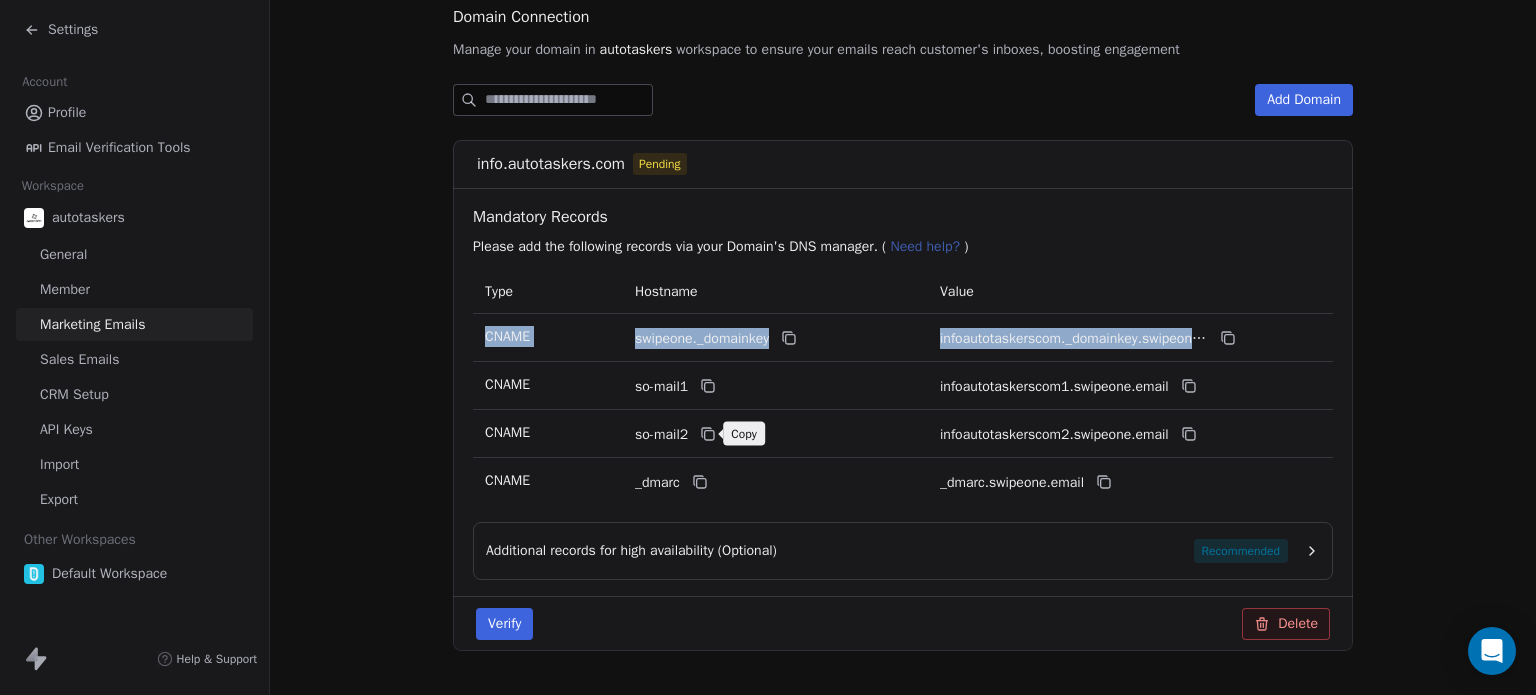 click 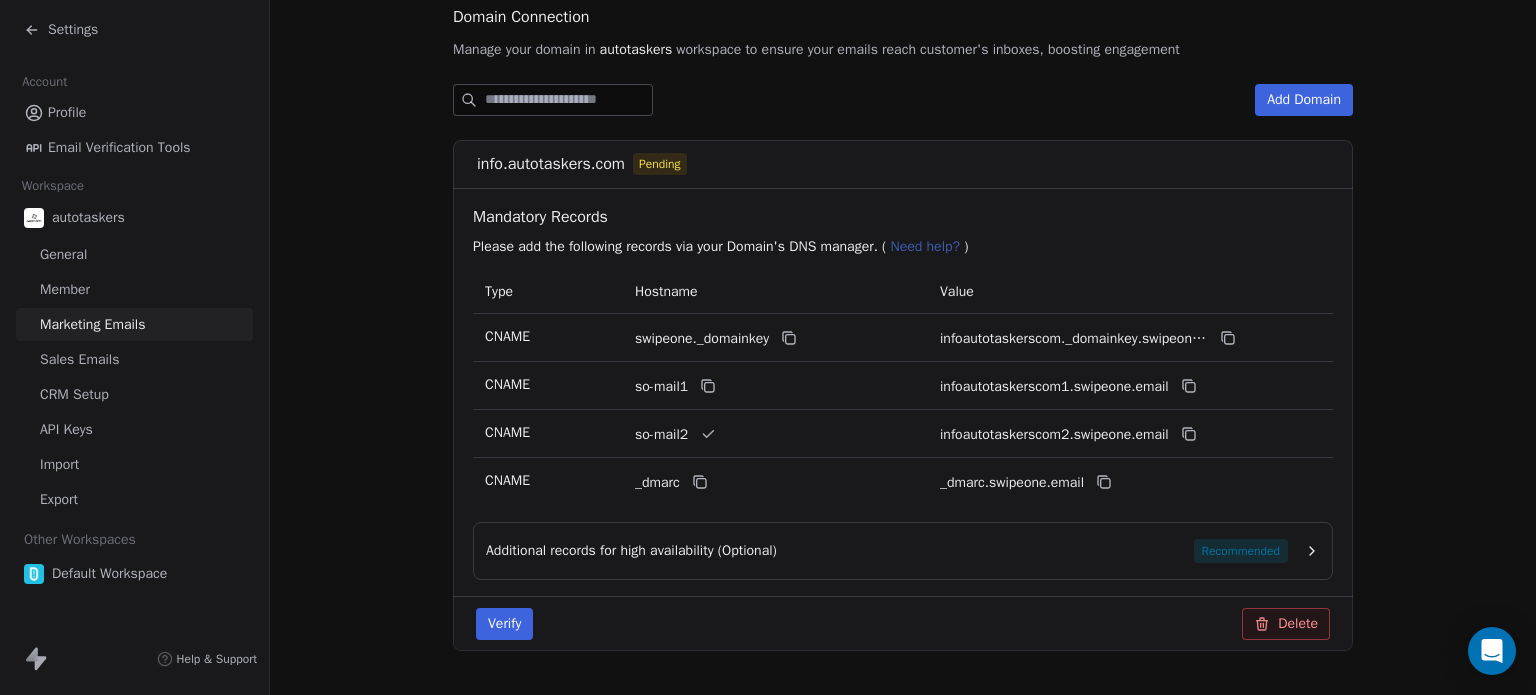 click on "so-mail2" at bounding box center [745, 434] 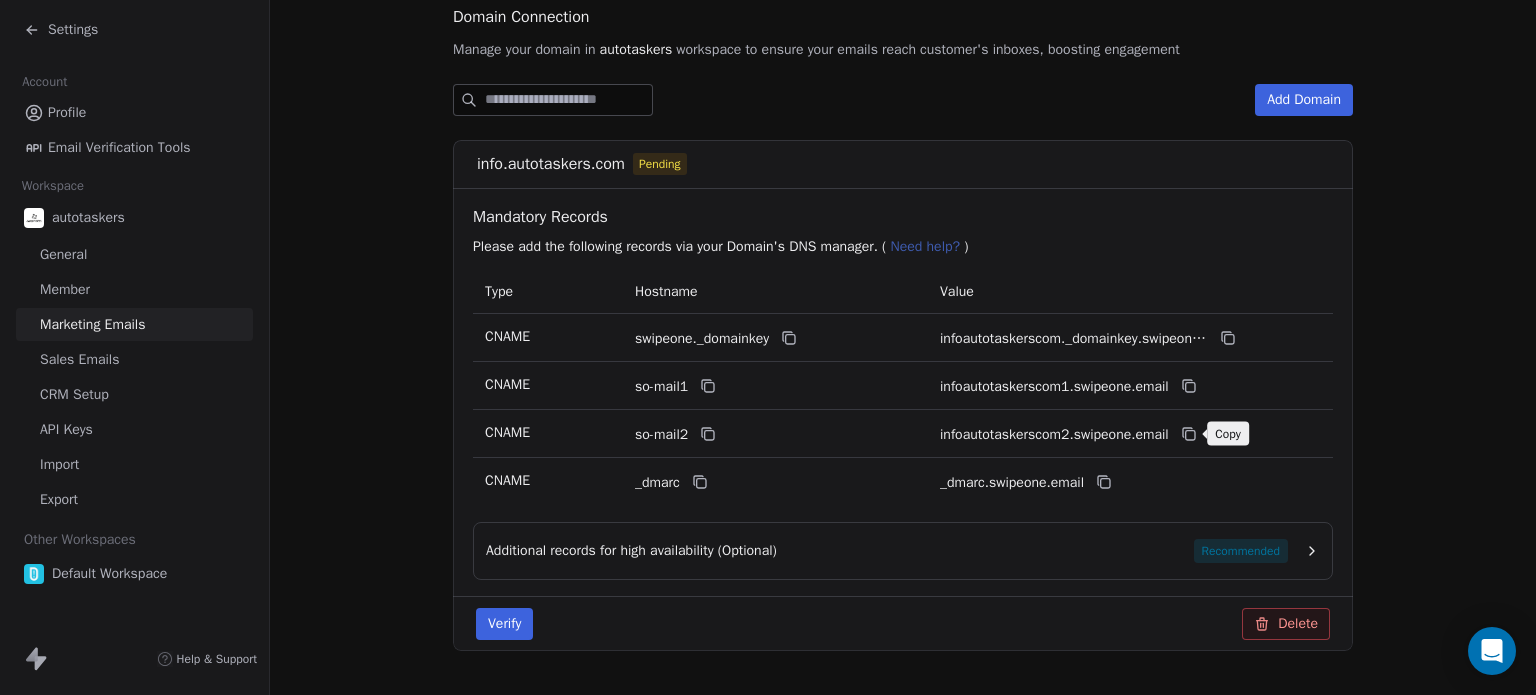 click 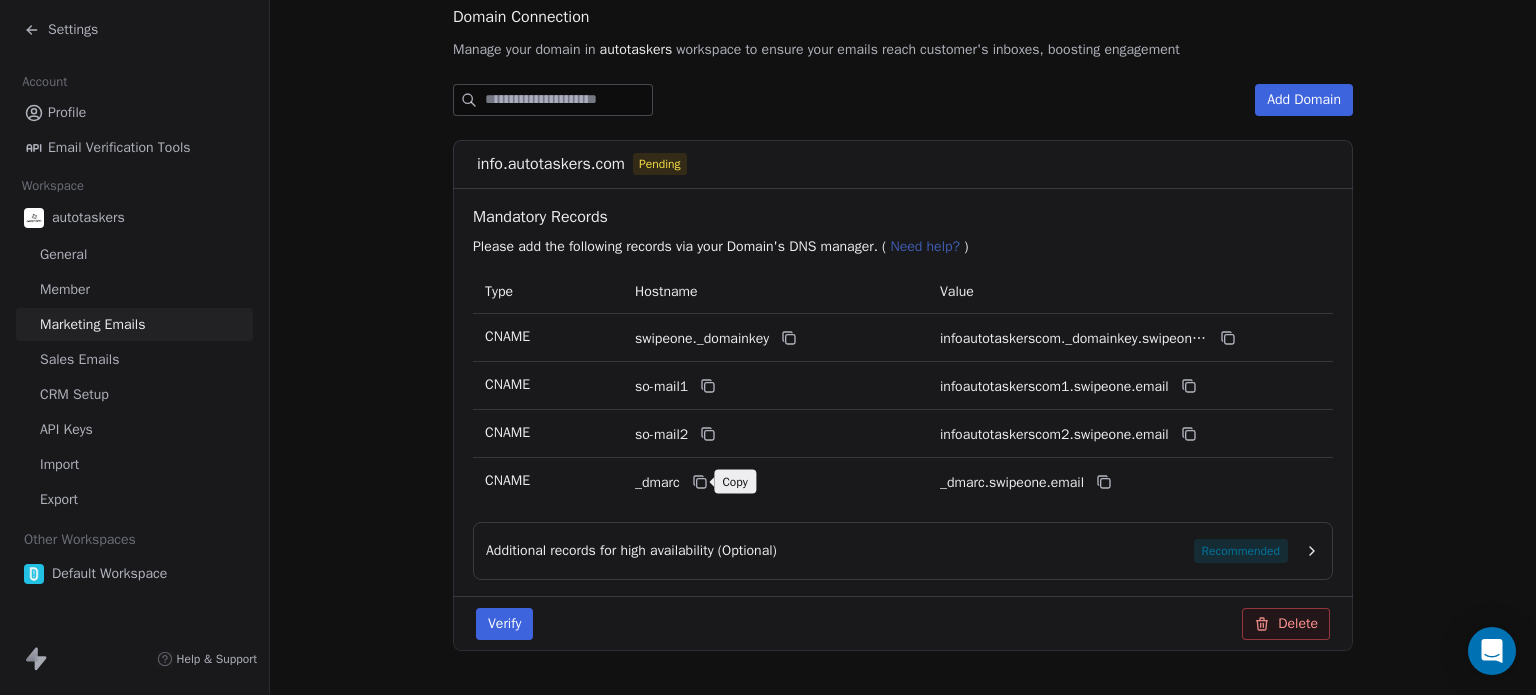 click 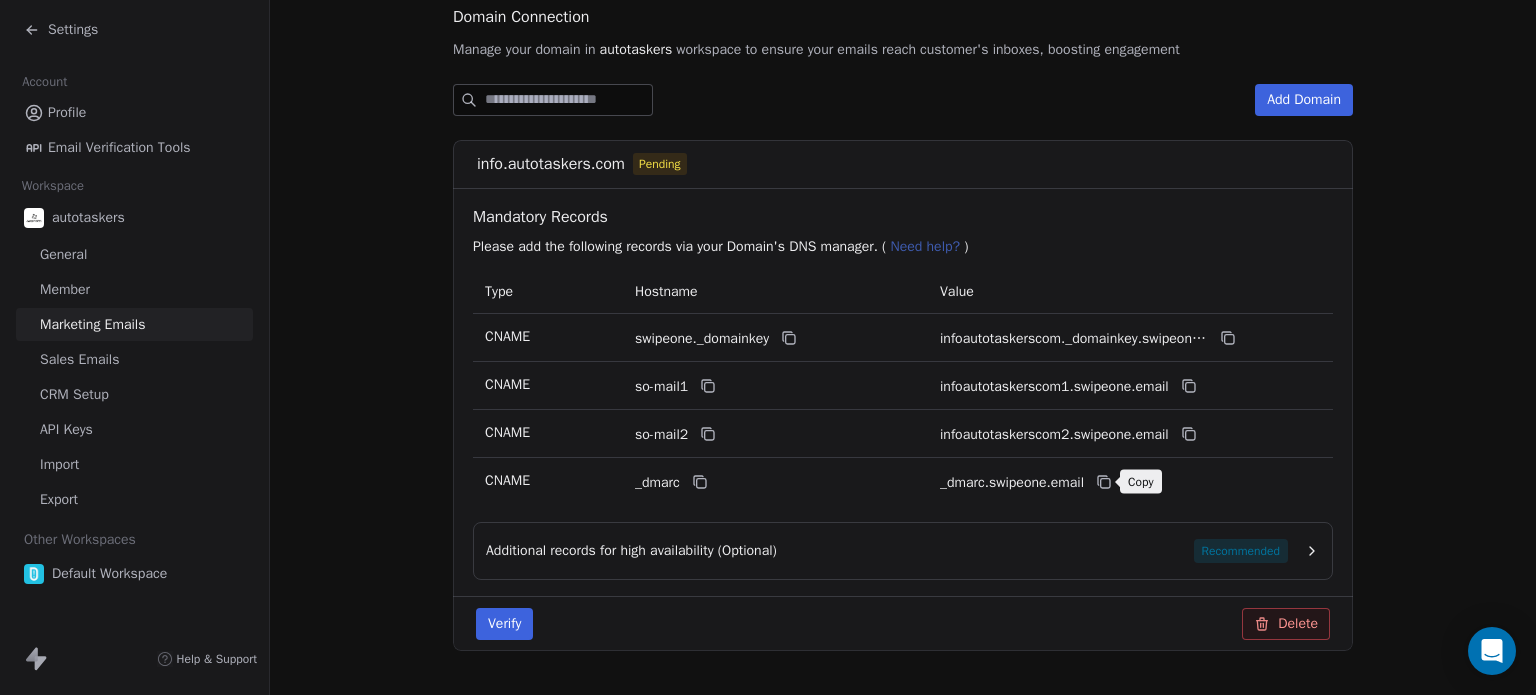 click 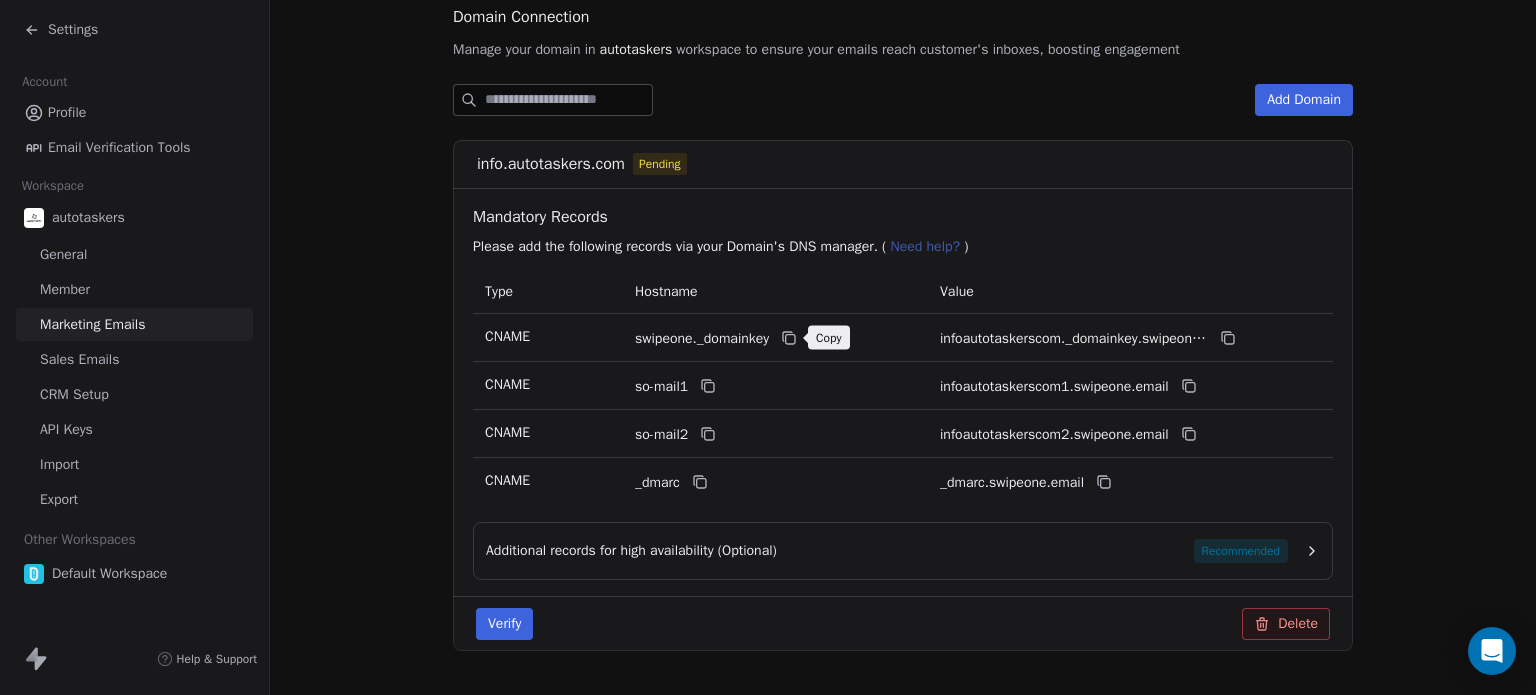 click 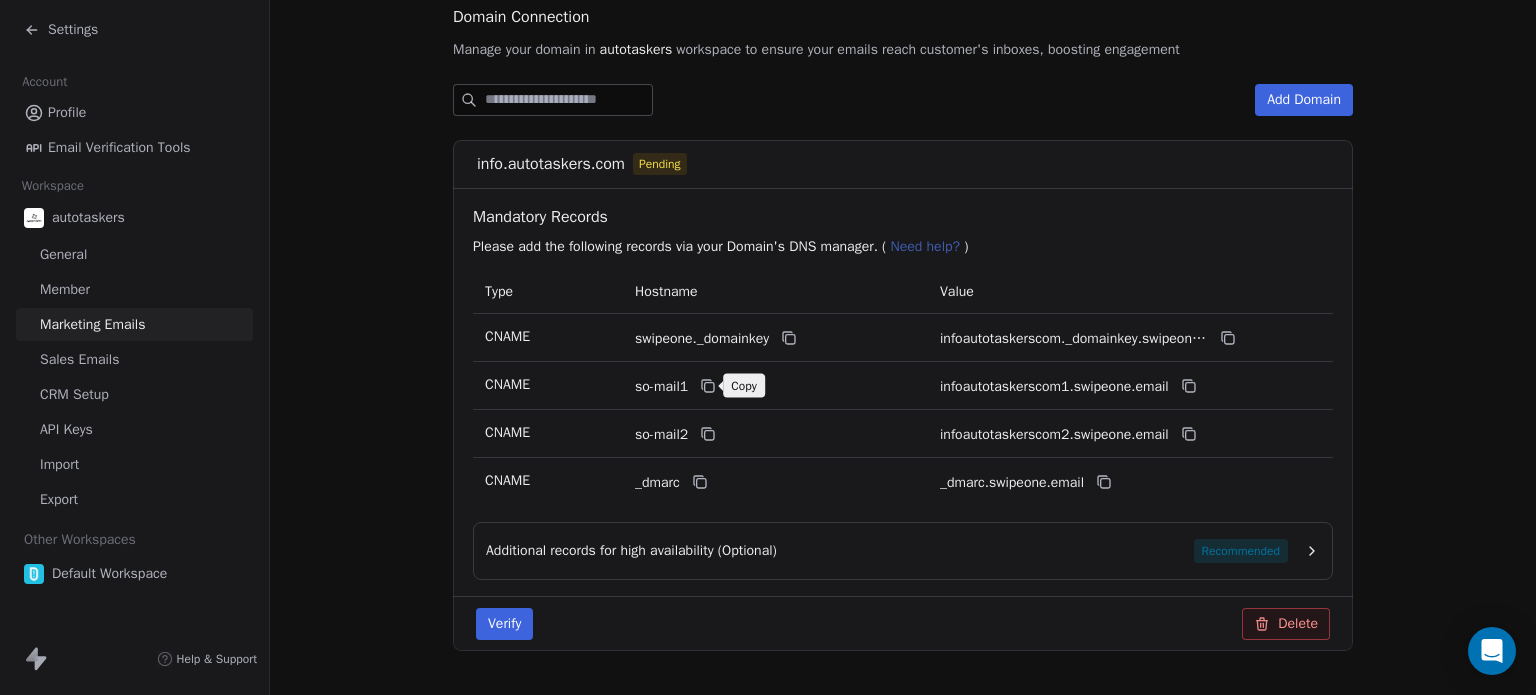 click 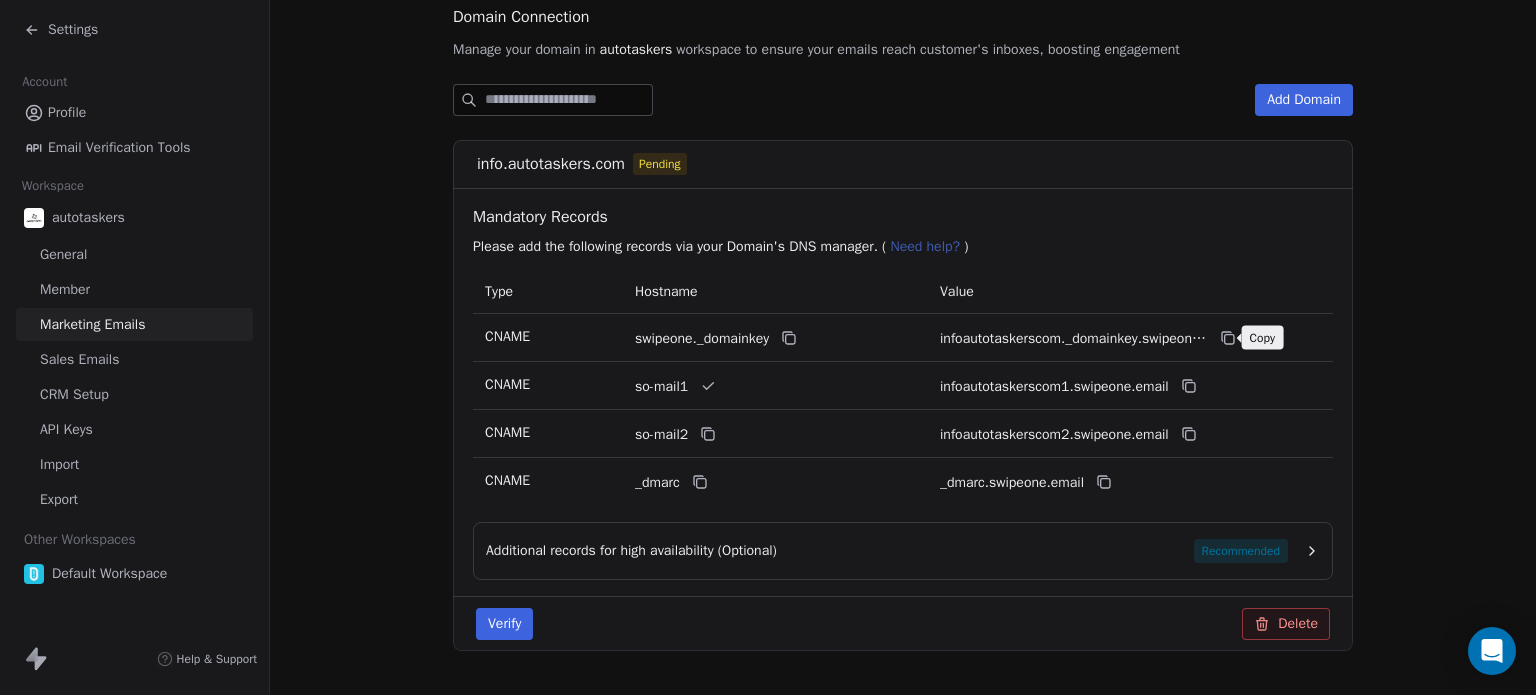 click 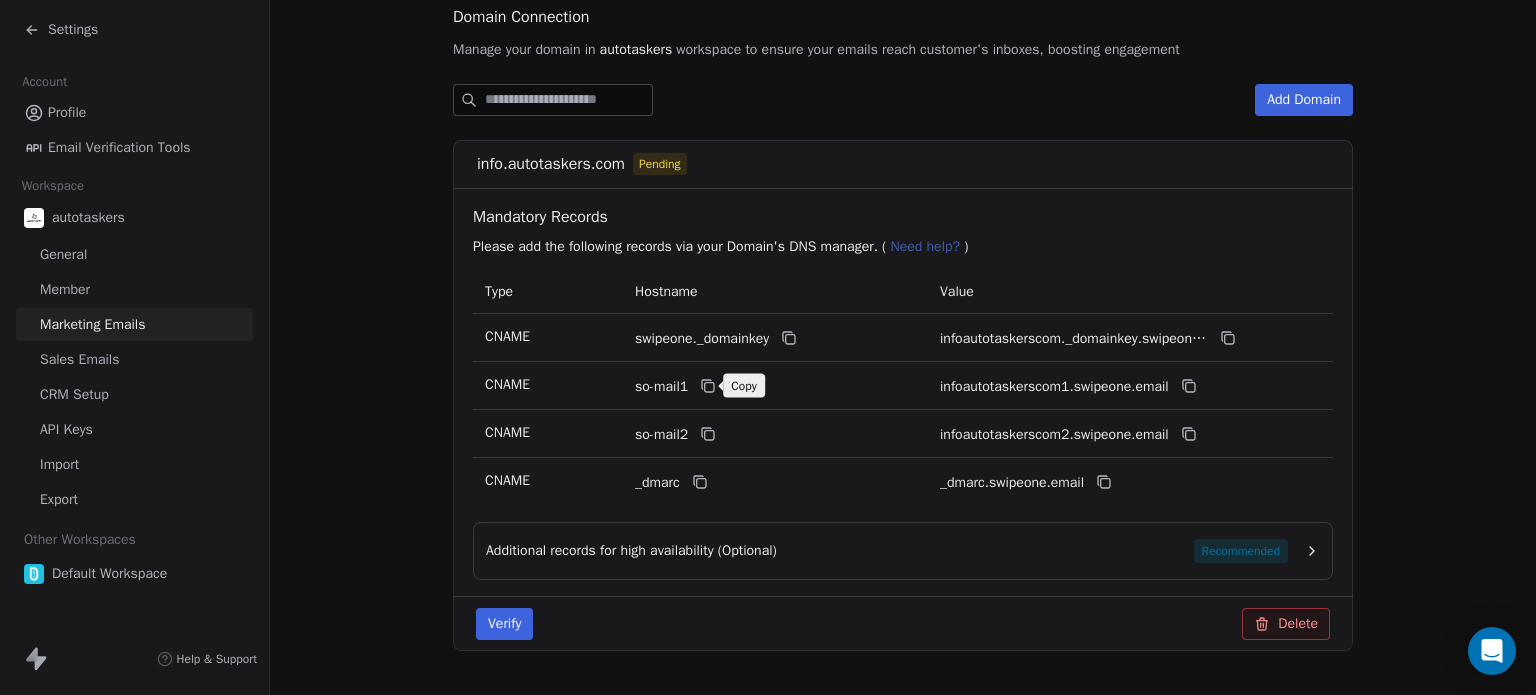 click 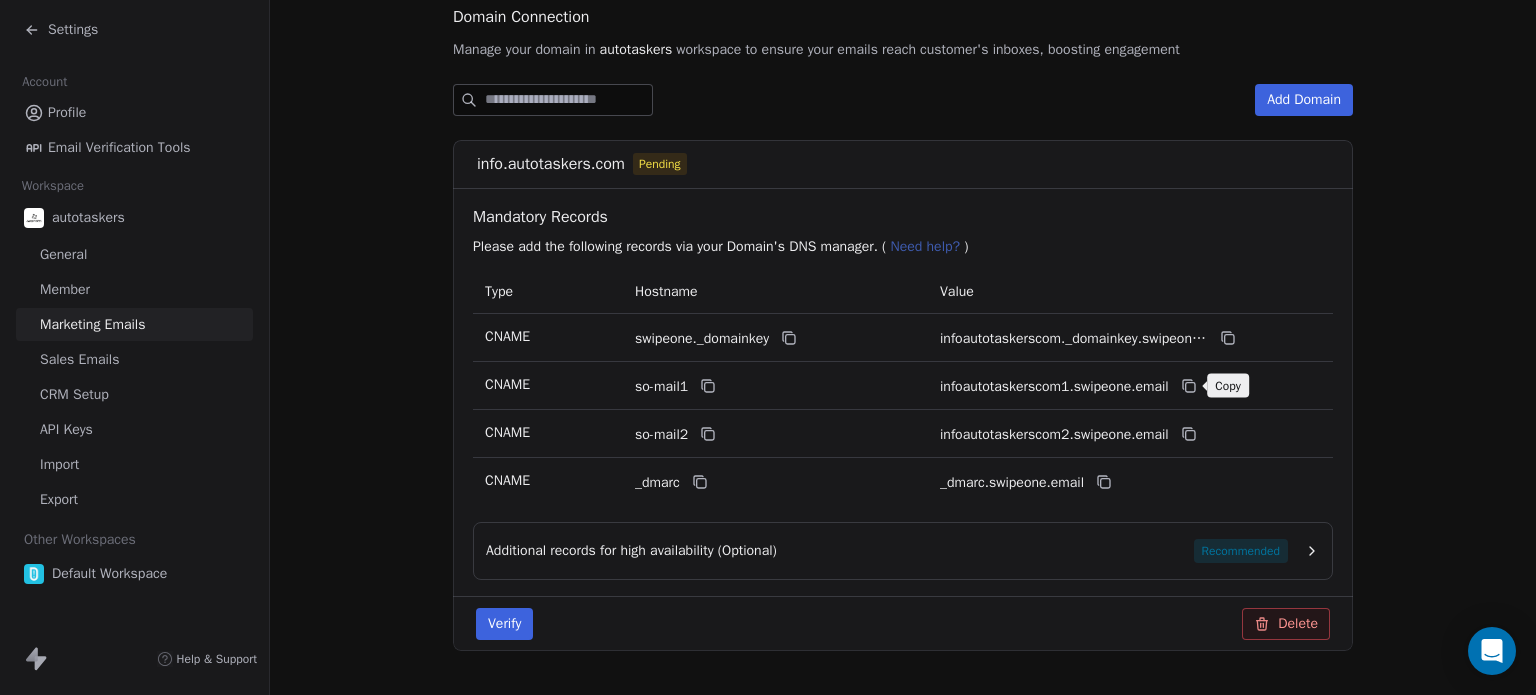 click 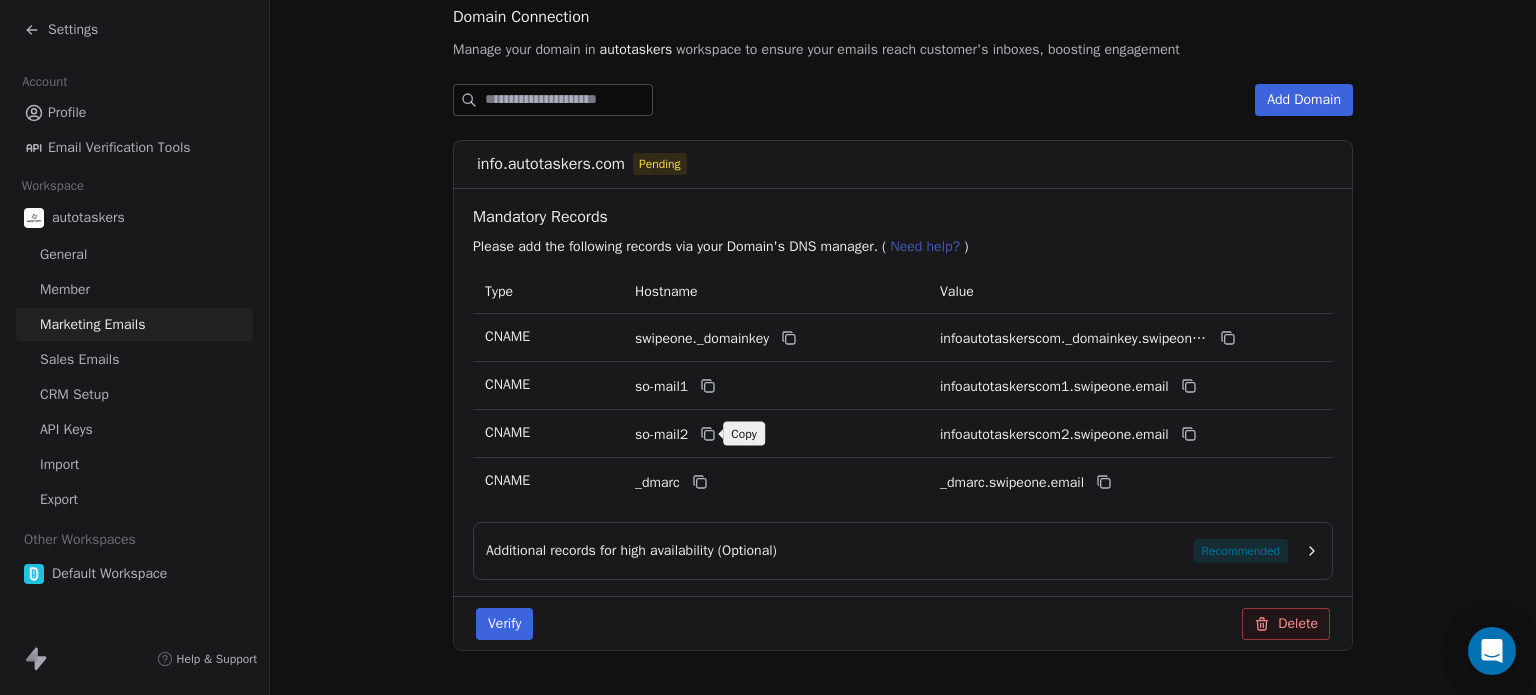 click 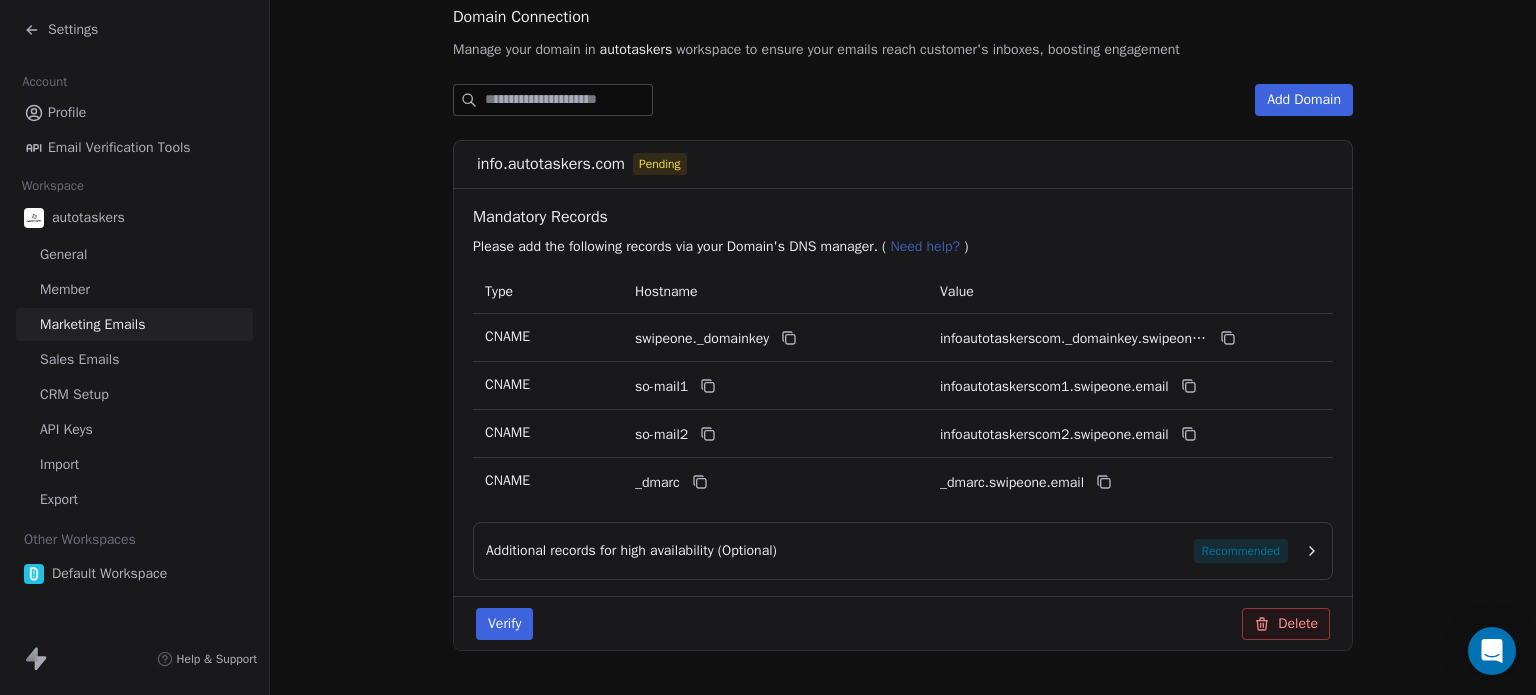 click 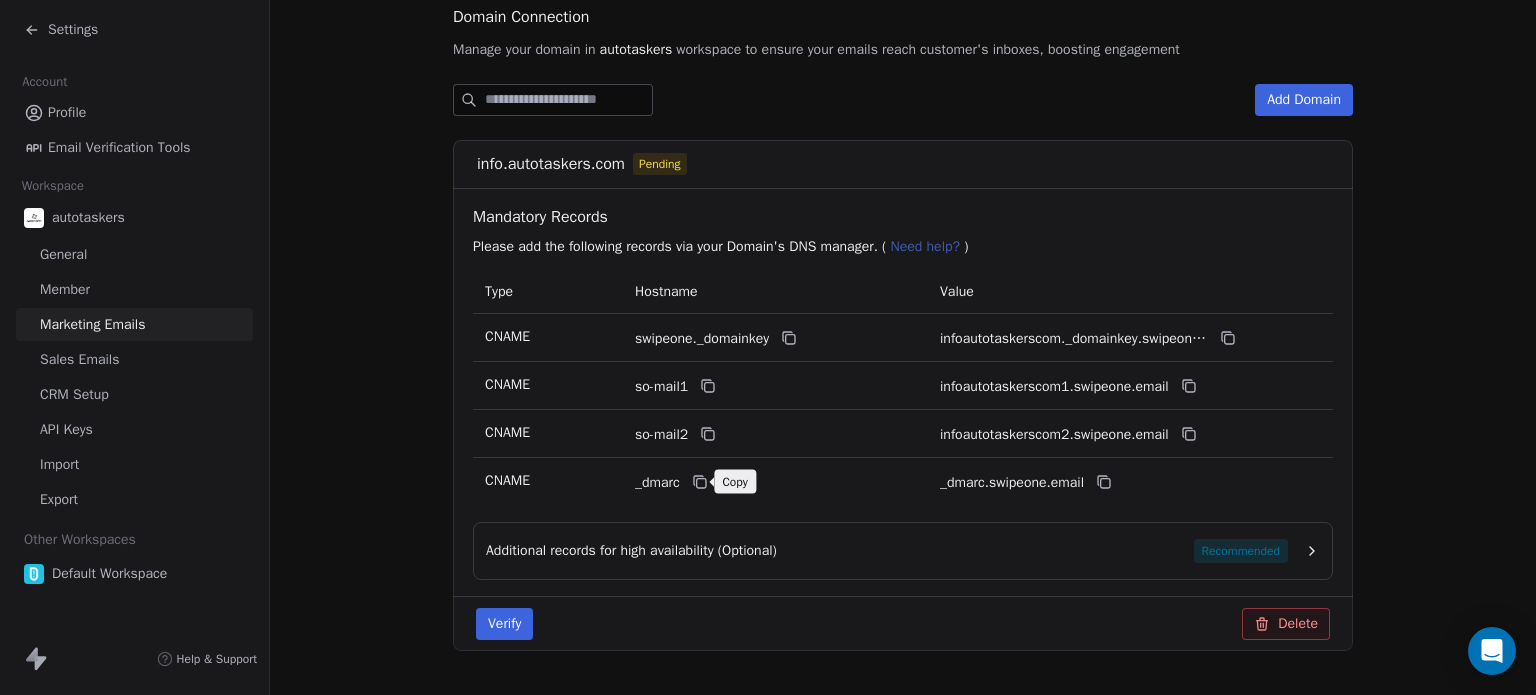 click 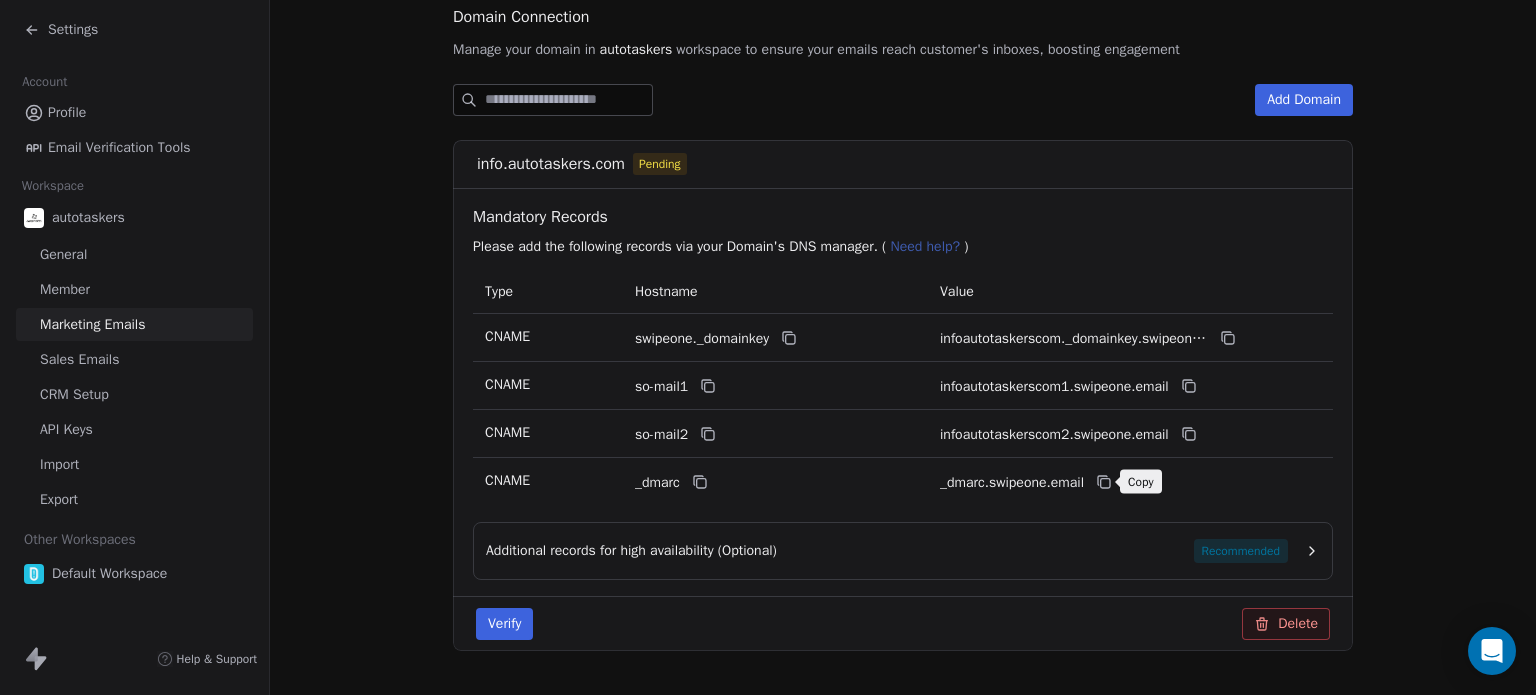 click 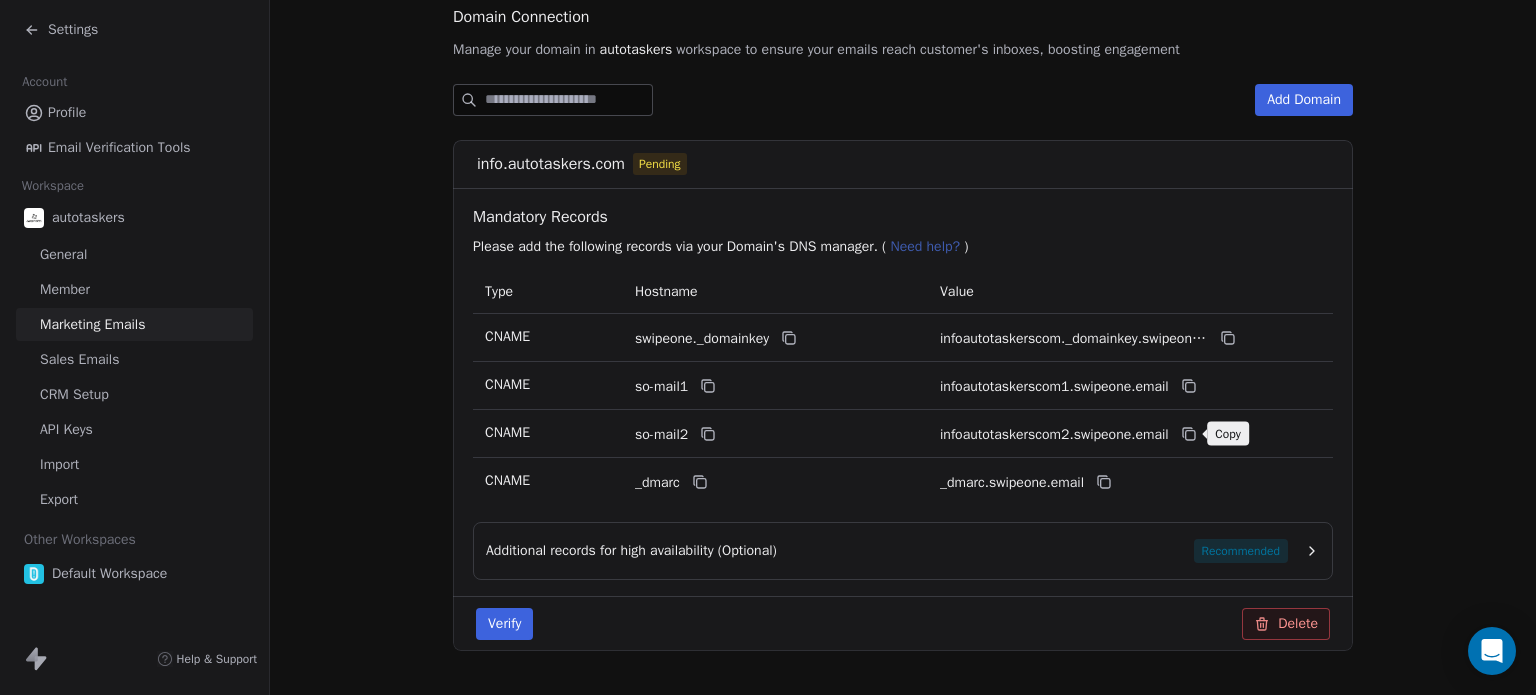 click 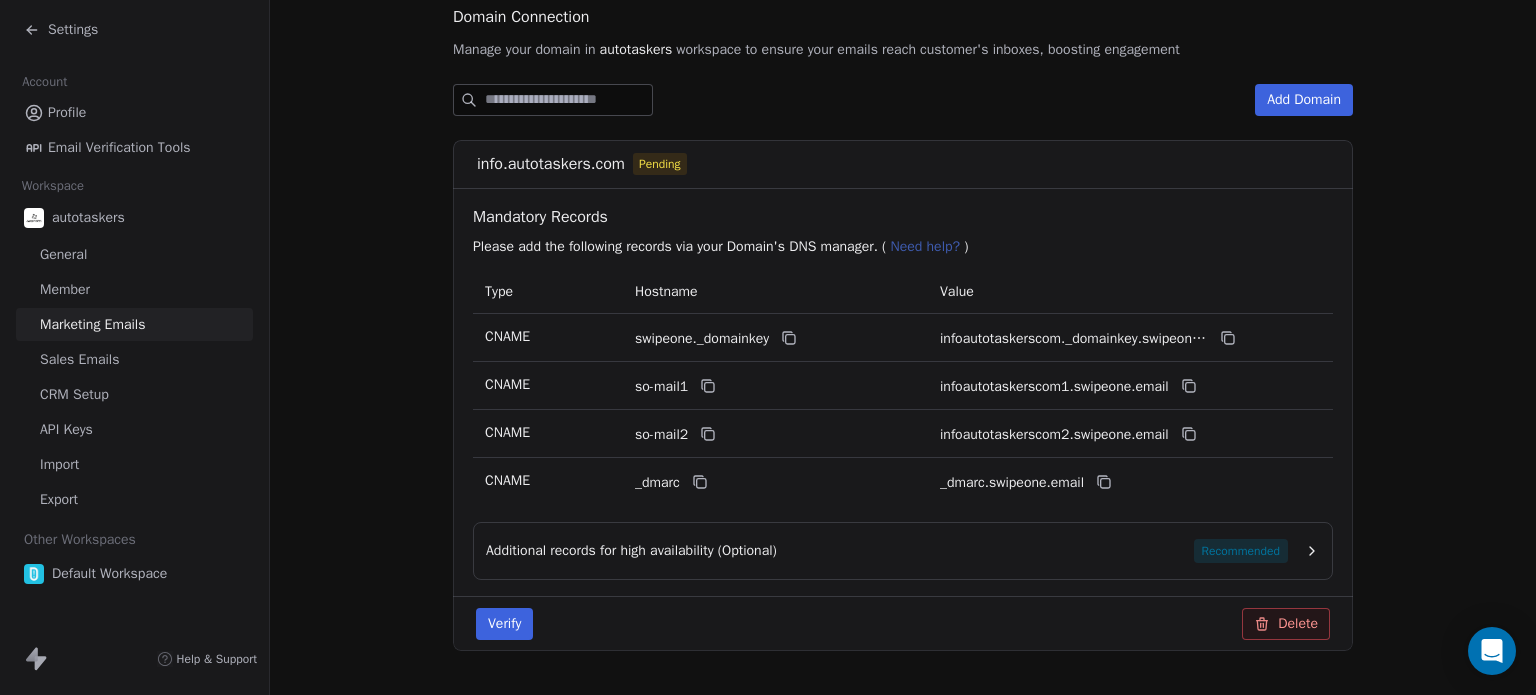 click on "Verify" at bounding box center [504, 624] 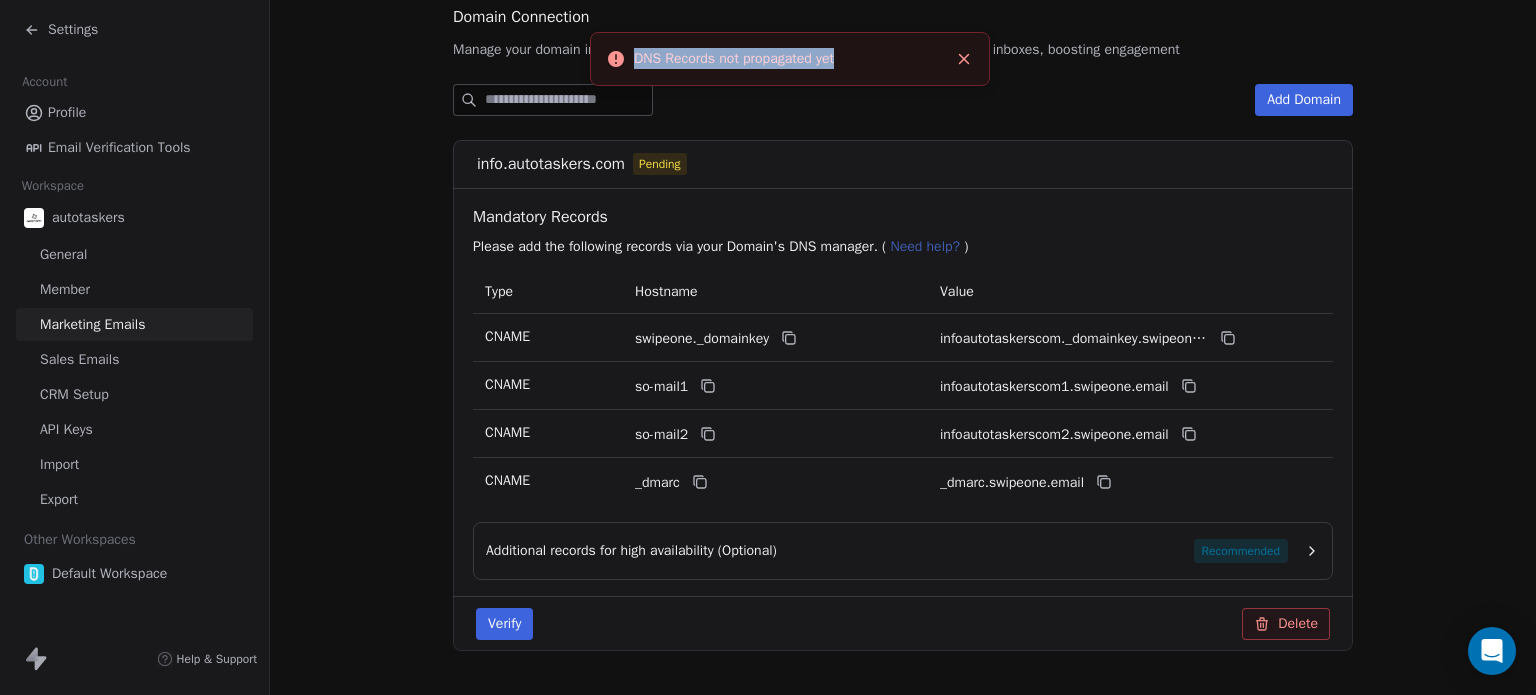 drag, startPoint x: 874, startPoint y: 59, endPoint x: 631, endPoint y: 65, distance: 243.07407 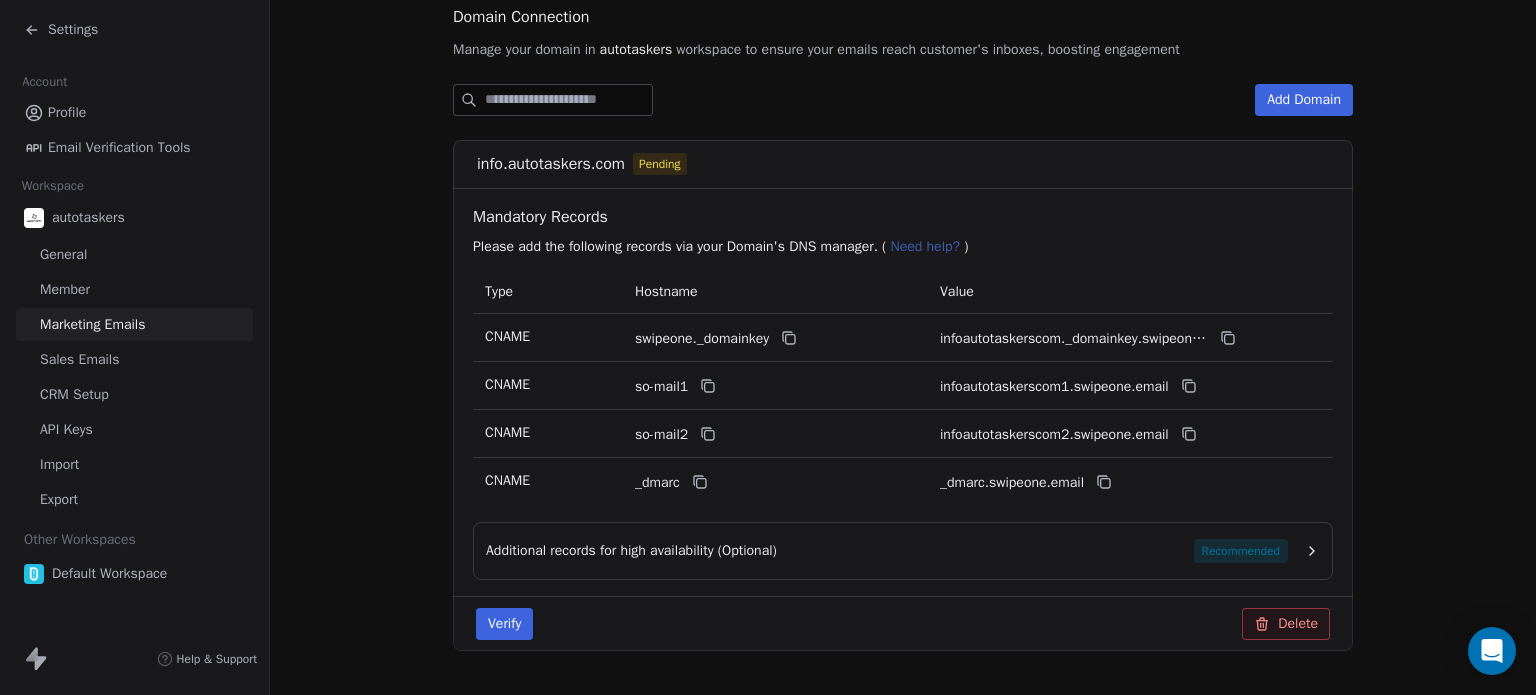 click on "Verify" at bounding box center (504, 624) 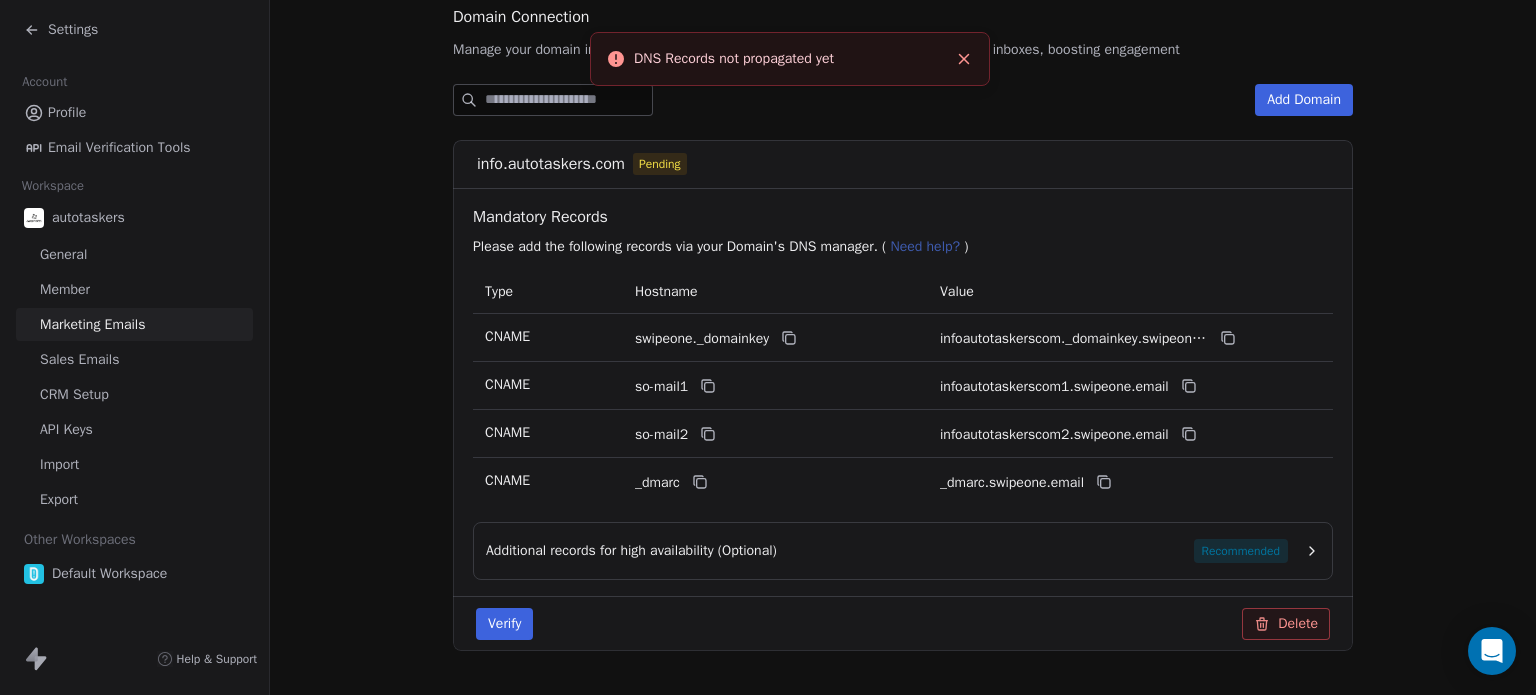 click 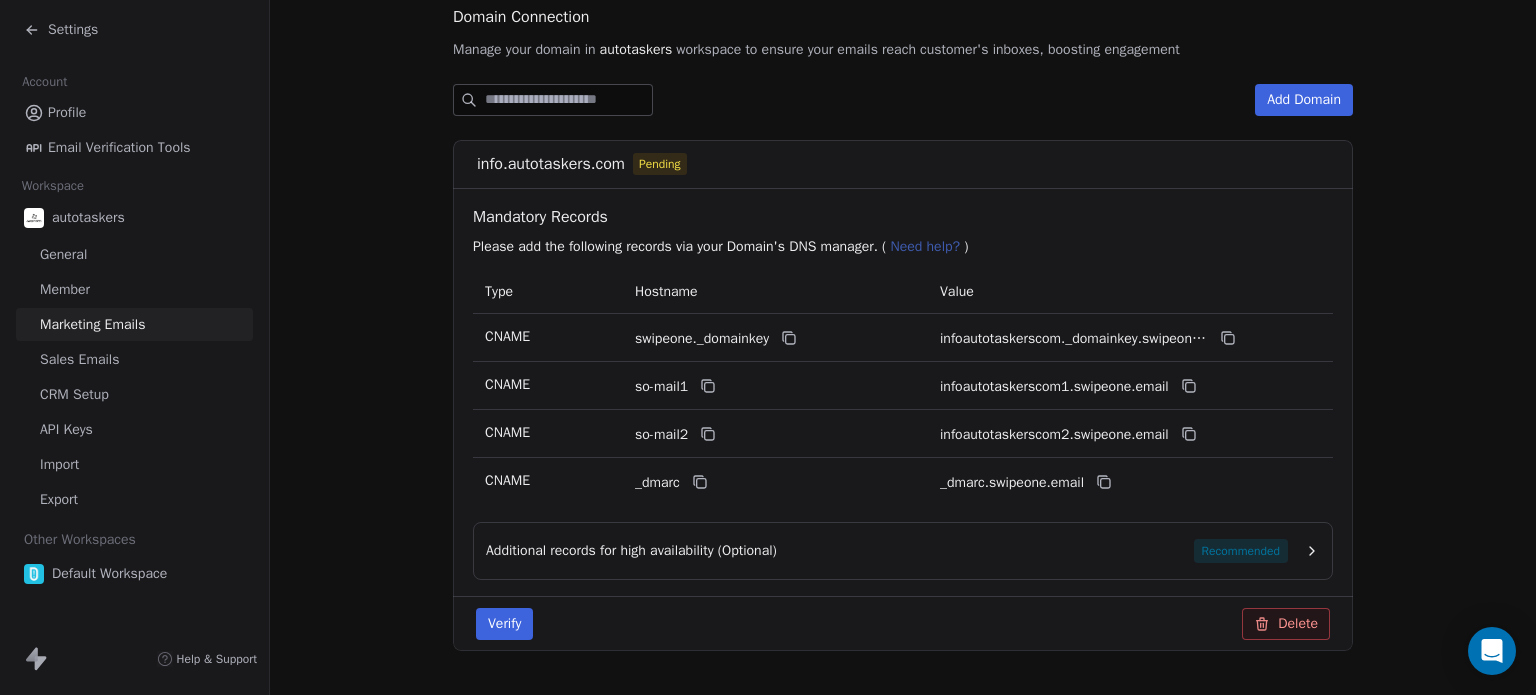 click on "Verify" at bounding box center [504, 624] 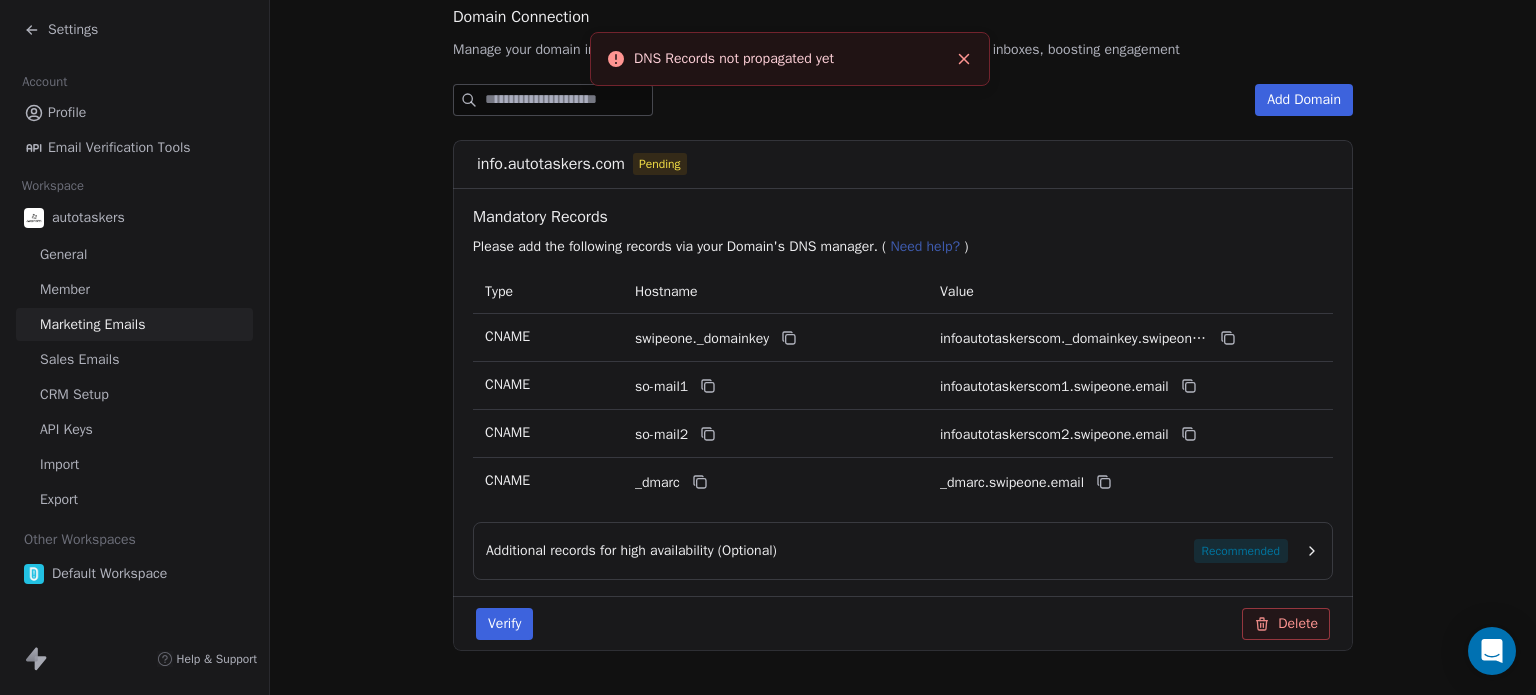 click at bounding box center [964, 59] 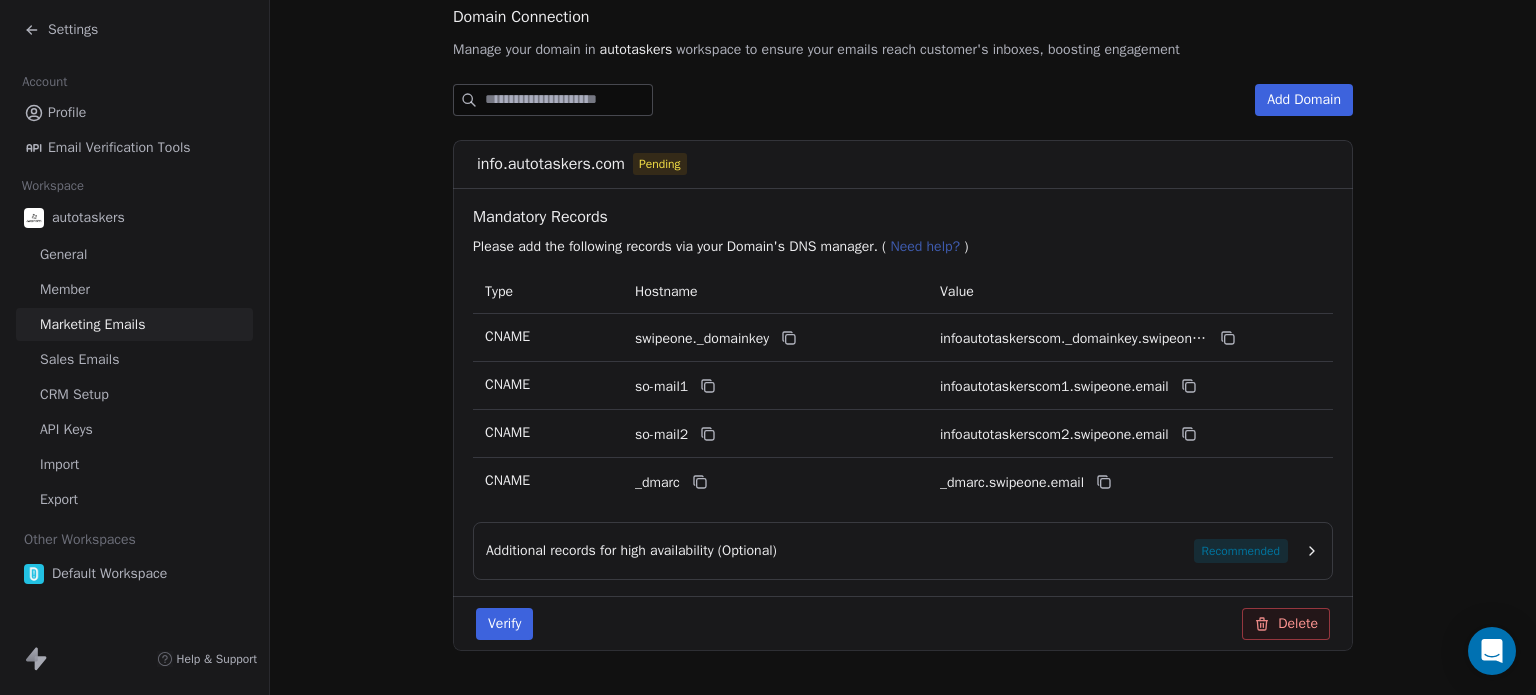 click on "Sales Emails" at bounding box center [79, 359] 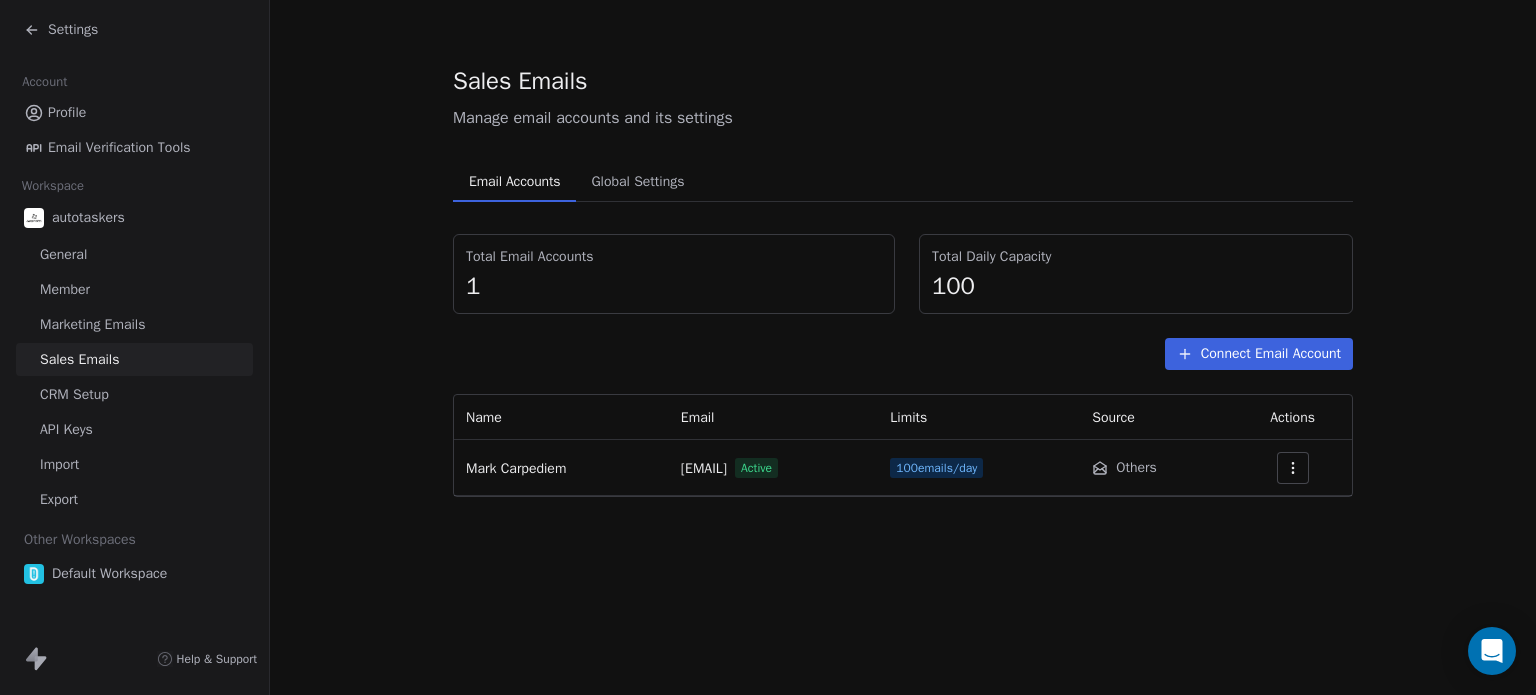 click on "Marketing Emails" at bounding box center [134, 324] 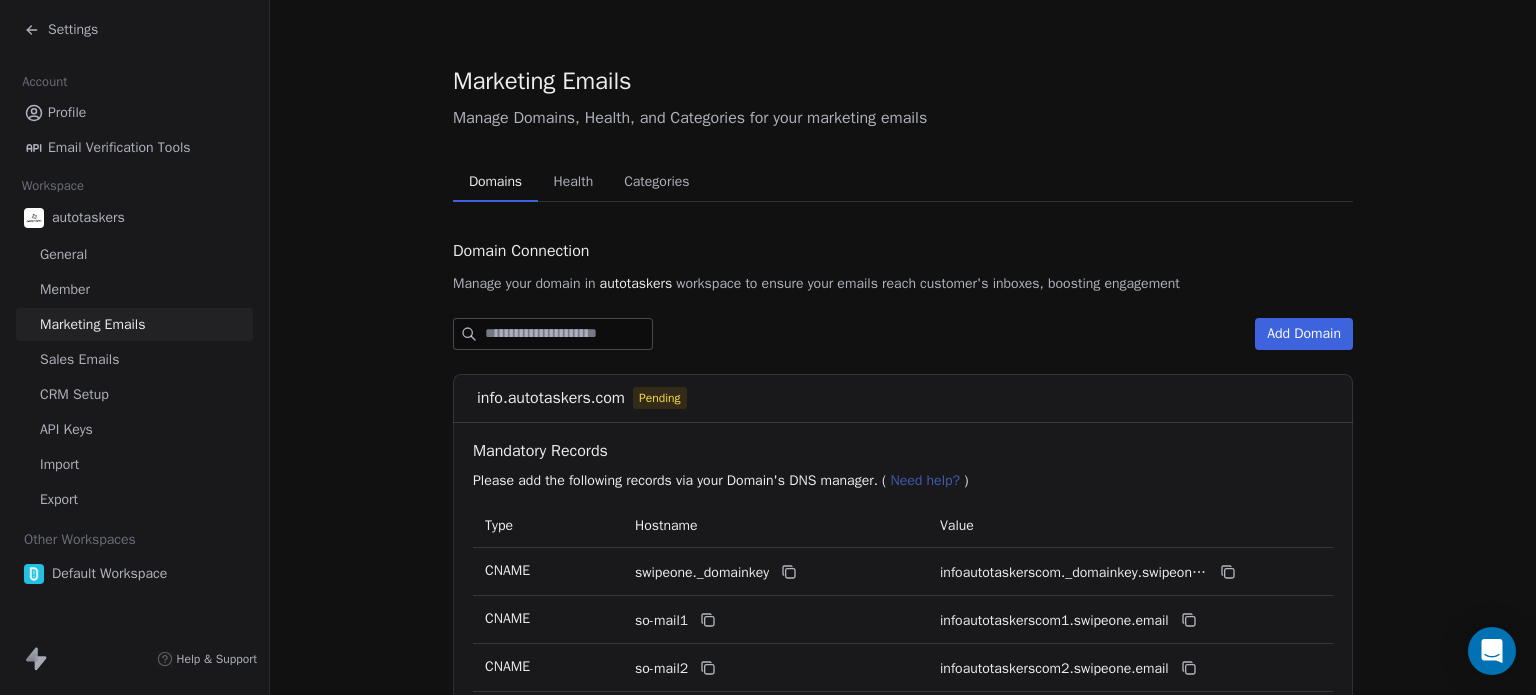 click on "Sales Emails" at bounding box center (134, 359) 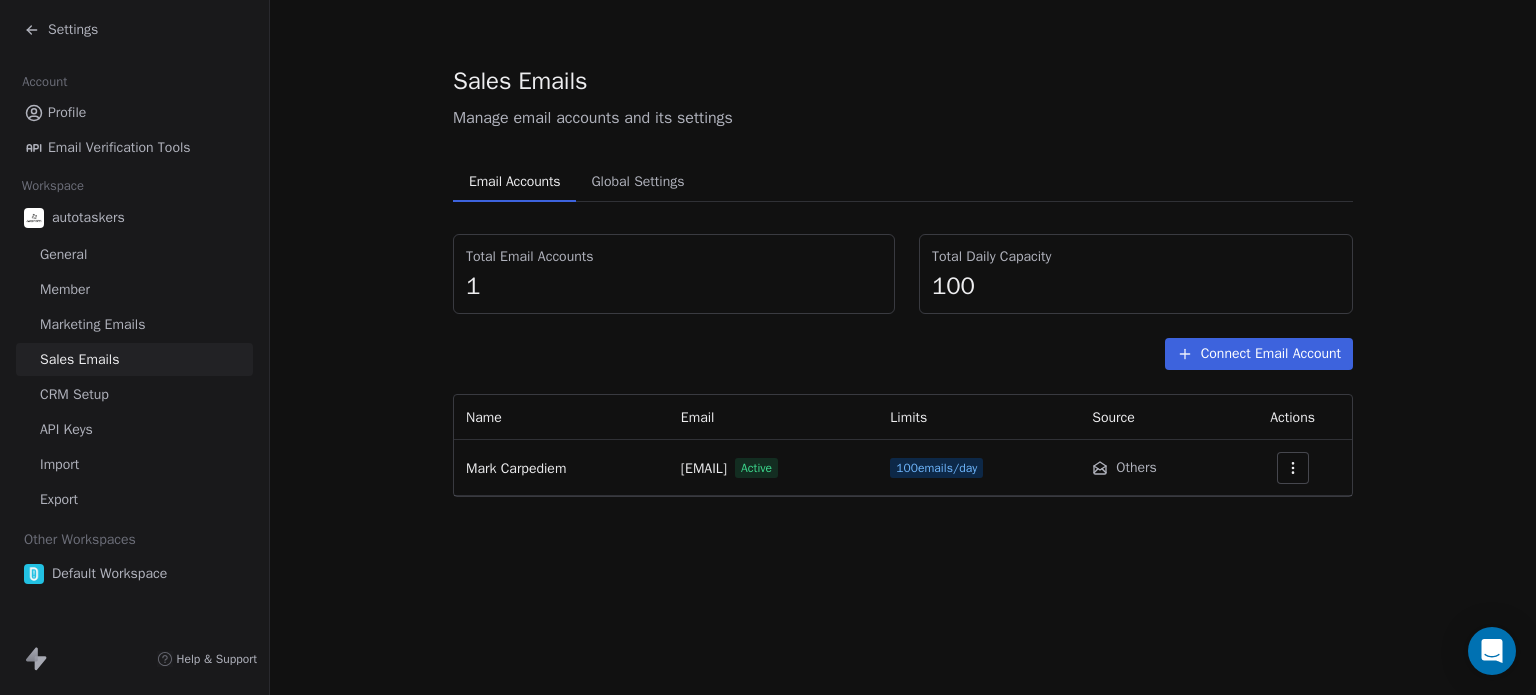 click on "Connect Email Account" at bounding box center [1259, 354] 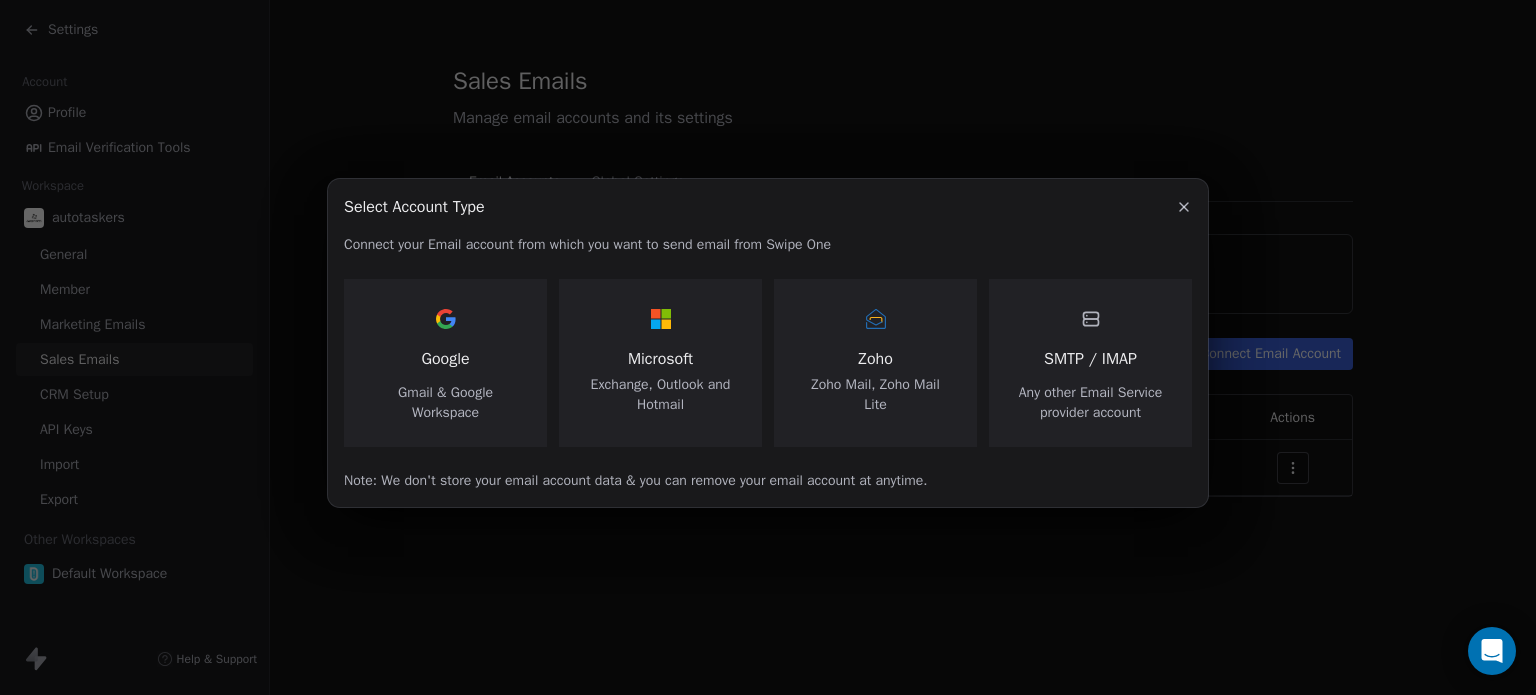 click on "SMTP / IMAP Any other Email Service provider account" at bounding box center [1090, 363] 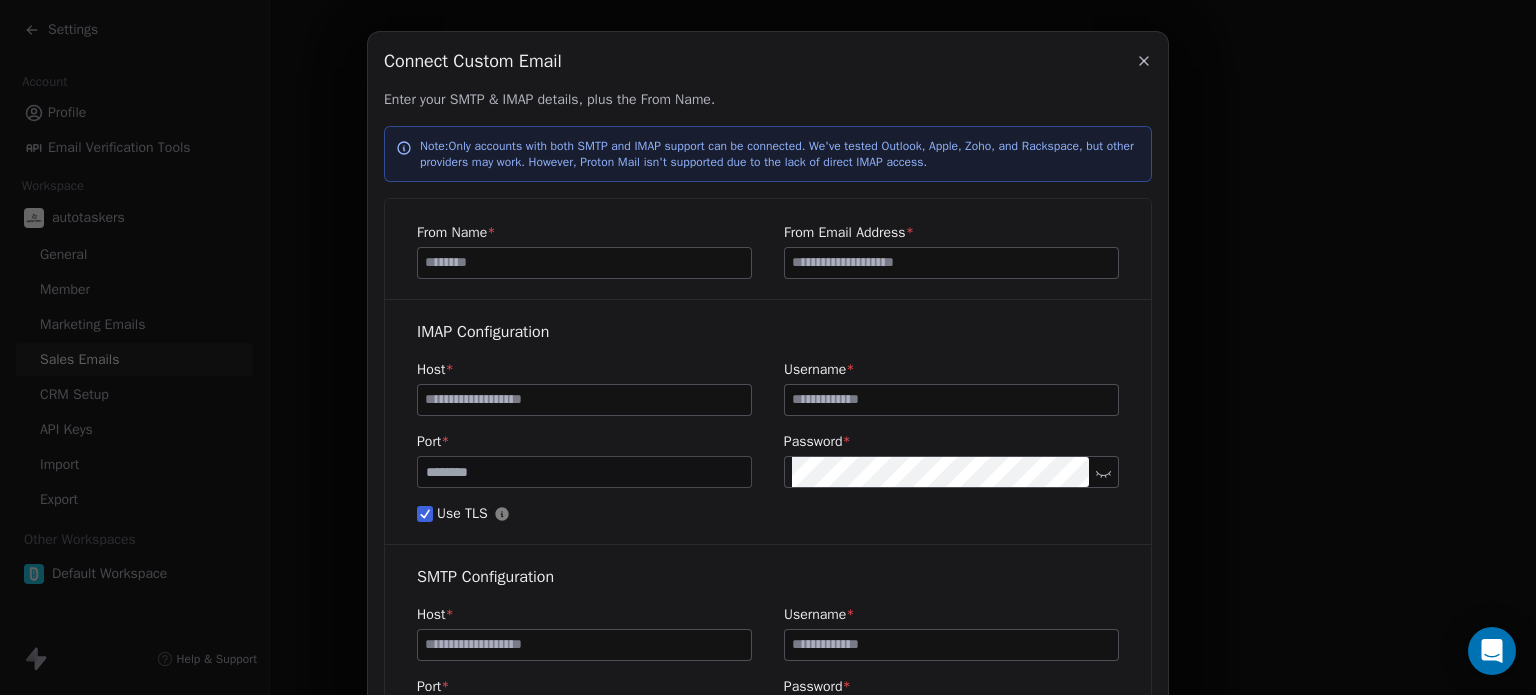 click at bounding box center (584, 263) 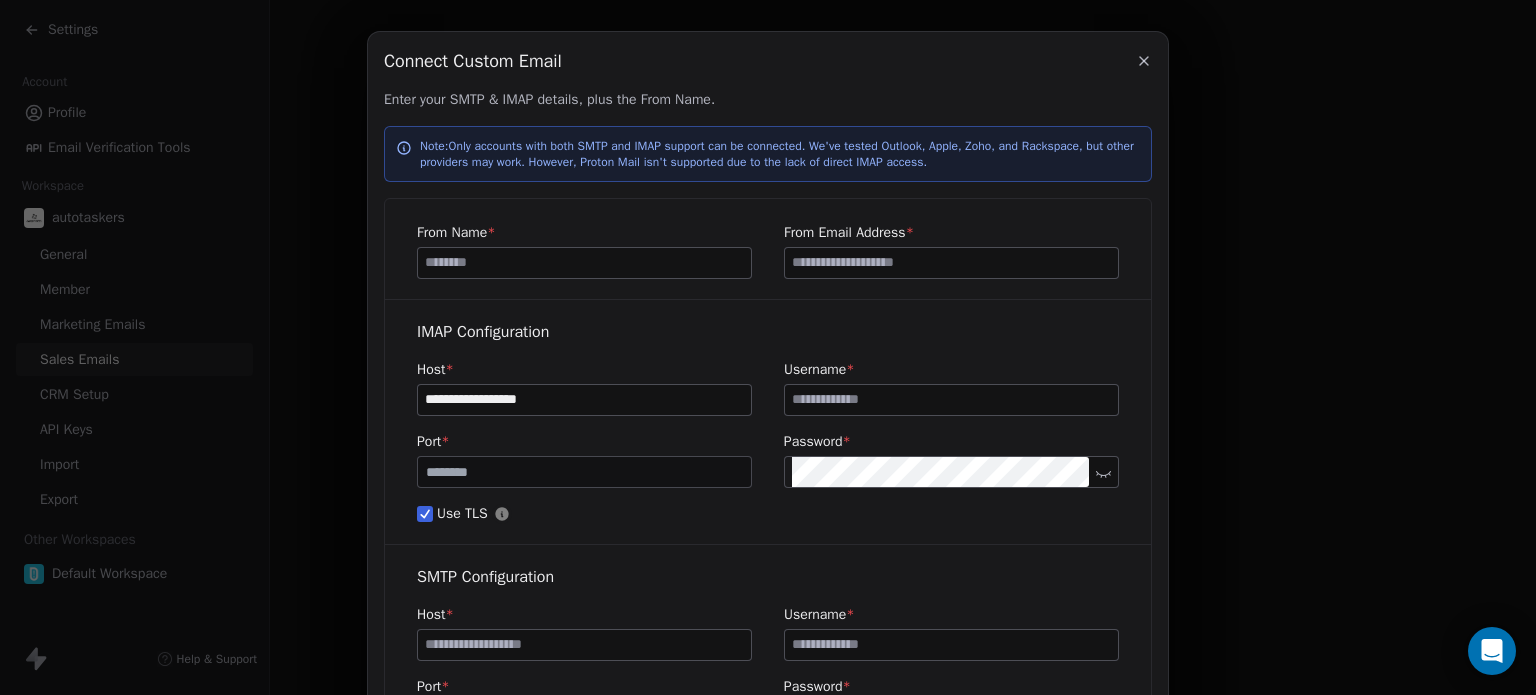 type on "**********" 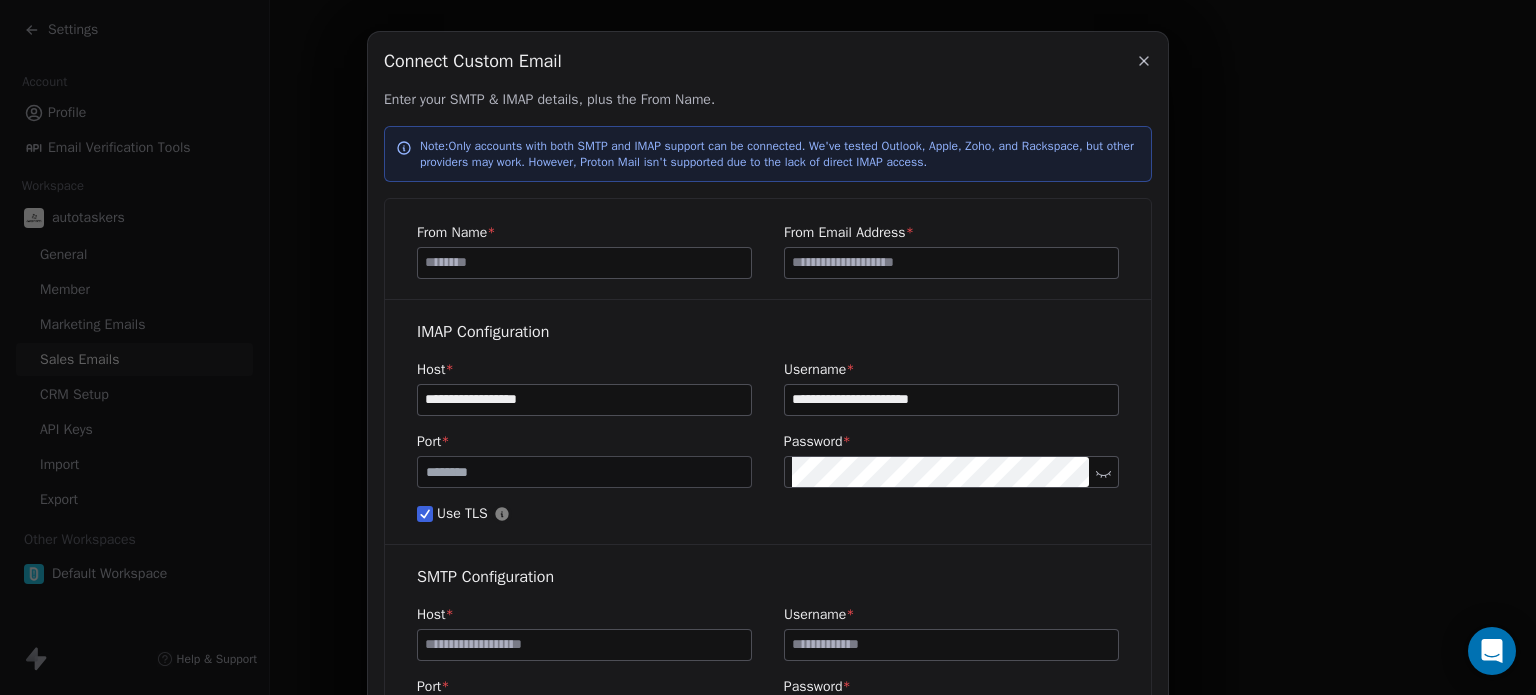 type on "**********" 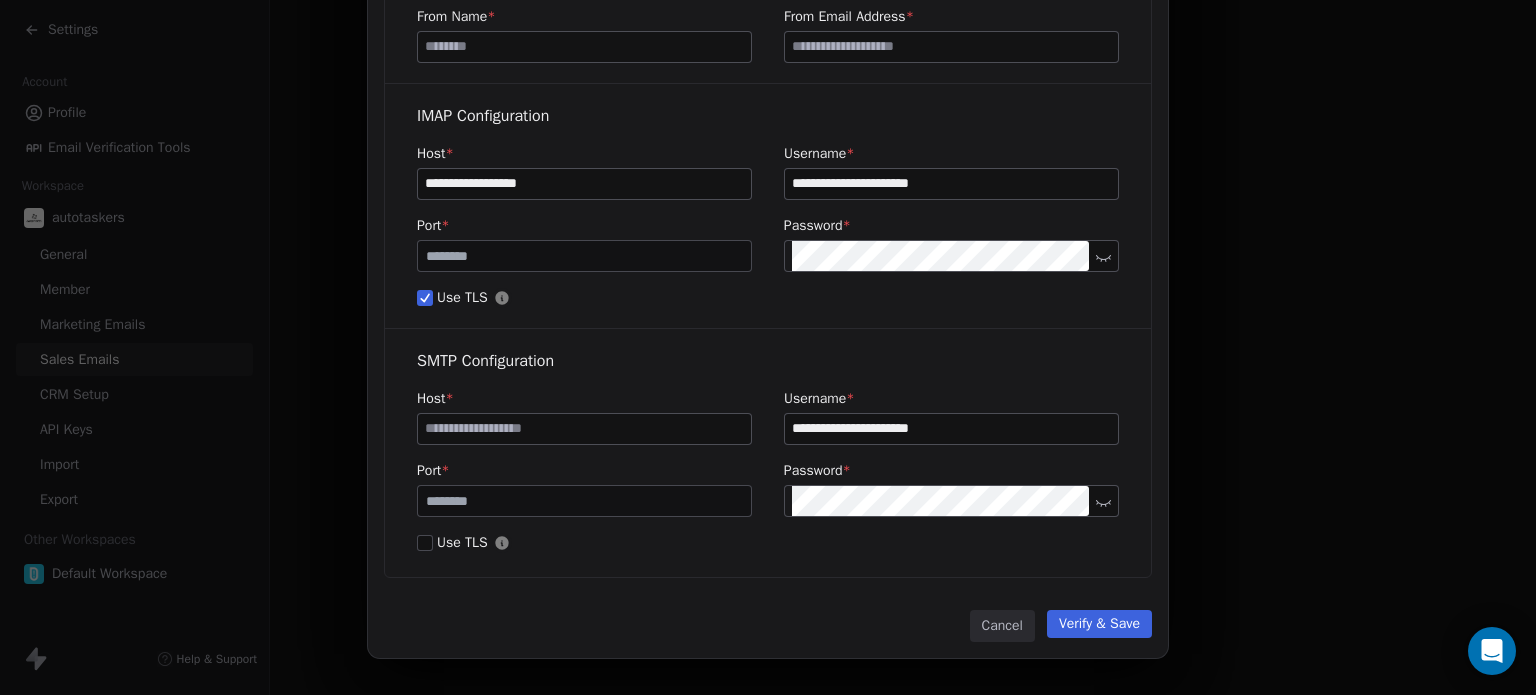 scroll, scrollTop: 220, scrollLeft: 0, axis: vertical 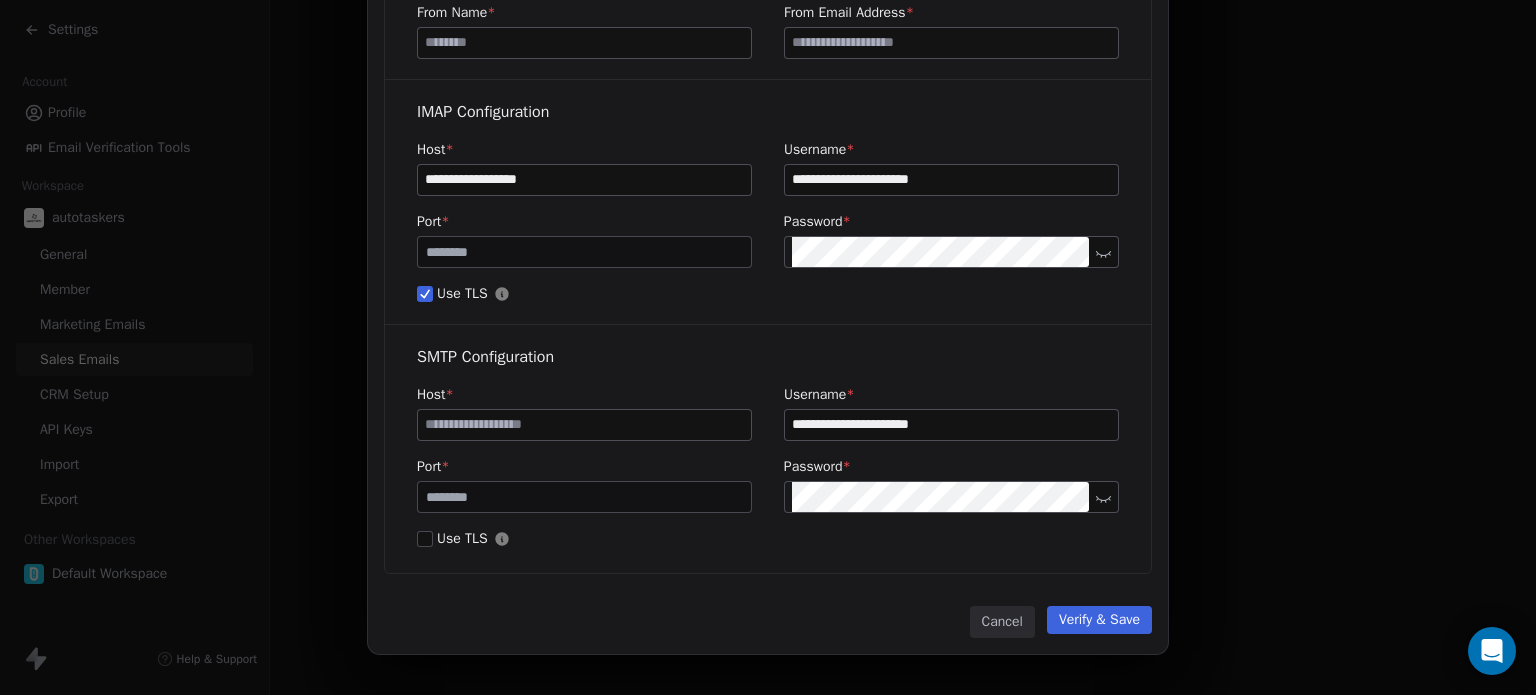 type on "**********" 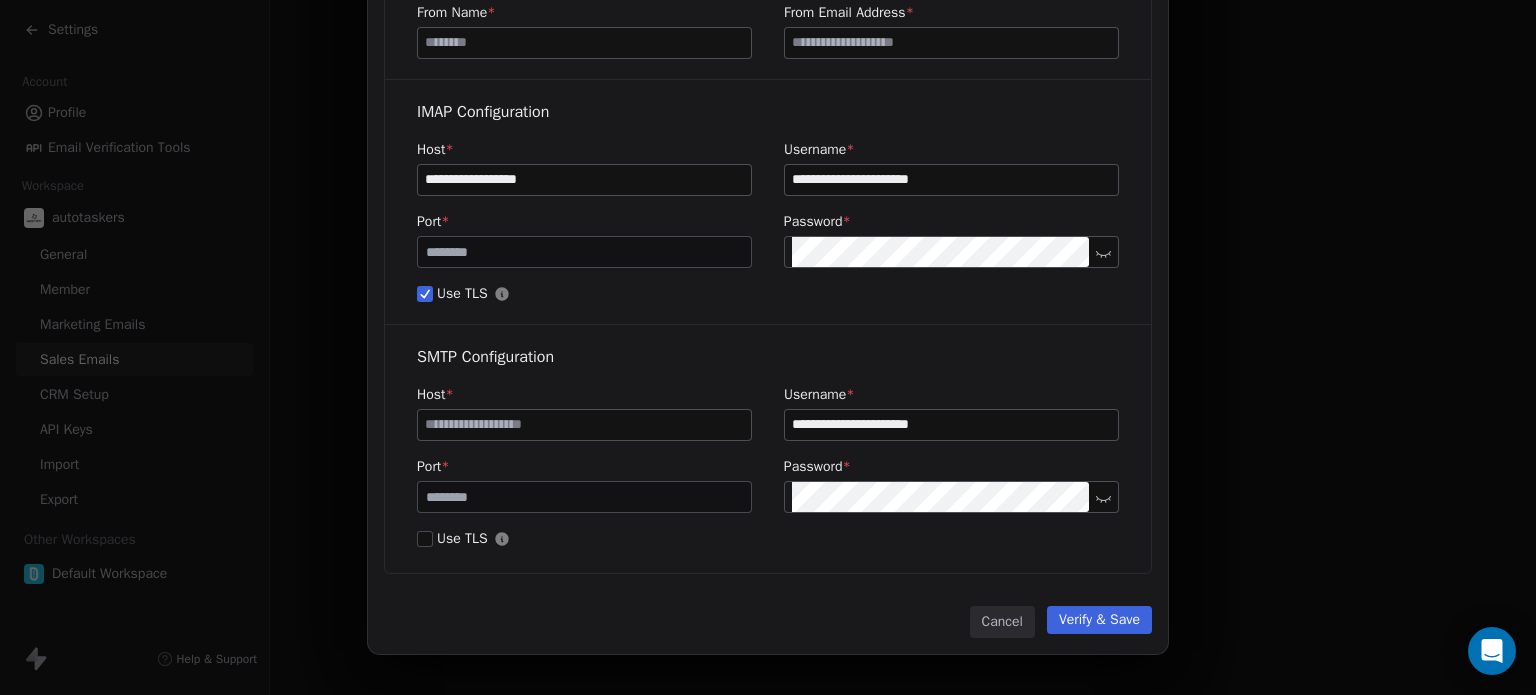 click at bounding box center [584, 425] 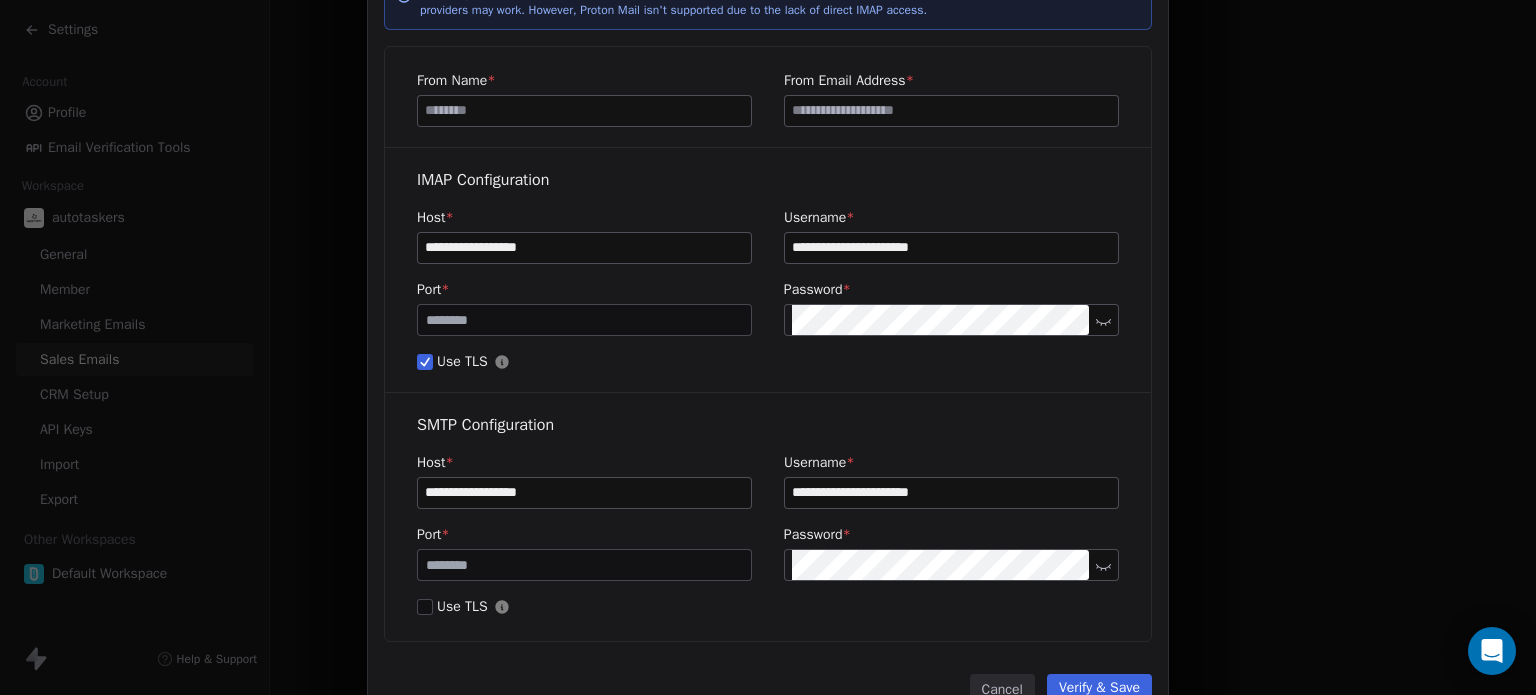 scroll, scrollTop: 120, scrollLeft: 0, axis: vertical 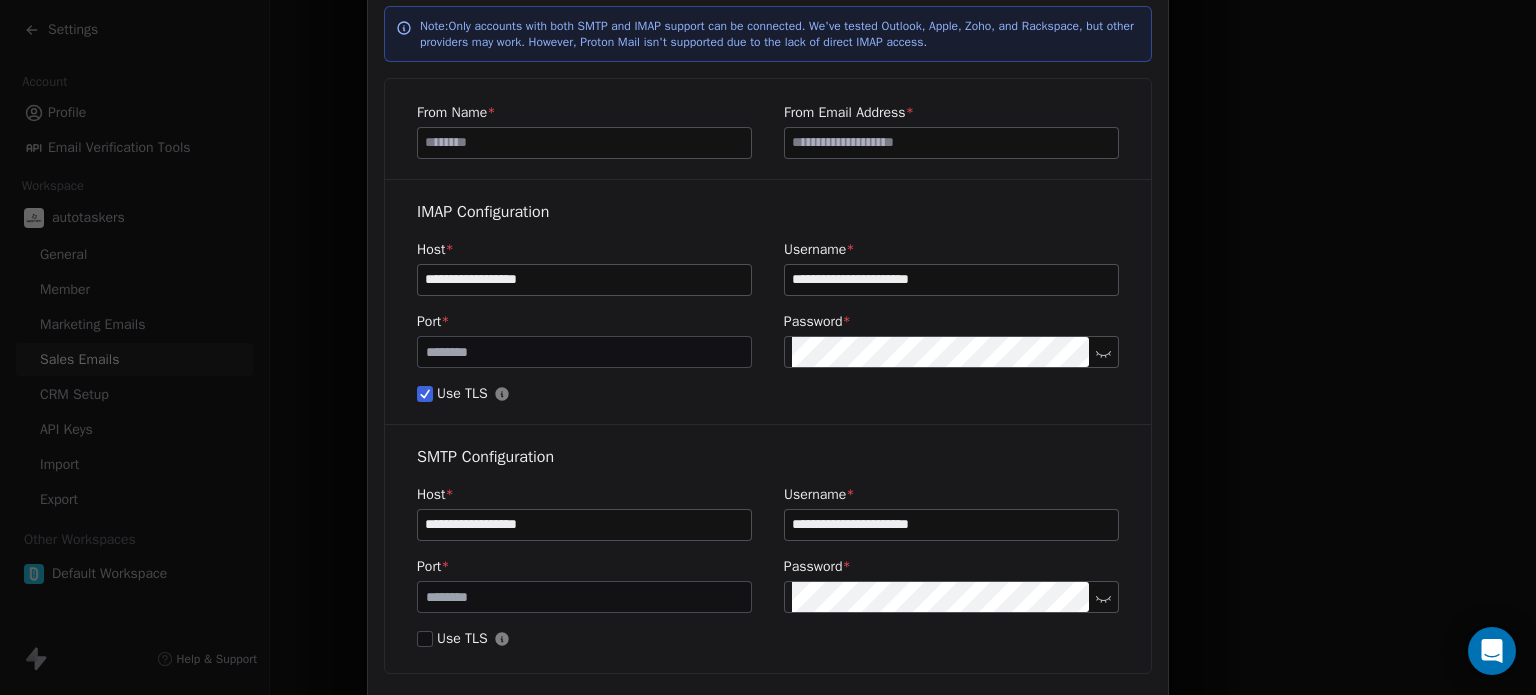 type on "**********" 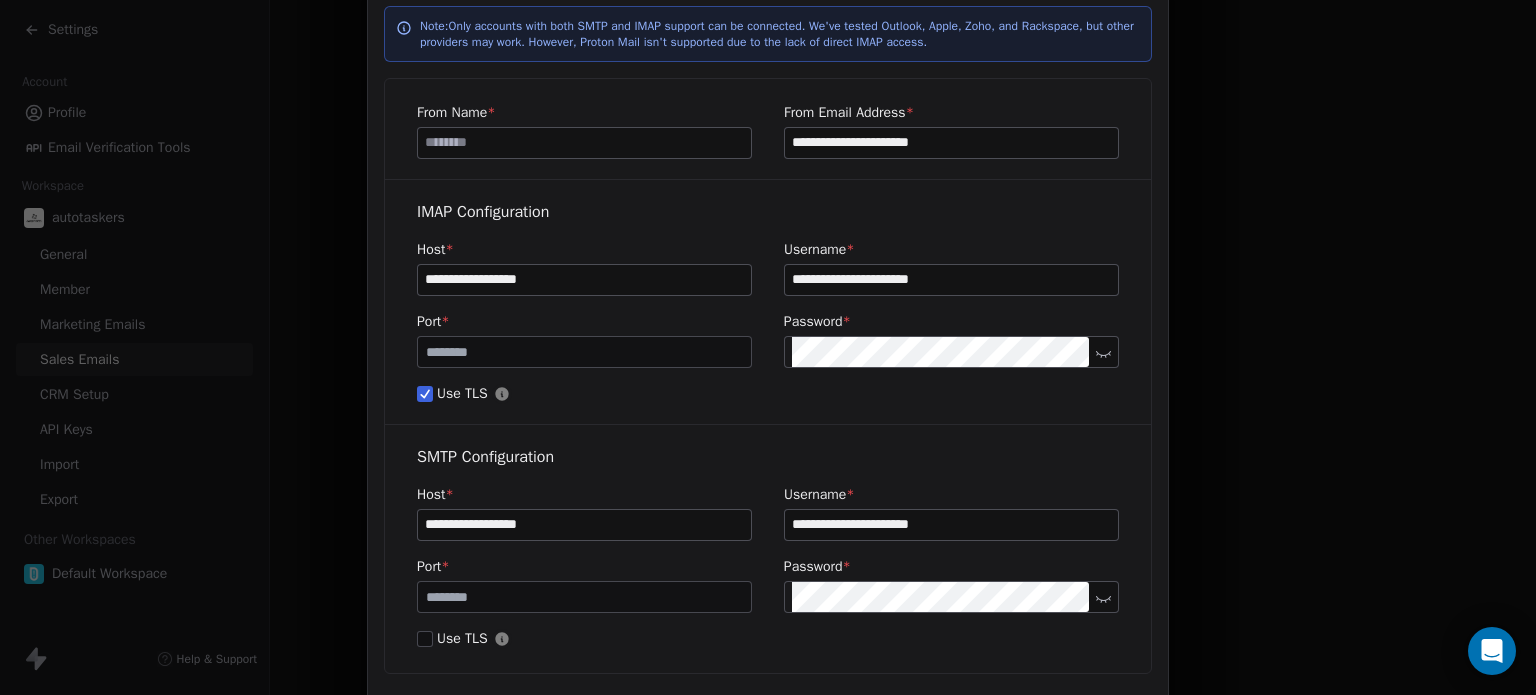type on "**********" 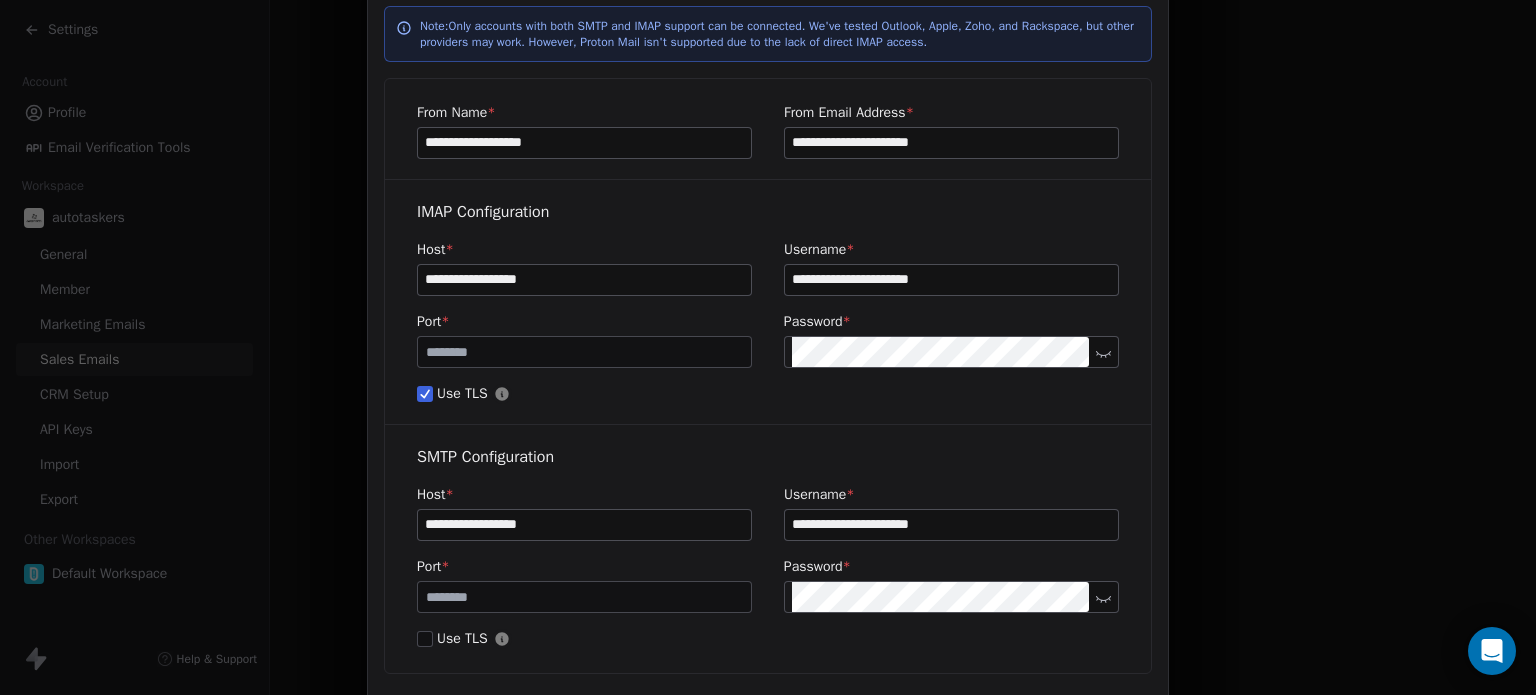 type on "**********" 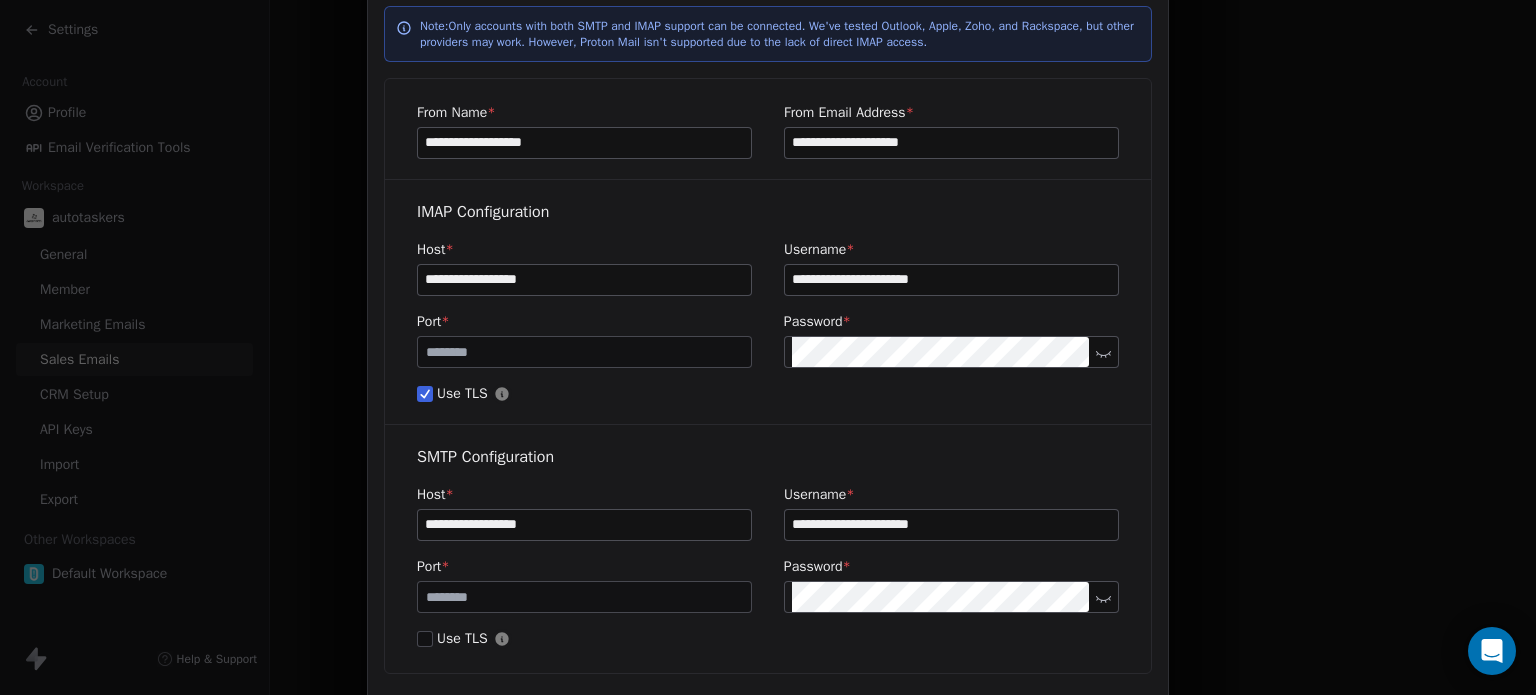 type on "**********" 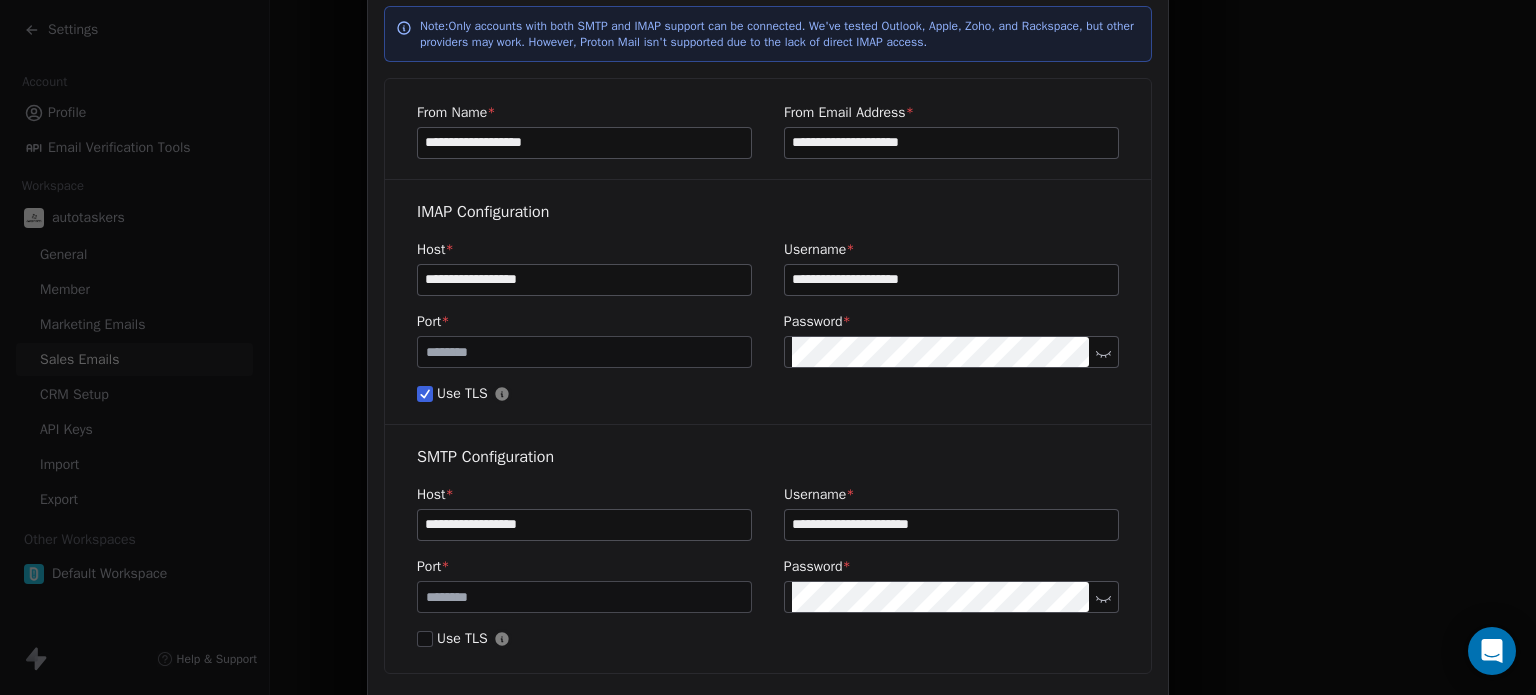 type on "**********" 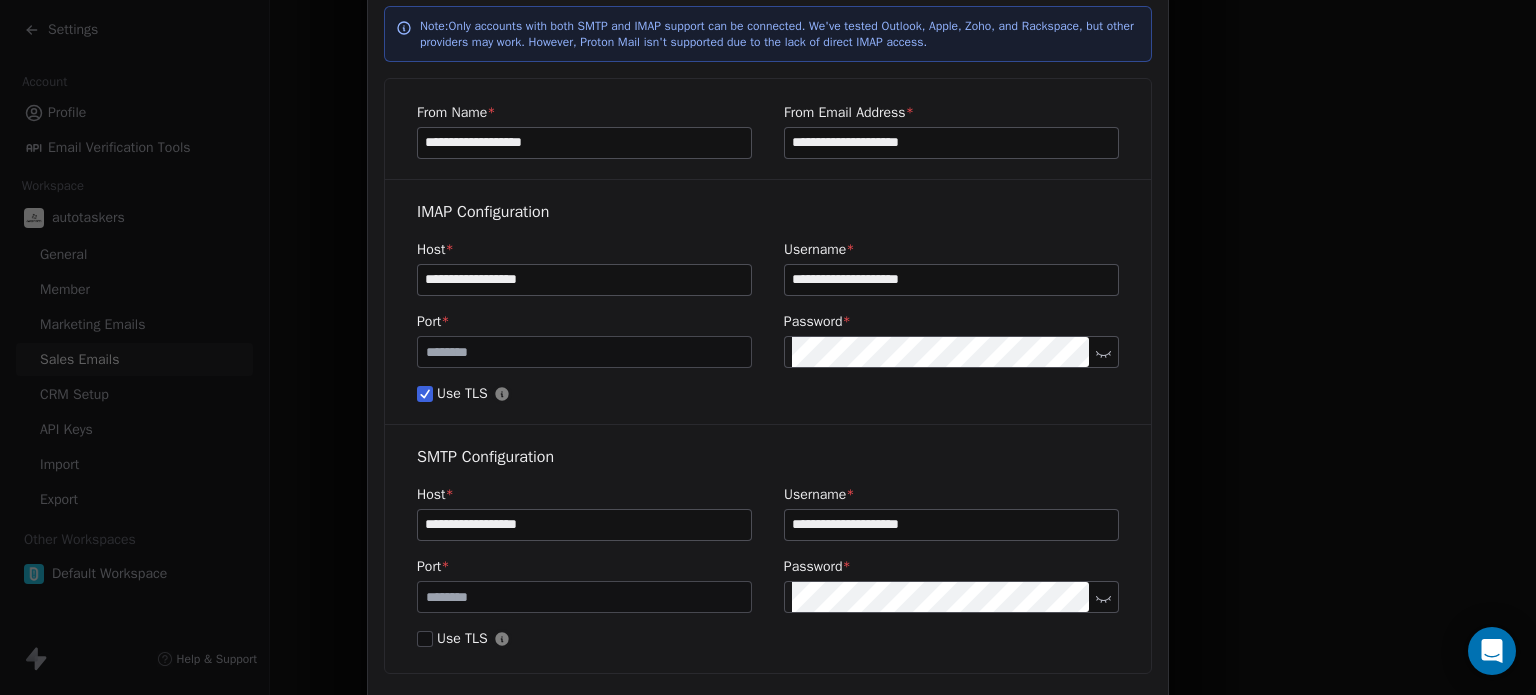 type on "**********" 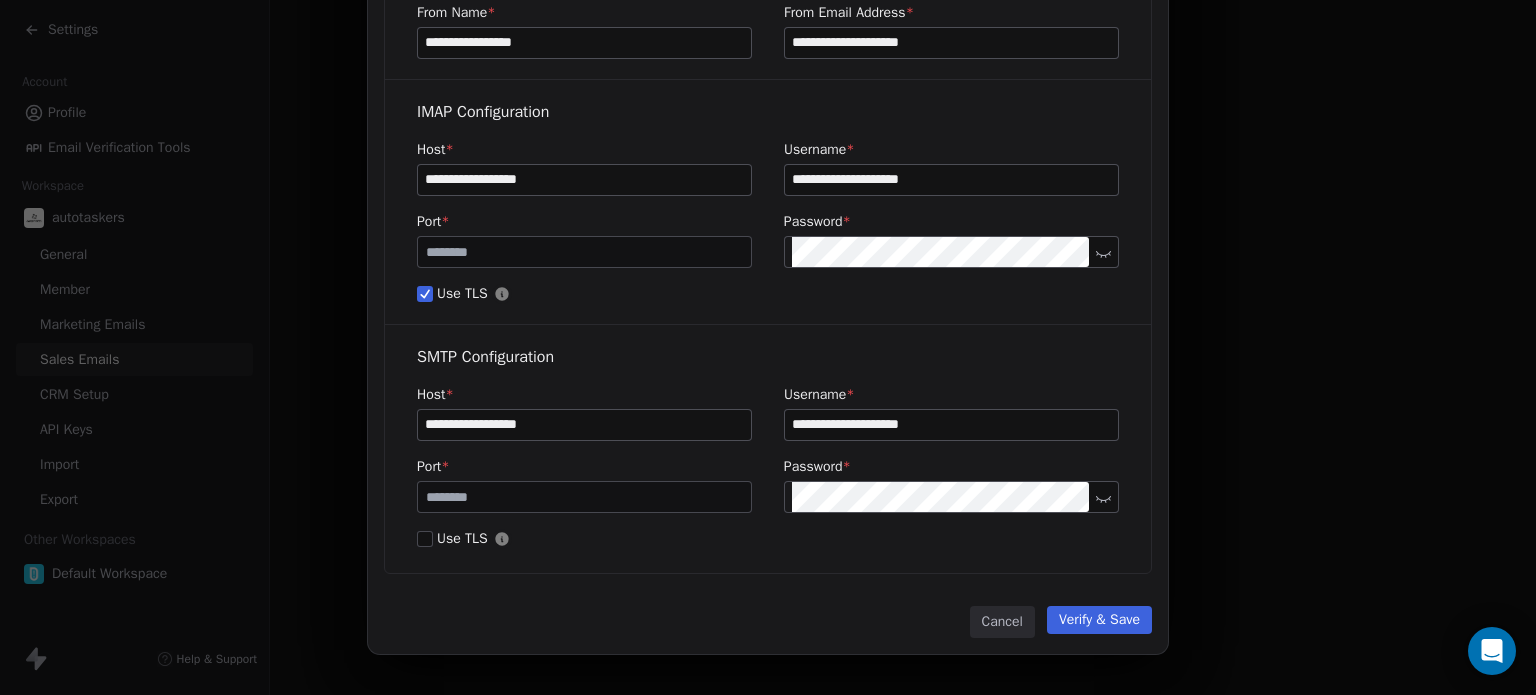 scroll, scrollTop: 120, scrollLeft: 0, axis: vertical 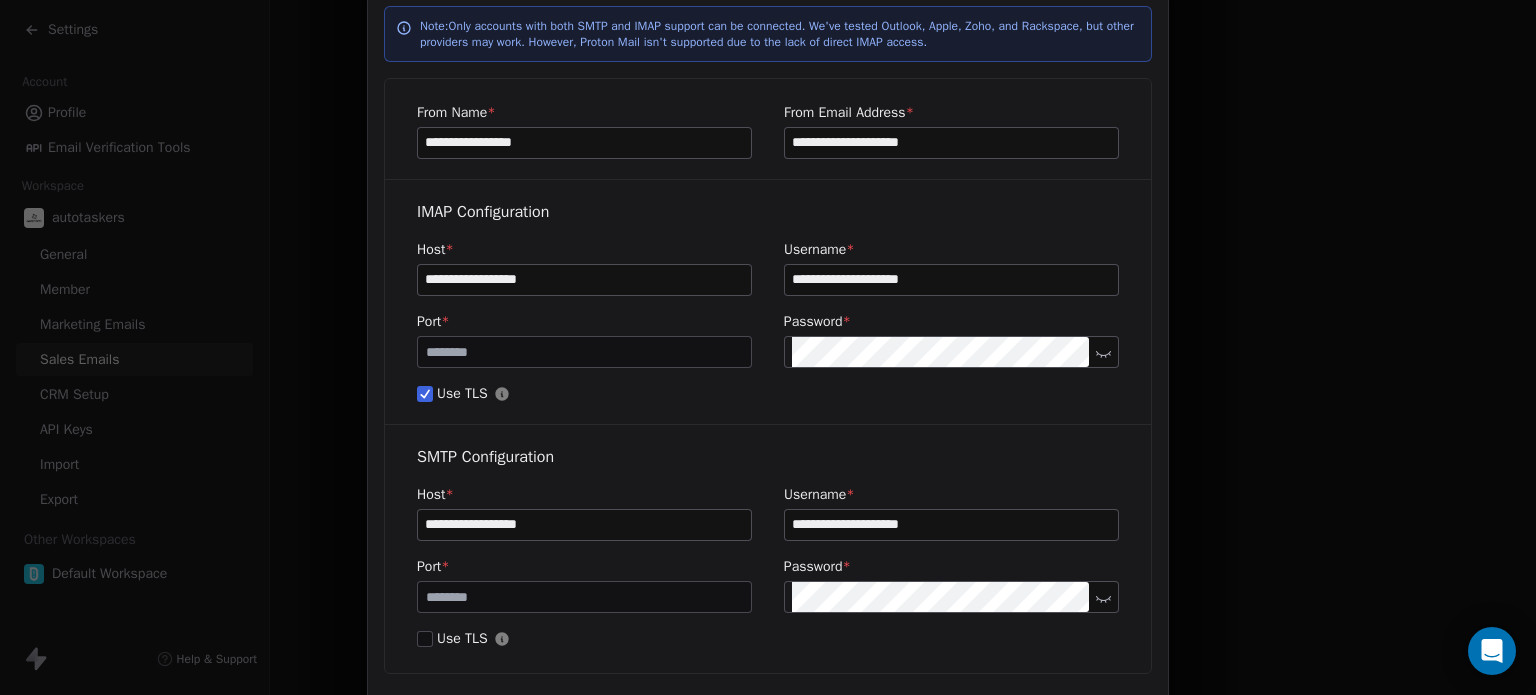 type on "**********" 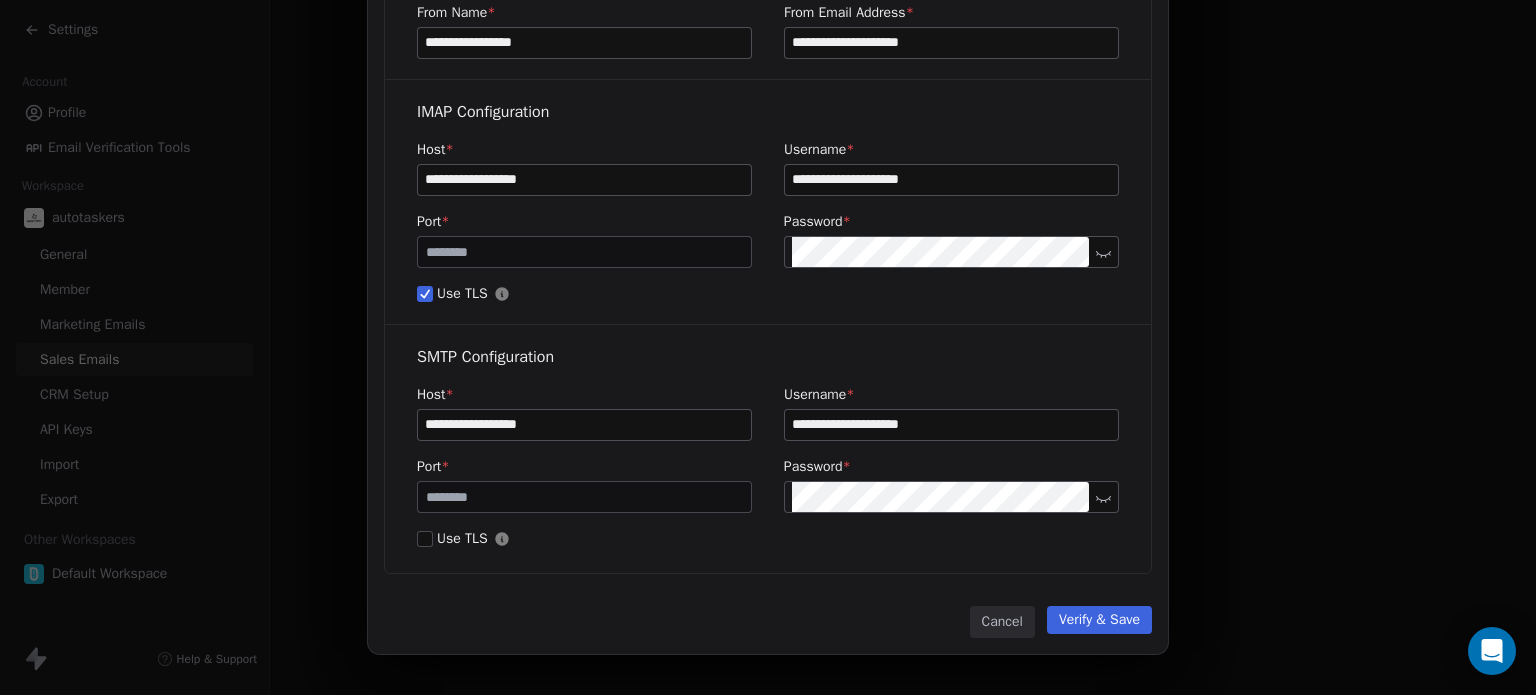 click on "Verify & Save" at bounding box center (1099, 620) 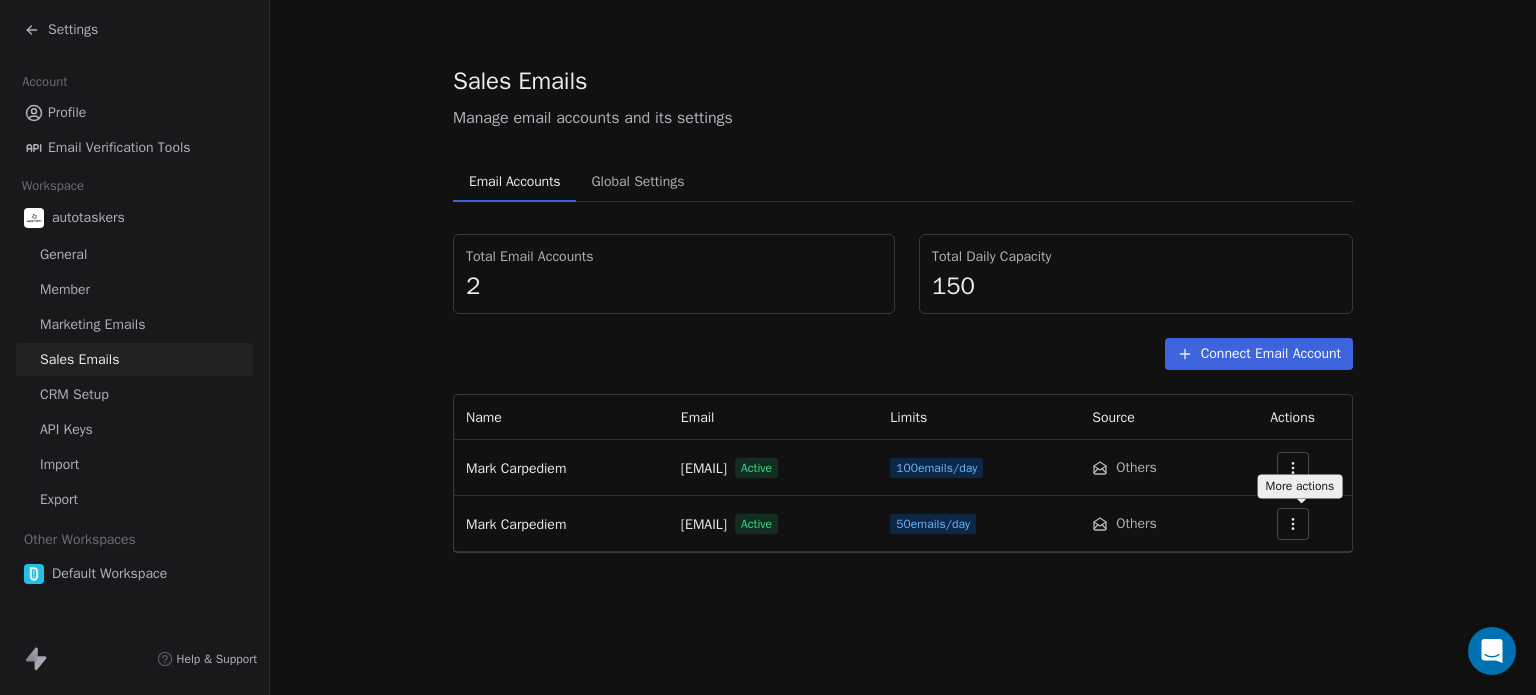 click 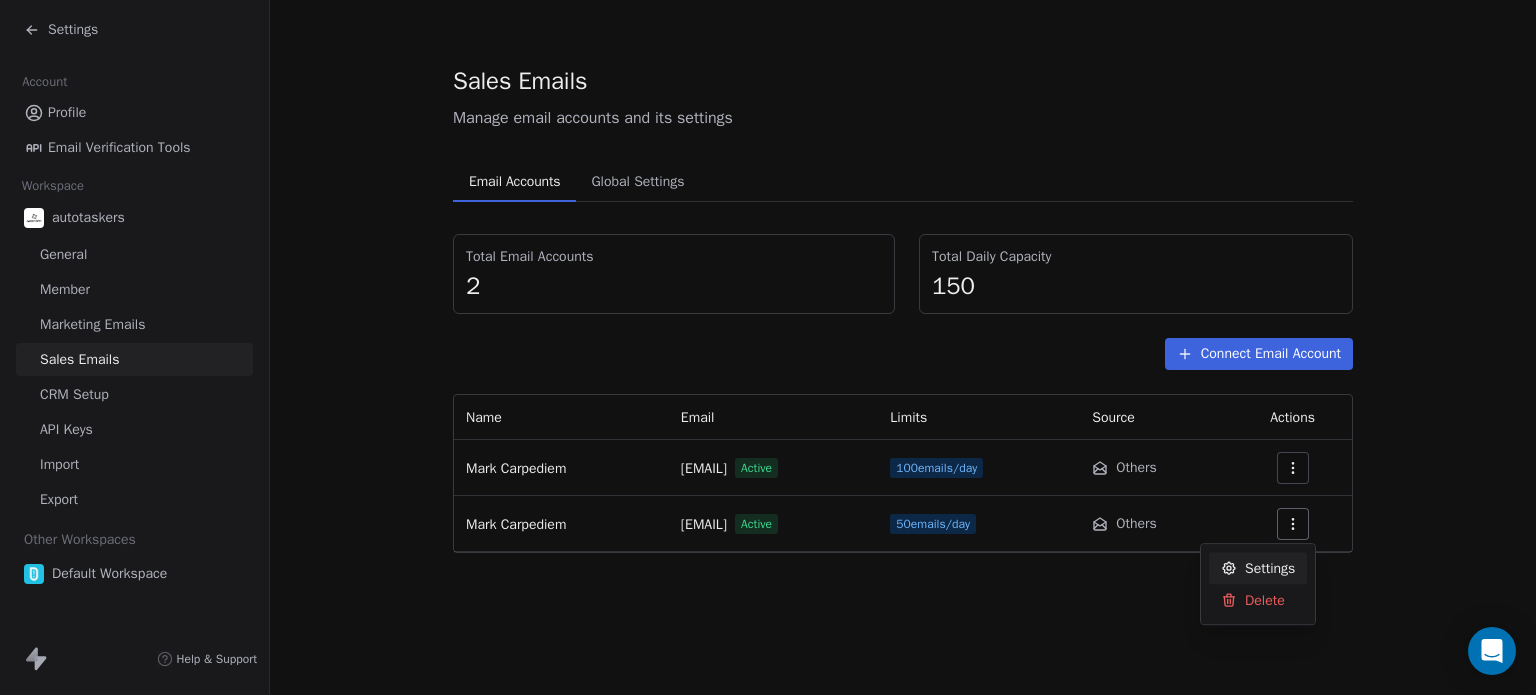 click on "Settings" at bounding box center (1270, 568) 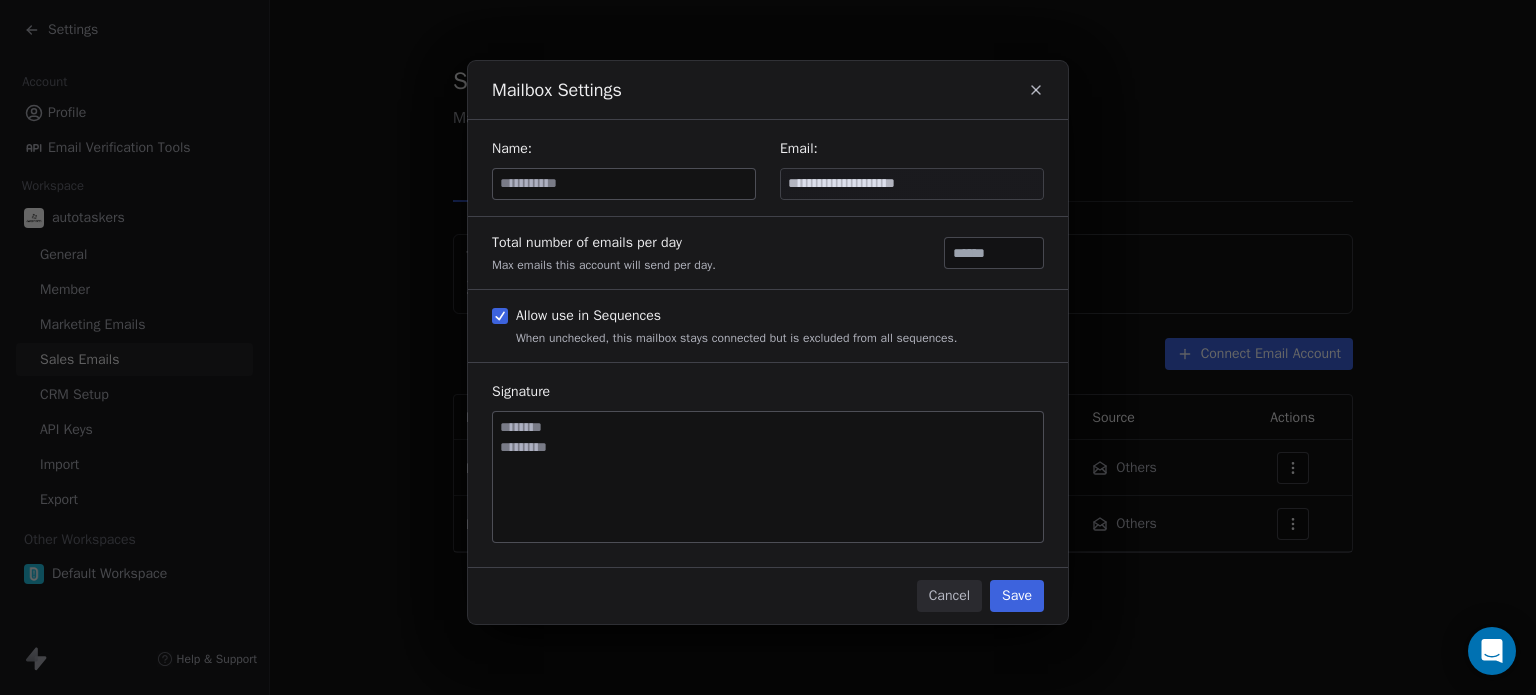 click at bounding box center (624, 184) 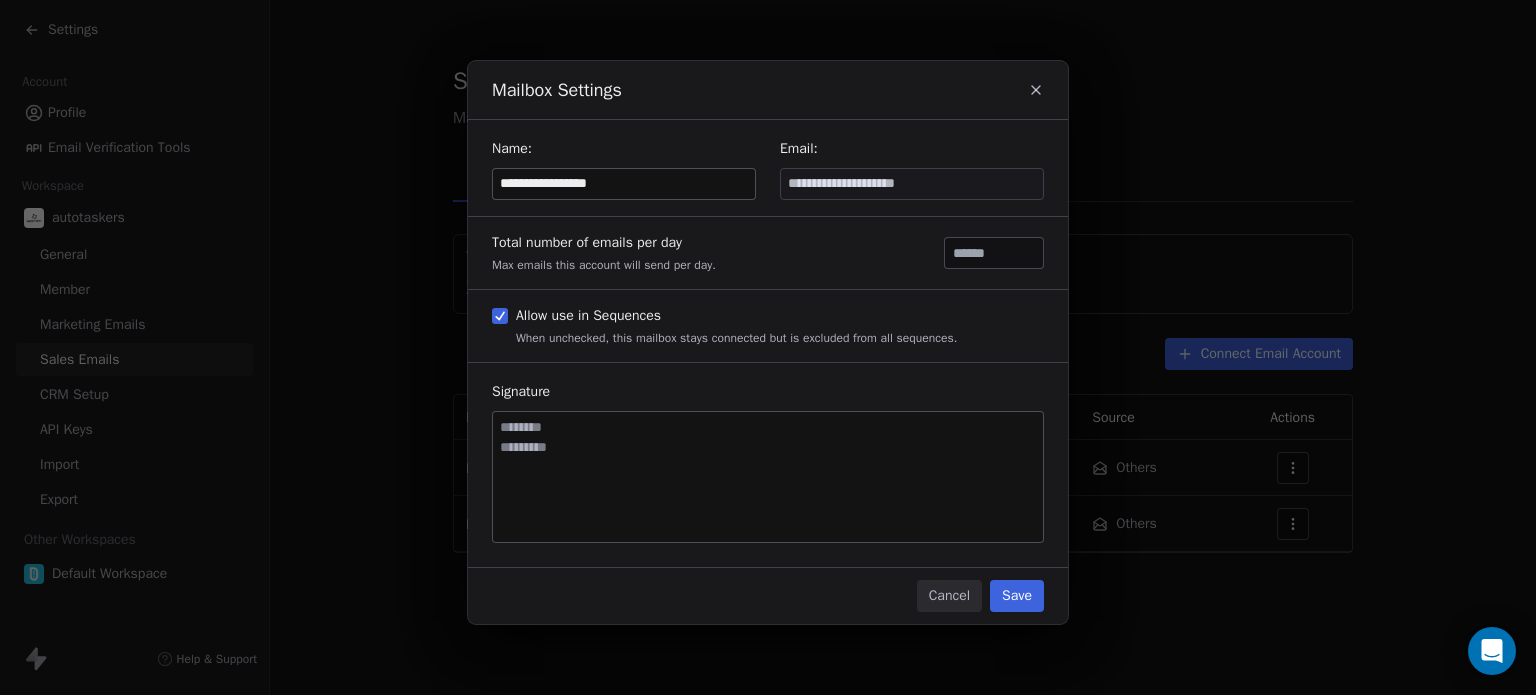 type on "**********" 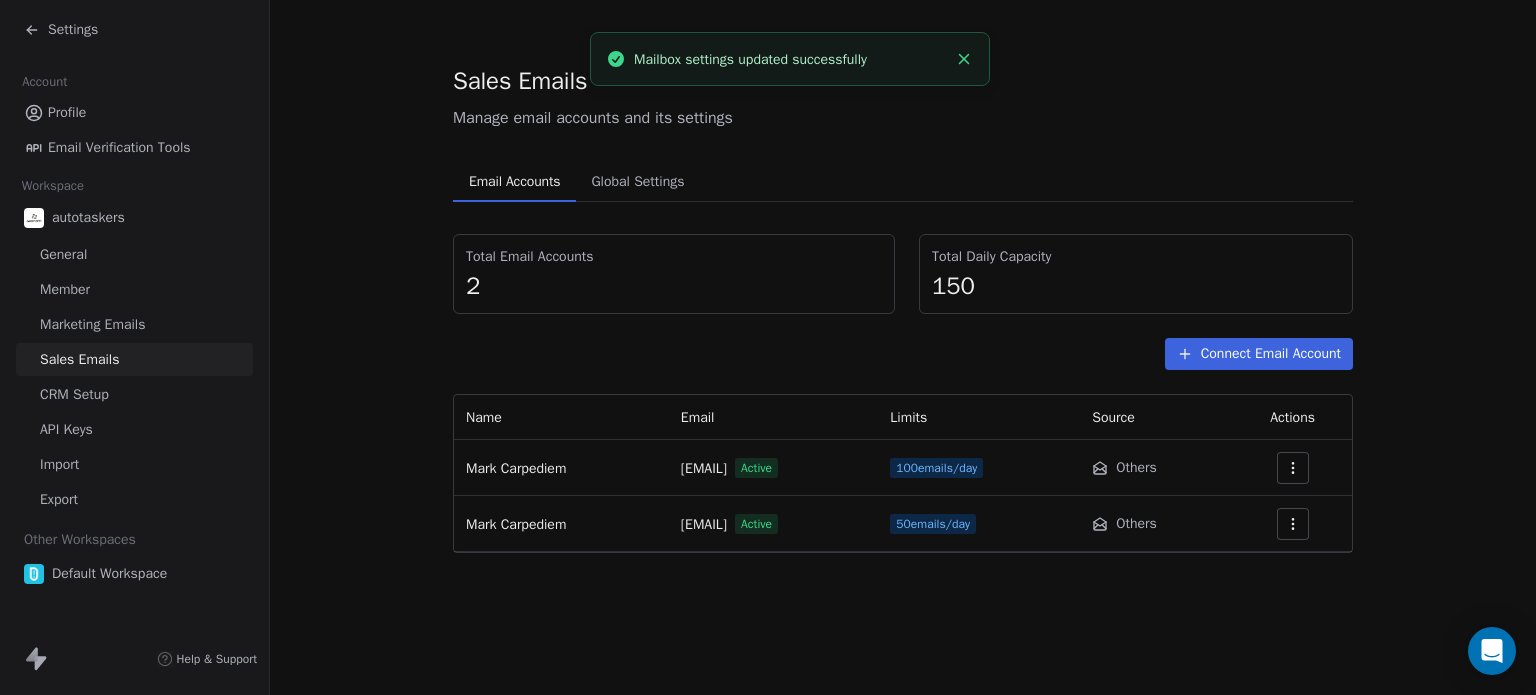 click at bounding box center (1293, 524) 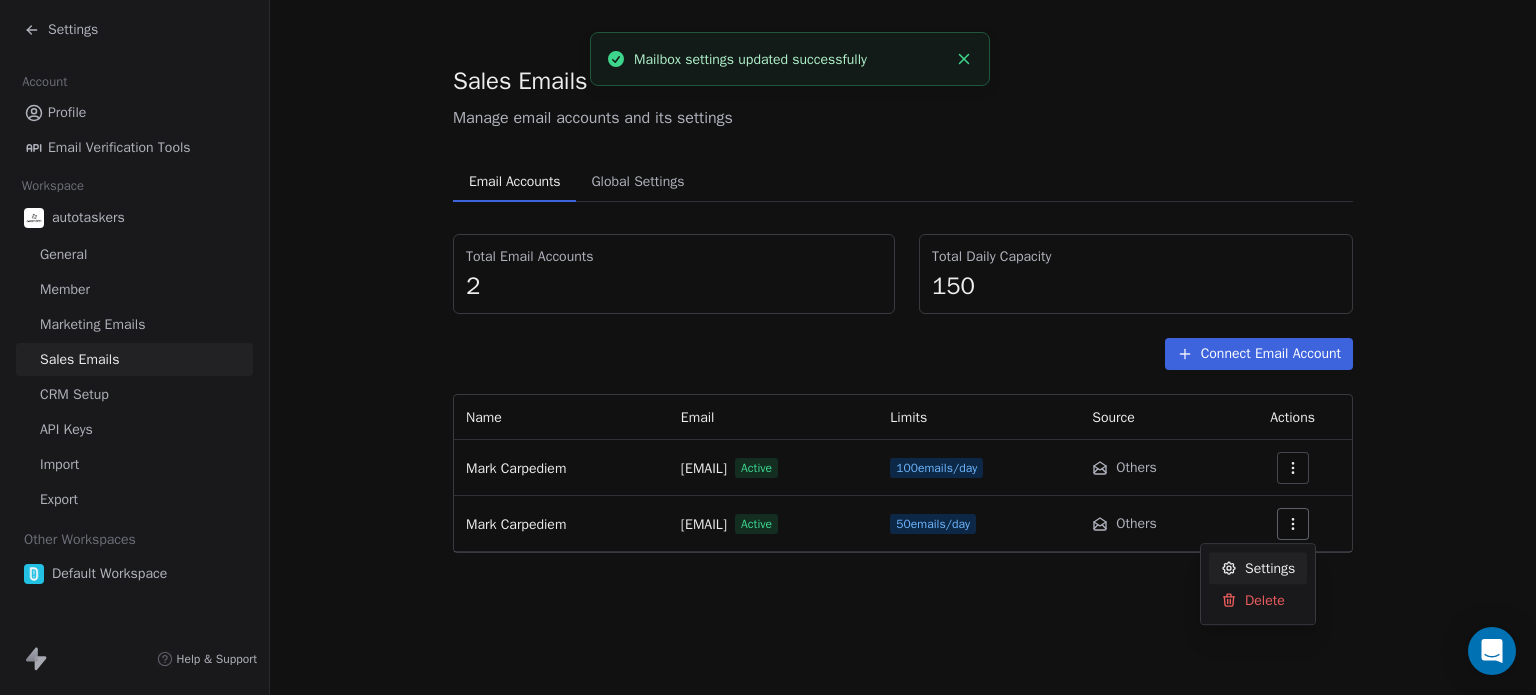click on "Settings" at bounding box center (1270, 568) 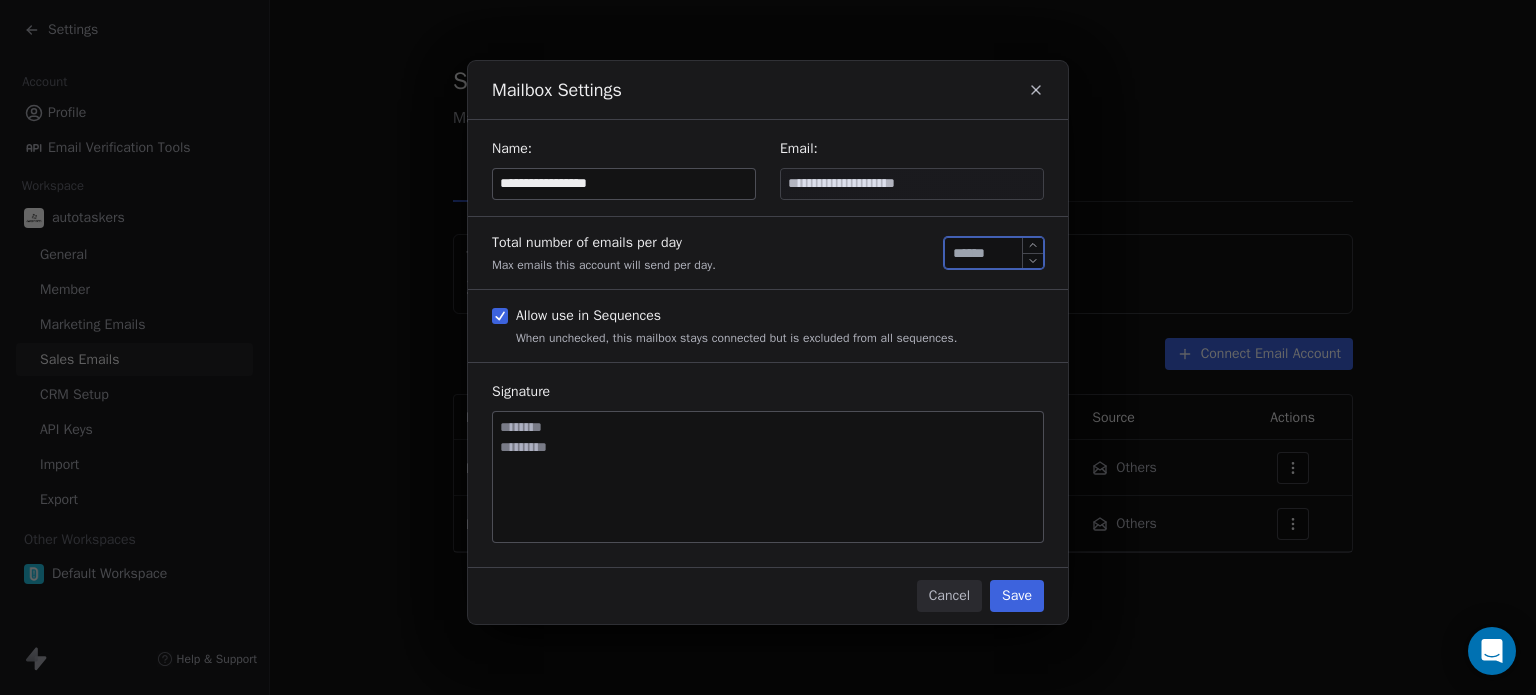 drag, startPoint x: 980, startPoint y: 246, endPoint x: 949, endPoint y: 247, distance: 31.016125 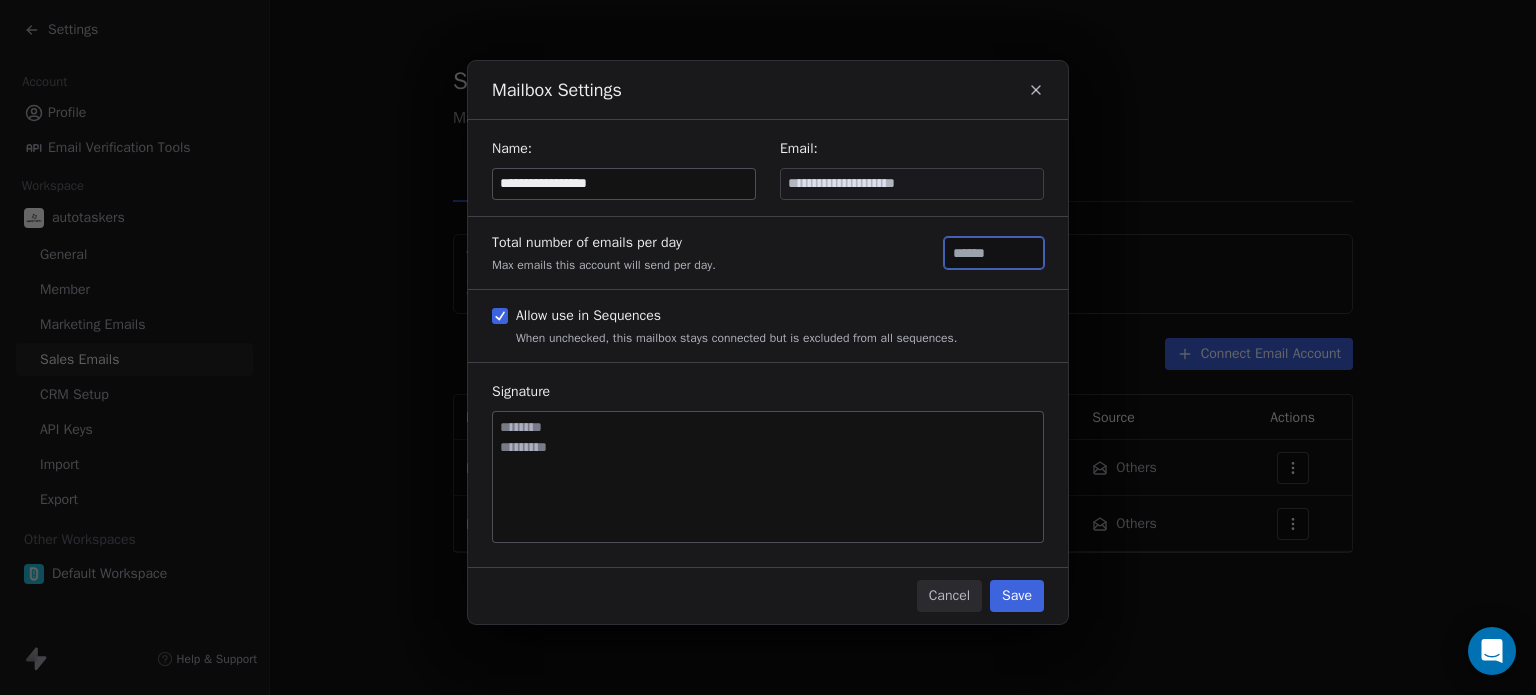 type on "***" 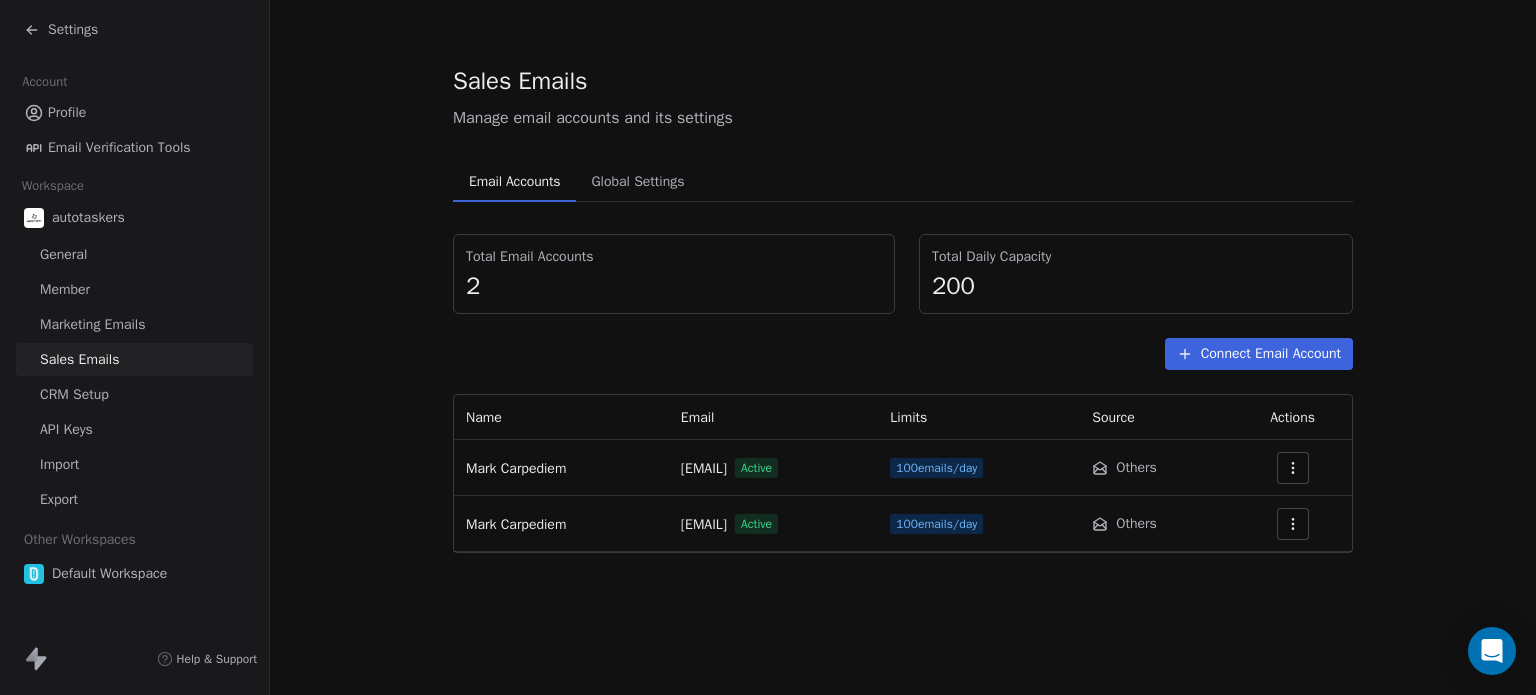 click on "Connect Email Account" at bounding box center [1259, 354] 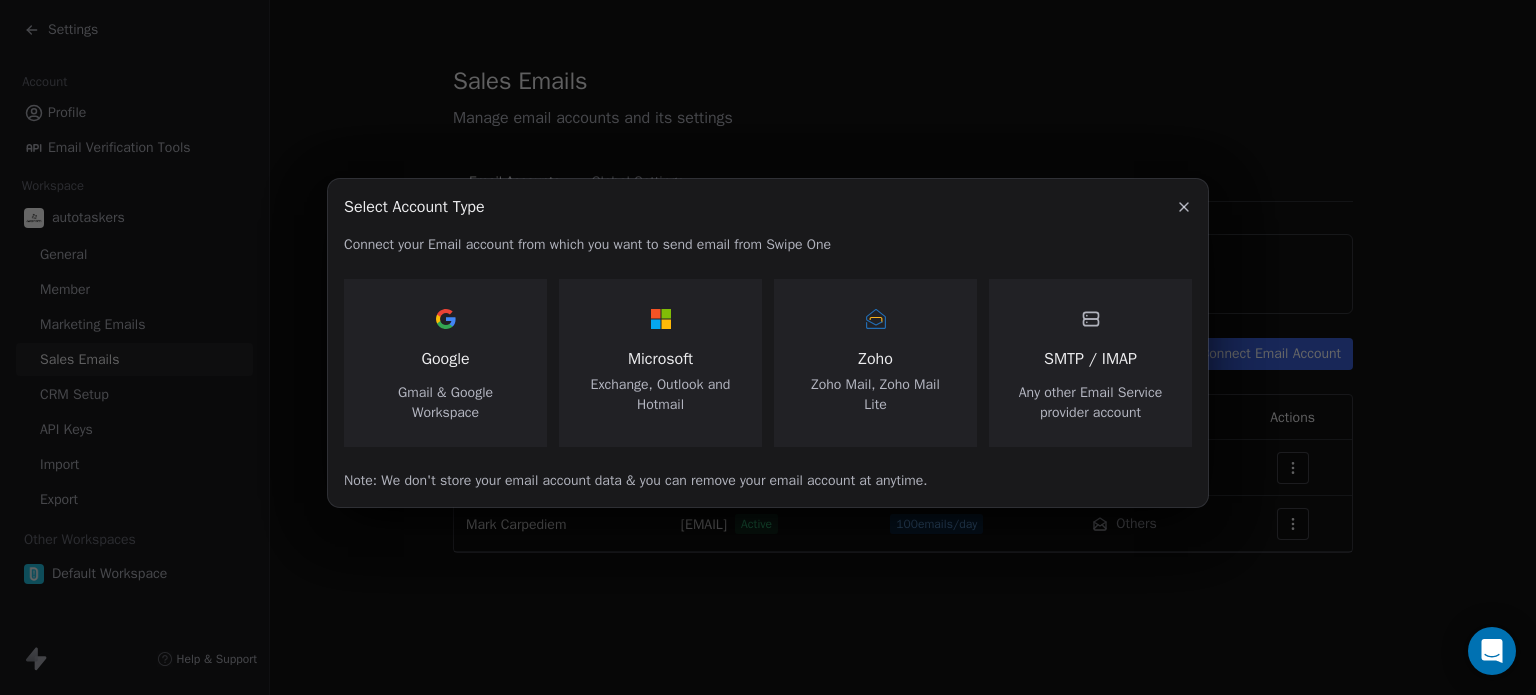 click on "SMTP / IMAP" at bounding box center (1090, 359) 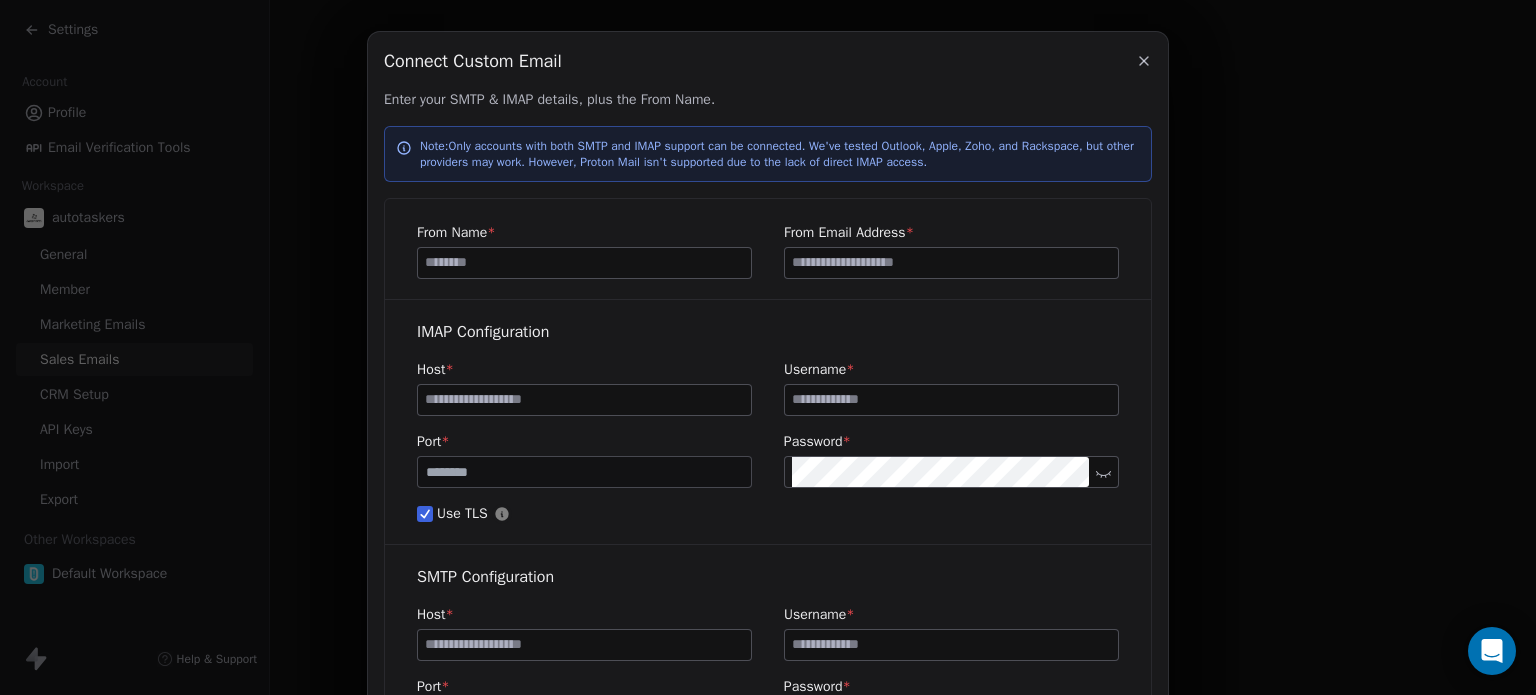 click at bounding box center (951, 263) 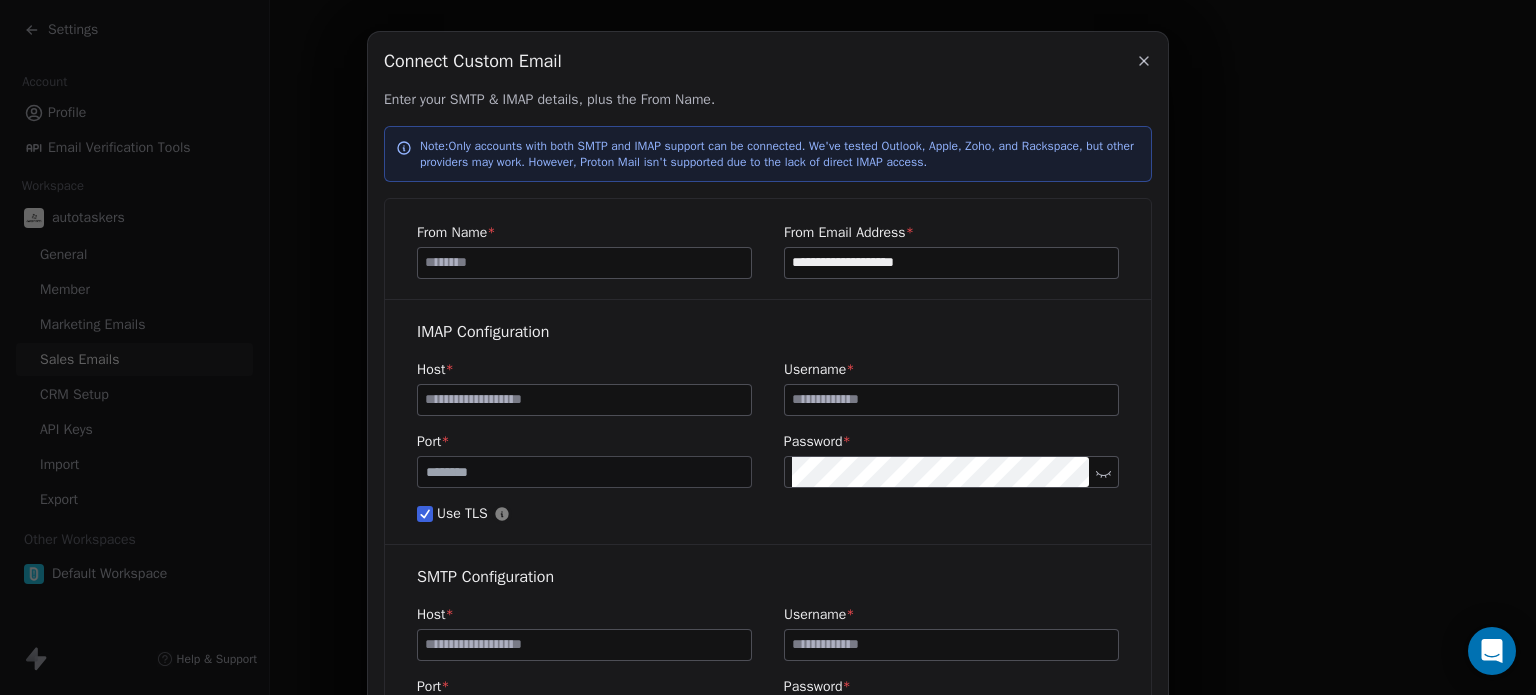 type on "**********" 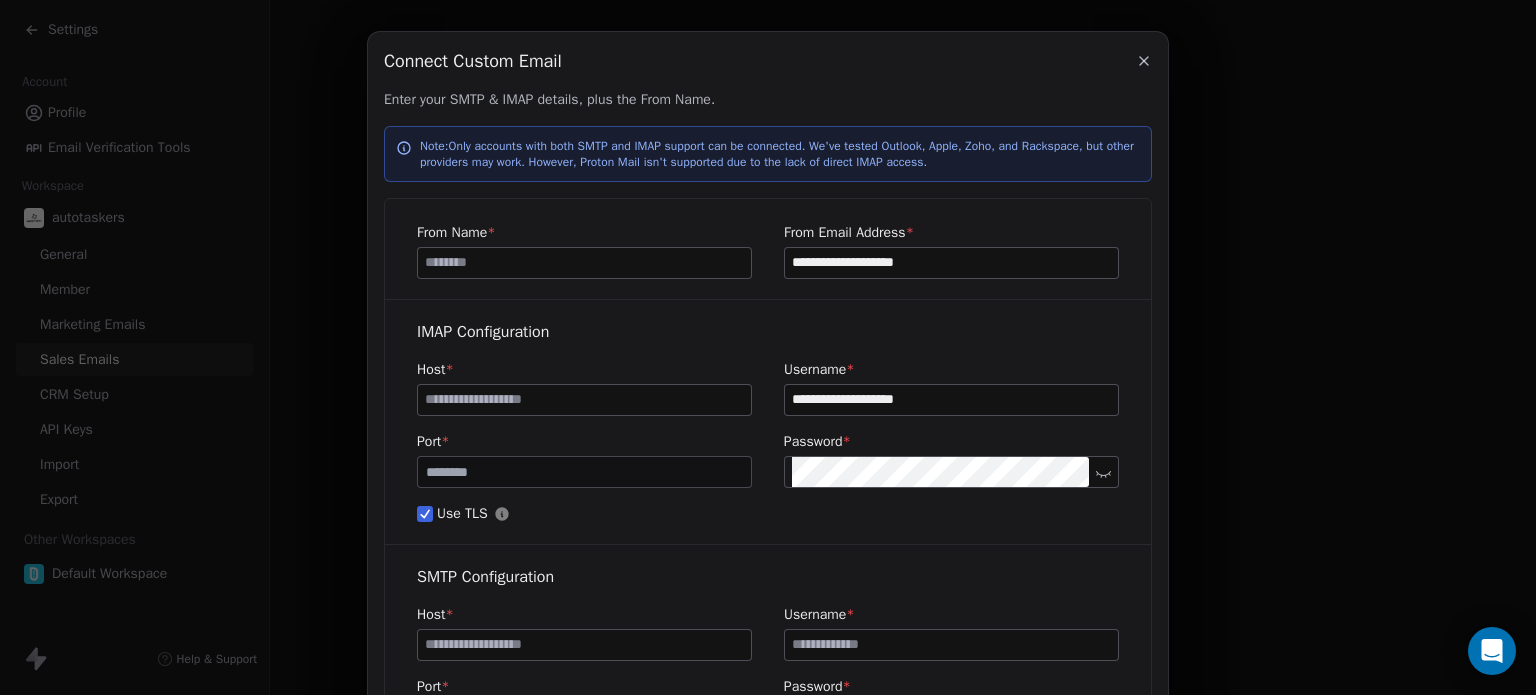 type on "**********" 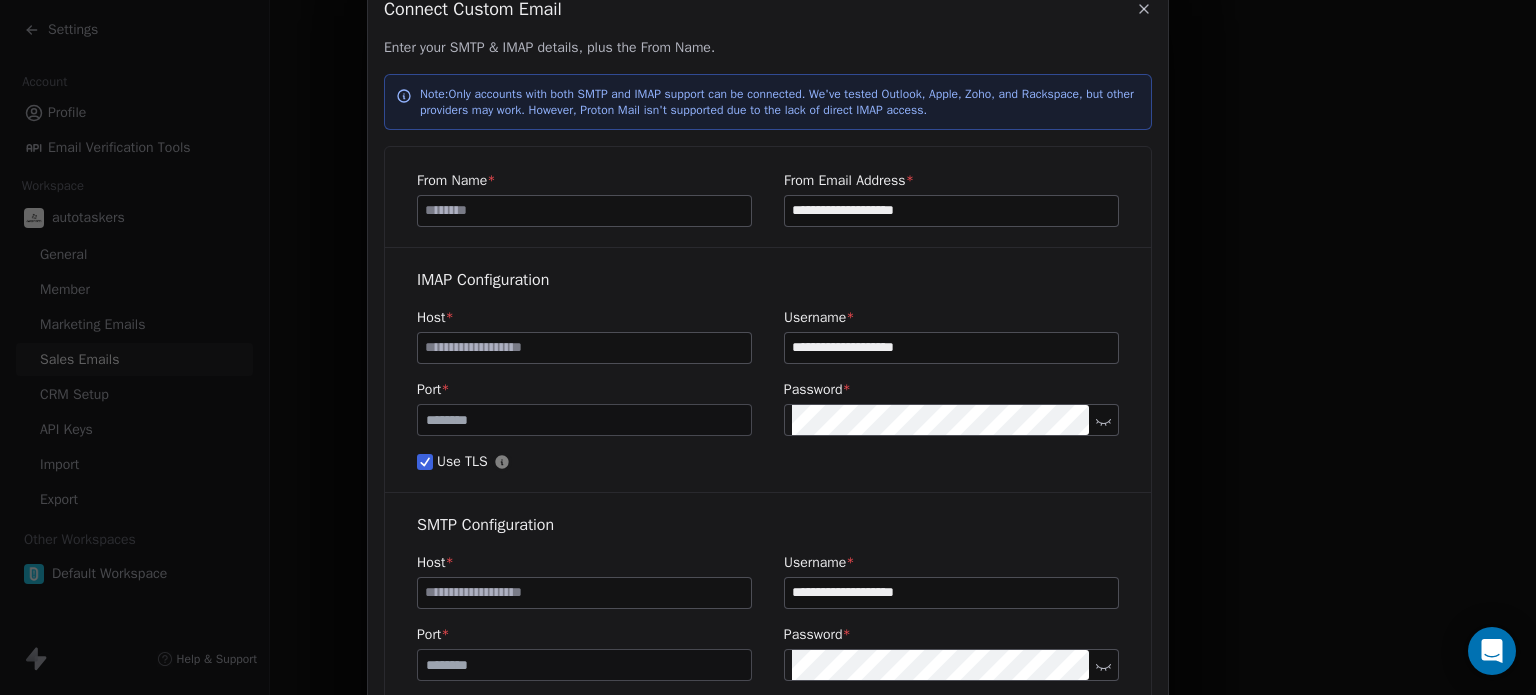 scroll, scrollTop: 100, scrollLeft: 0, axis: vertical 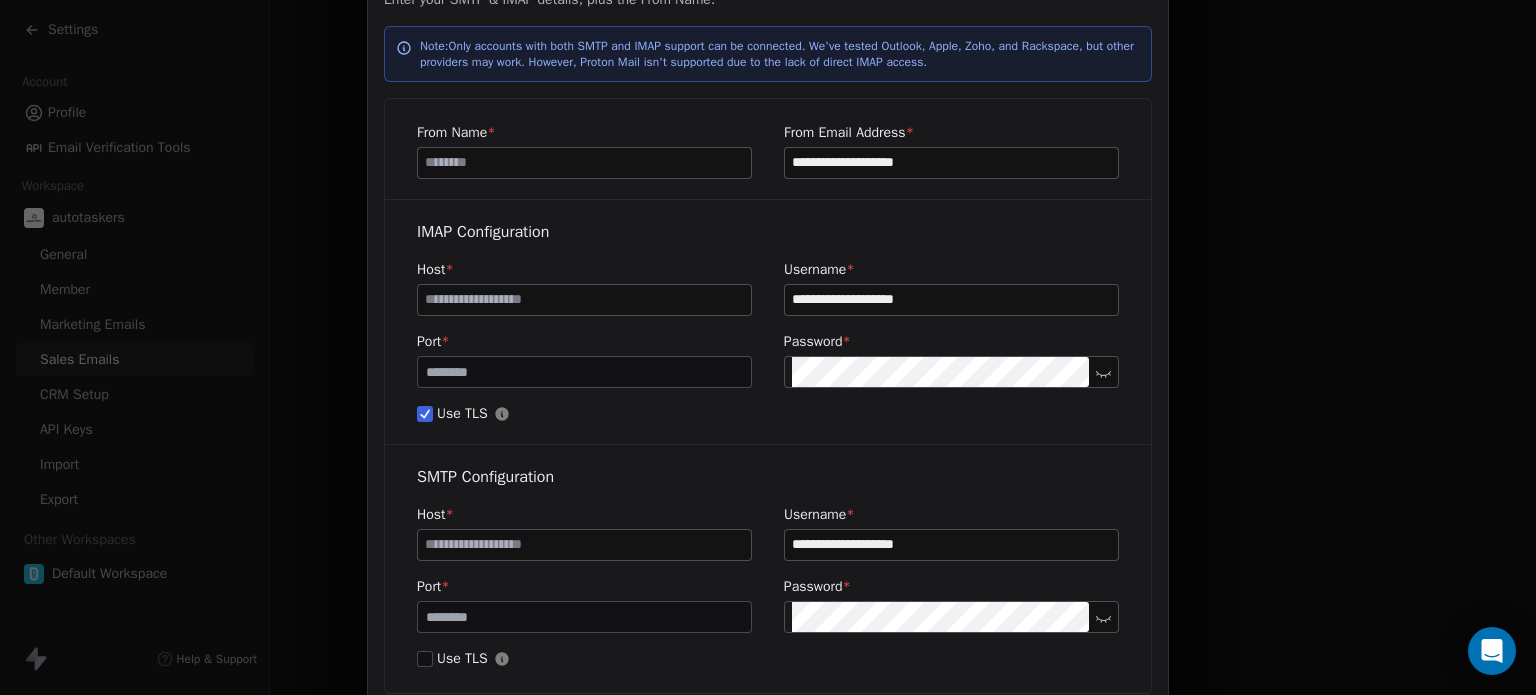 type on "**********" 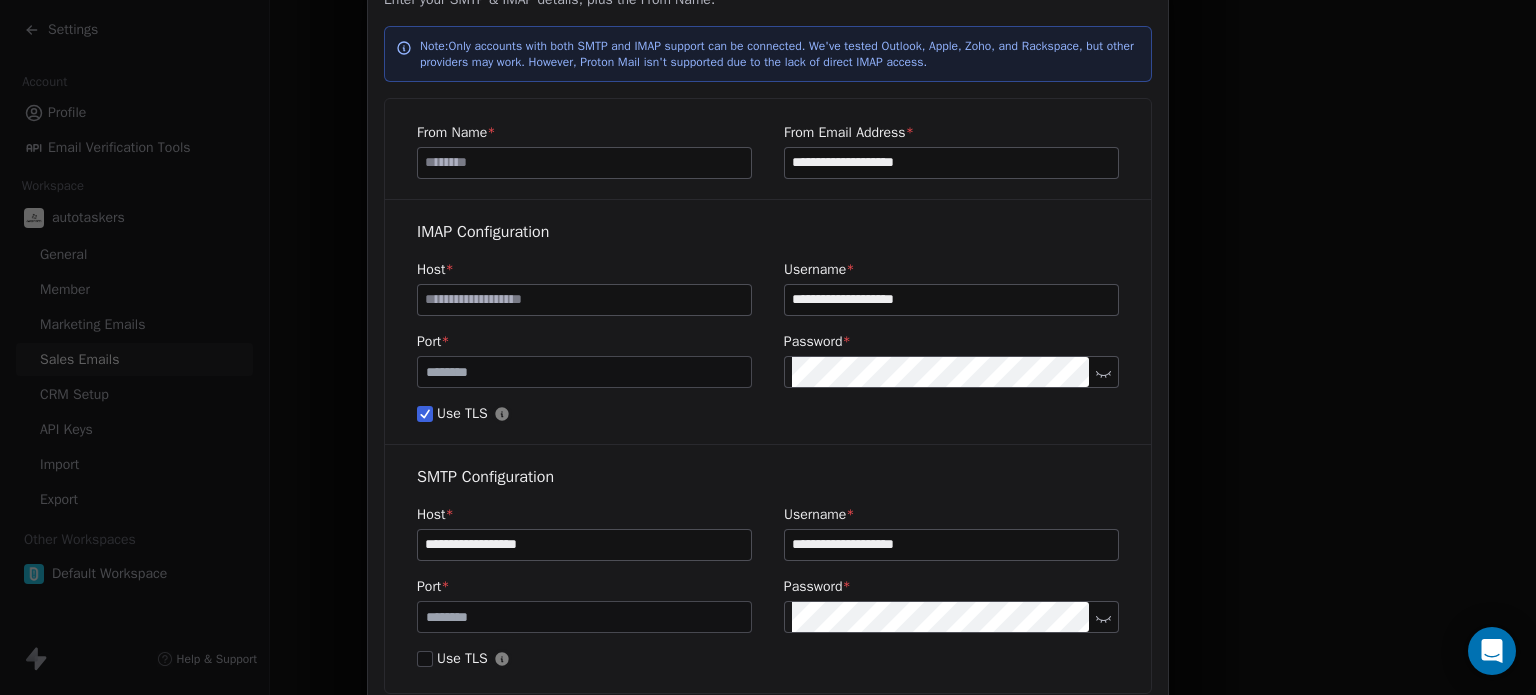 type on "**********" 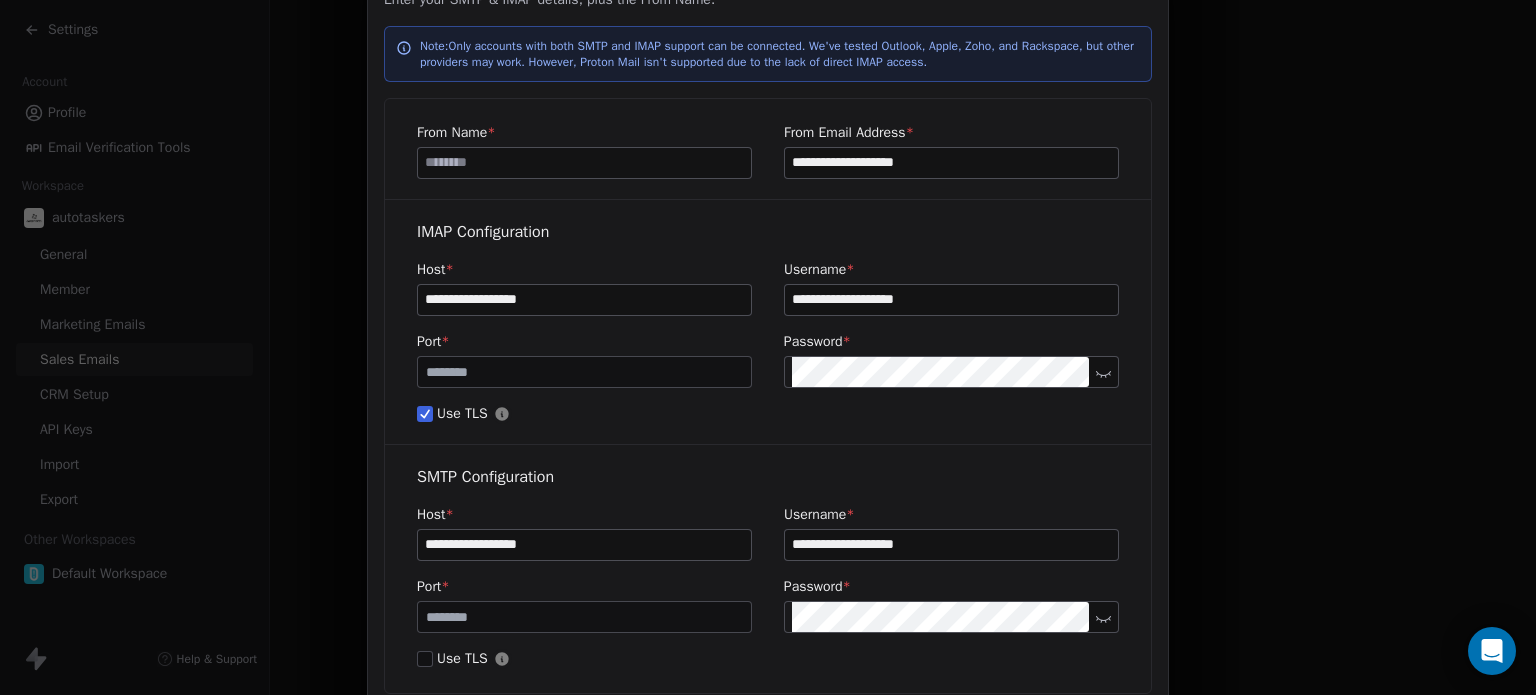 type on "**********" 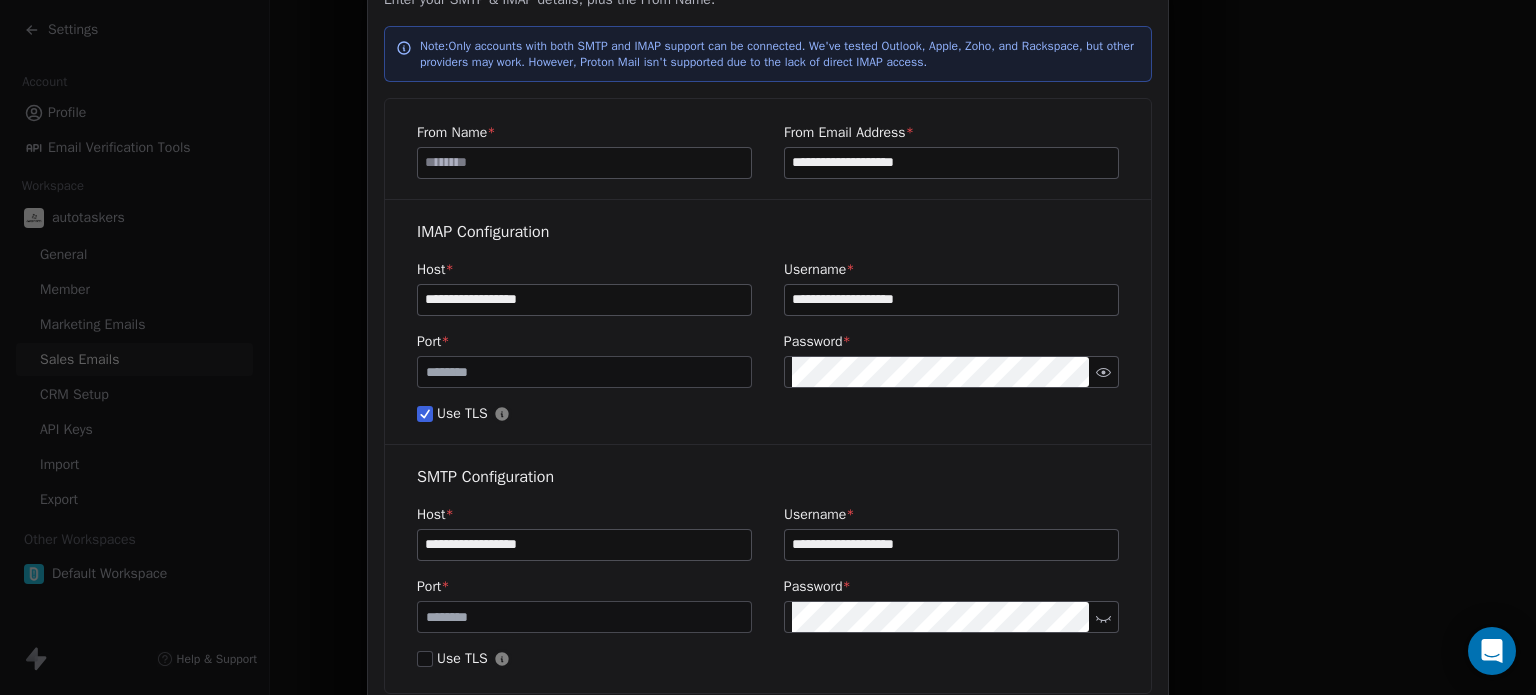 click 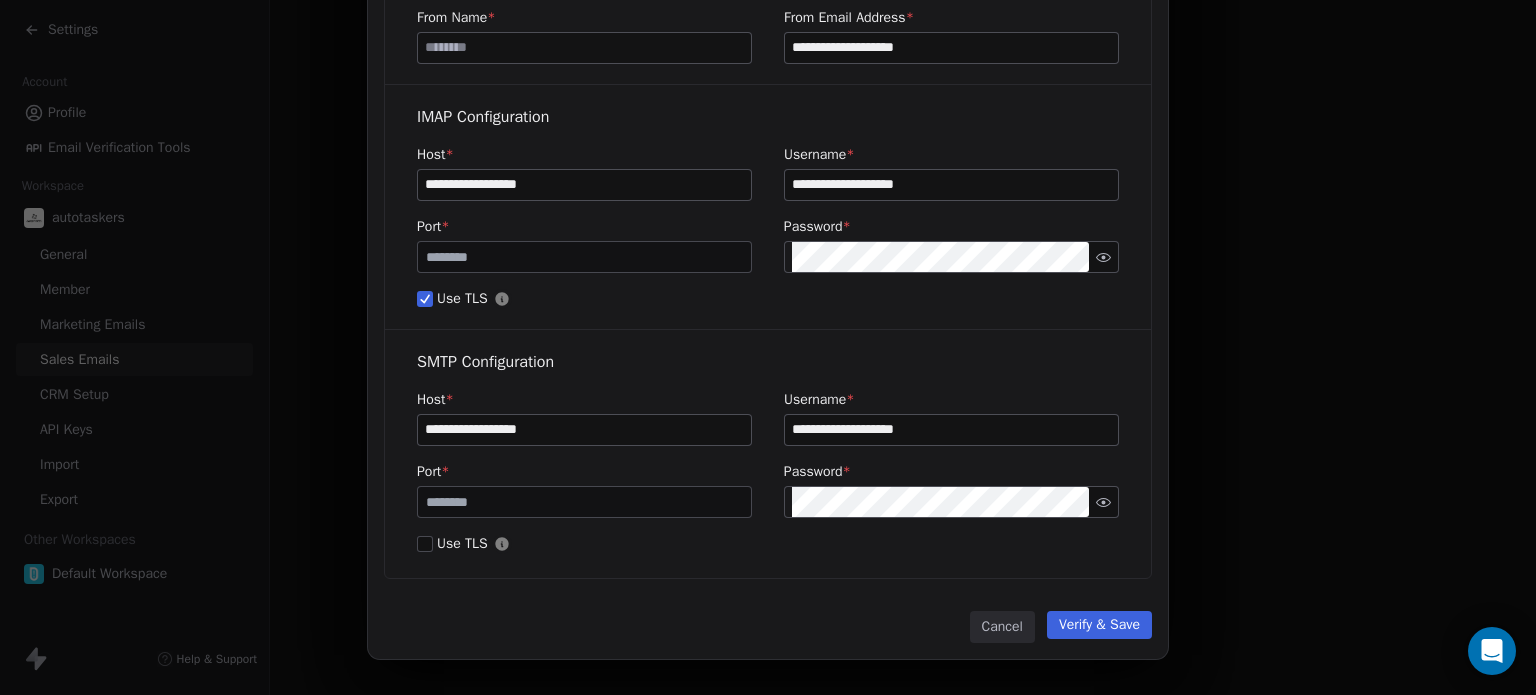 scroll, scrollTop: 220, scrollLeft: 0, axis: vertical 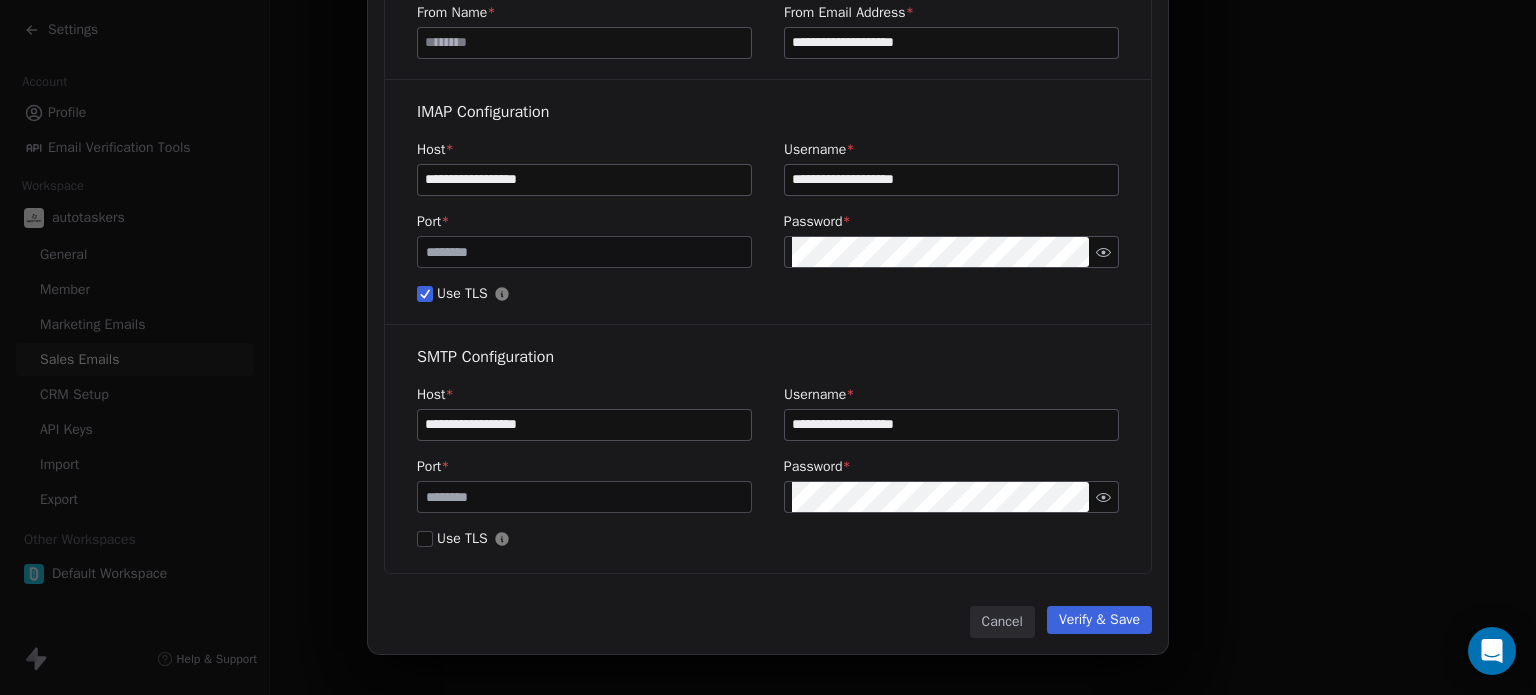 drag, startPoint x: 1086, startPoint y: 614, endPoint x: 1076, endPoint y: 611, distance: 10.440307 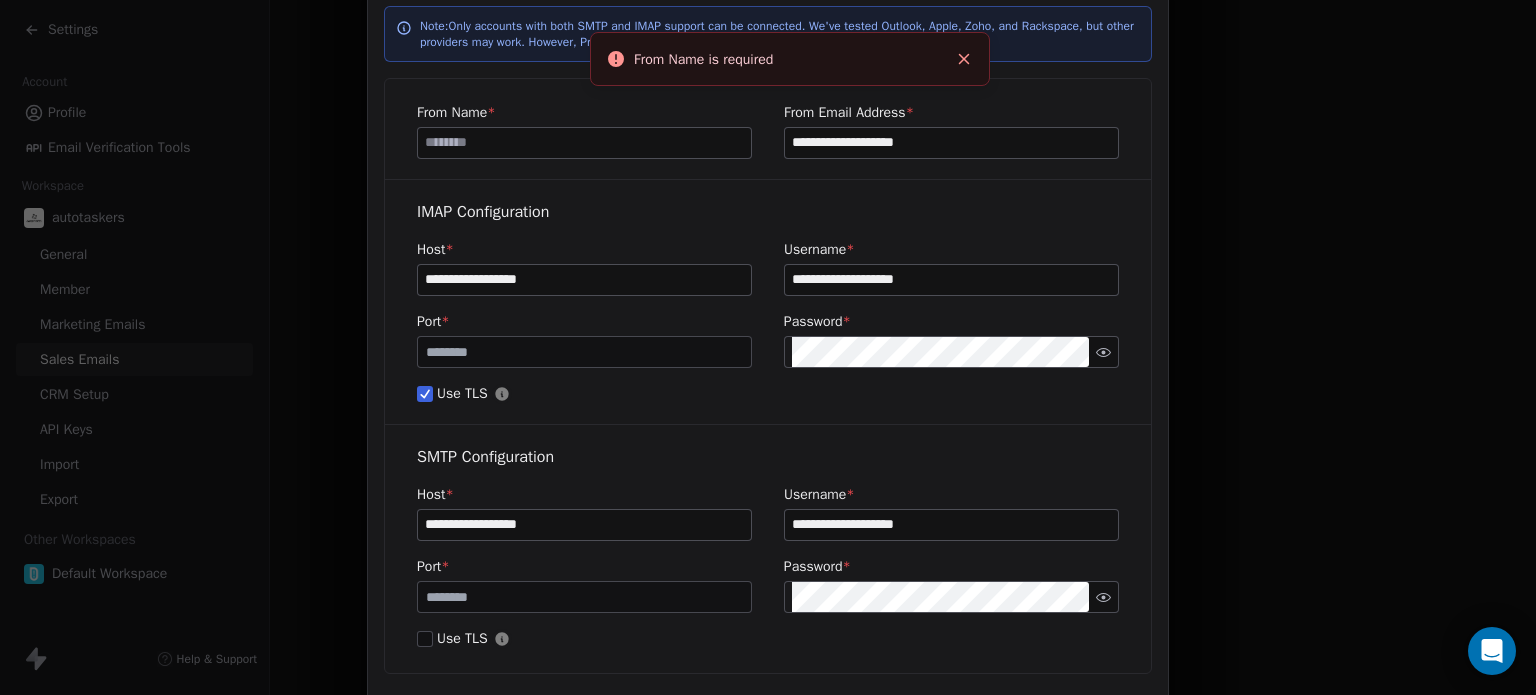 scroll, scrollTop: 0, scrollLeft: 0, axis: both 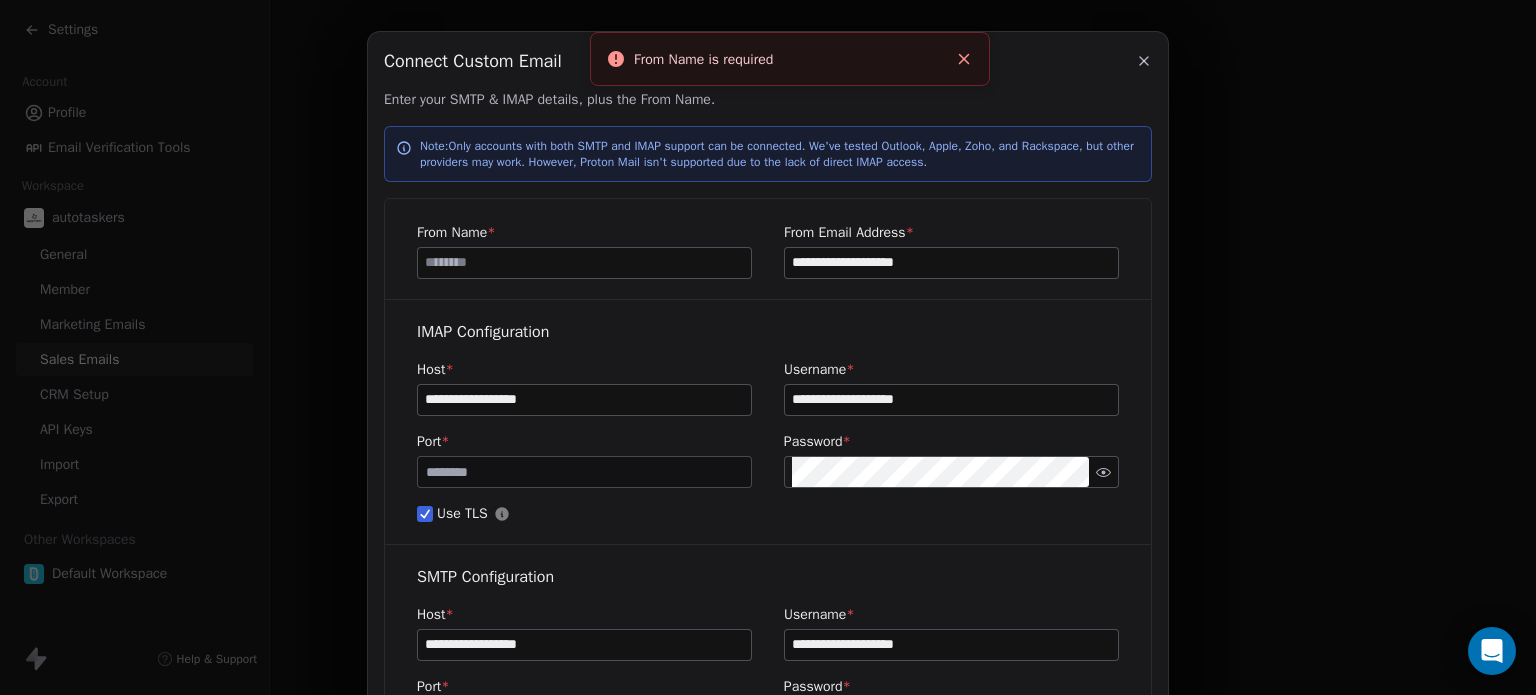 click at bounding box center (584, 263) 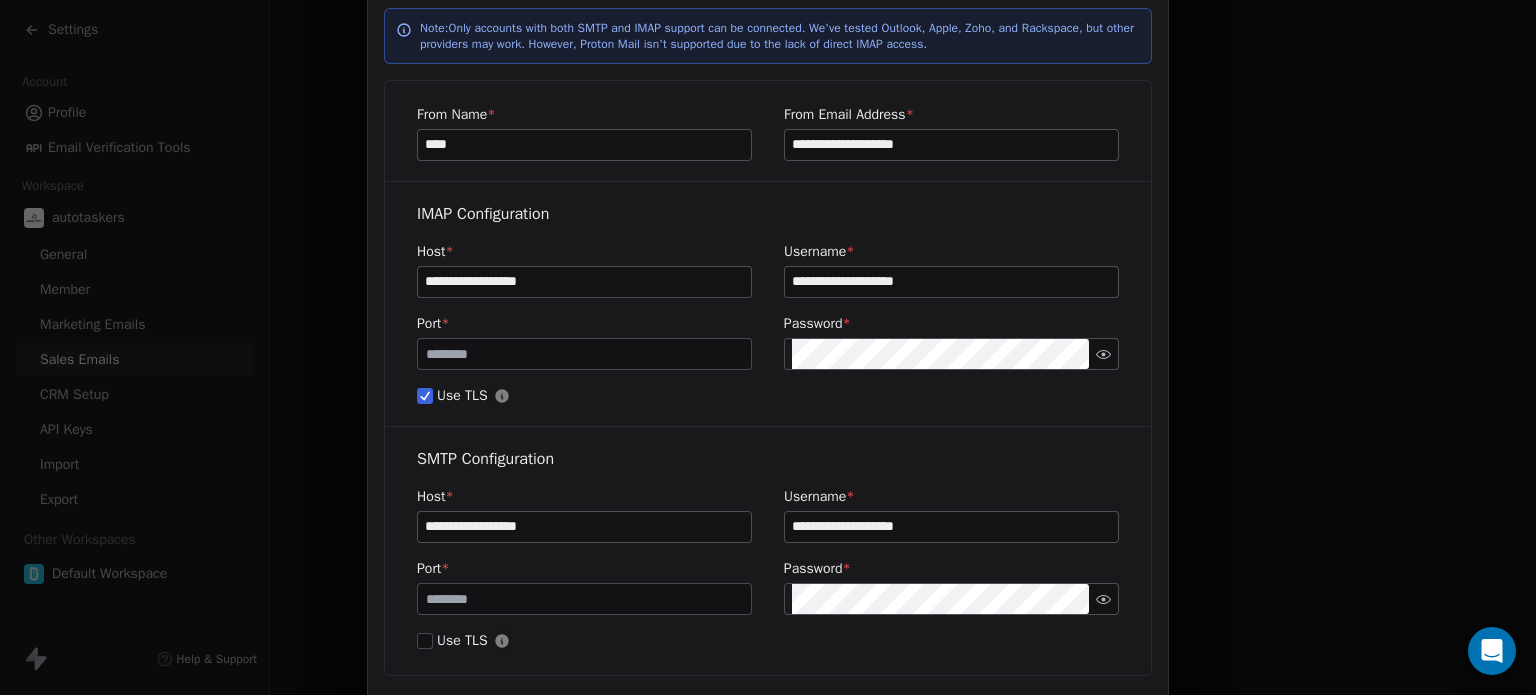 scroll, scrollTop: 220, scrollLeft: 0, axis: vertical 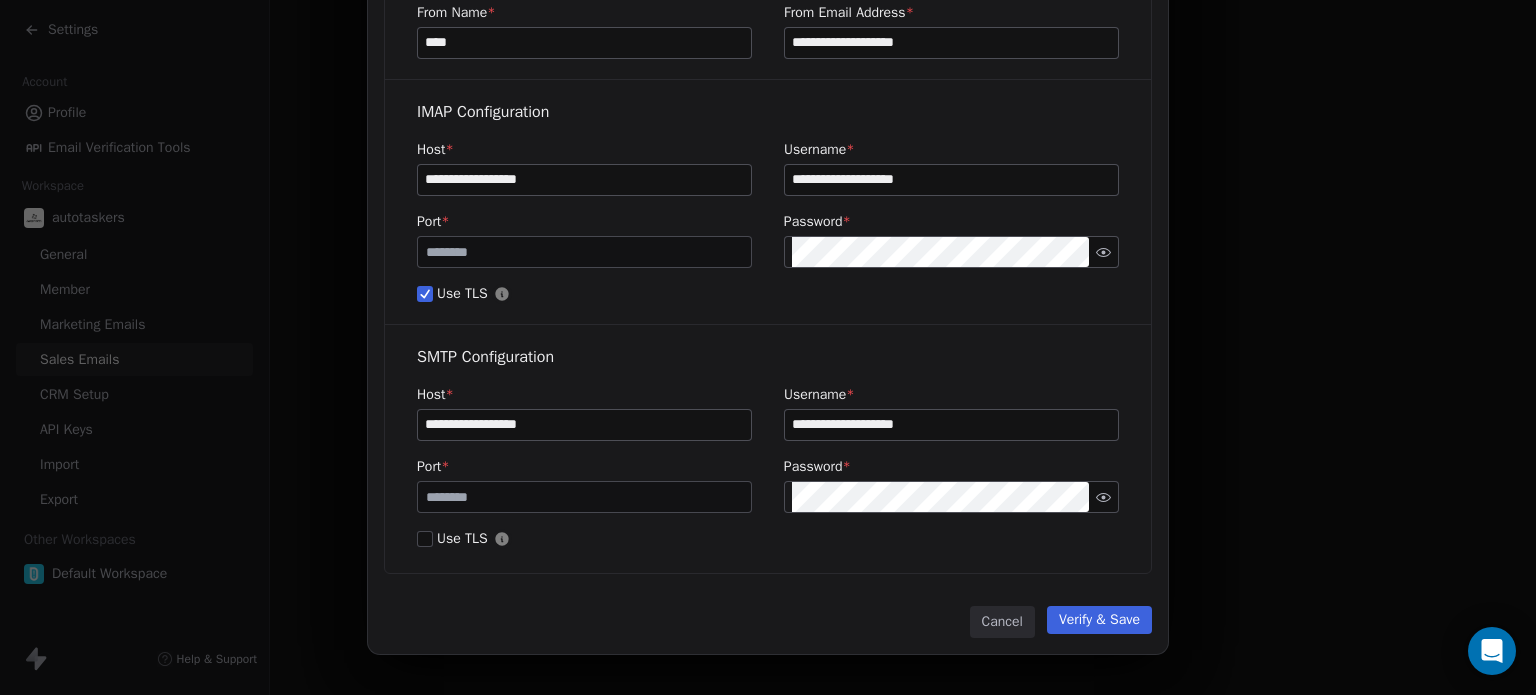 type on "****" 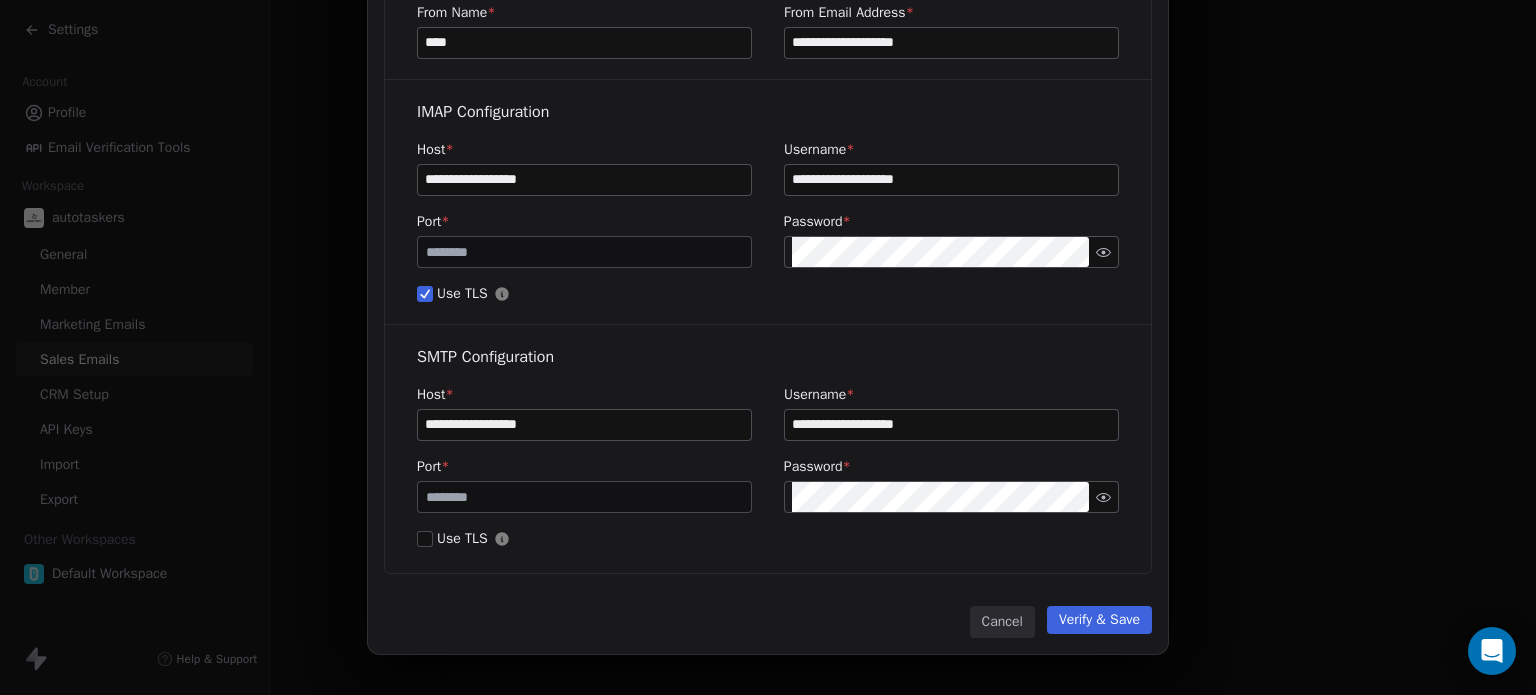 click on "Verify & Save" at bounding box center (1099, 620) 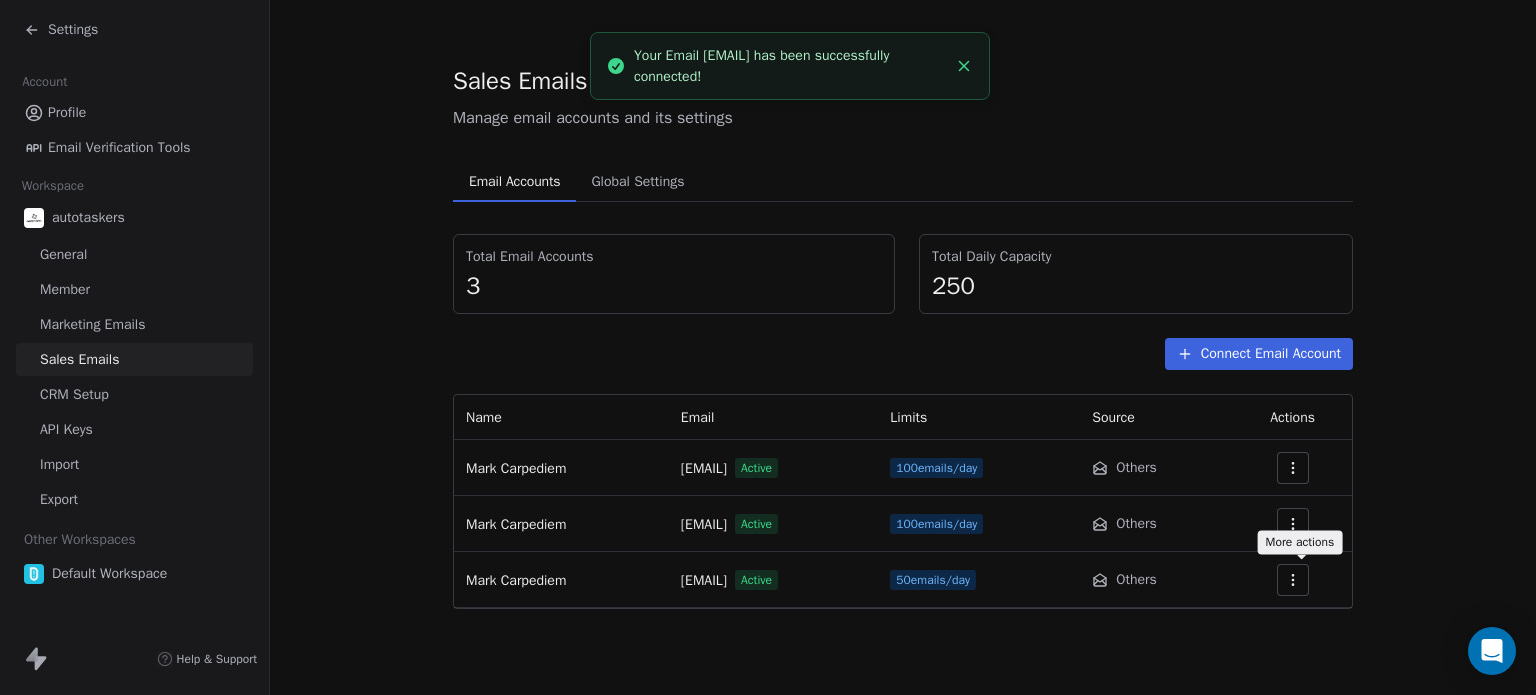 click 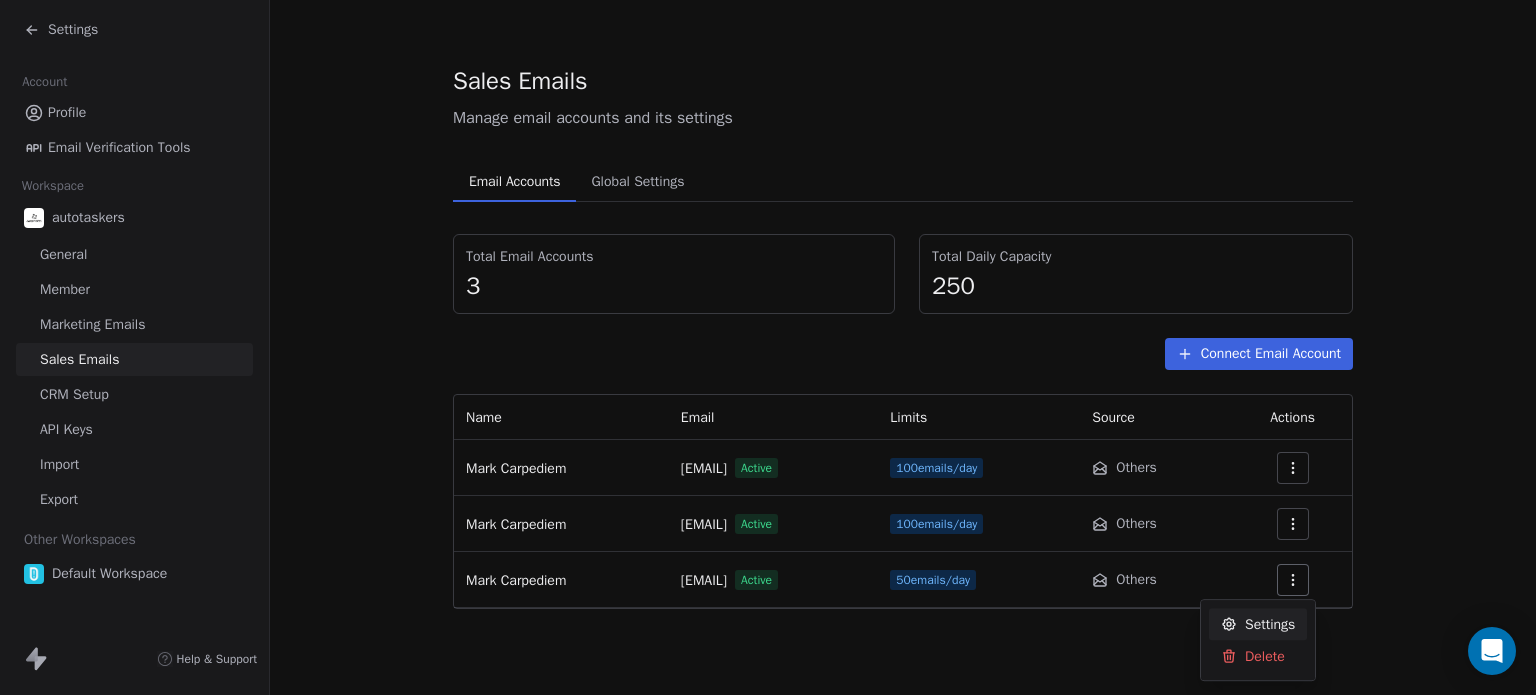 click on "Settings" at bounding box center [1258, 624] 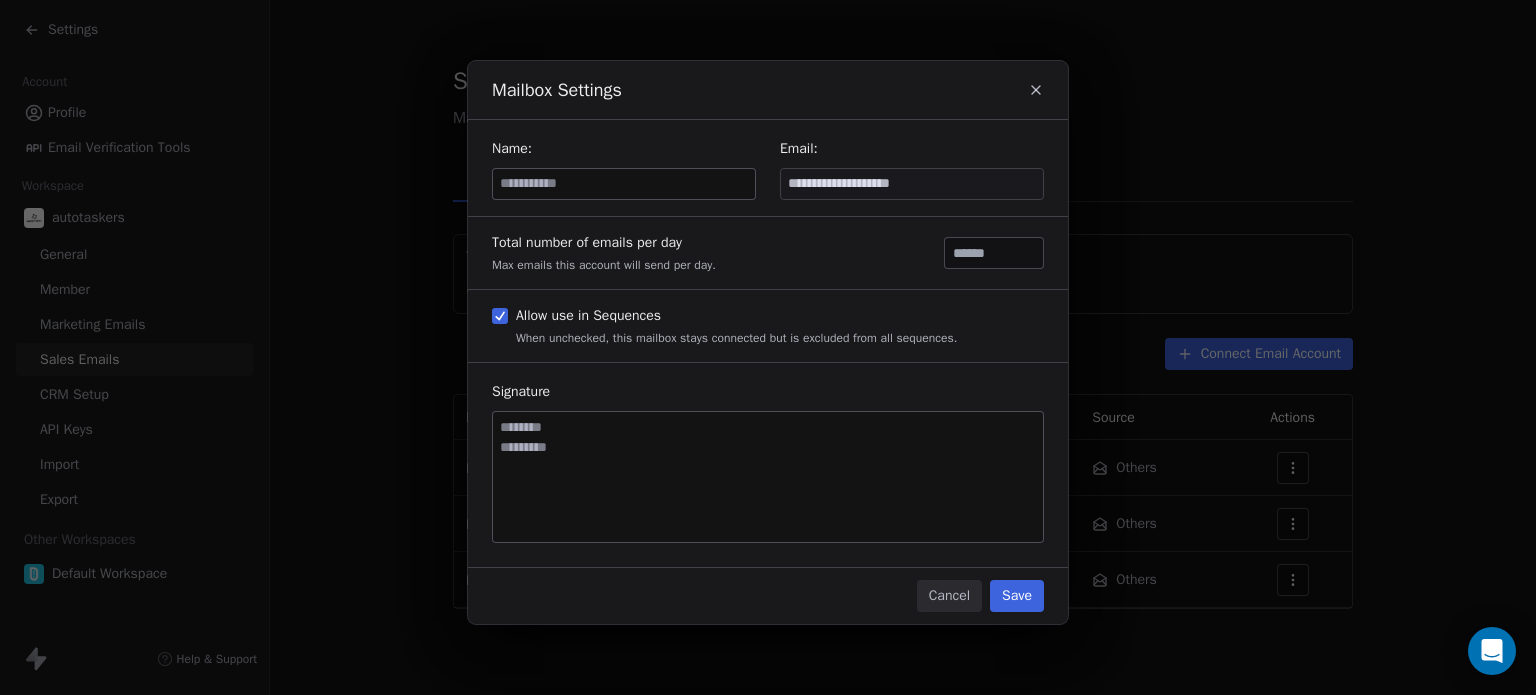 click at bounding box center (624, 184) 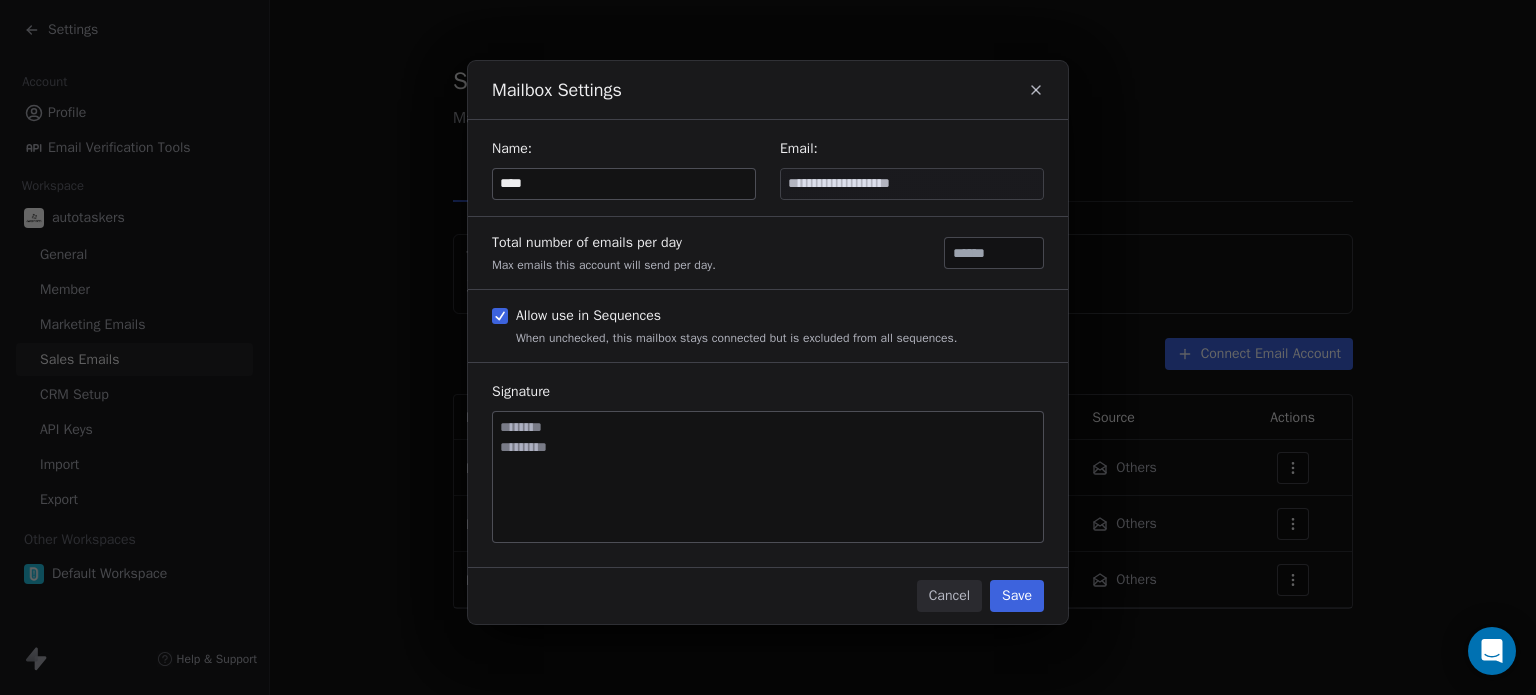drag, startPoint x: 544, startPoint y: 185, endPoint x: 511, endPoint y: 191, distance: 33.54102 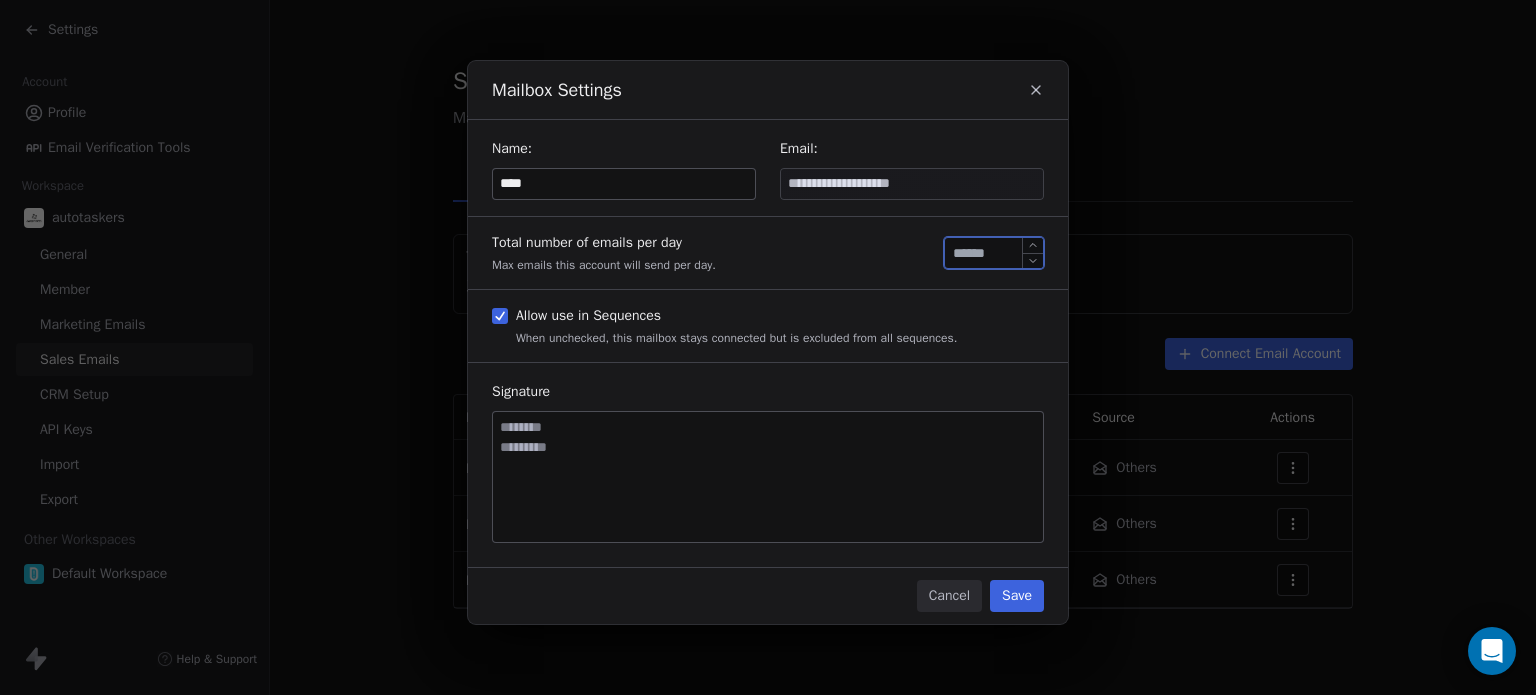 drag, startPoint x: 968, startPoint y: 250, endPoint x: 950, endPoint y: 248, distance: 18.110771 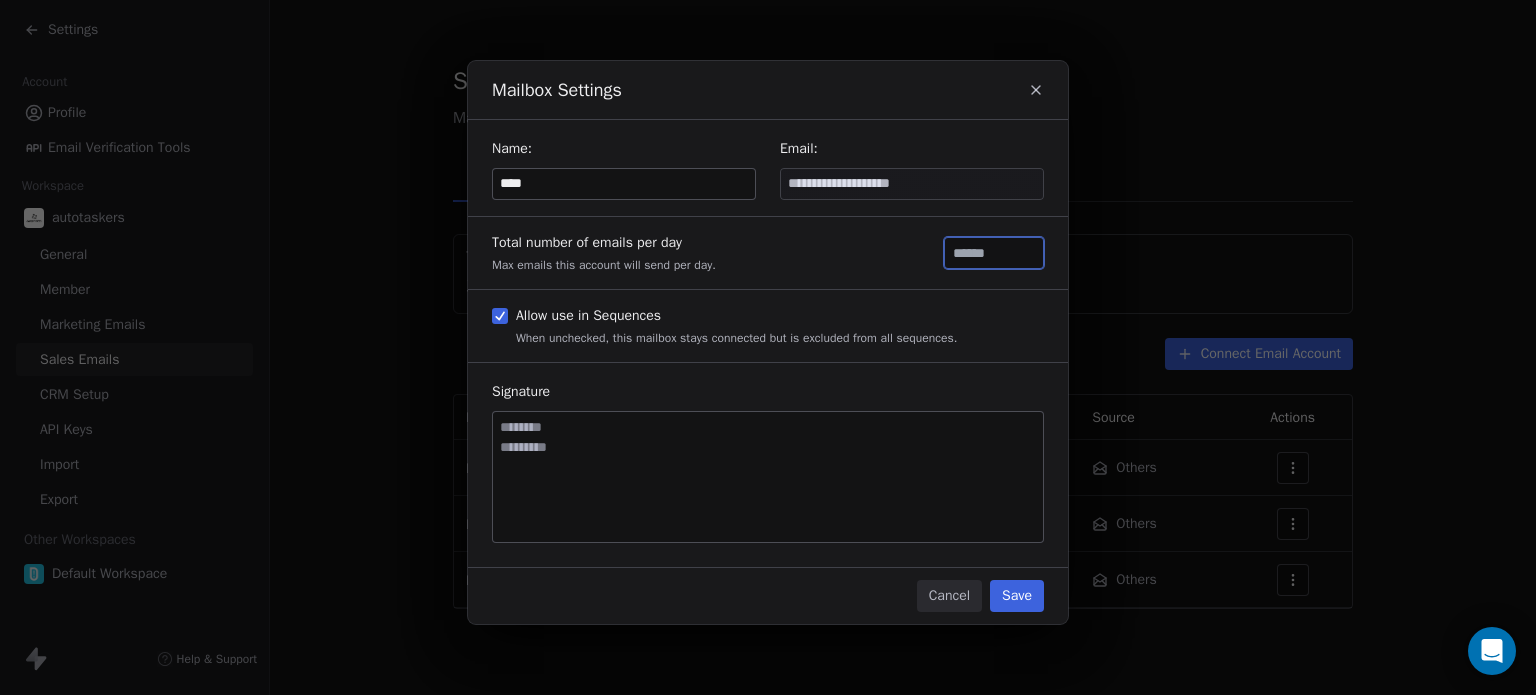 type on "***" 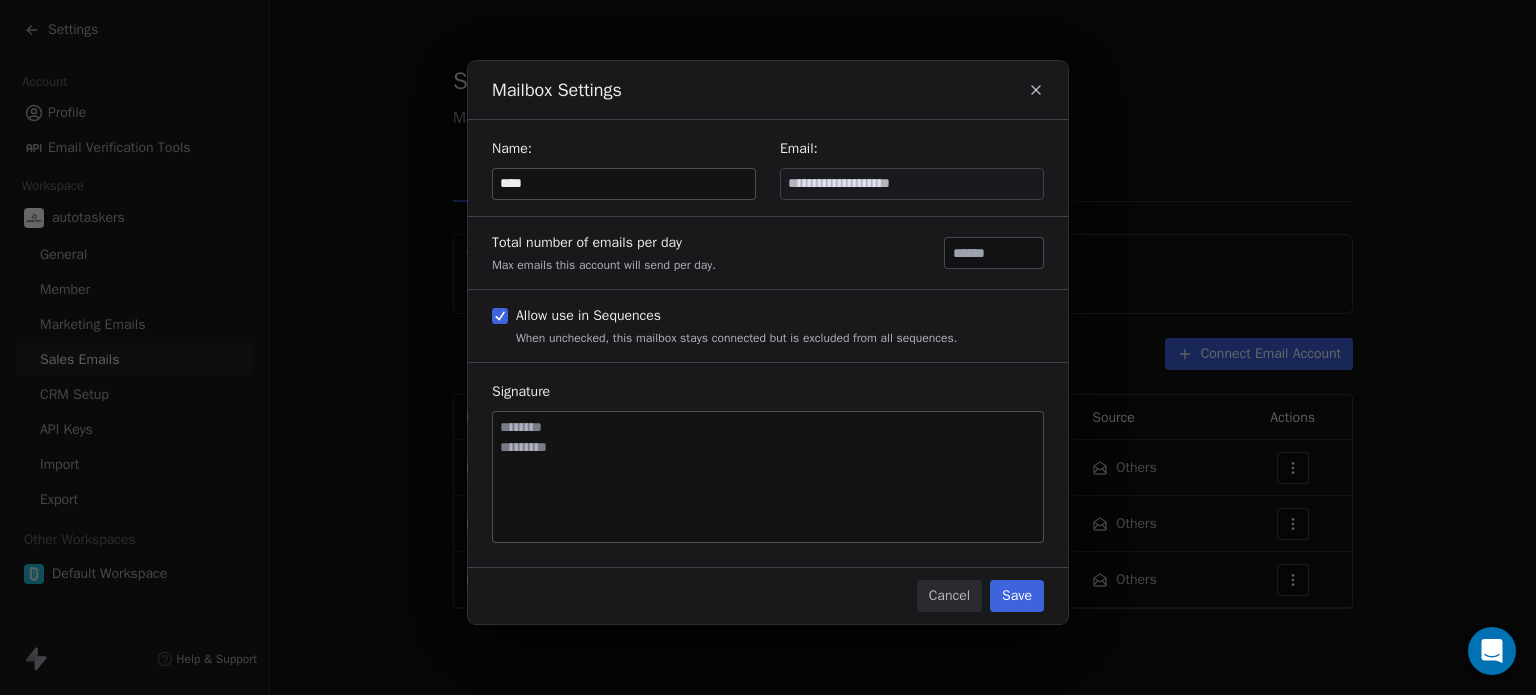 click on "Save" at bounding box center [1017, 596] 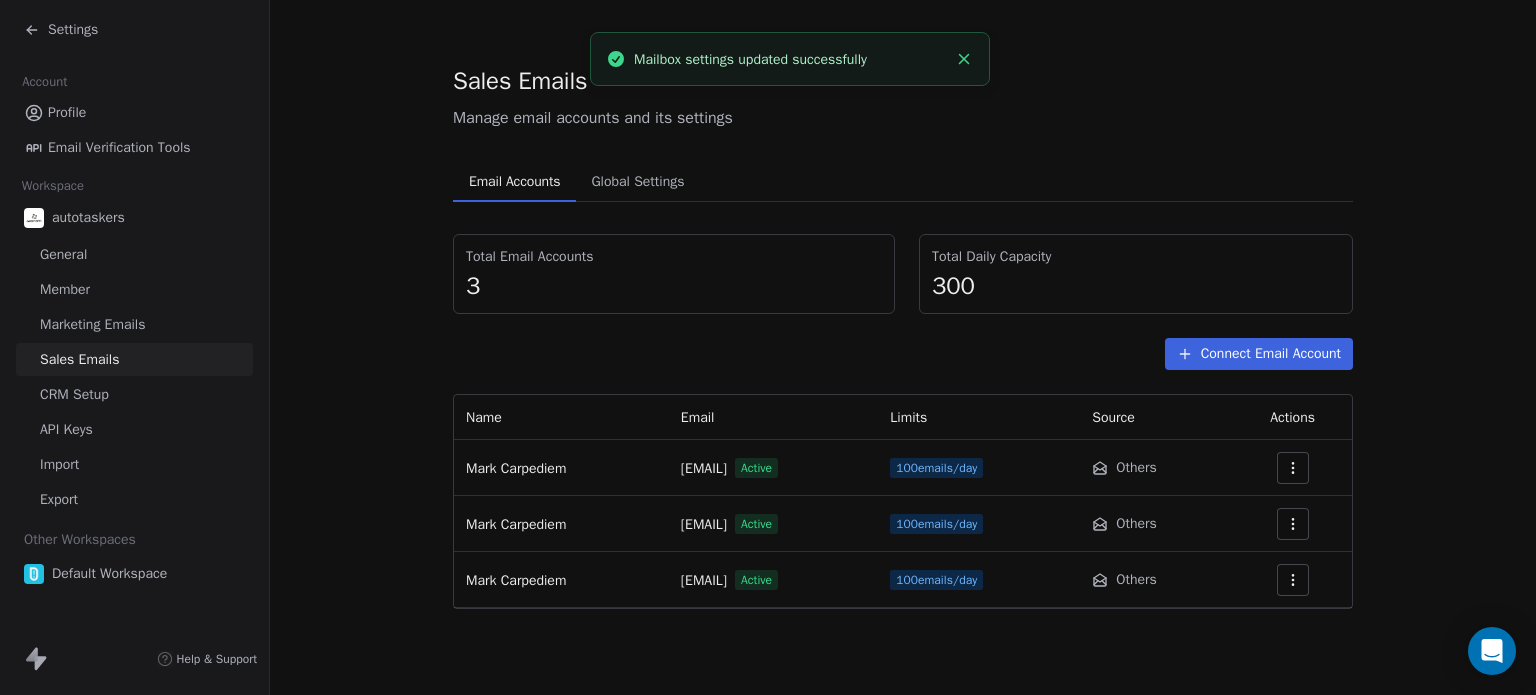drag, startPoint x: 1039, startPoint y: 623, endPoint x: 1019, endPoint y: 610, distance: 23.853722 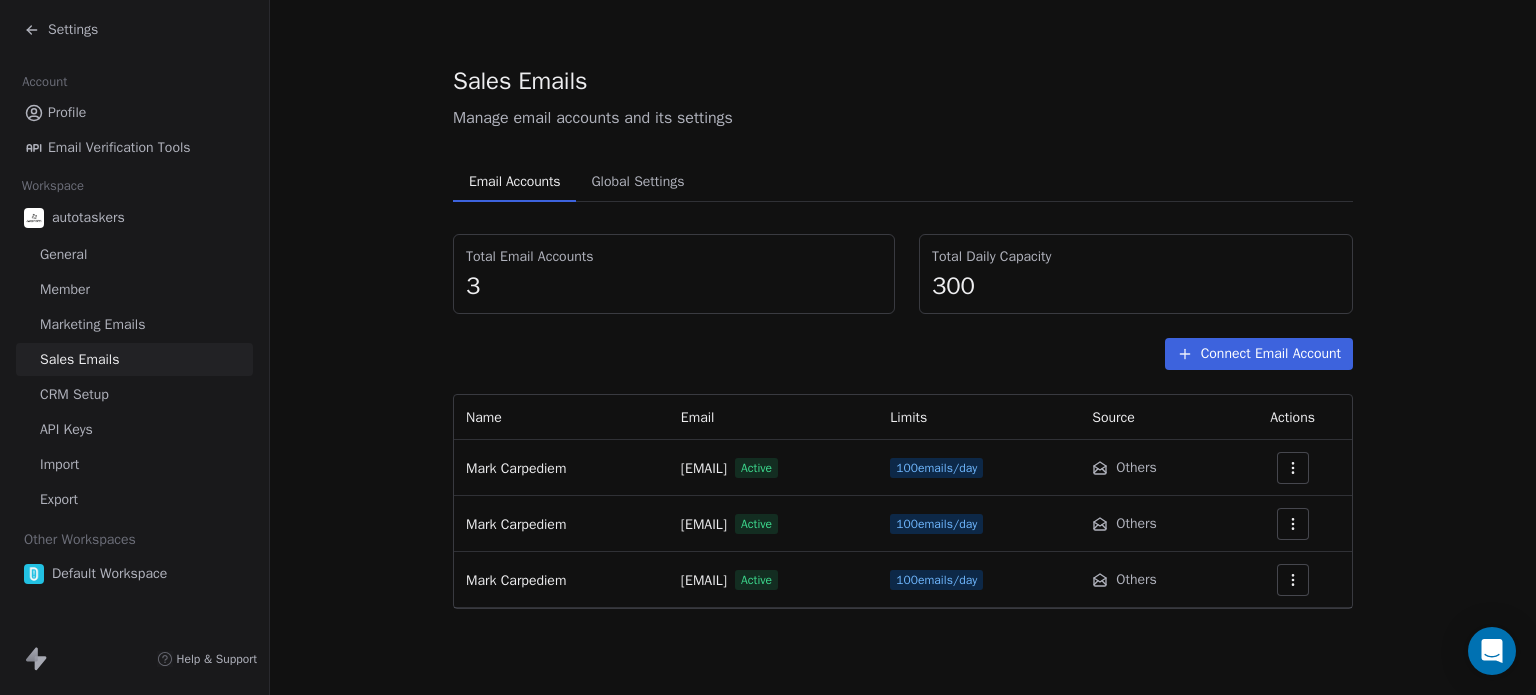 click on "Connect Email Account" at bounding box center (1259, 354) 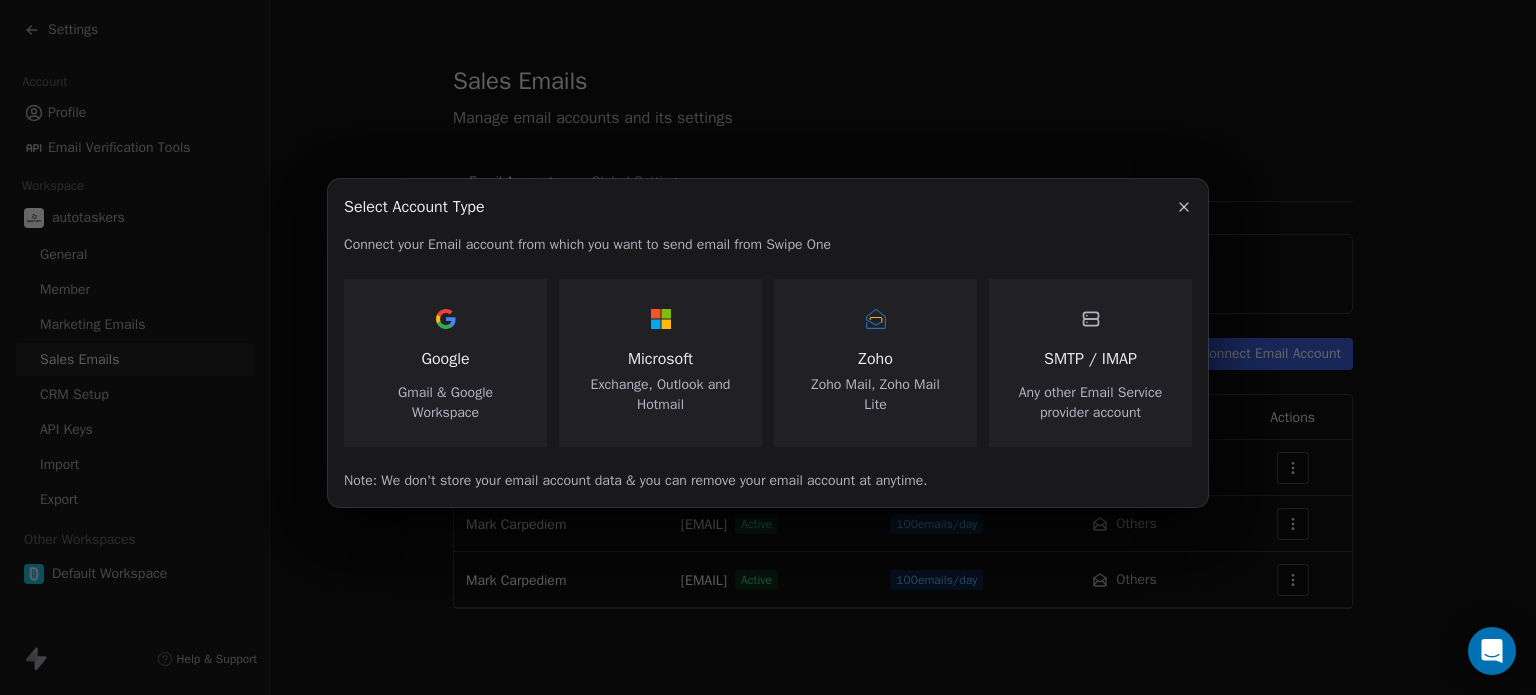 click on "SMTP / IMAP Any other Email Service provider account" at bounding box center [1090, 363] 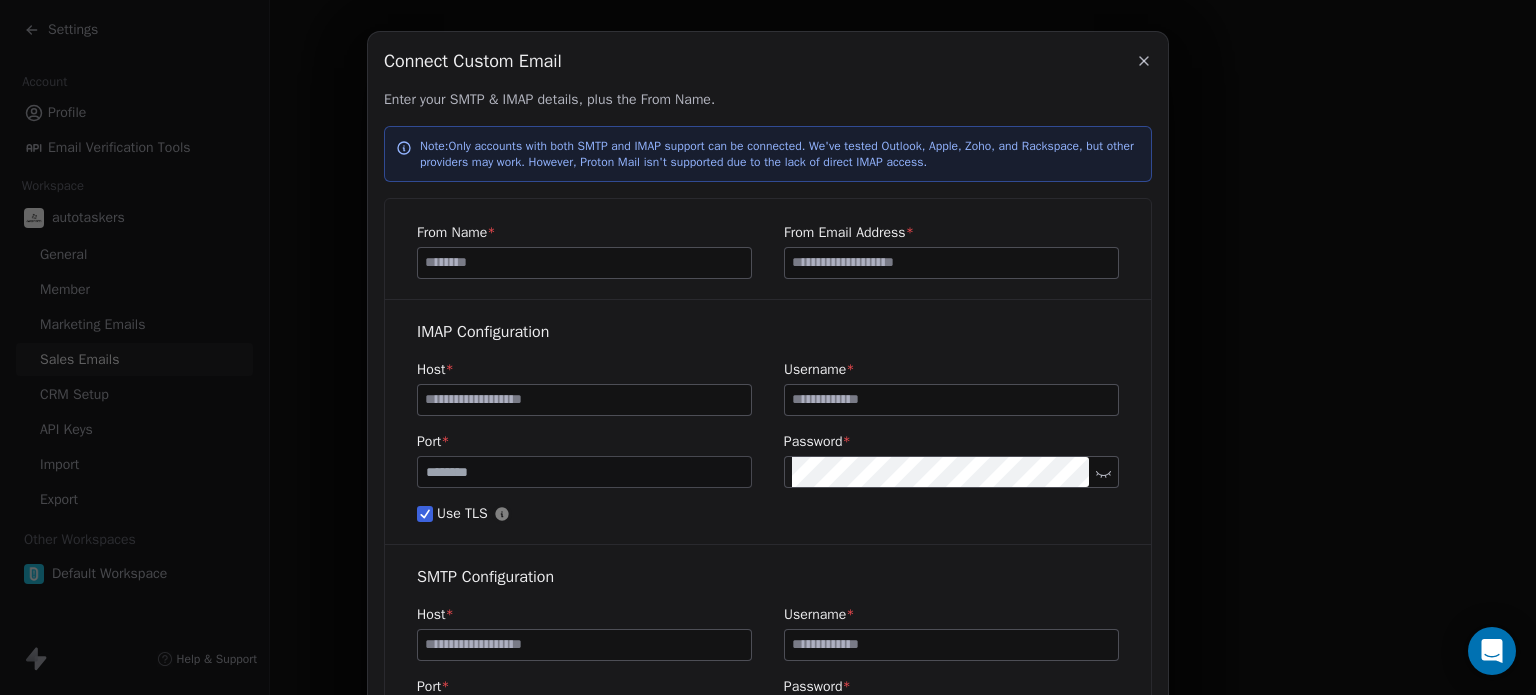 click at bounding box center [584, 400] 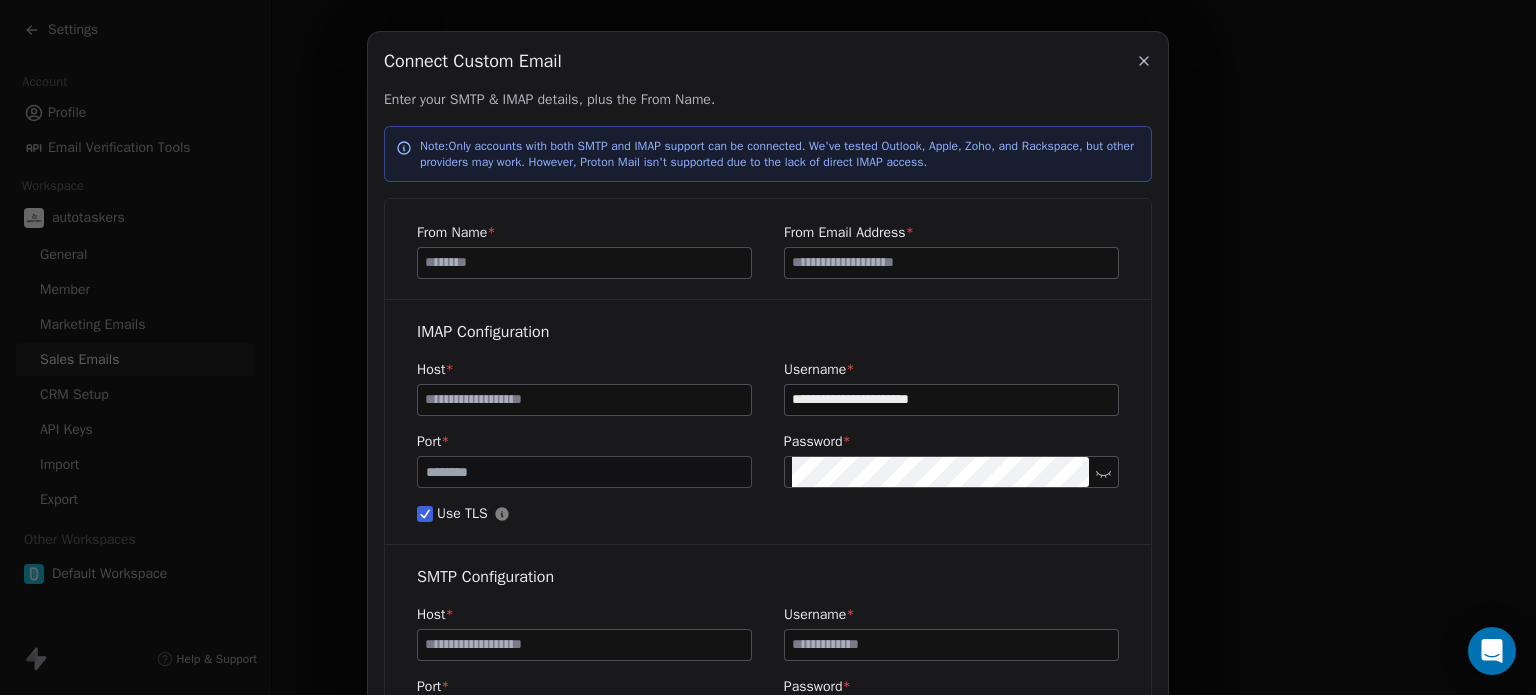 type on "**********" 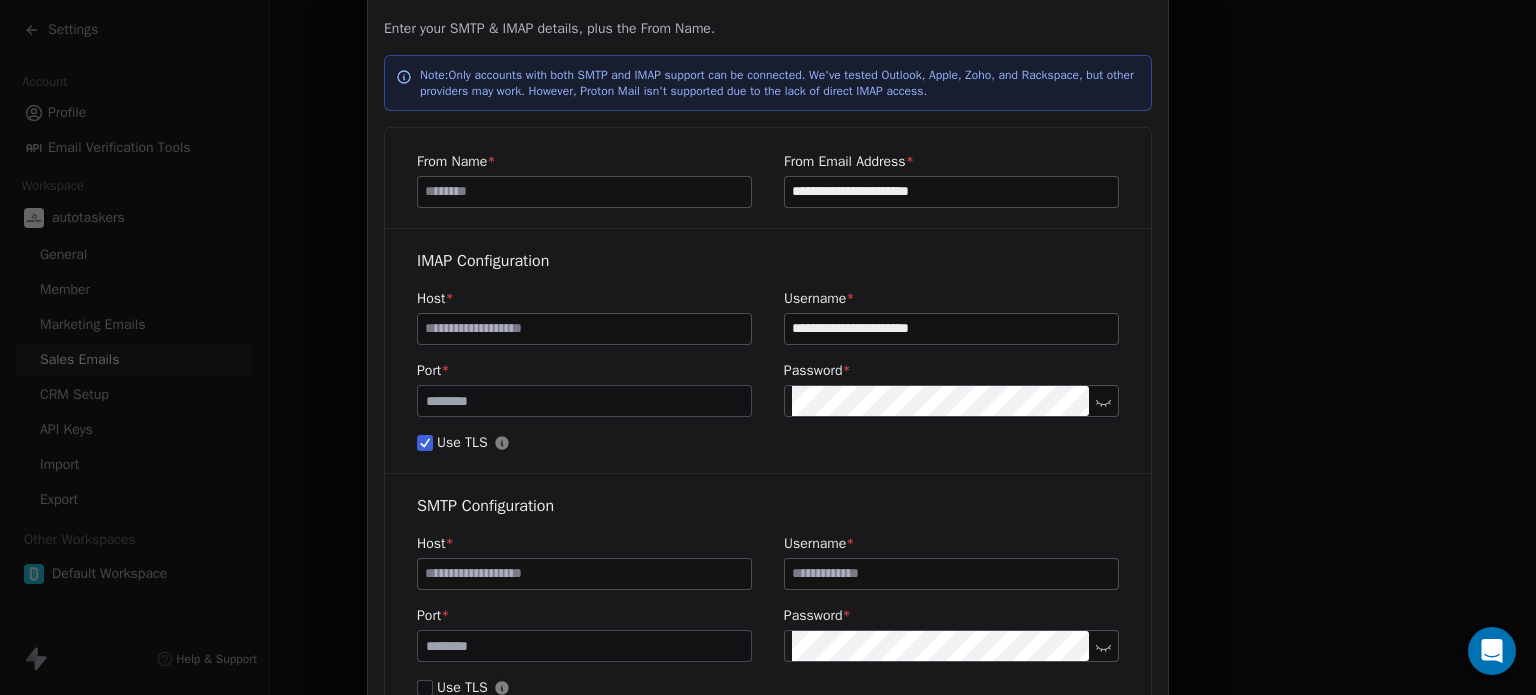 scroll, scrollTop: 100, scrollLeft: 0, axis: vertical 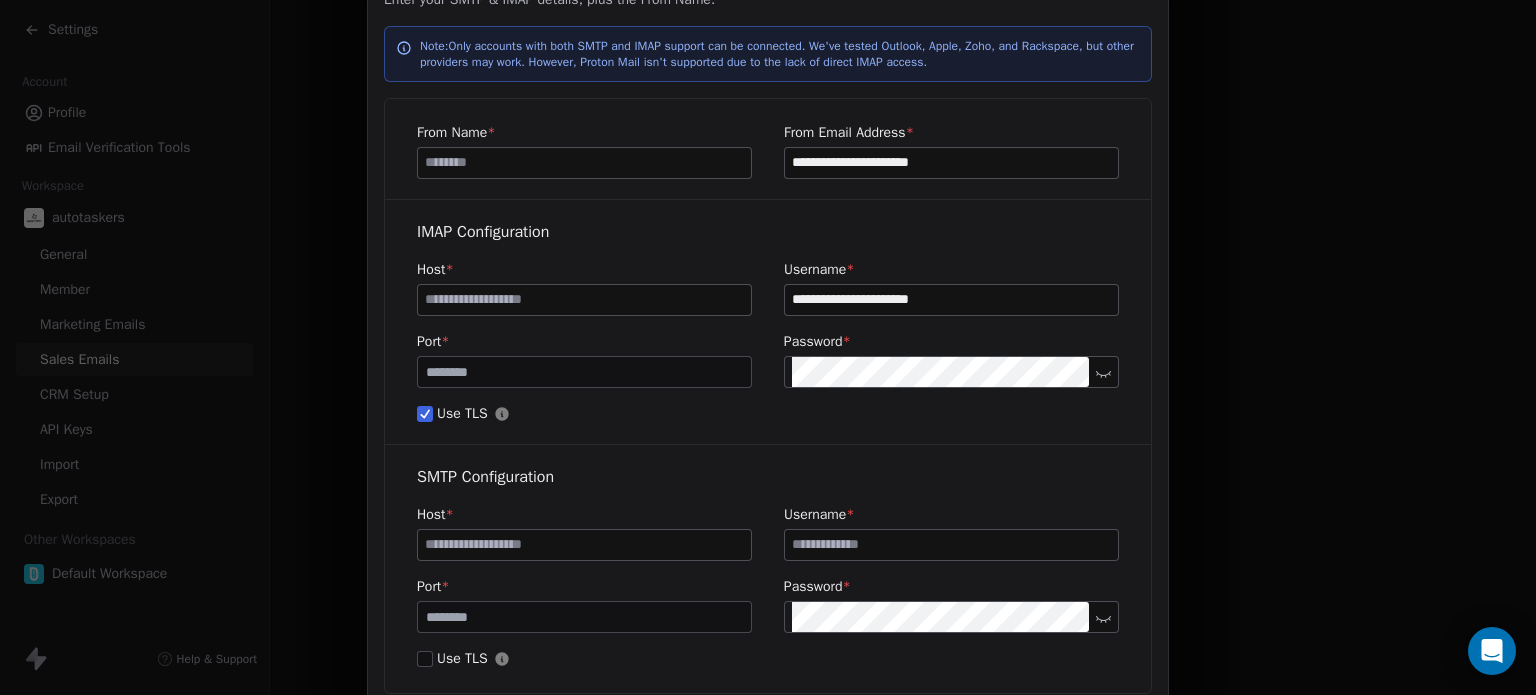 type on "**********" 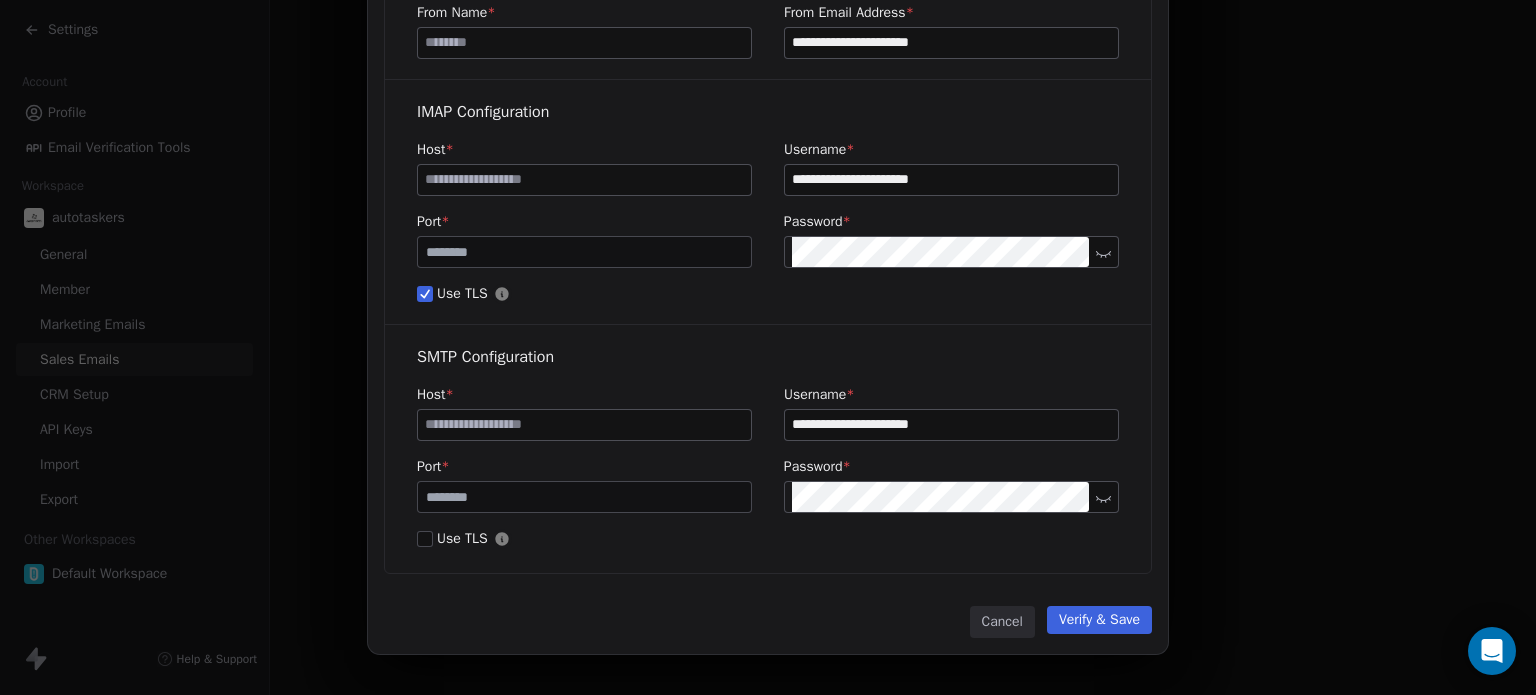 scroll, scrollTop: 120, scrollLeft: 0, axis: vertical 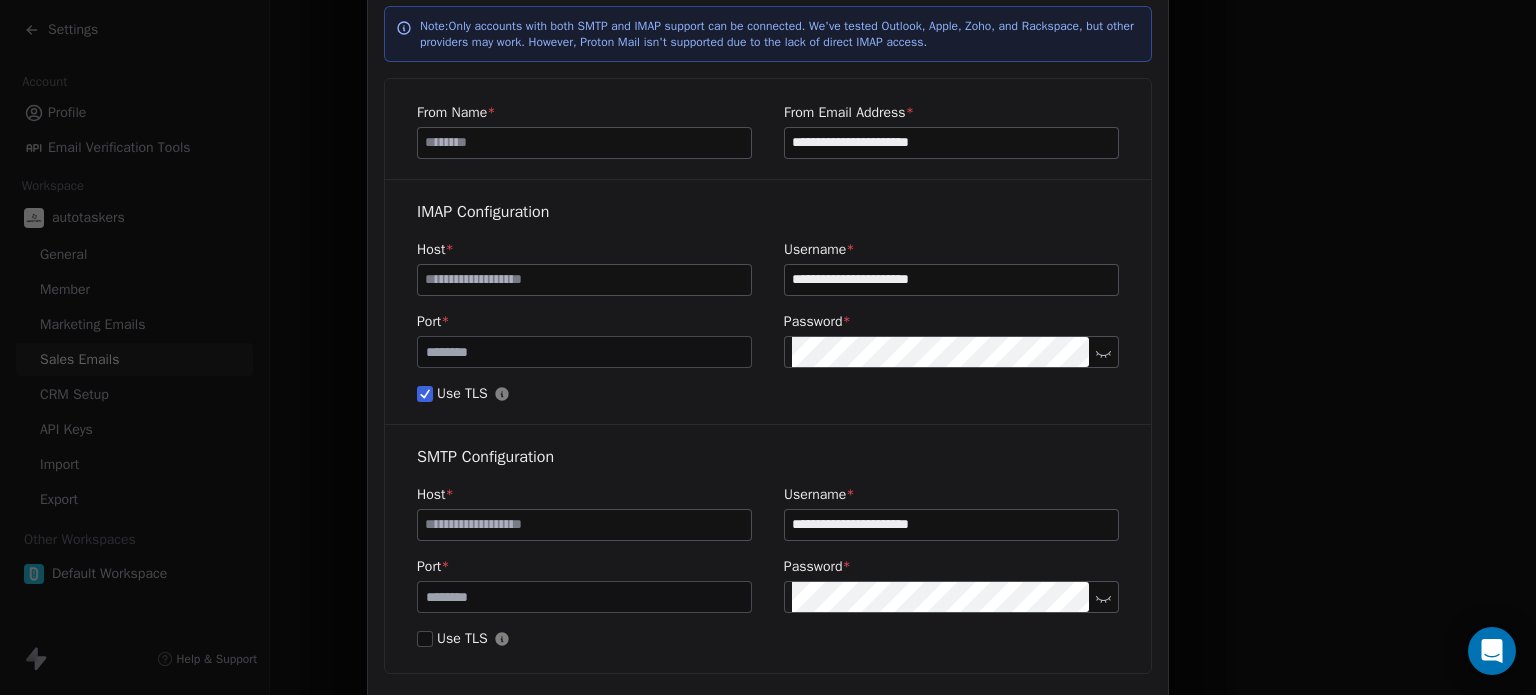 type on "**********" 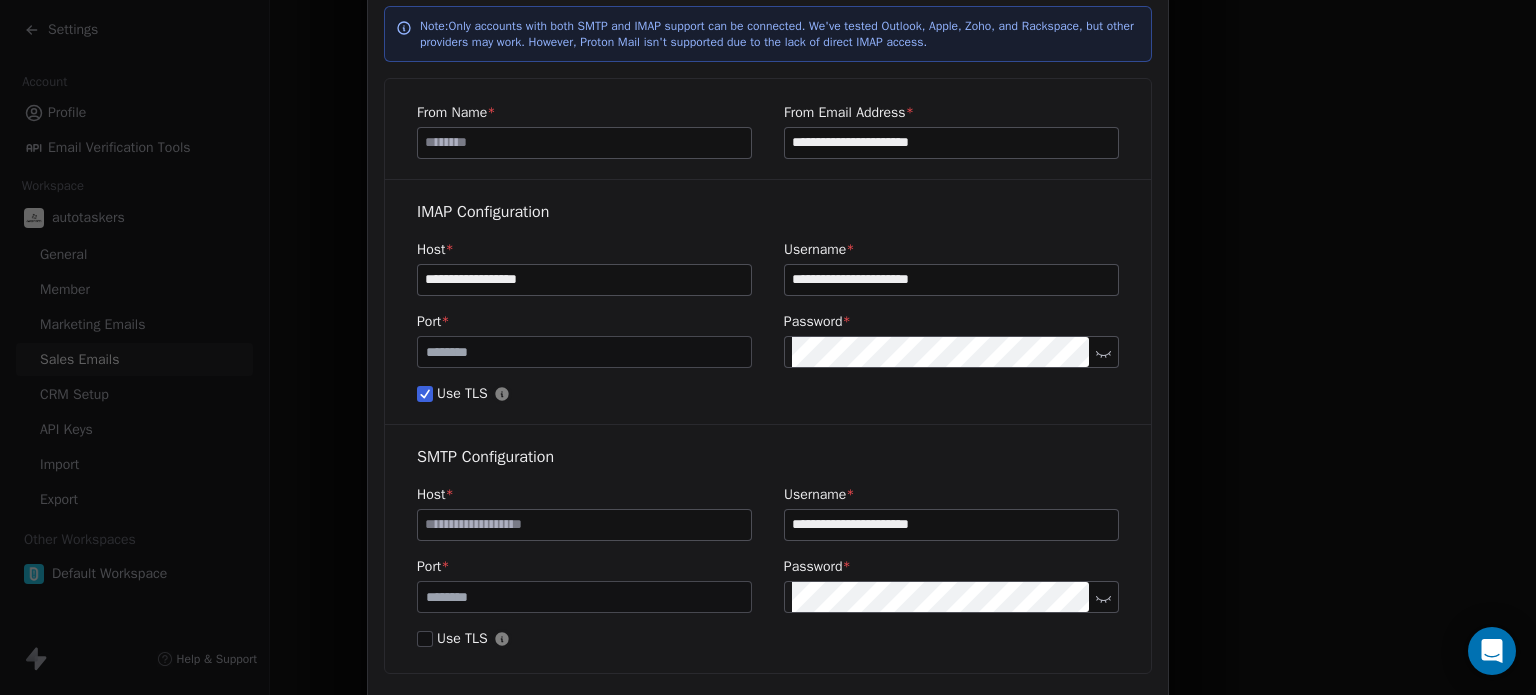 type on "**********" 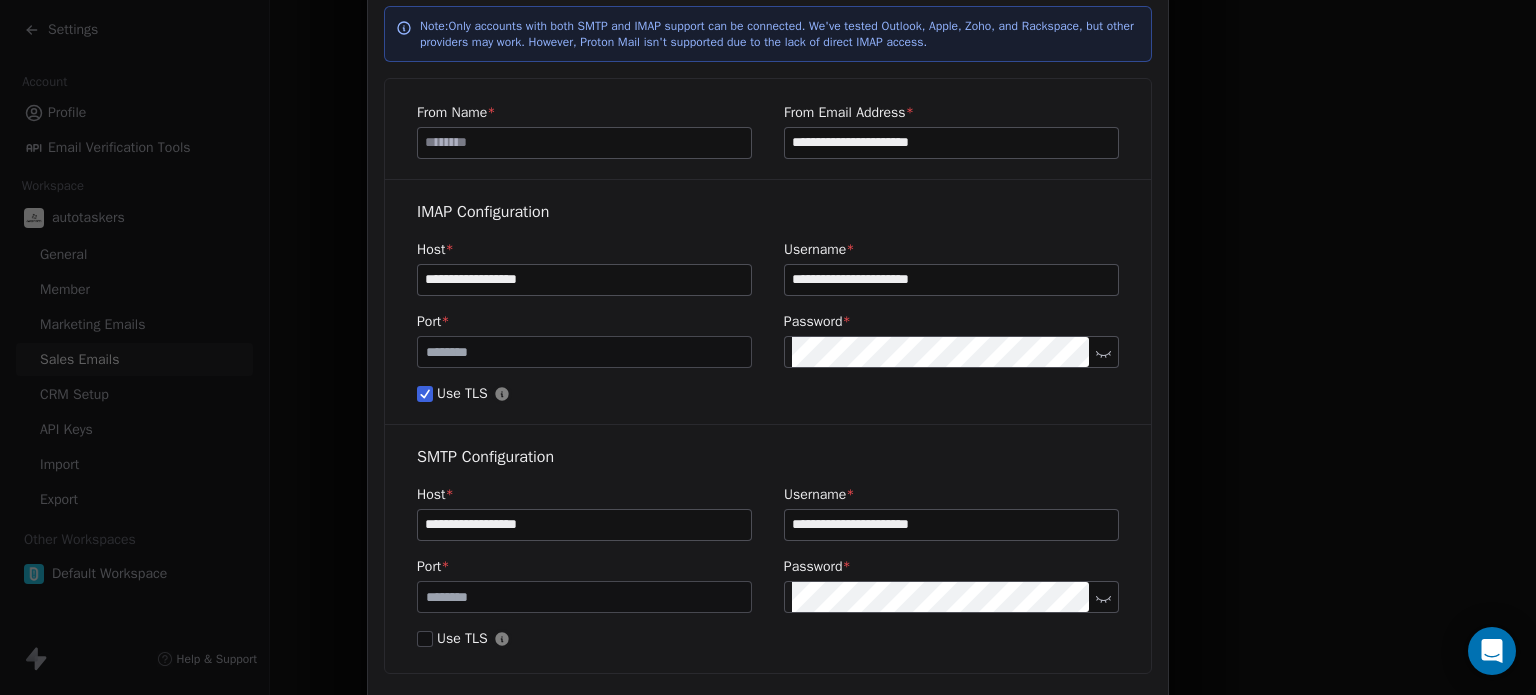 type on "**********" 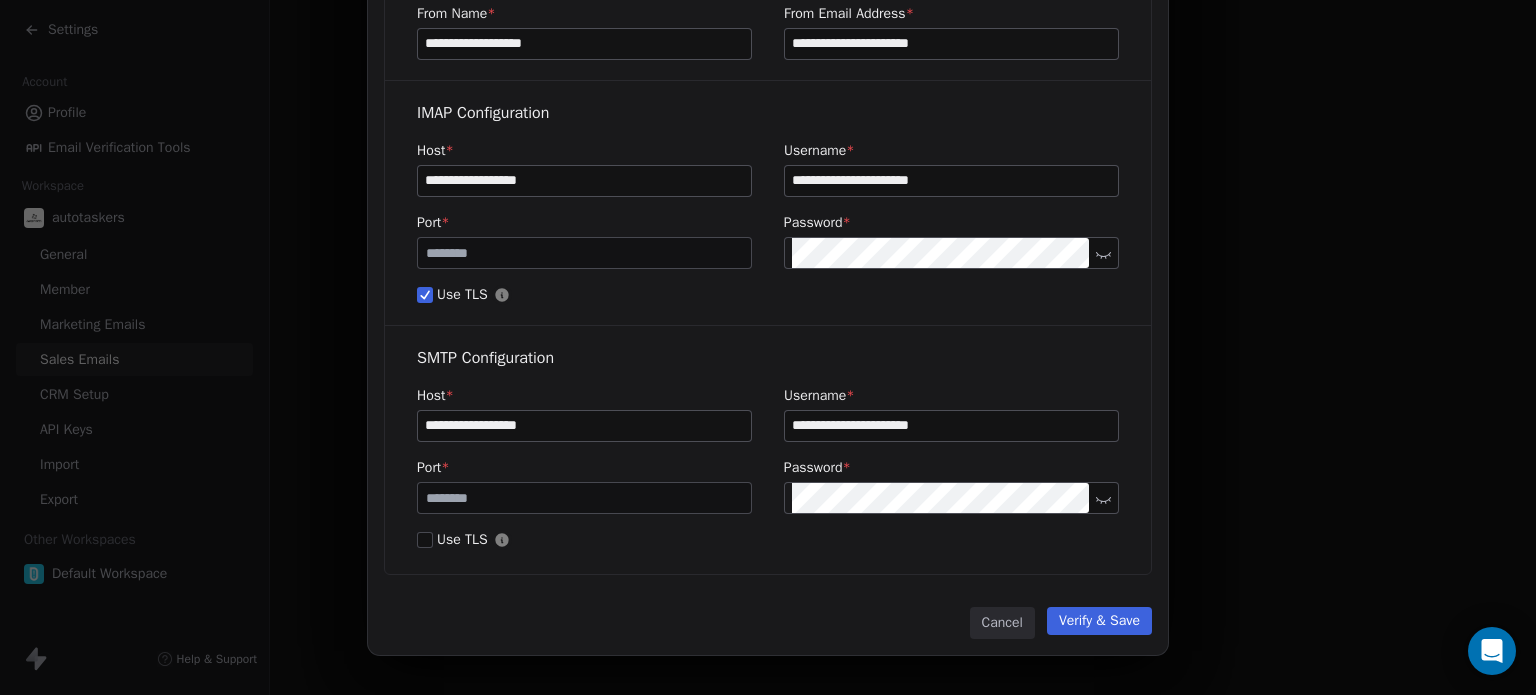 scroll, scrollTop: 220, scrollLeft: 0, axis: vertical 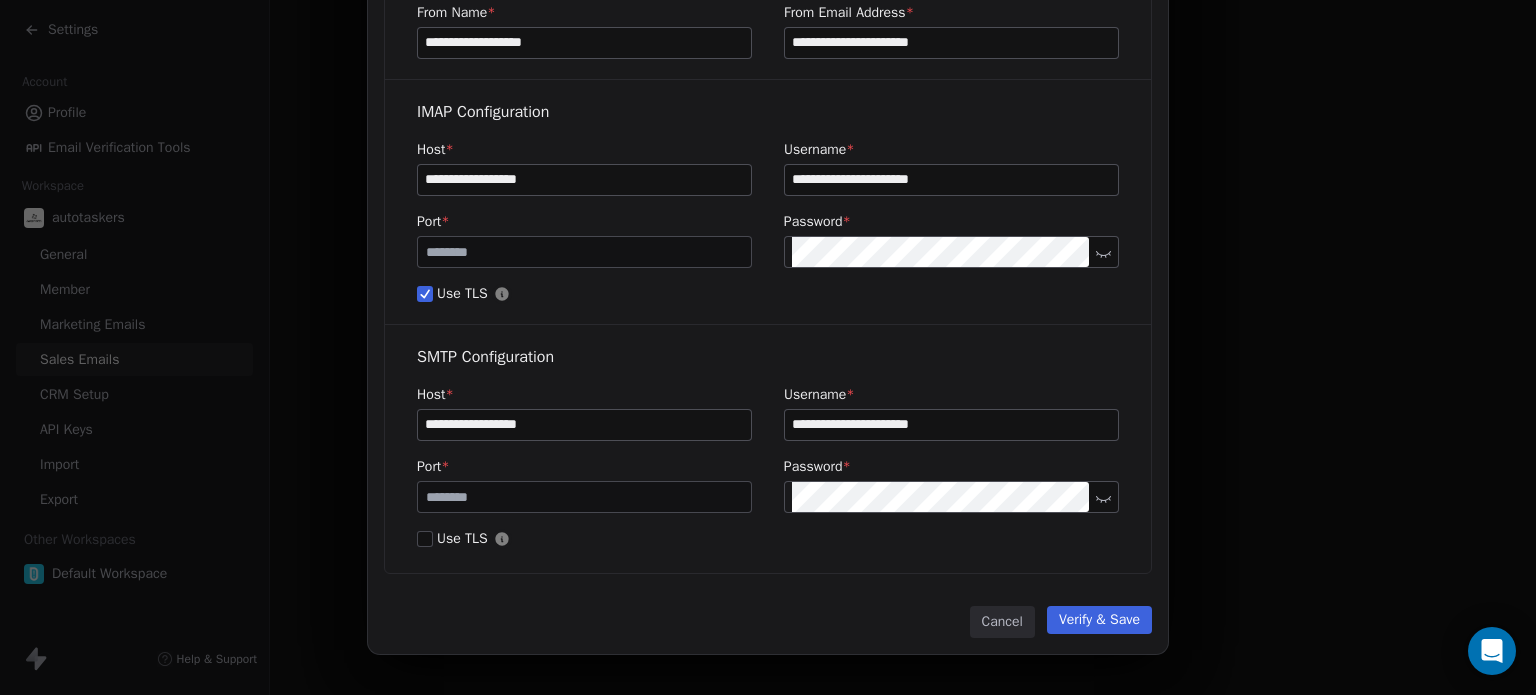 type on "**********" 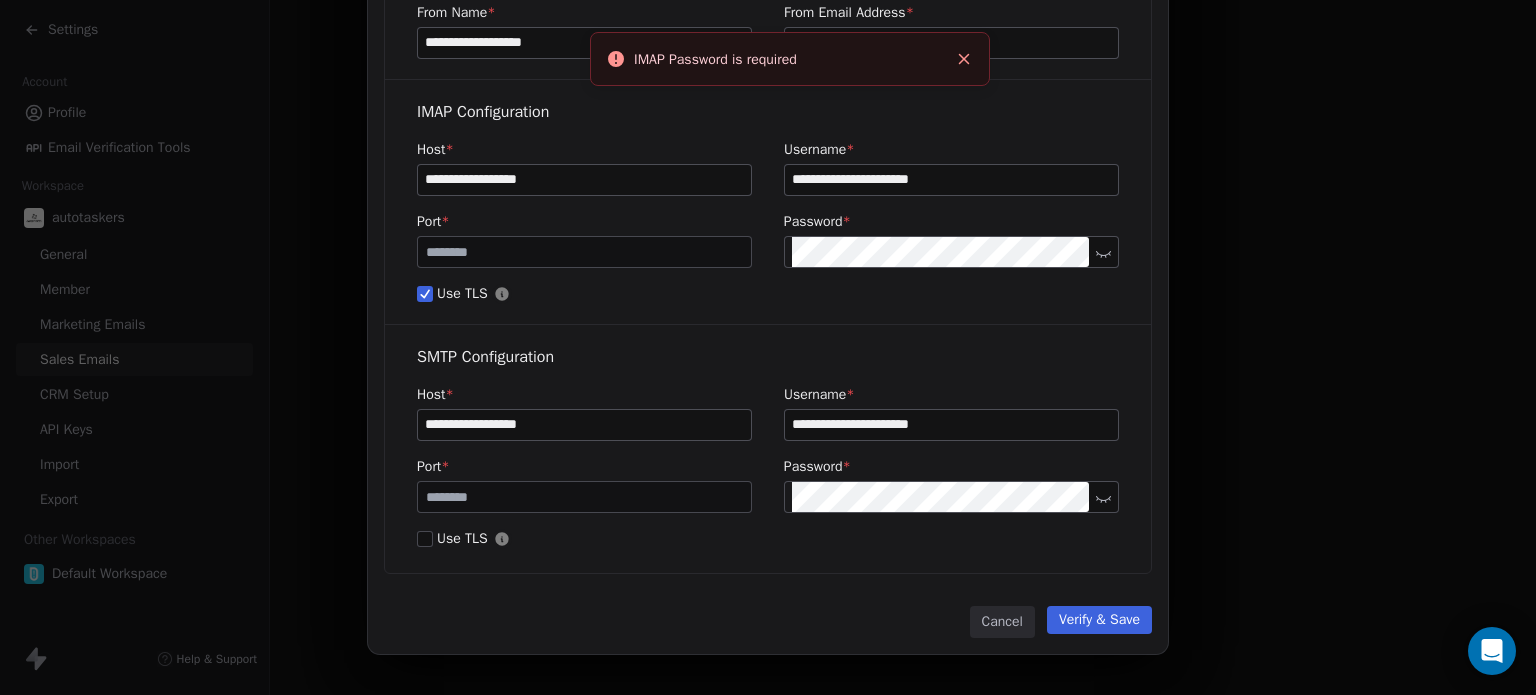 click on "**********" at bounding box center (584, 43) 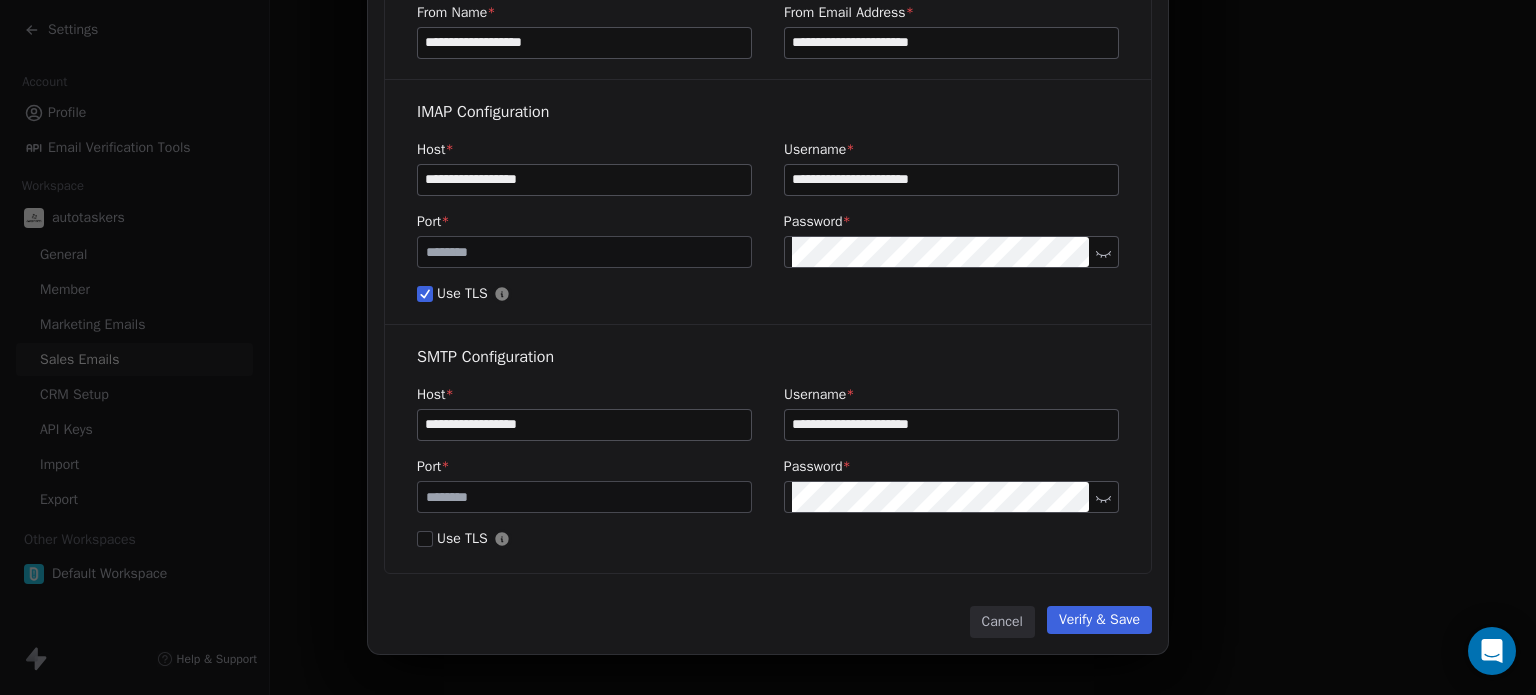 click on "Verify & Save" at bounding box center (1099, 620) 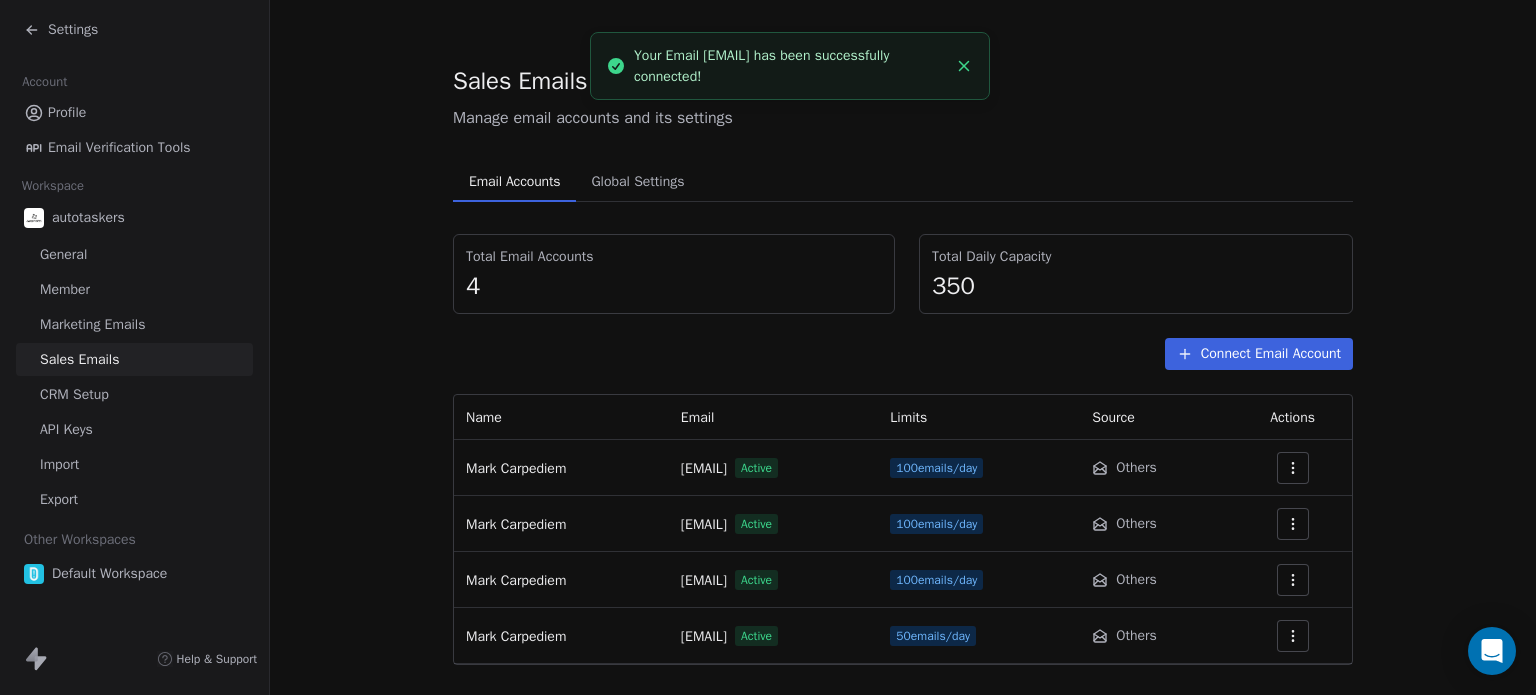 click 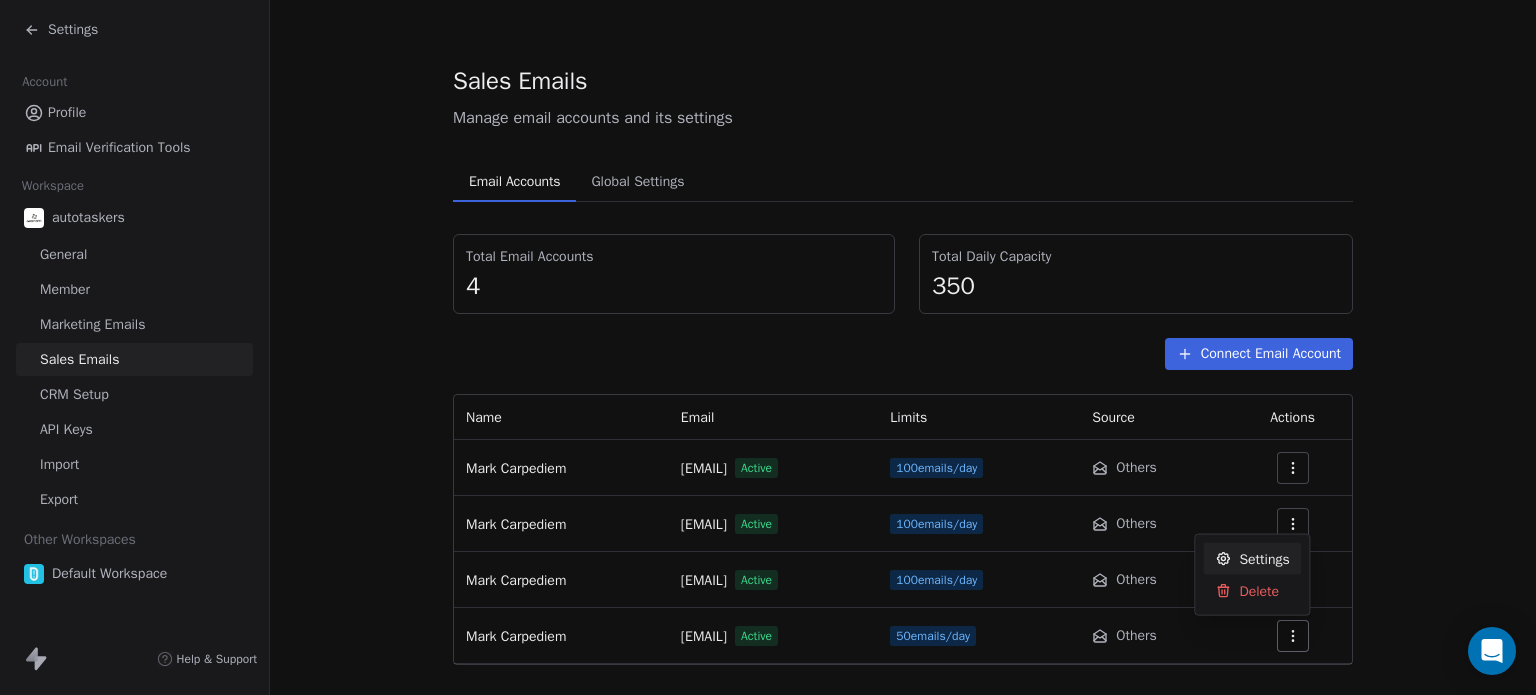click on "Settings" at bounding box center [1264, 558] 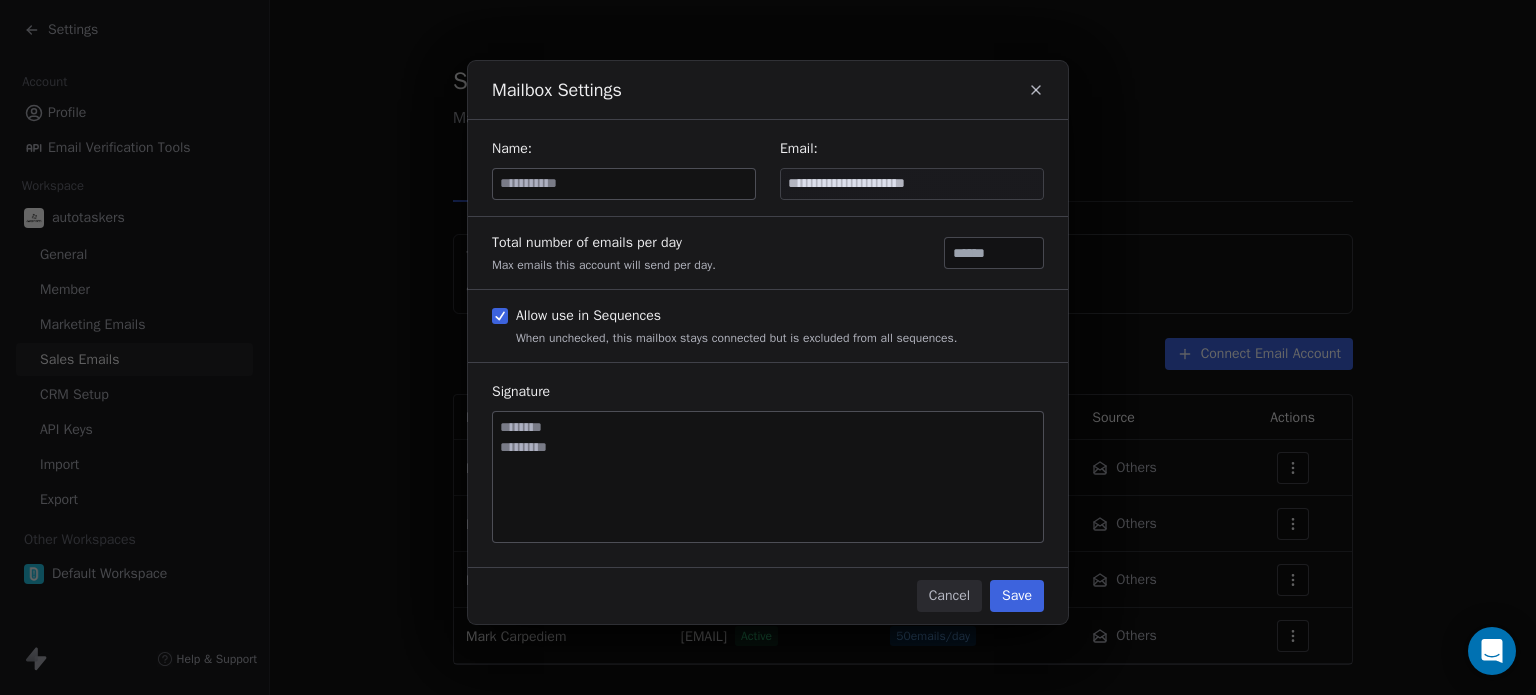 click at bounding box center (624, 184) 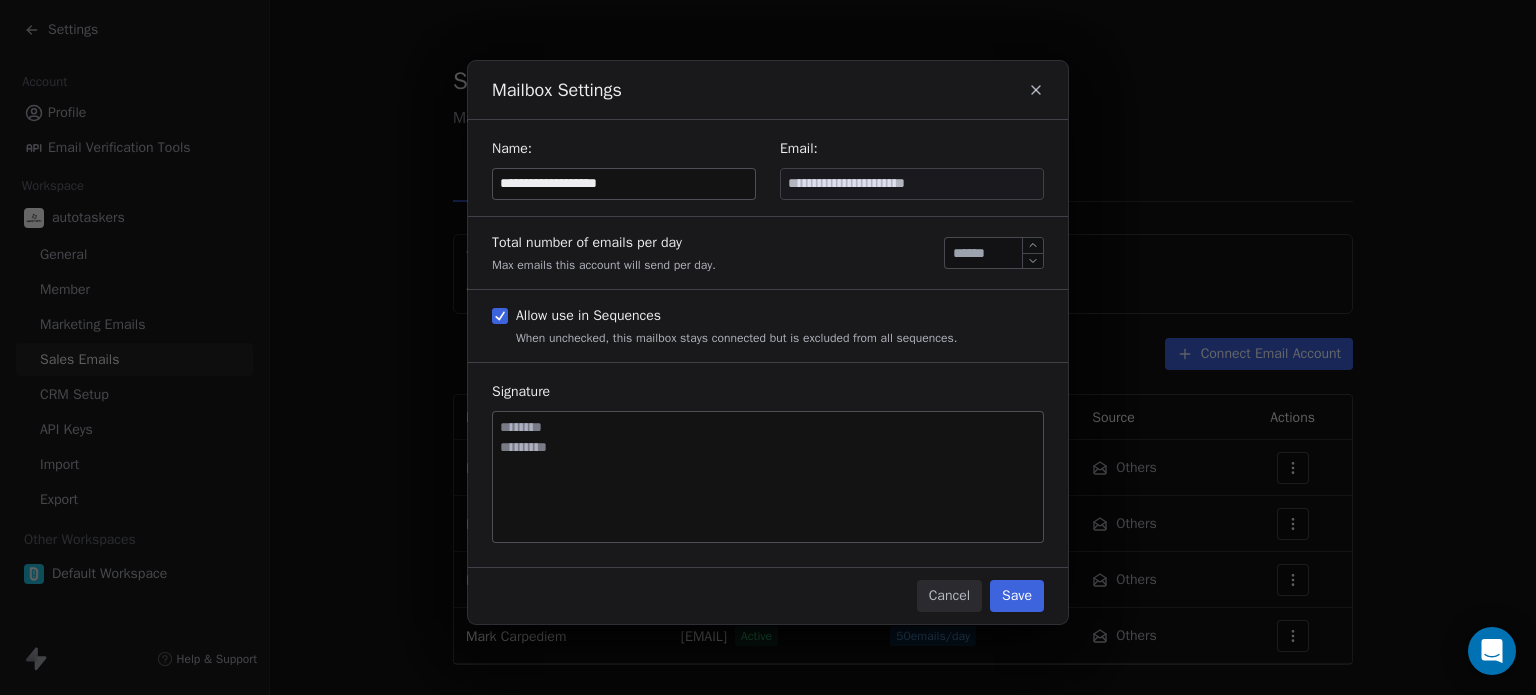 type on "**********" 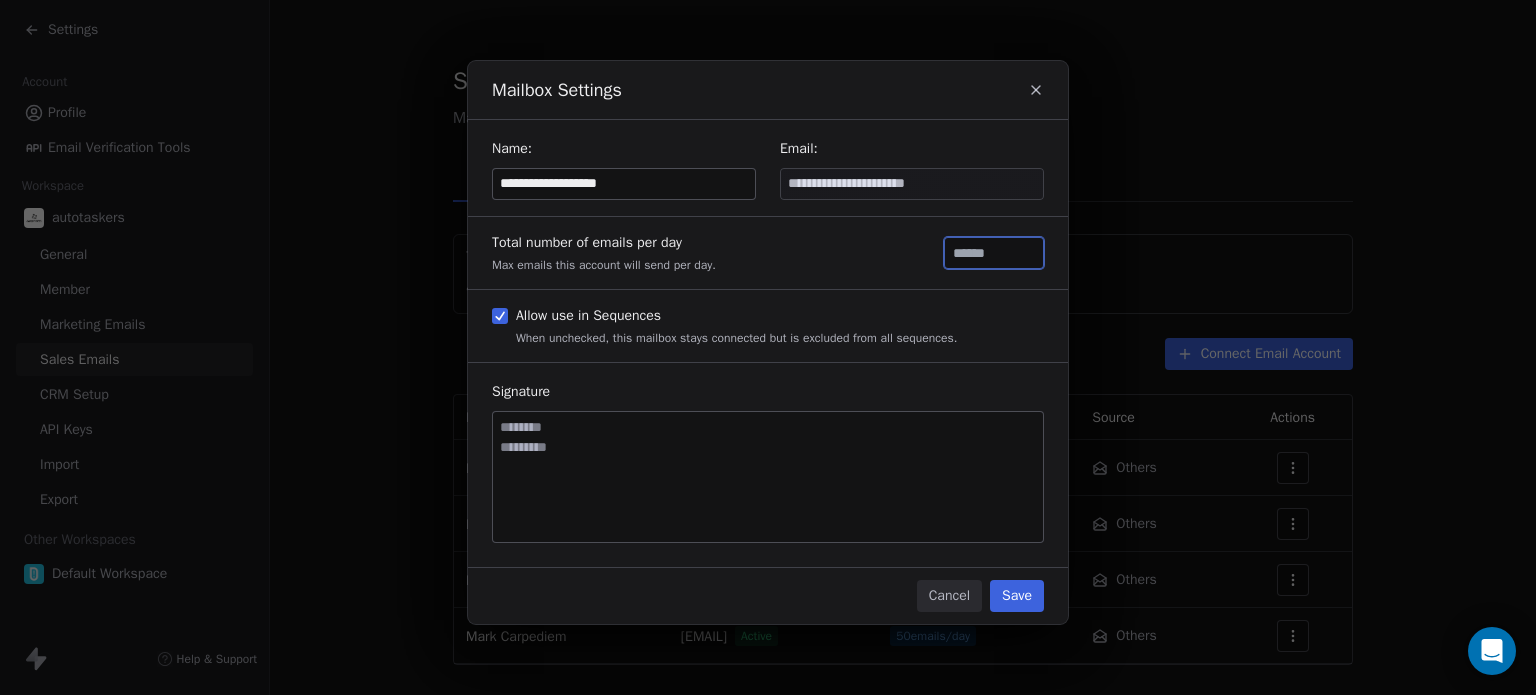 drag, startPoint x: 993, startPoint y: 259, endPoint x: 936, endPoint y: 267, distance: 57.558666 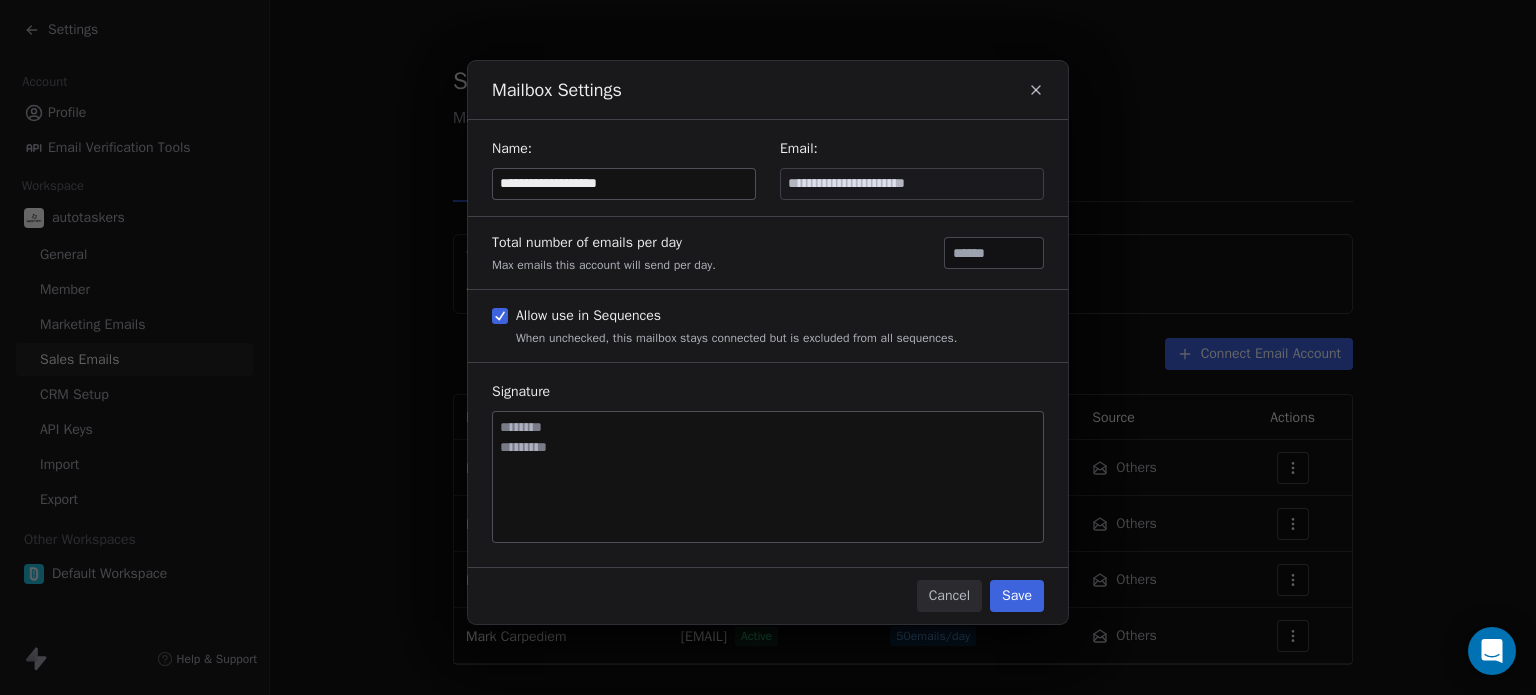 click on "Save" at bounding box center (1017, 596) 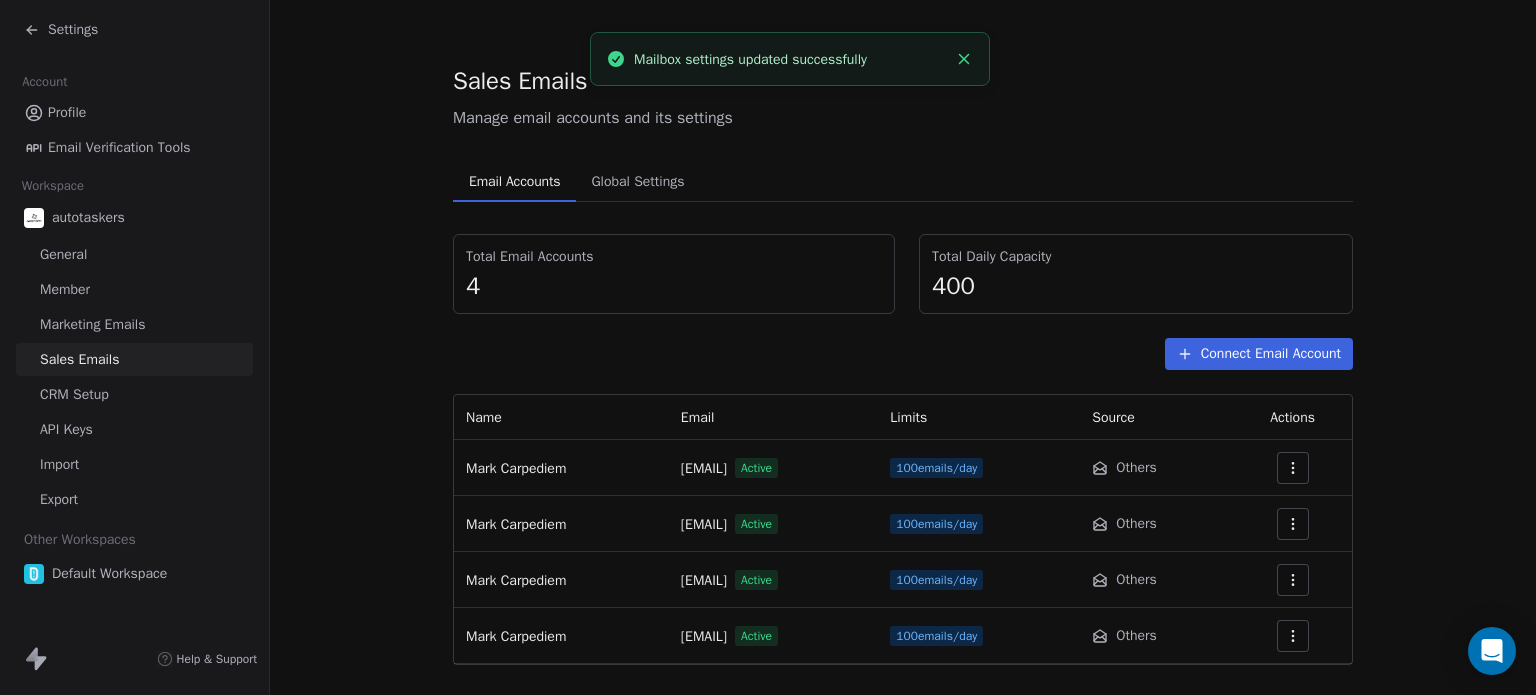 scroll, scrollTop: 32, scrollLeft: 0, axis: vertical 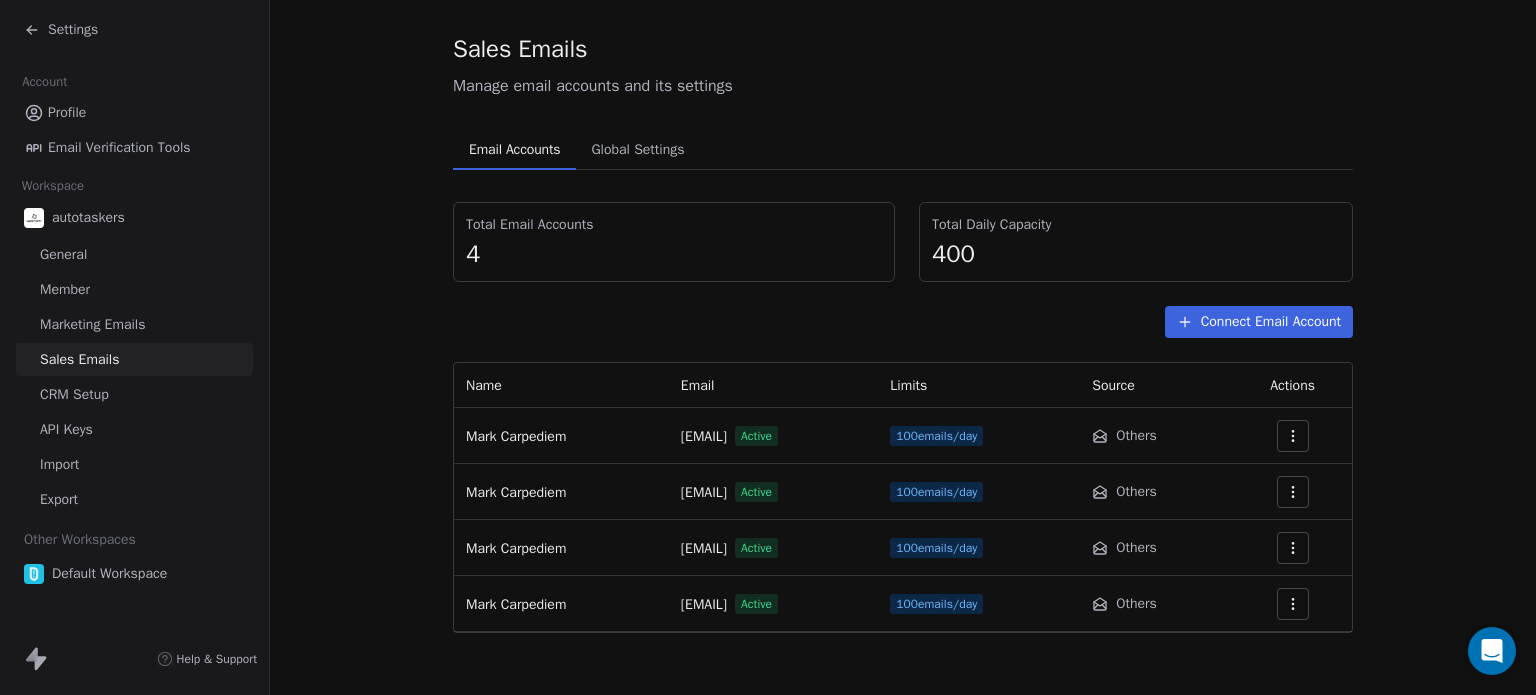 click on "Marketing Emails" at bounding box center [134, 324] 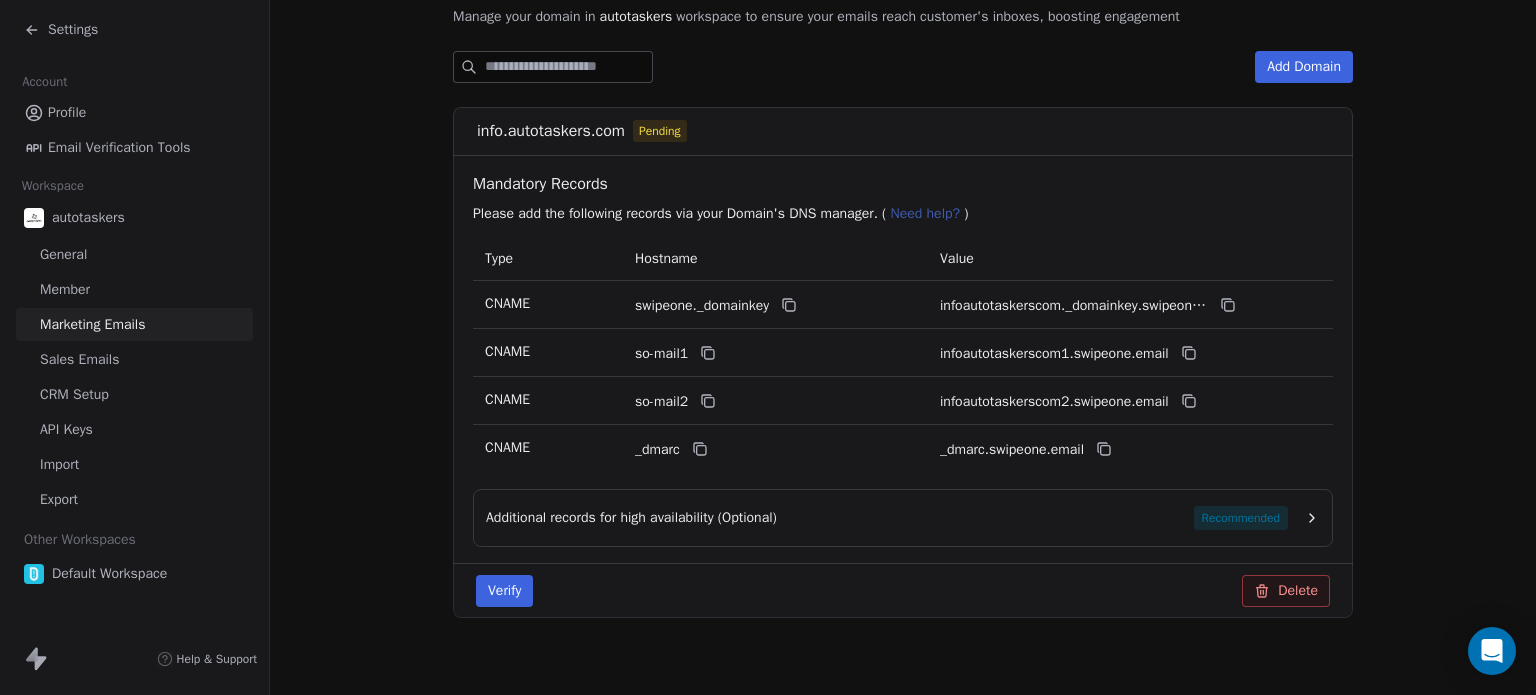 scroll, scrollTop: 184, scrollLeft: 0, axis: vertical 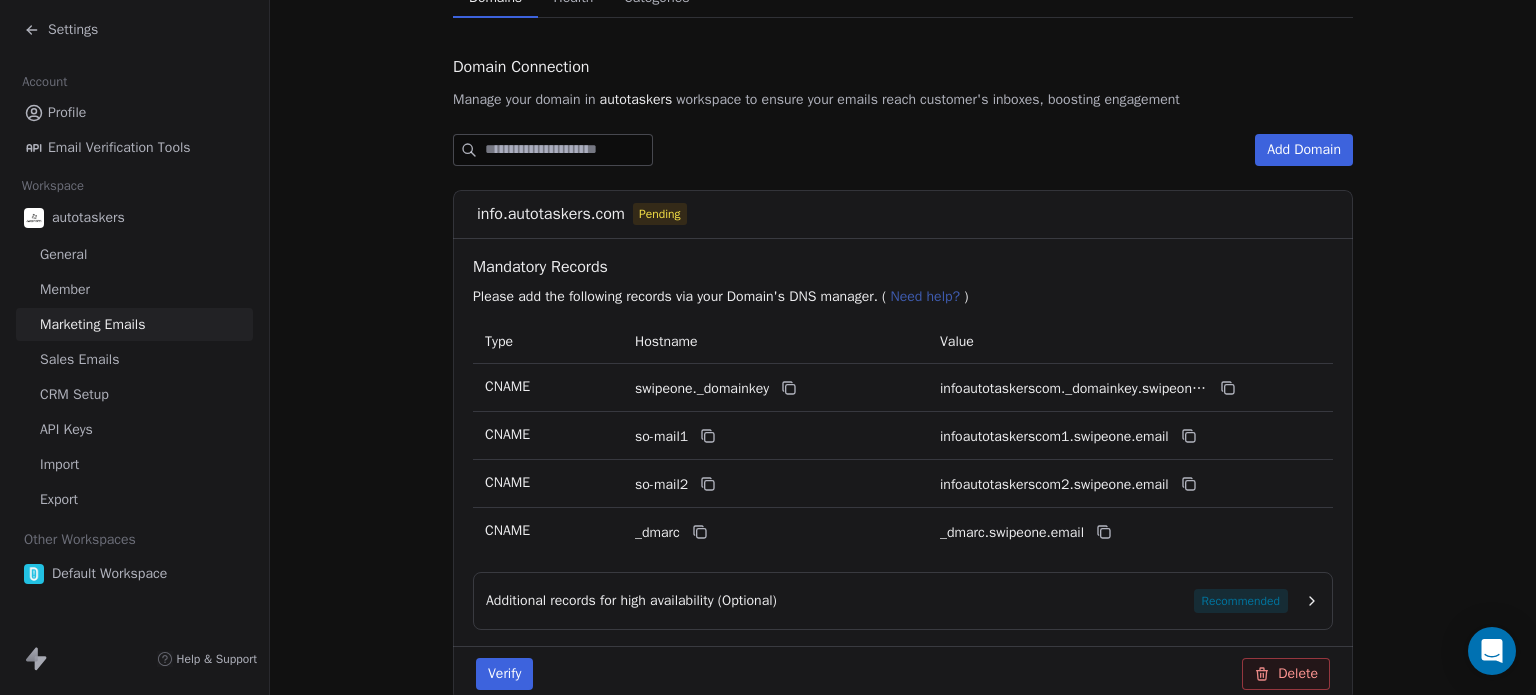 click on "Verify" at bounding box center (504, 674) 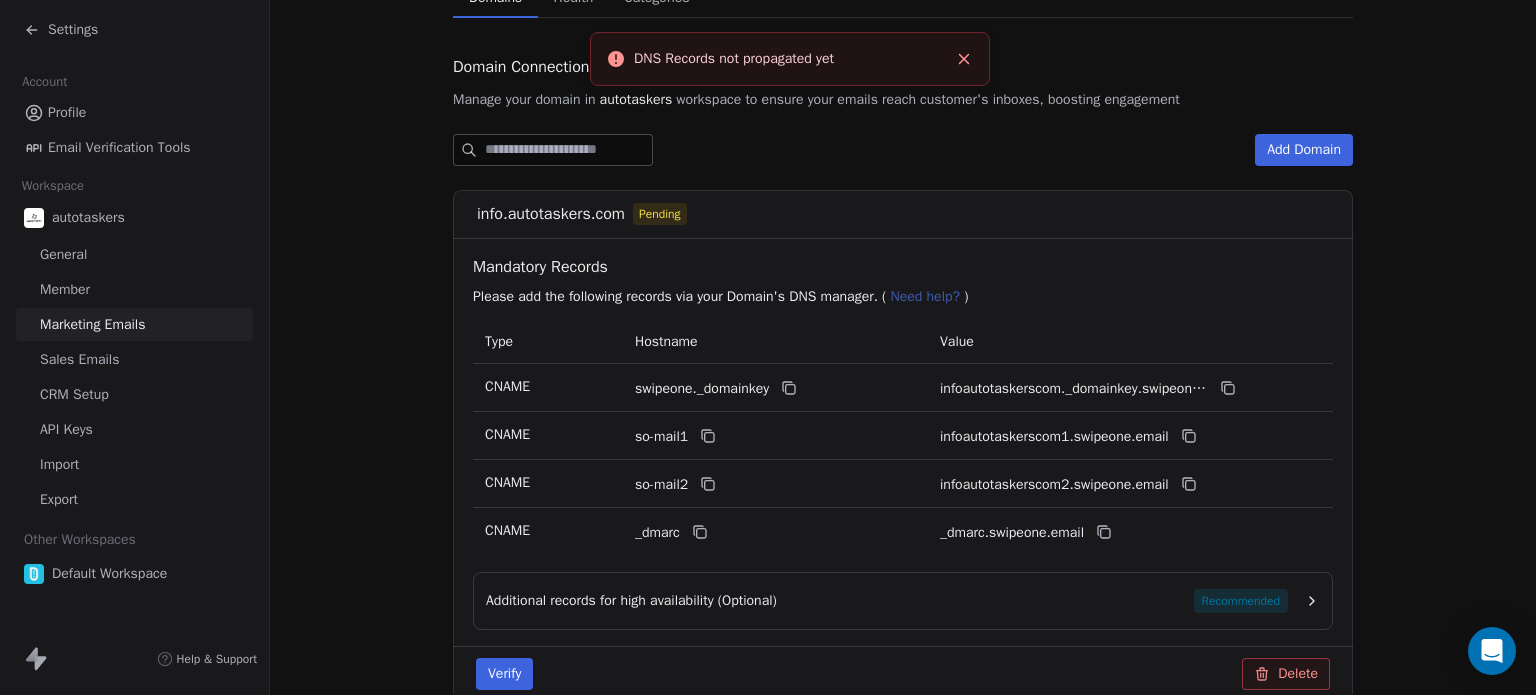 click 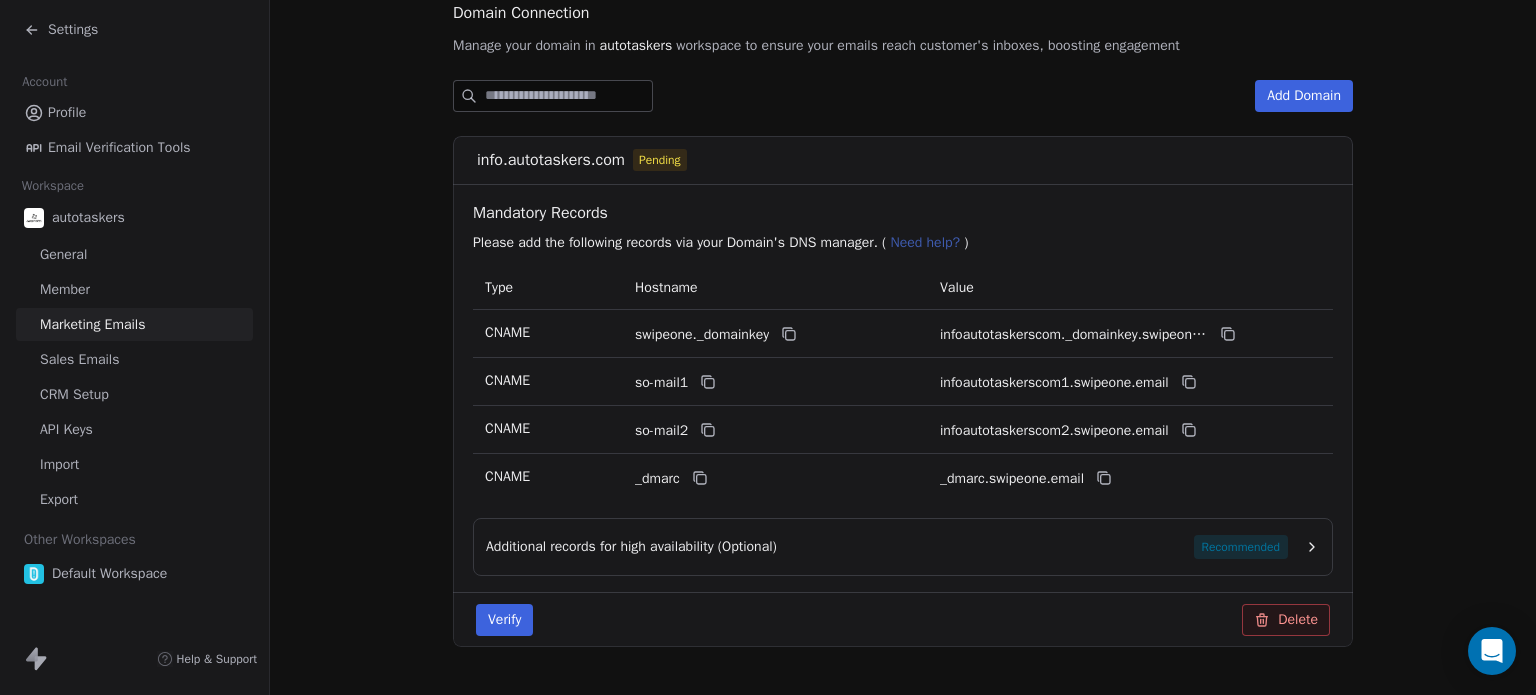 scroll, scrollTop: 240, scrollLeft: 0, axis: vertical 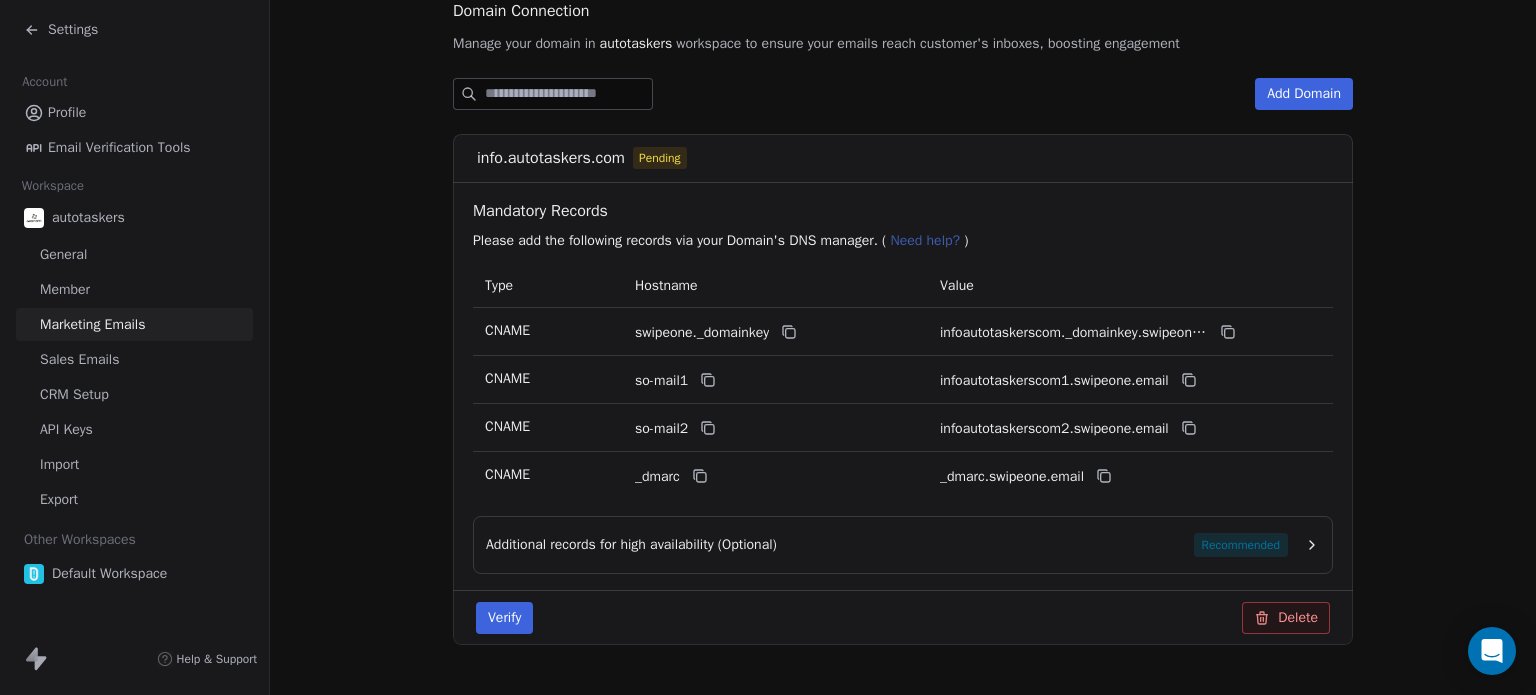 click on "Additional records for high availability (Optional) Recommended" at bounding box center [887, 545] 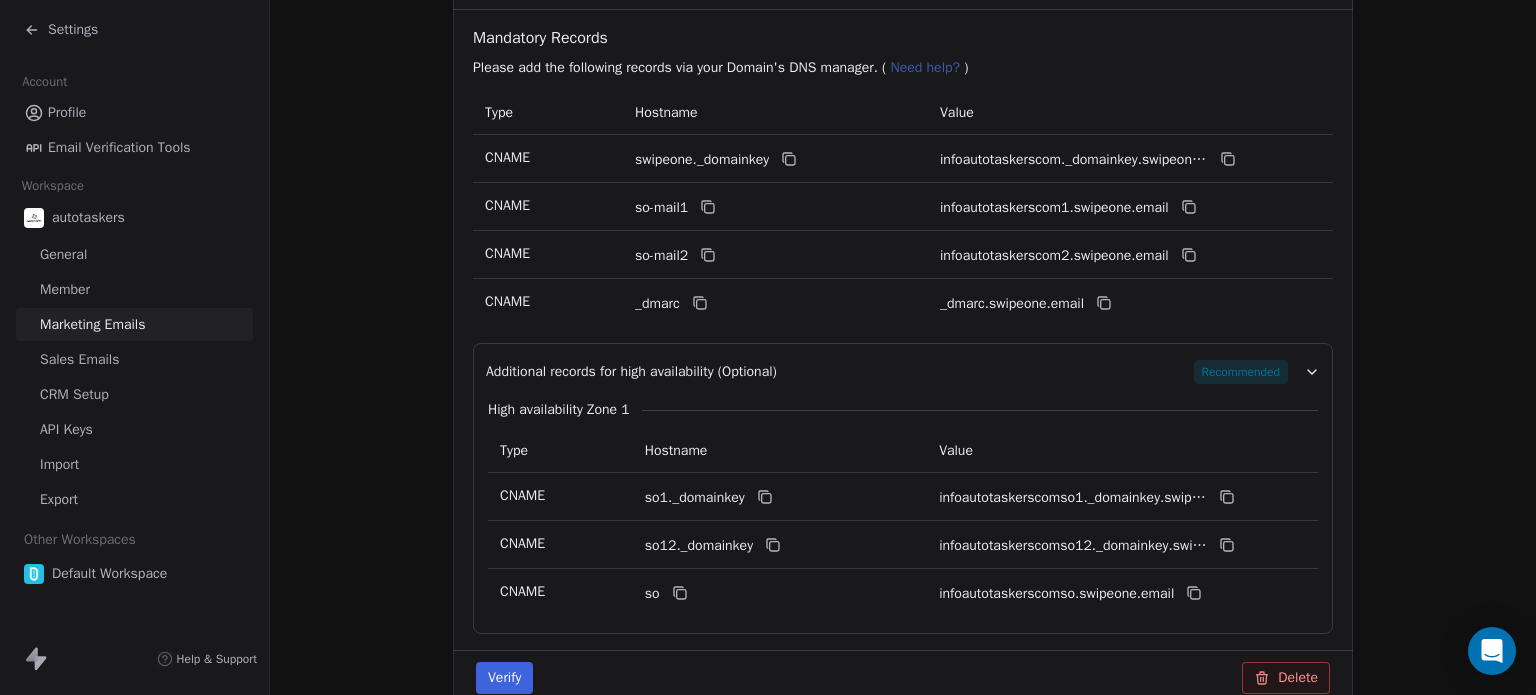 scroll, scrollTop: 440, scrollLeft: 0, axis: vertical 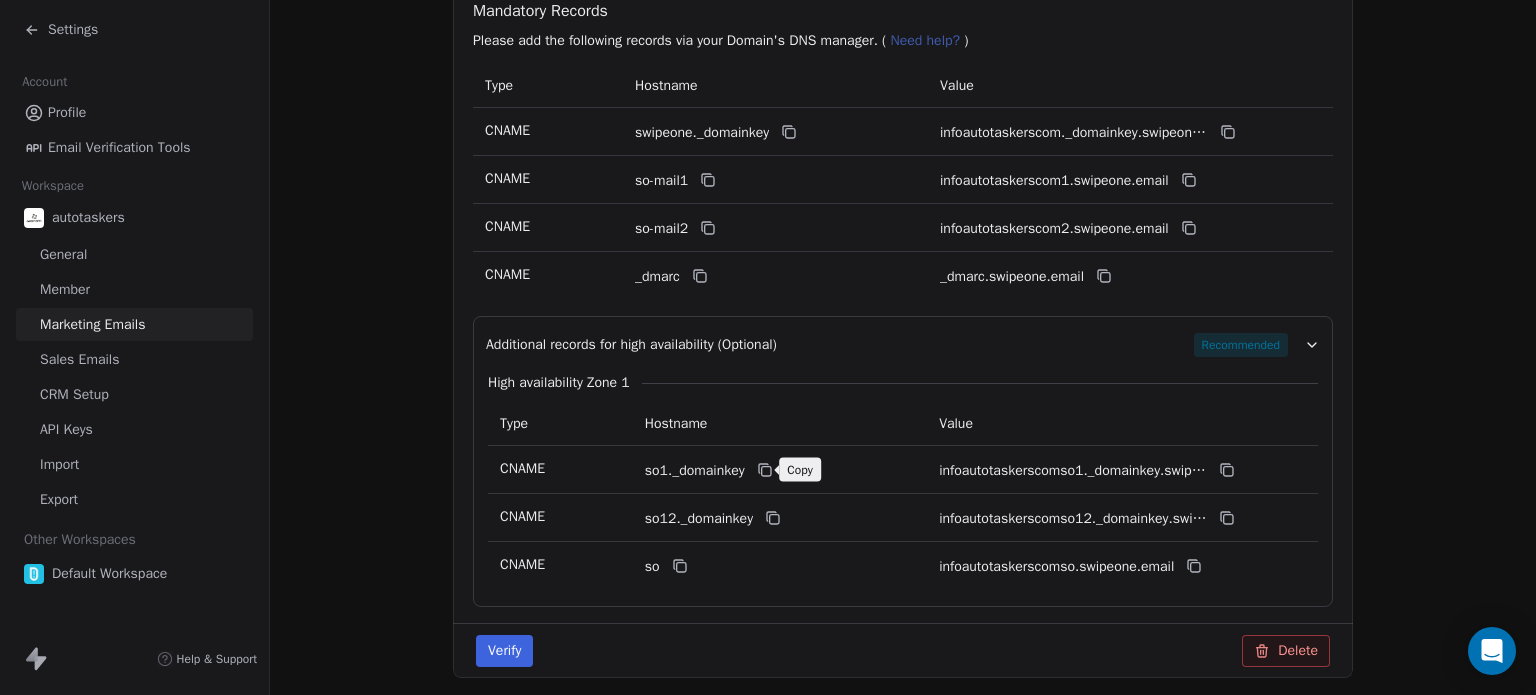 click 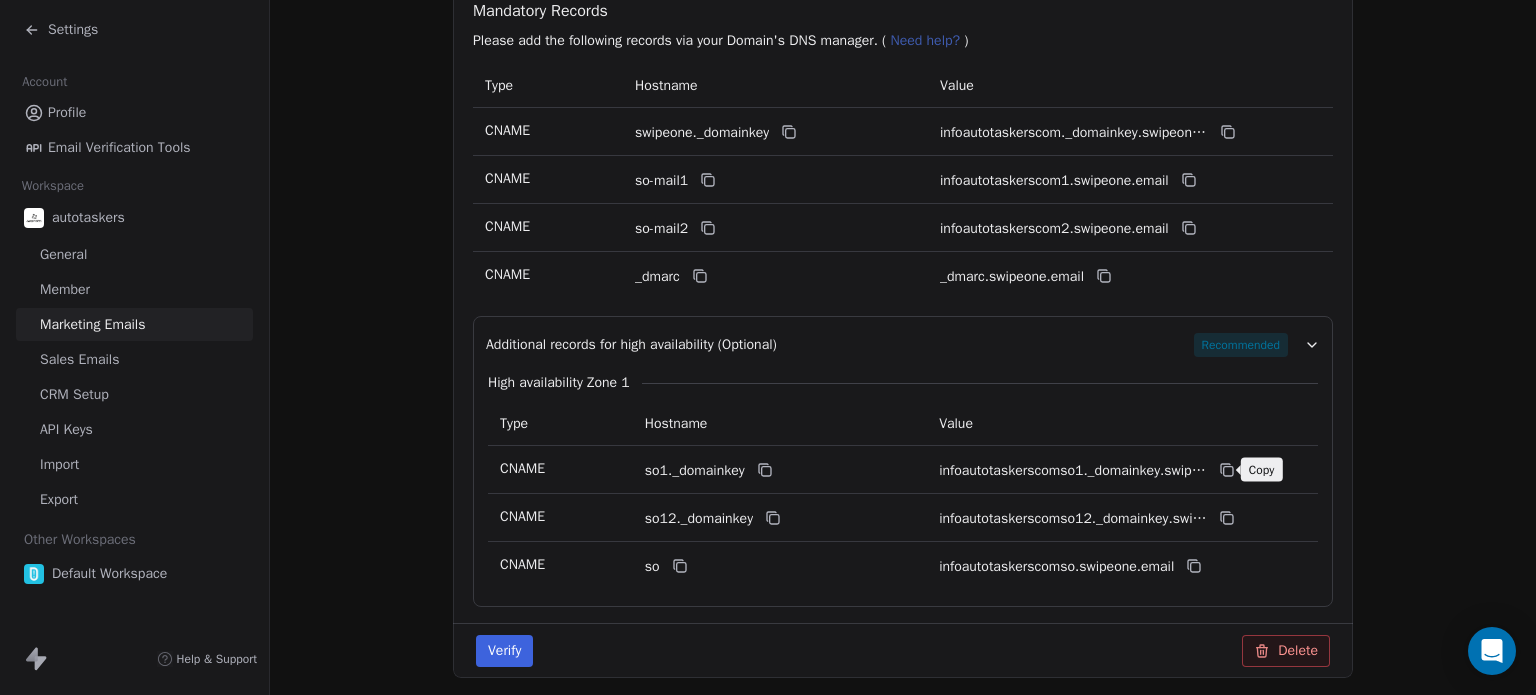 click 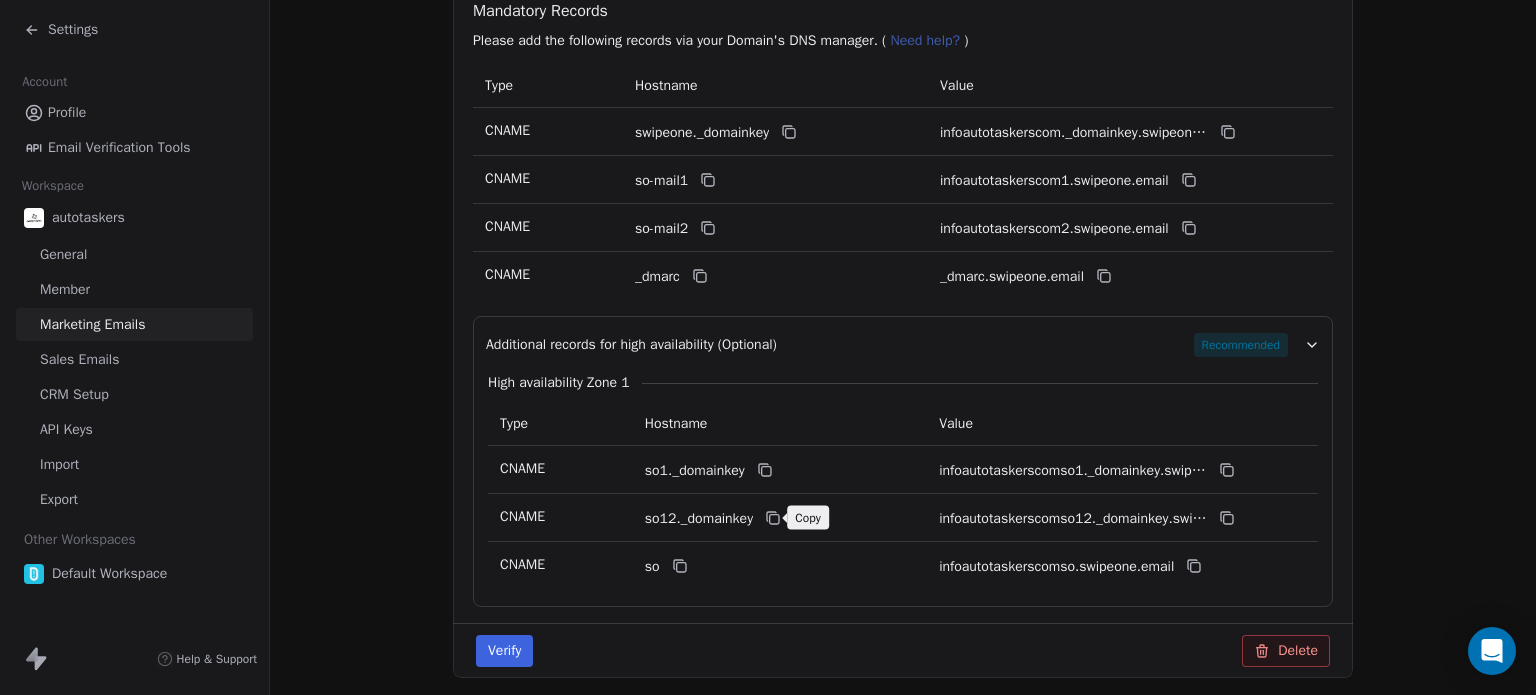 click 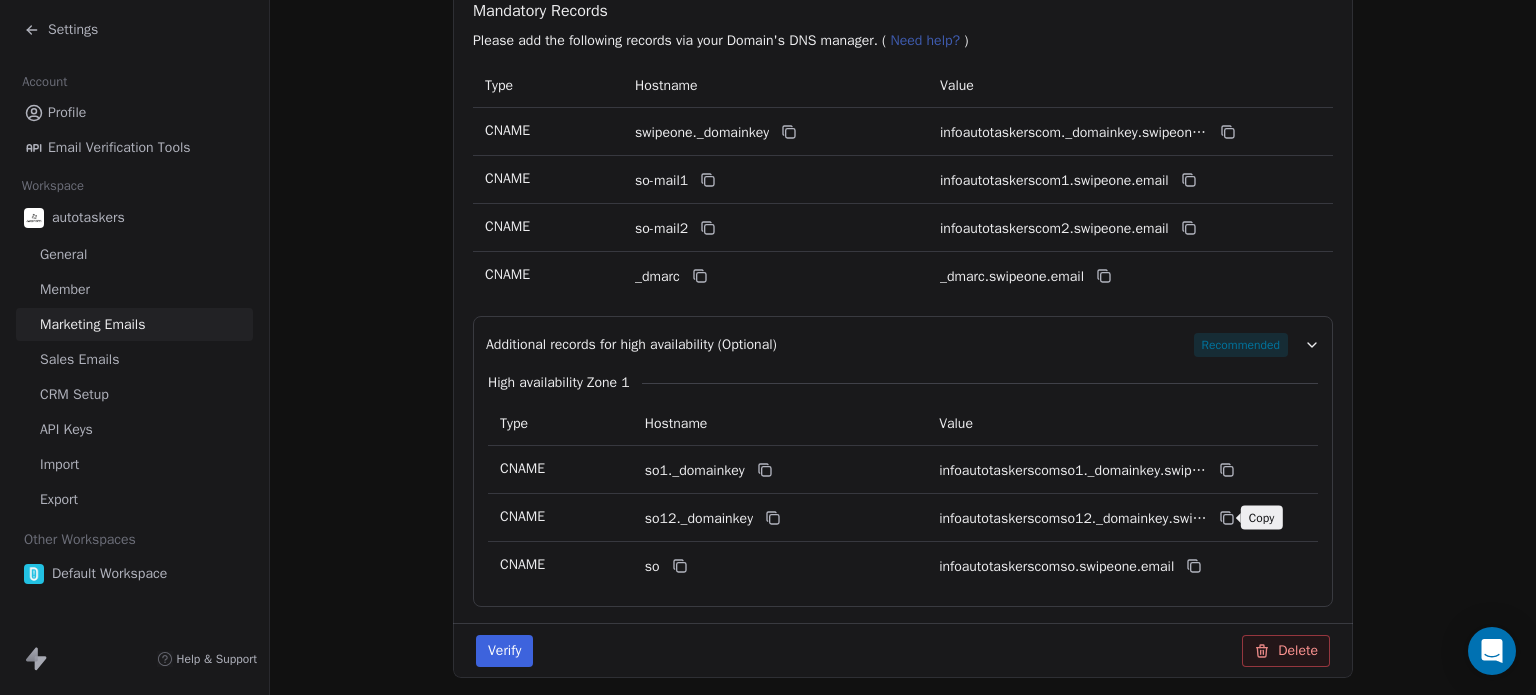 click 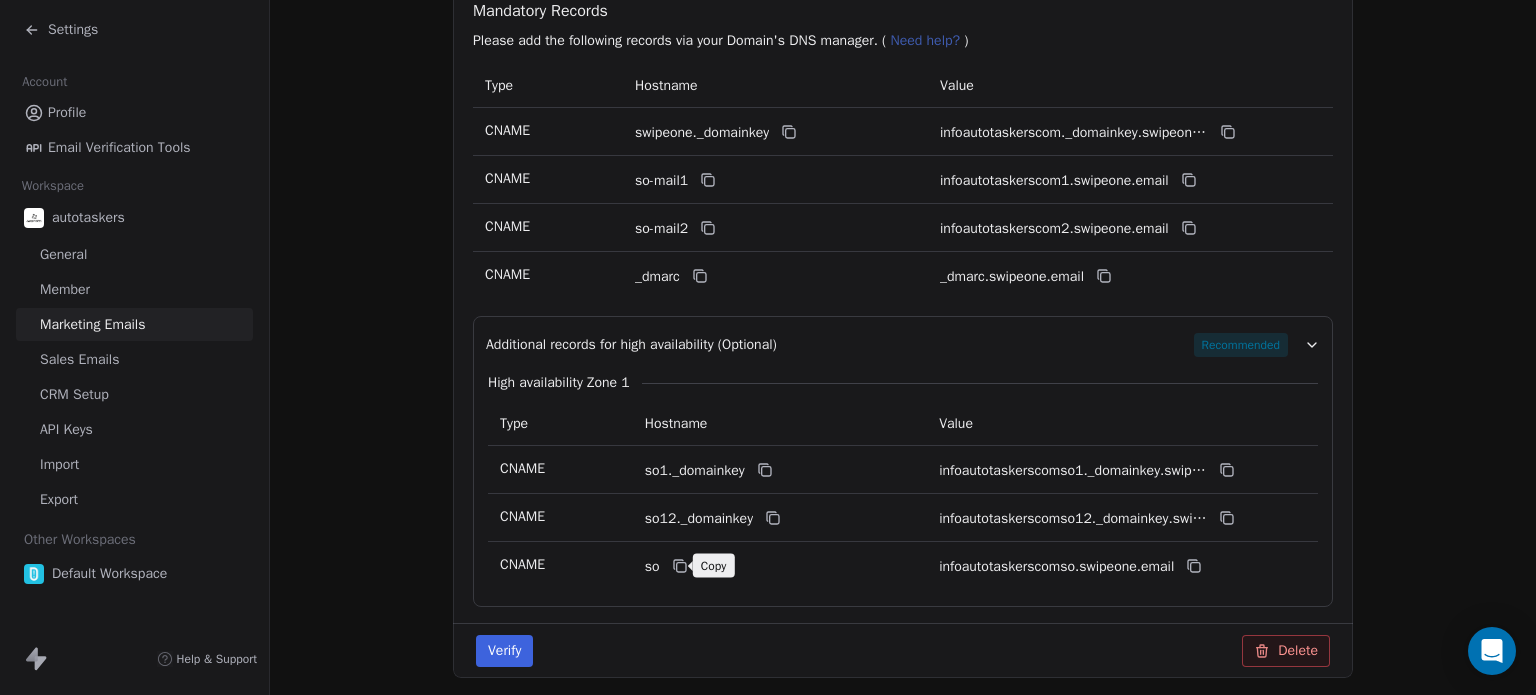 click 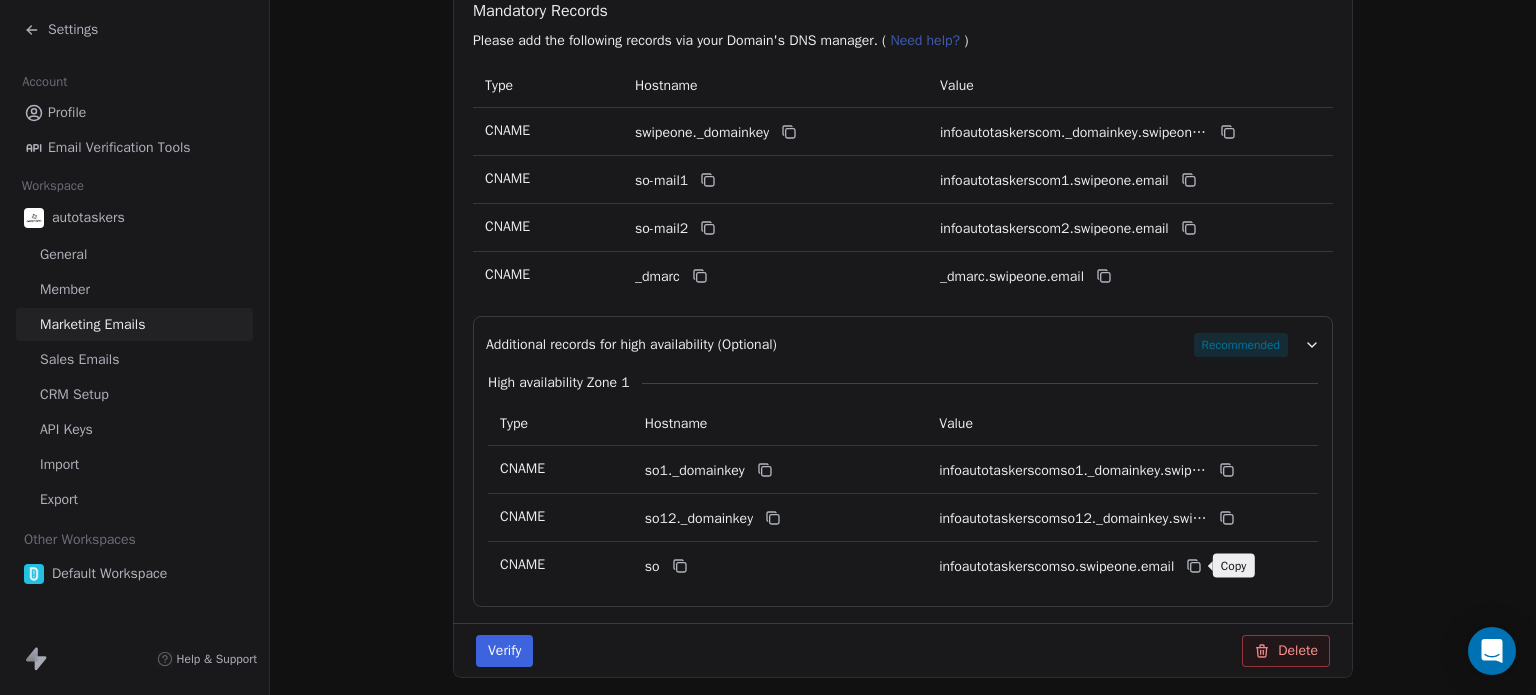 click 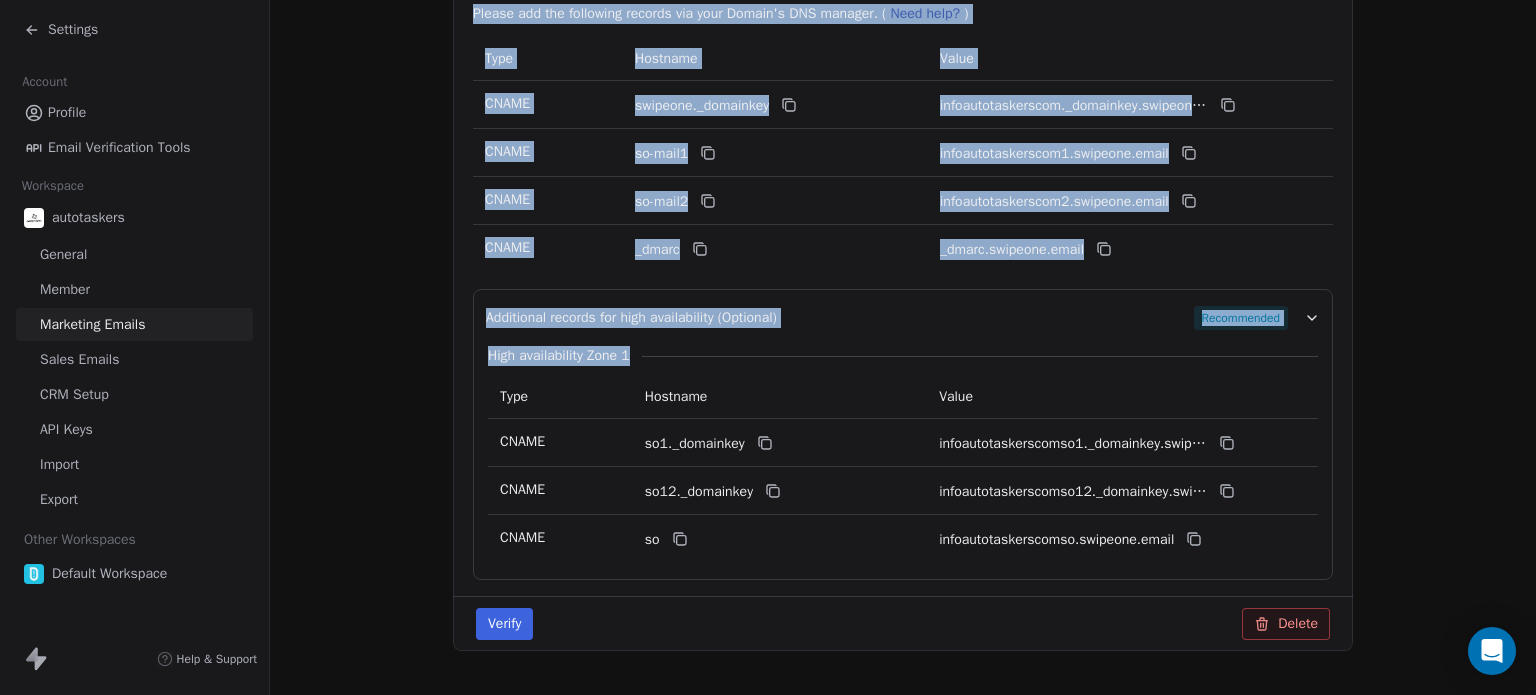 scroll, scrollTop: 518, scrollLeft: 0, axis: vertical 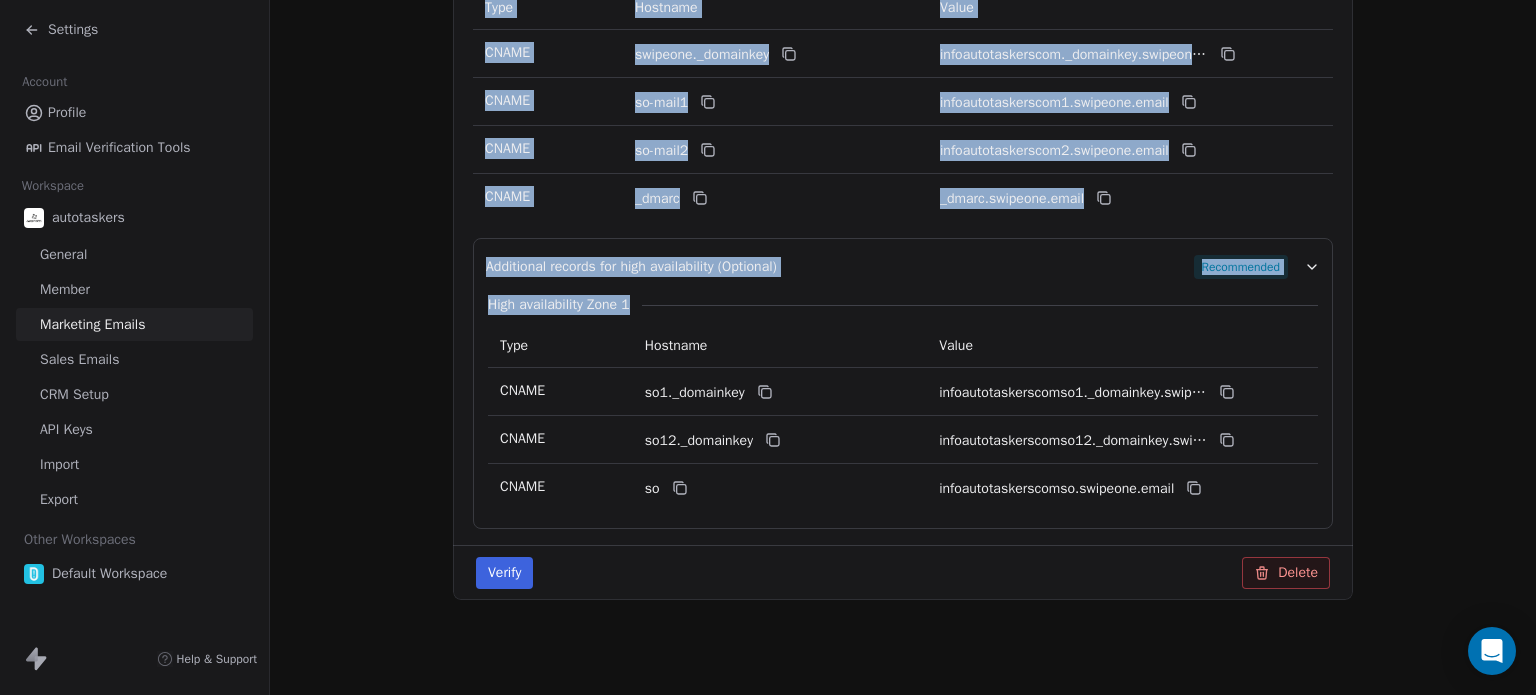 drag, startPoint x: 1535, startPoint y: 290, endPoint x: 1535, endPoint y: 520, distance: 230 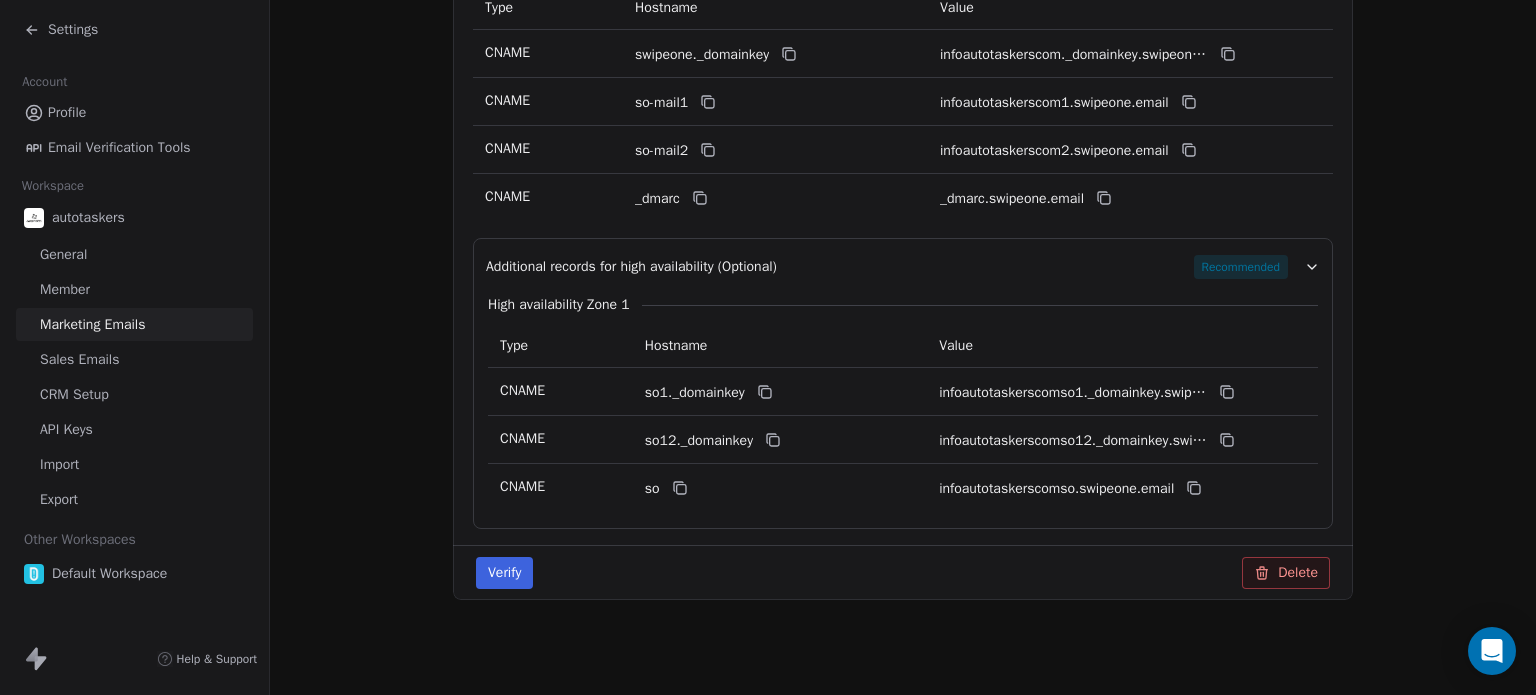 click on "Verify Delete" at bounding box center (903, 573) 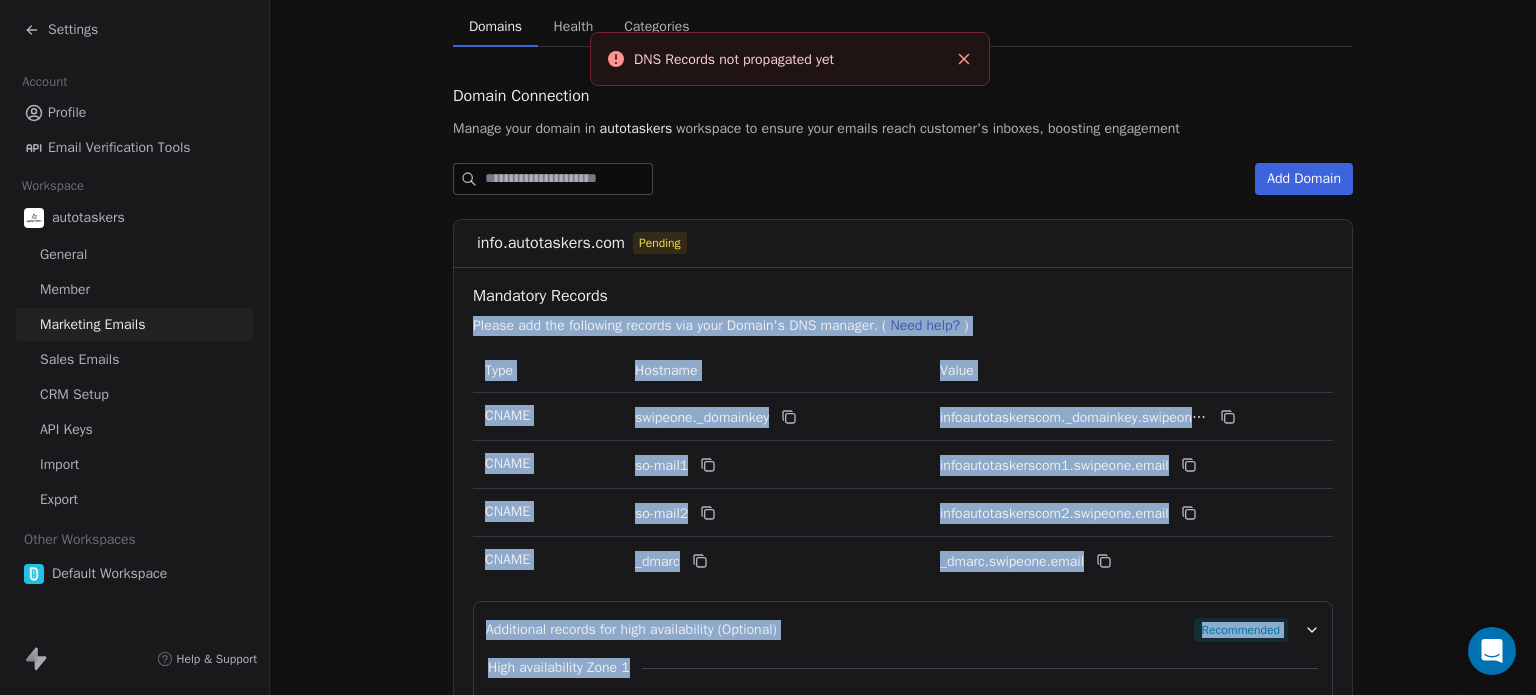 scroll, scrollTop: 134, scrollLeft: 0, axis: vertical 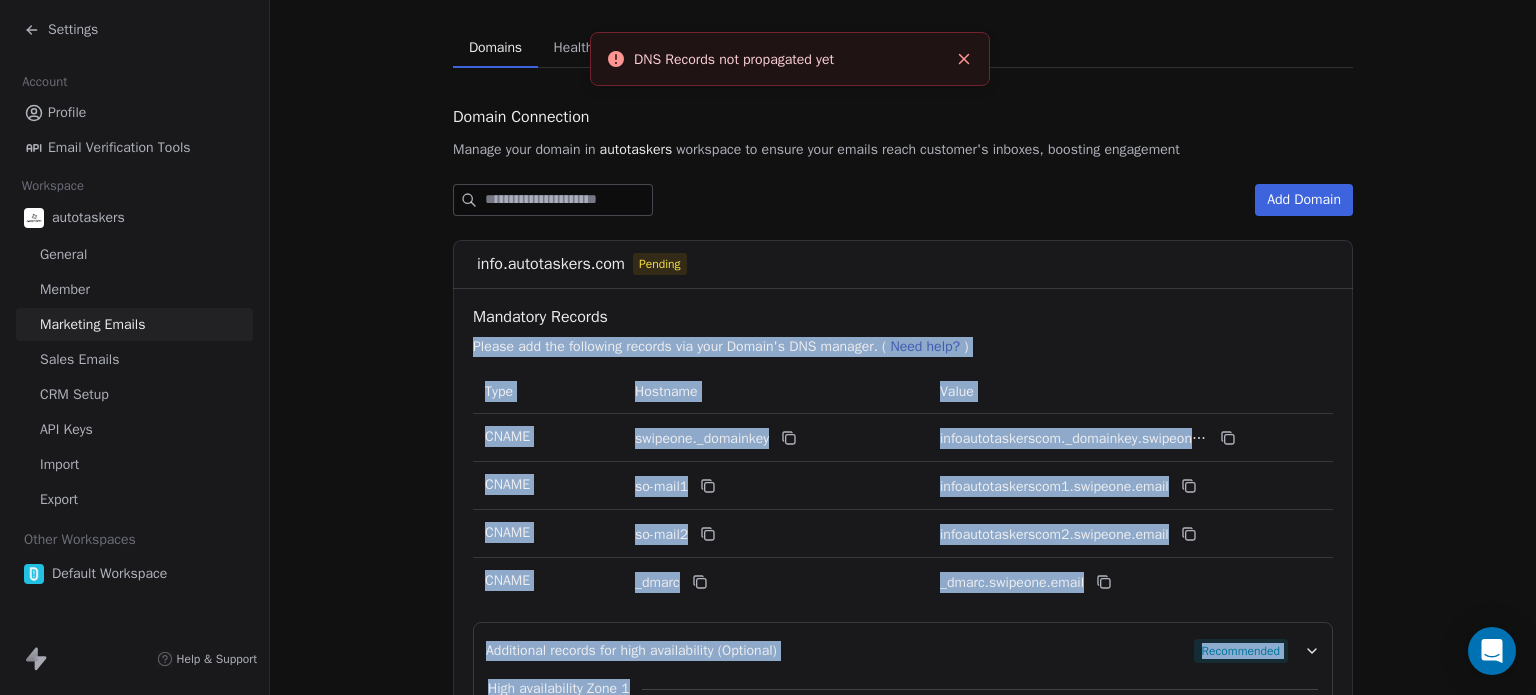 drag, startPoint x: 1535, startPoint y: 509, endPoint x: 1511, endPoint y: 300, distance: 210.37347 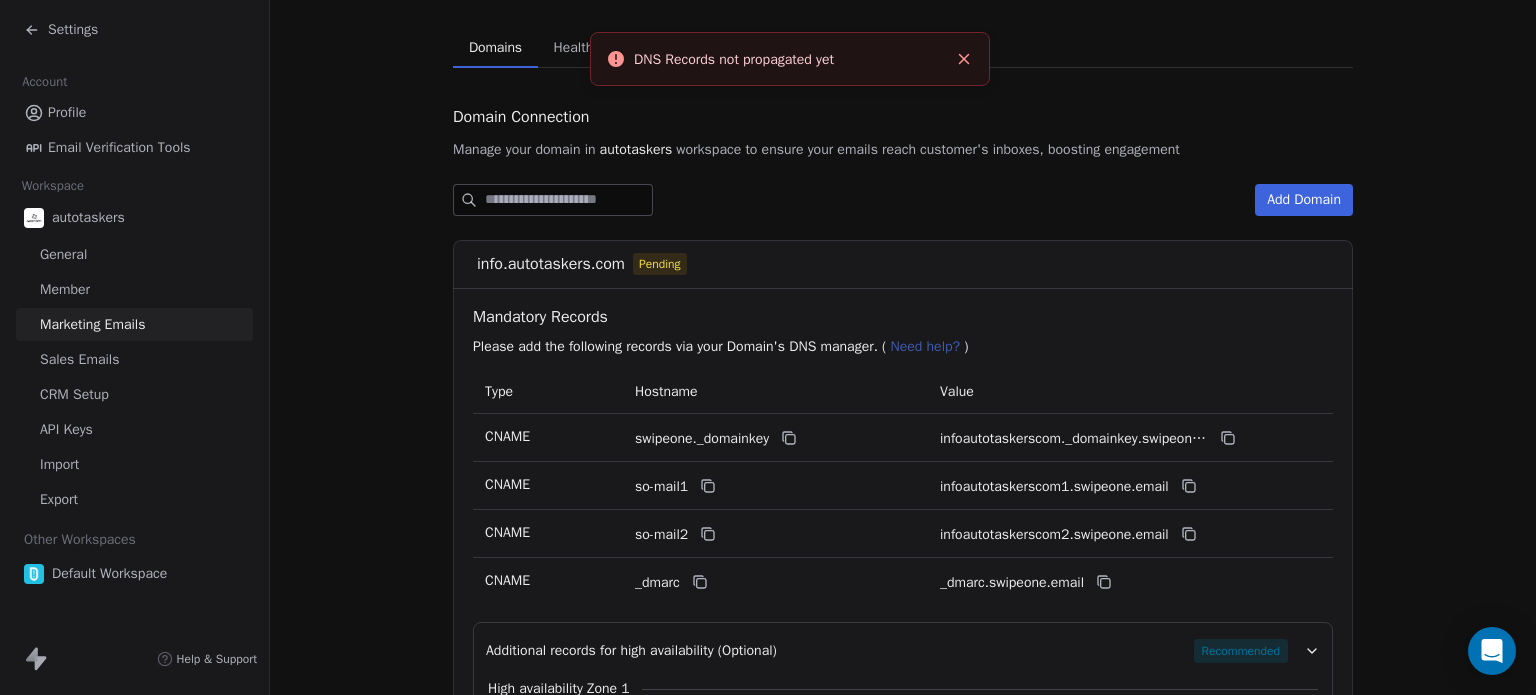 click on "Domain Connection Manage your domain in autotaskers workspace to ensure your emails reach customer's inboxes, boosting engagement Add Domain info.autotaskers.com Pending Mandatory Records Please add the following records via your Domain's DNS manager. (   Need help?   ) Type Hostname Value CNAME swipeone._domainkey infoautotaskerscom._domainkey.swipeone.email CNAME so-mail1 infoautotaskerscom1.swipeone.email CNAME so-mail2 infoautotaskerscom2.swipeone.email CNAME _dmarc _dmarc.swipeone.email Additional records for high availability (Optional) Recommended High availability Zone 1 Type Hostname Value CNAME so1._domainkey infoautotaskerscomso1._domainkey.swipeone.email CNAME so12._domainkey infoautotaskerscomso12._domainkey.swipeone.email CNAME so infoautotaskerscomso.swipeone.email Verify Delete" at bounding box center (903, 558) 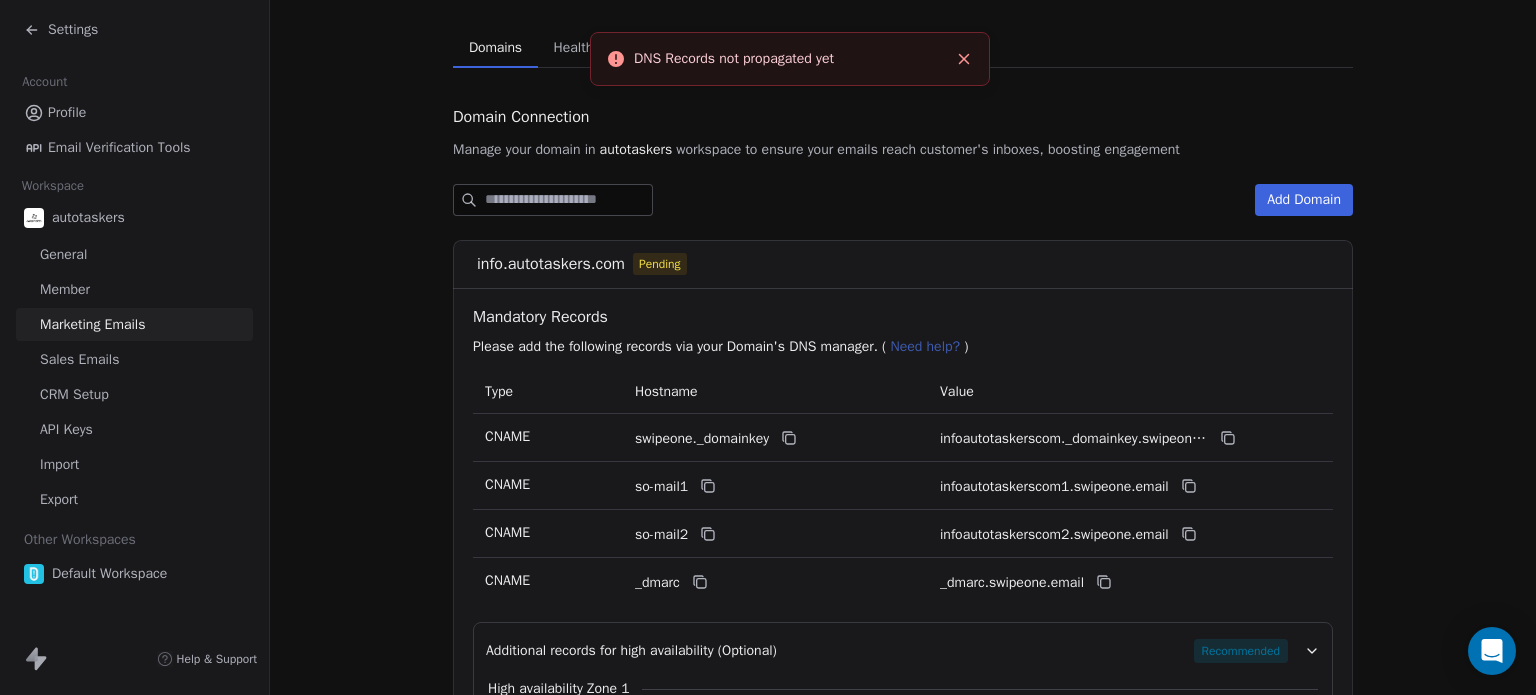 click 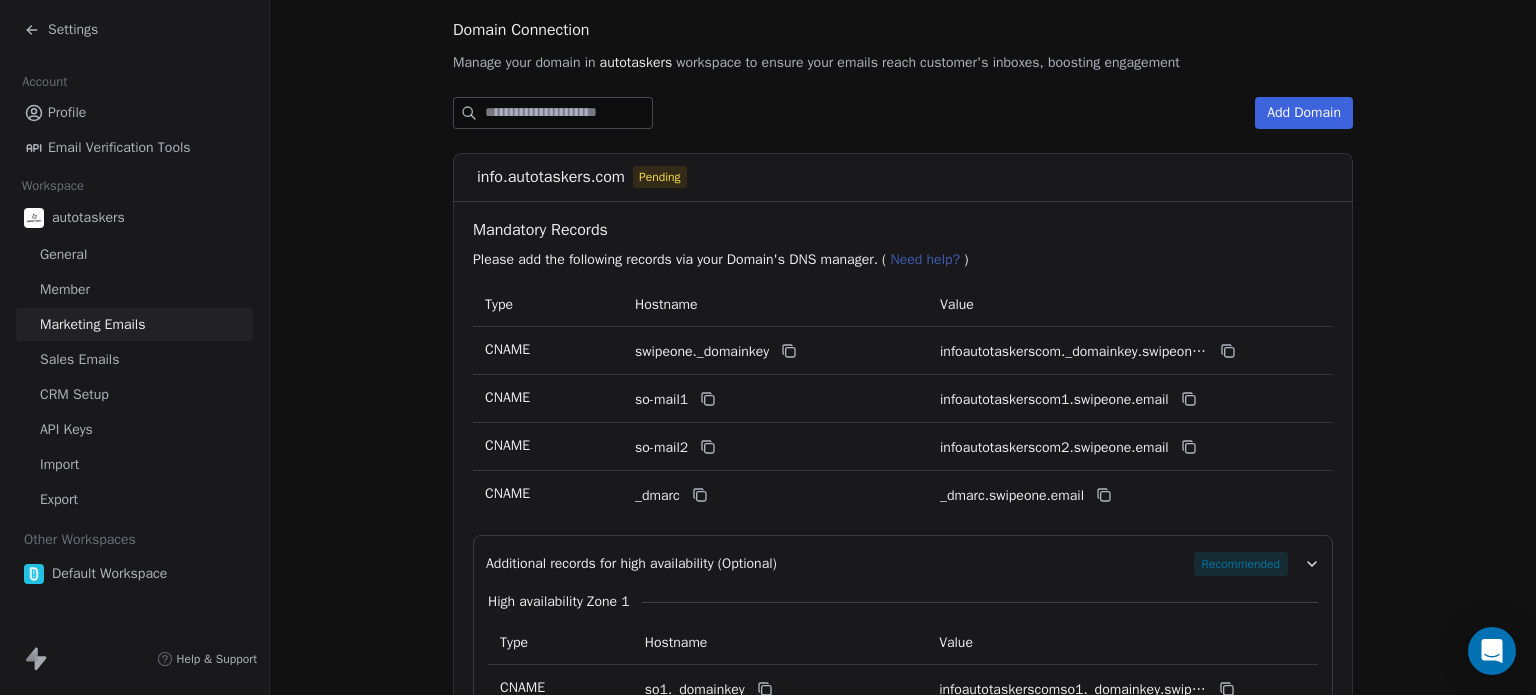 scroll, scrollTop: 232, scrollLeft: 0, axis: vertical 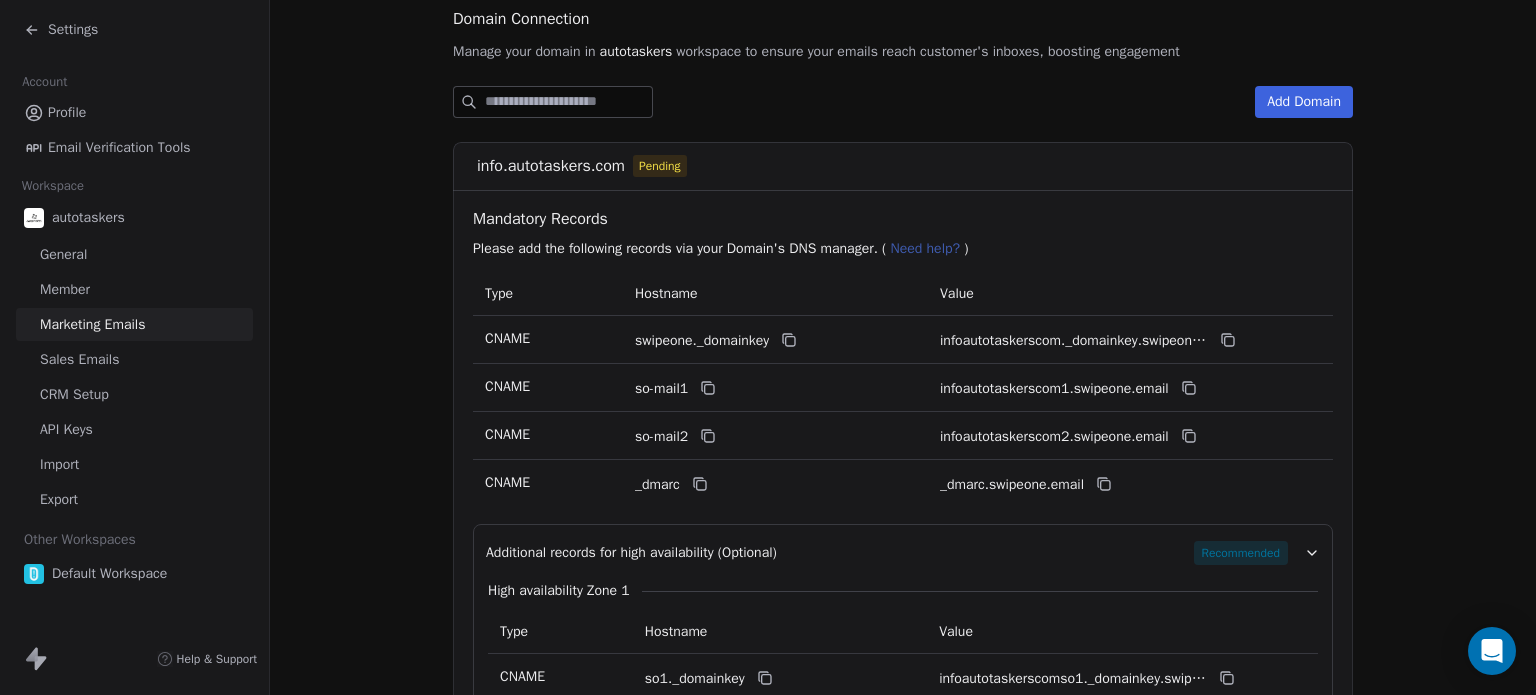 click 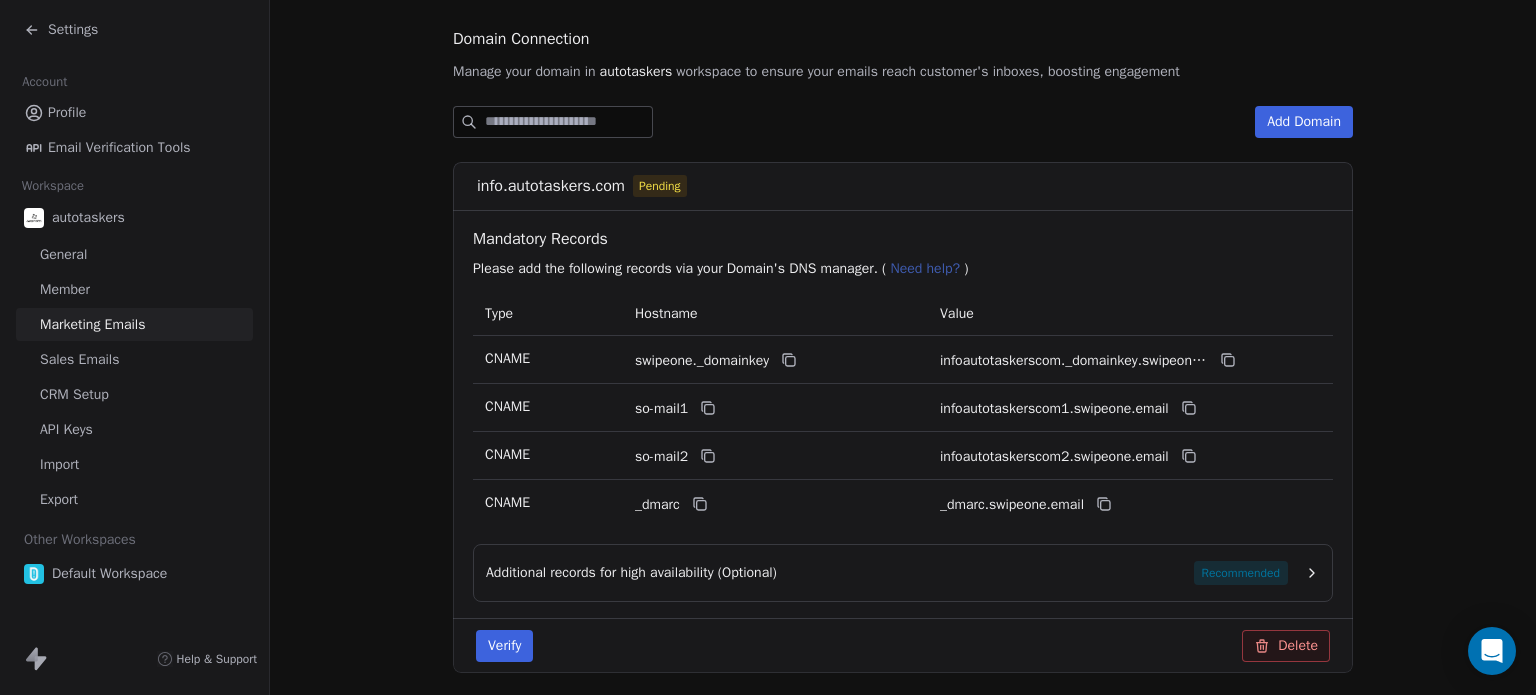 scroll, scrollTop: 209, scrollLeft: 0, axis: vertical 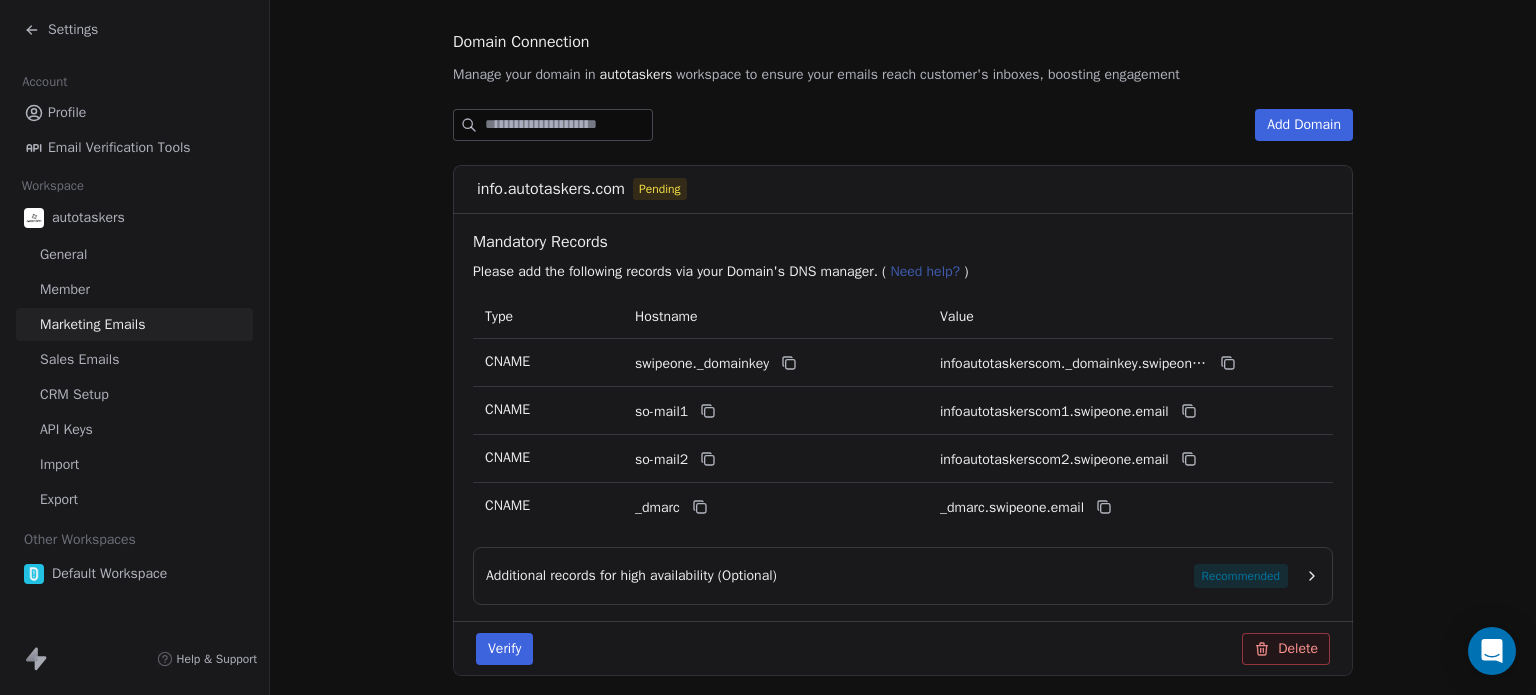 drag, startPoint x: 1535, startPoint y: 427, endPoint x: 1531, endPoint y: 411, distance: 16.492422 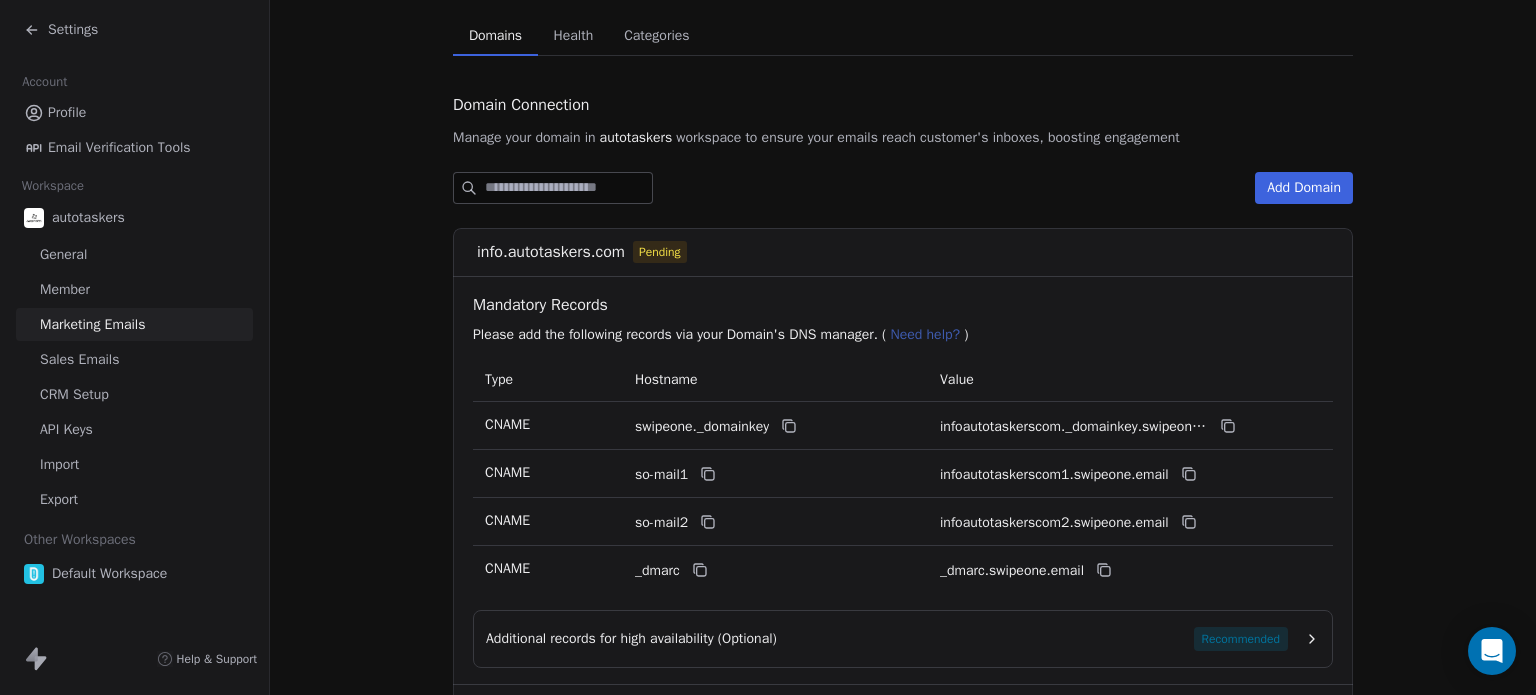 scroll, scrollTop: 209, scrollLeft: 0, axis: vertical 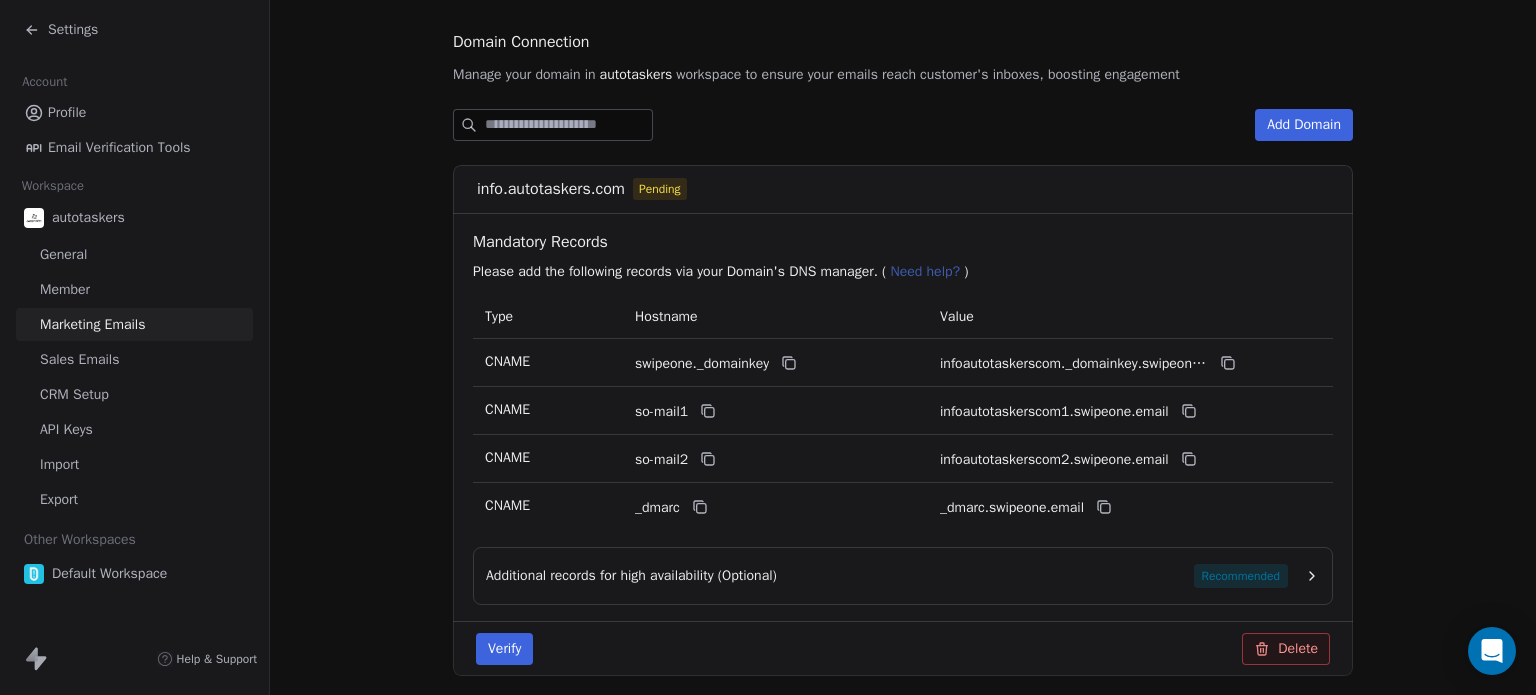 click on "Sales Emails" at bounding box center (134, 359) 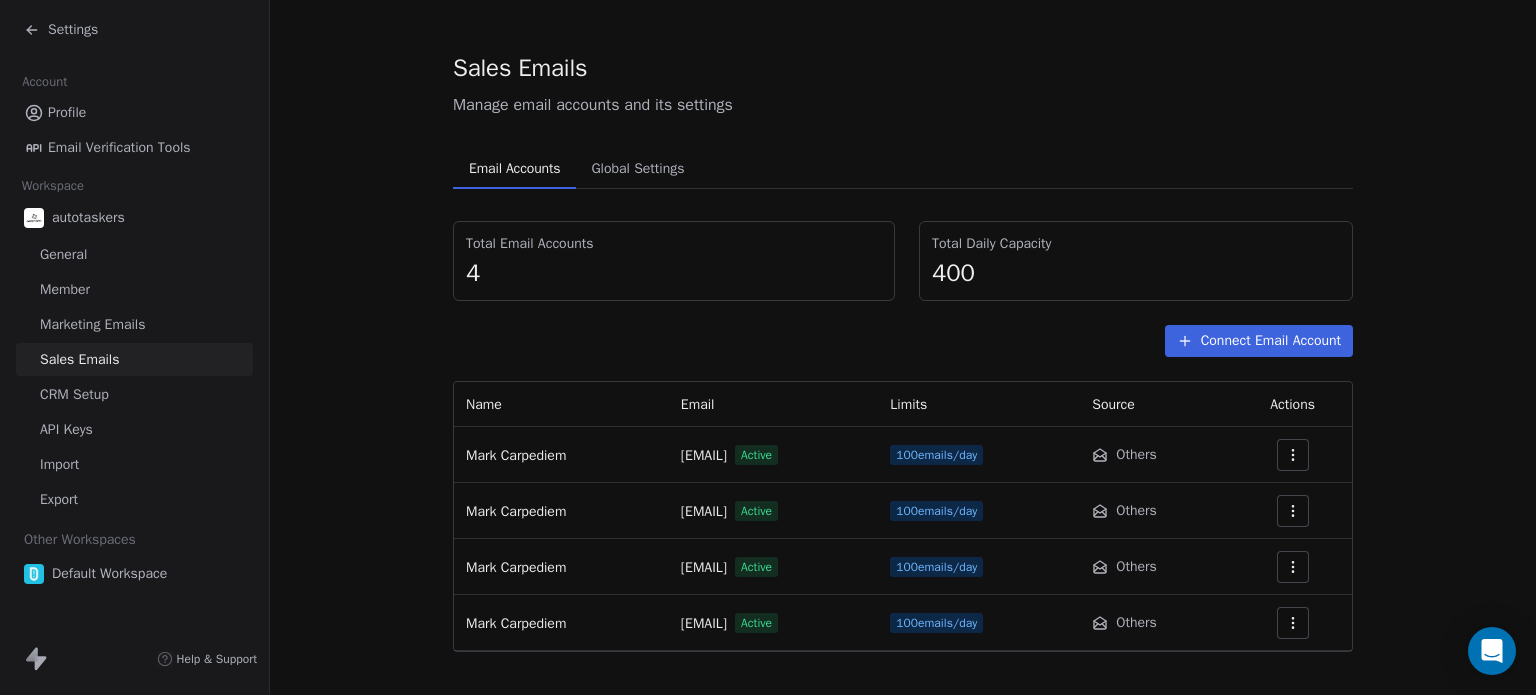 scroll, scrollTop: 32, scrollLeft: 0, axis: vertical 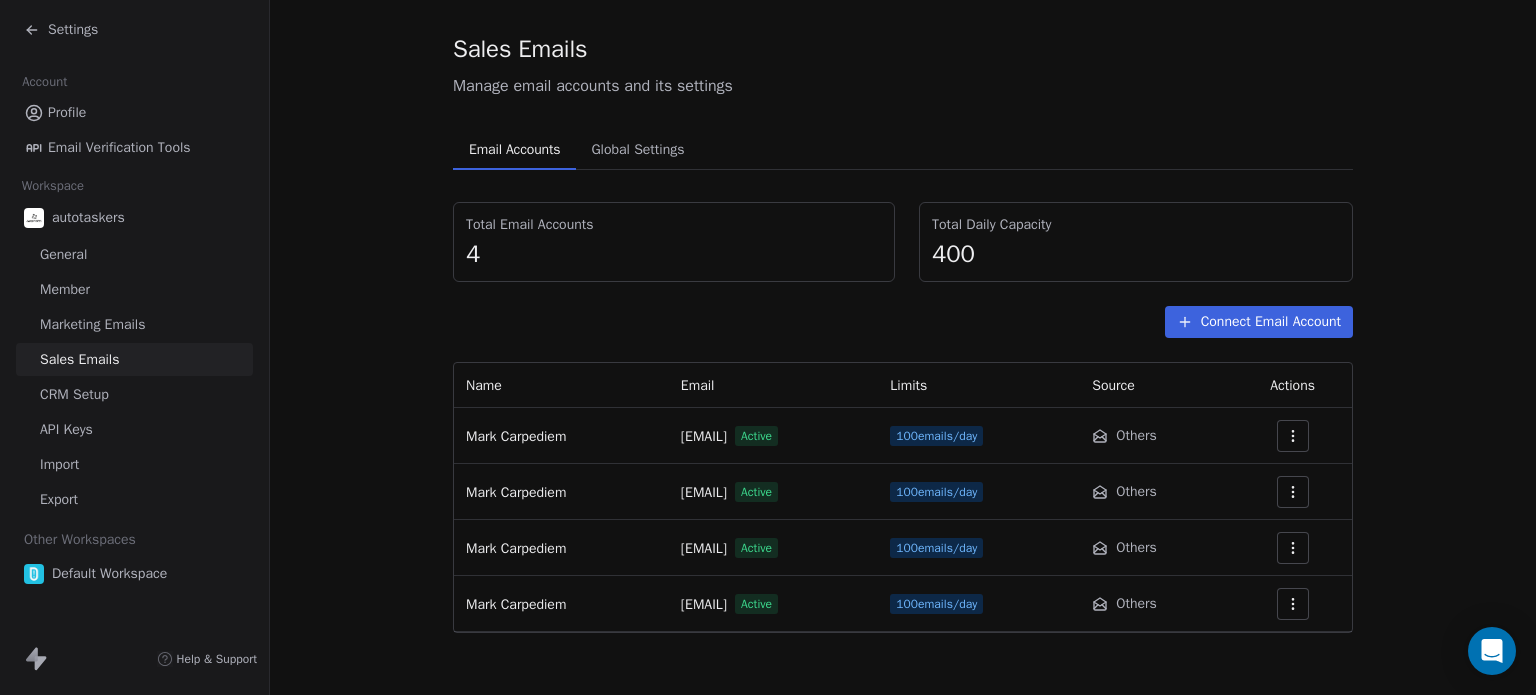 click on "Manage email accounts and its settings" at bounding box center (903, 86) 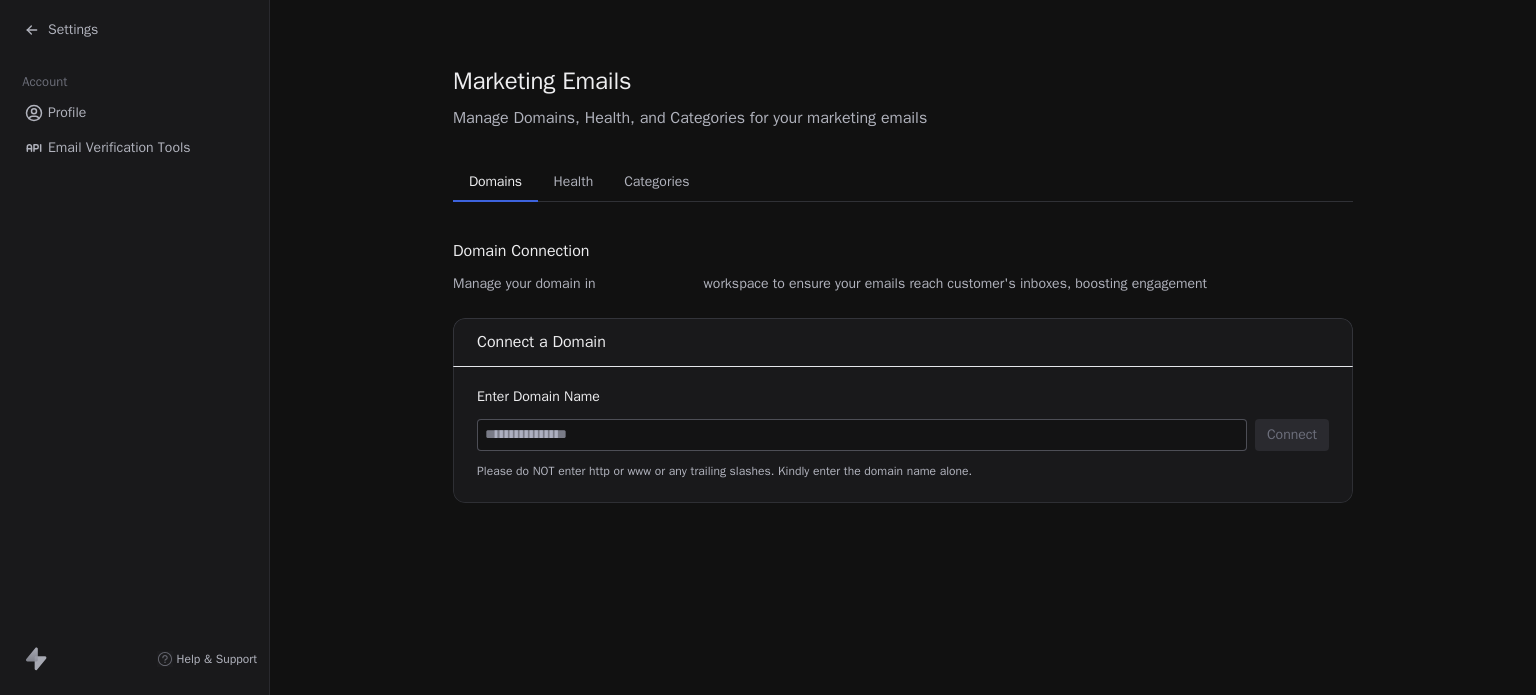 scroll, scrollTop: 0, scrollLeft: 0, axis: both 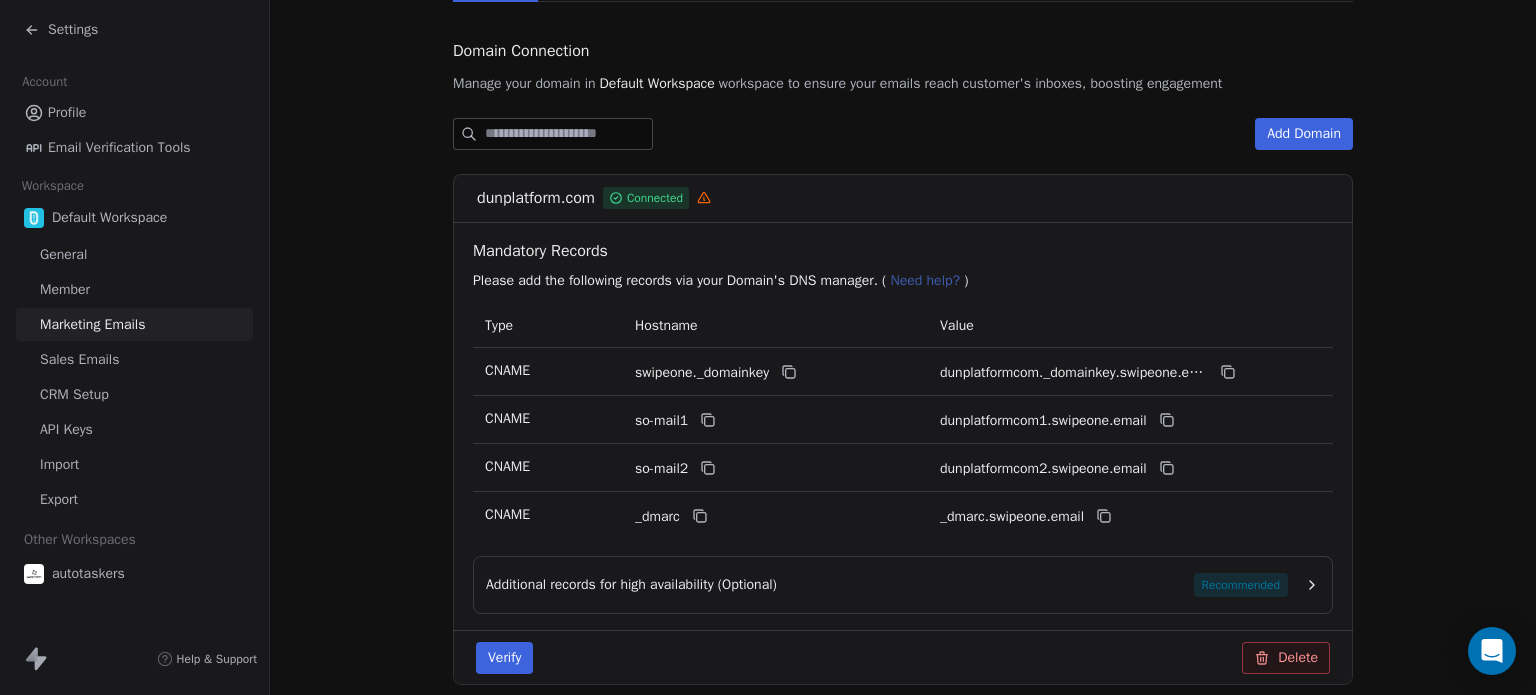 click on "Add Domain" at bounding box center [1304, 134] 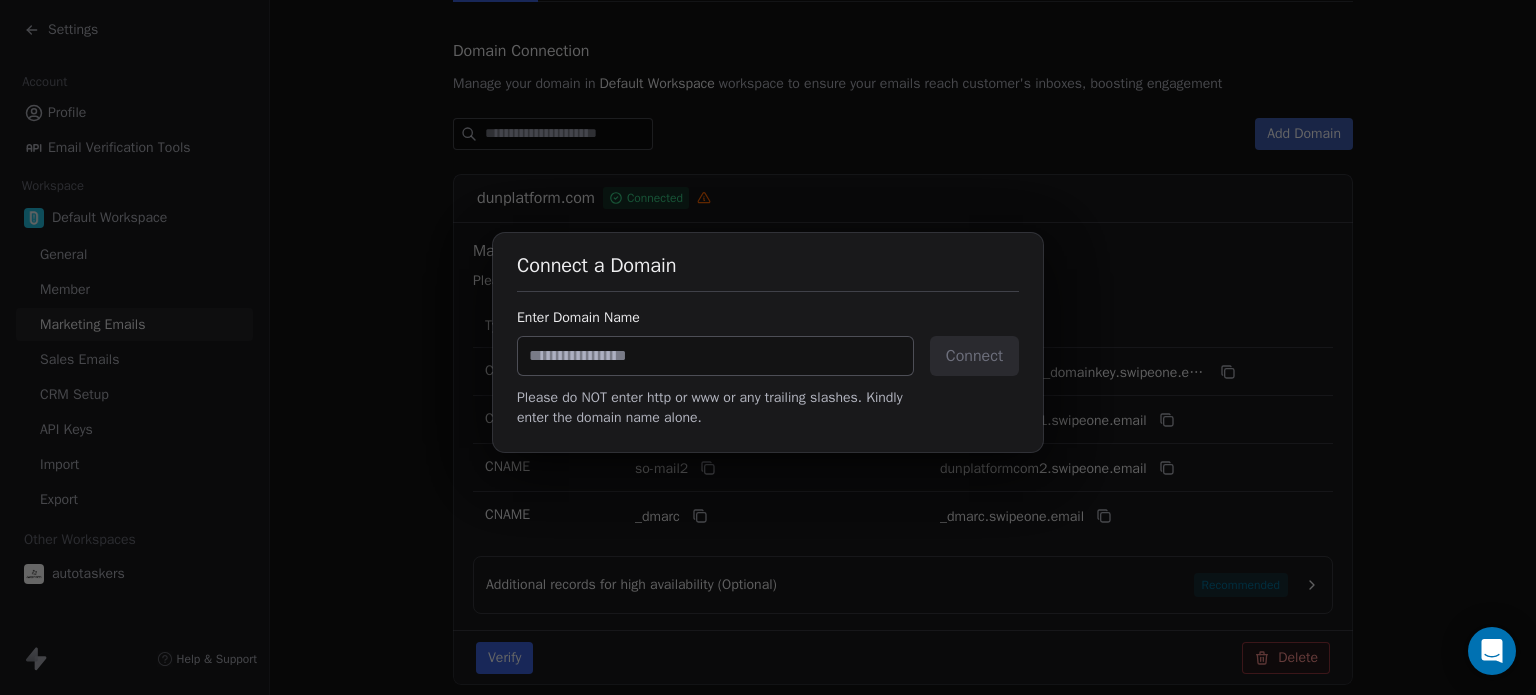 click at bounding box center (715, 356) 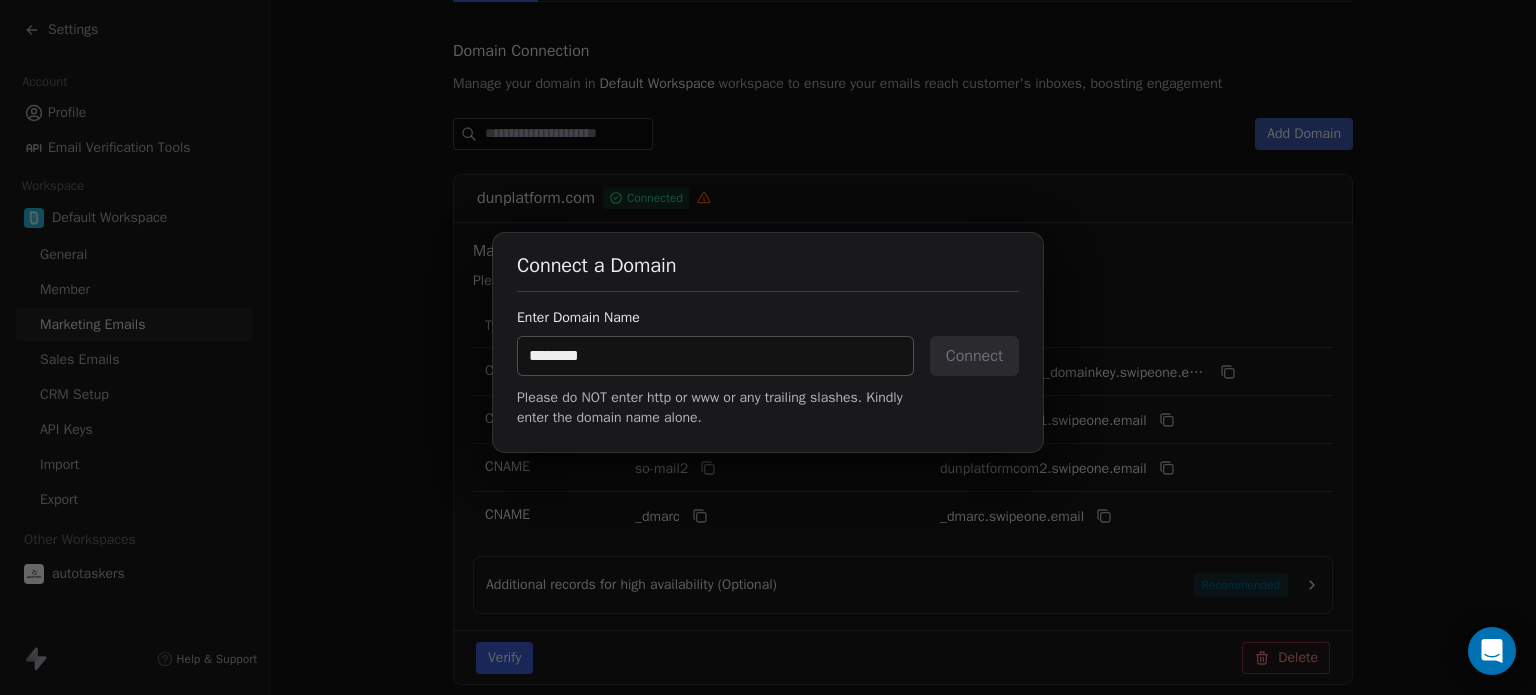 paste on "**********" 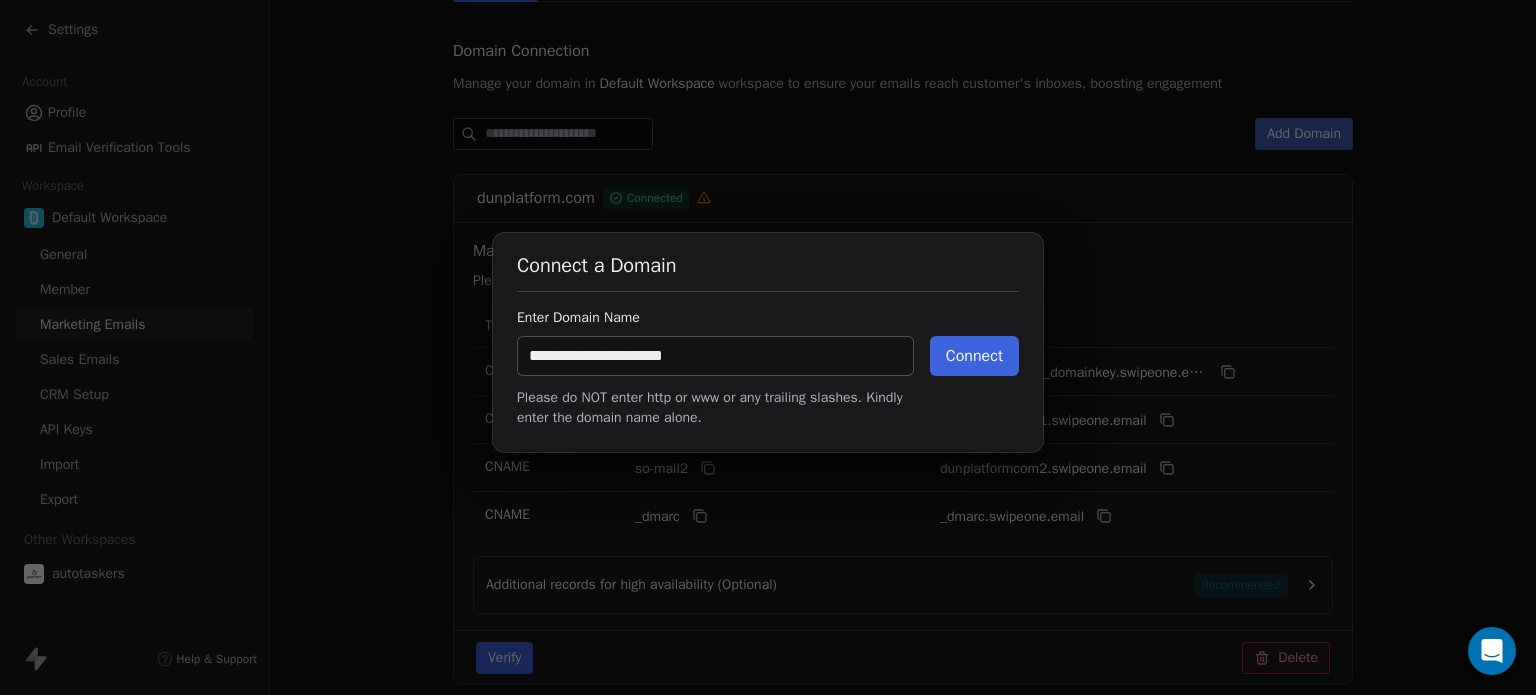 type on "**********" 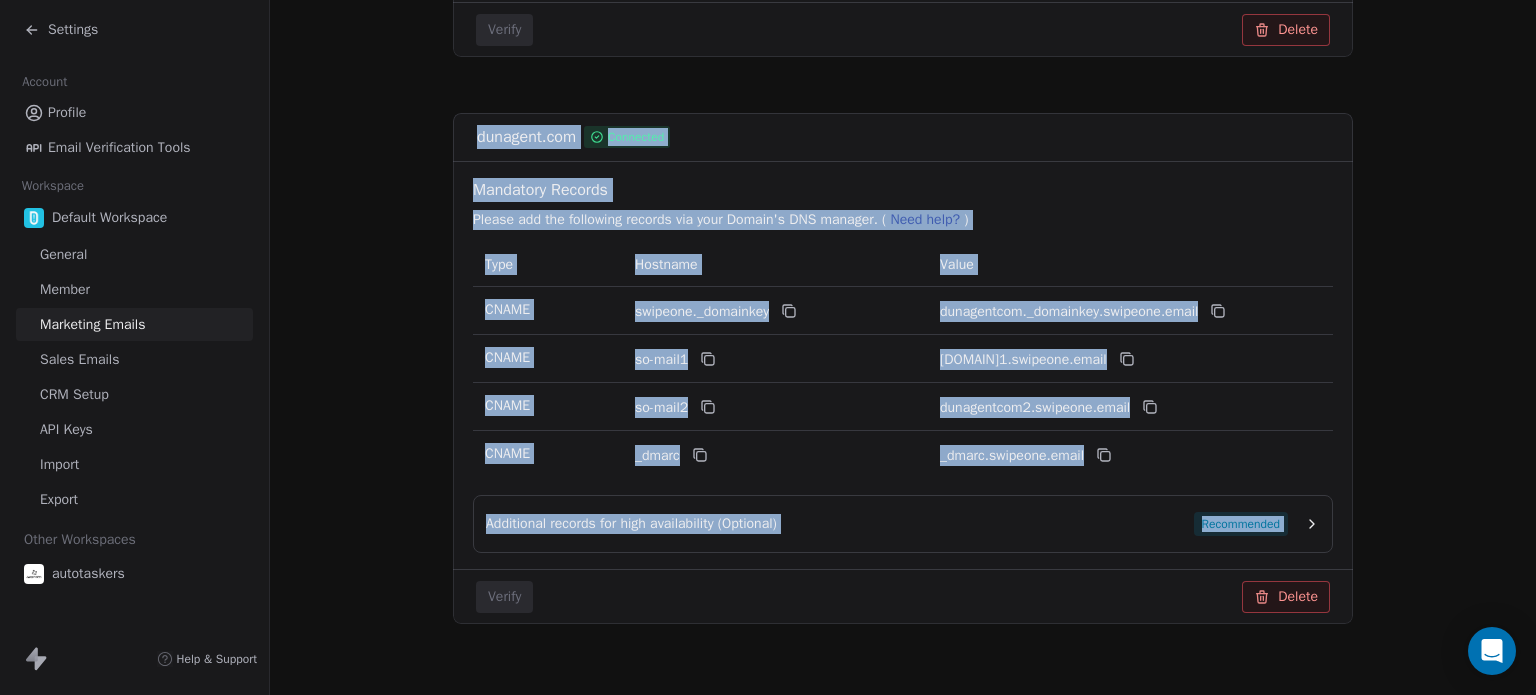 scroll, scrollTop: 1417, scrollLeft: 0, axis: vertical 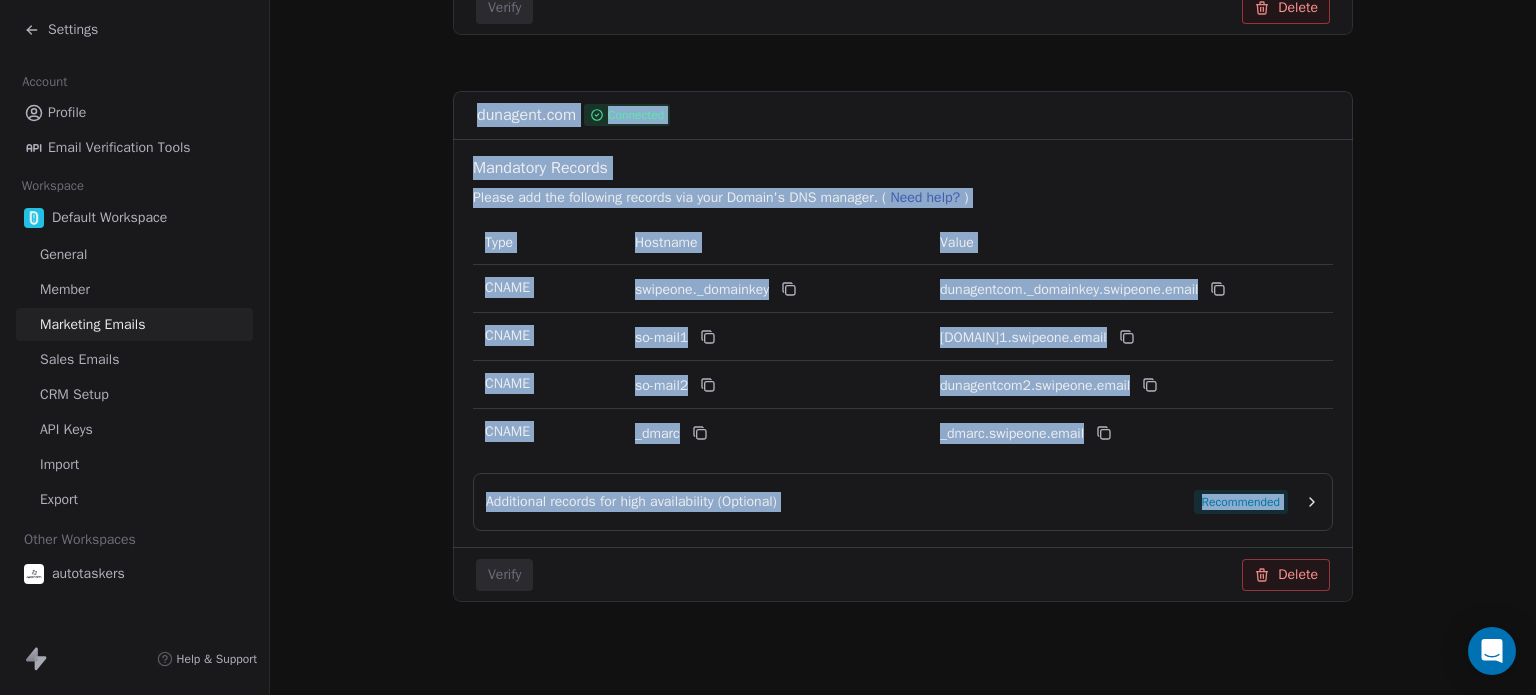 drag, startPoint x: 1535, startPoint y: 195, endPoint x: 1493, endPoint y: 584, distance: 391.26077 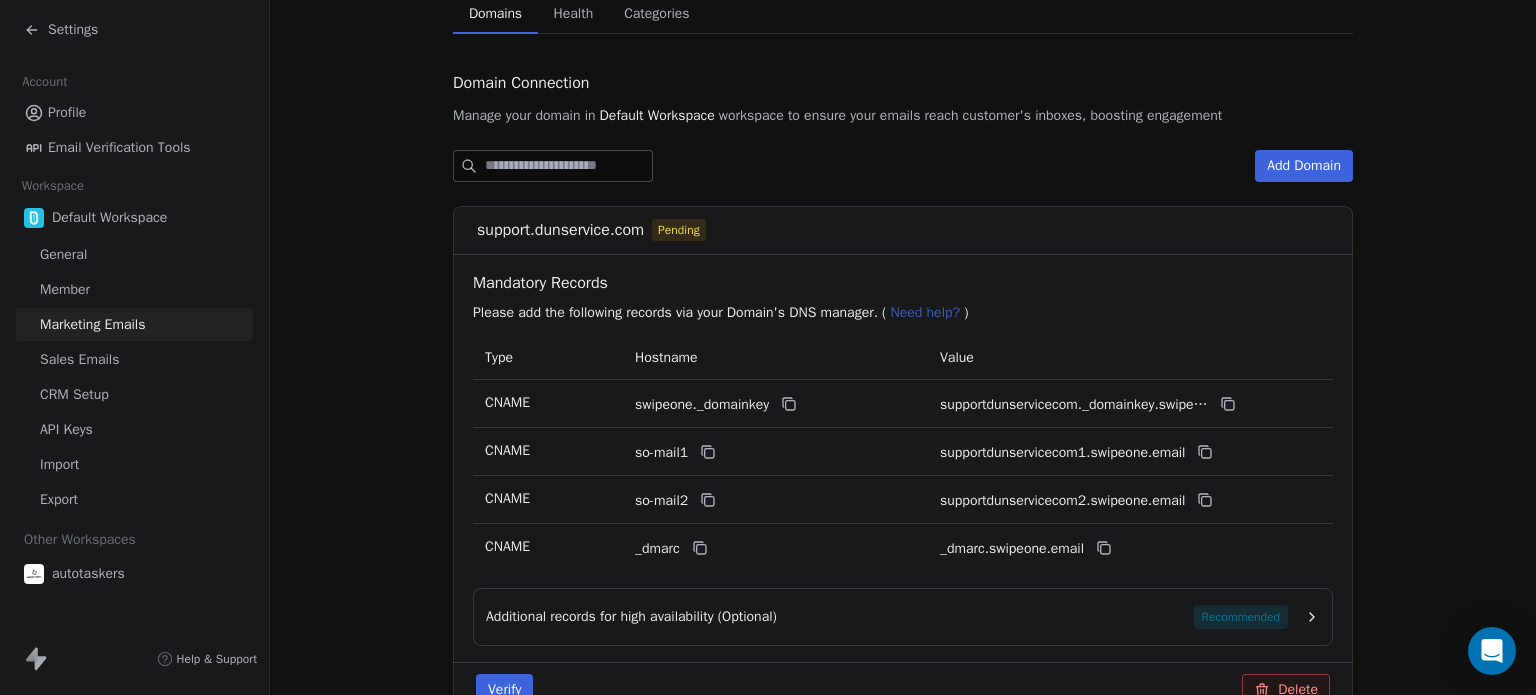 scroll, scrollTop: 212, scrollLeft: 0, axis: vertical 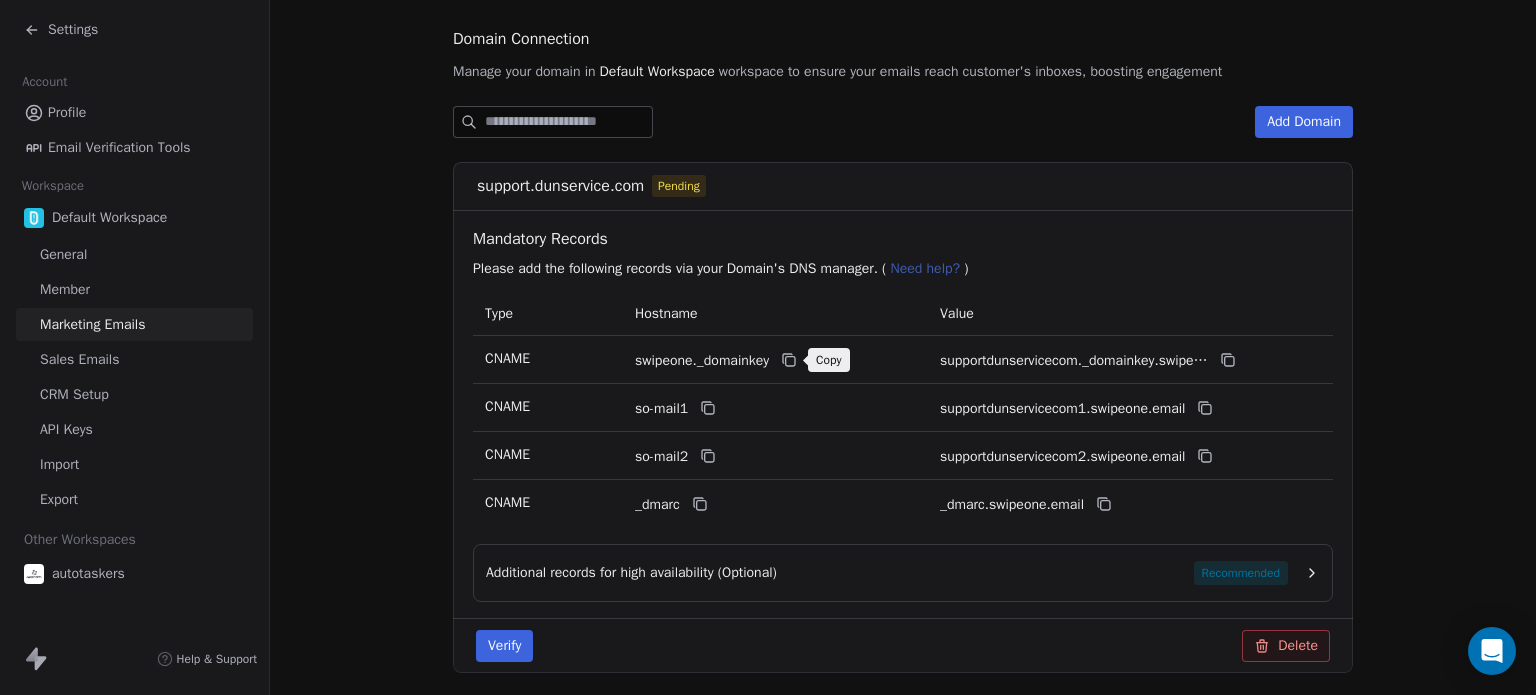 click 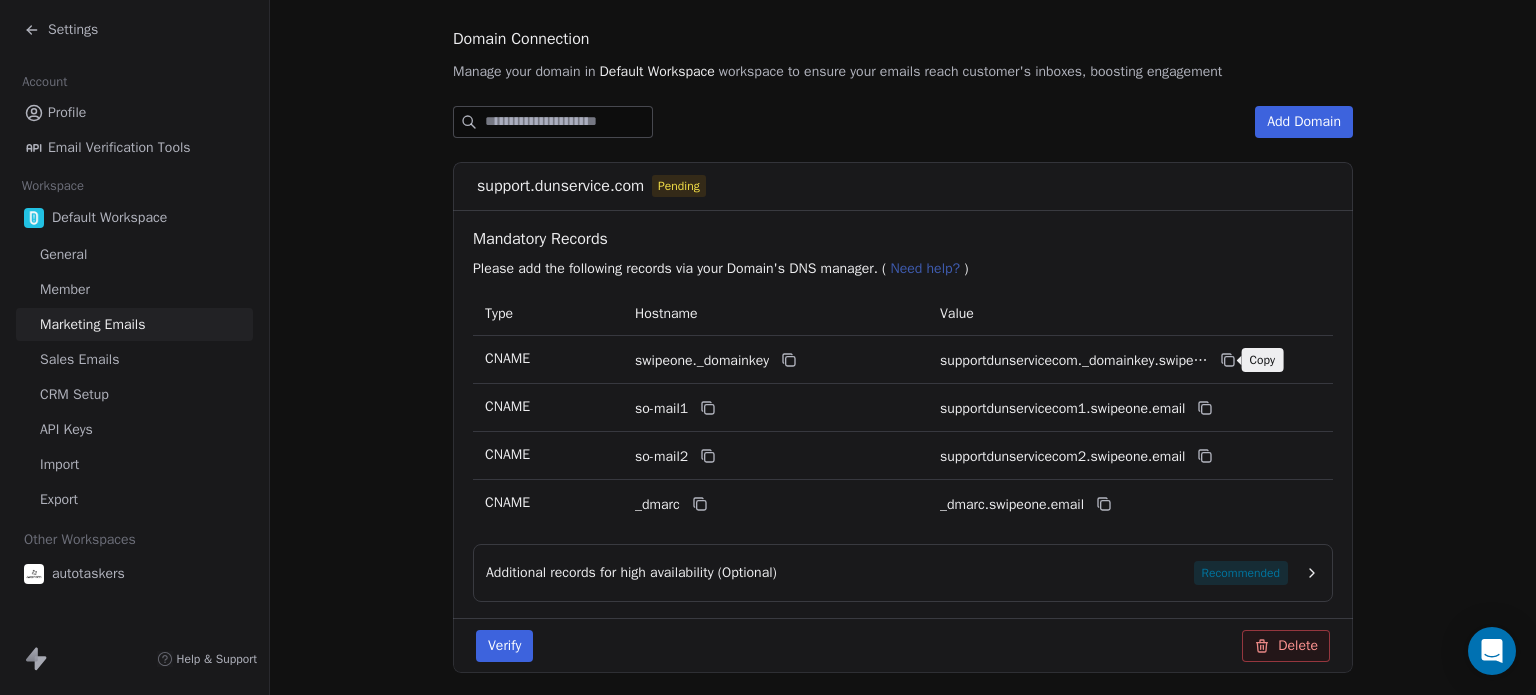 click 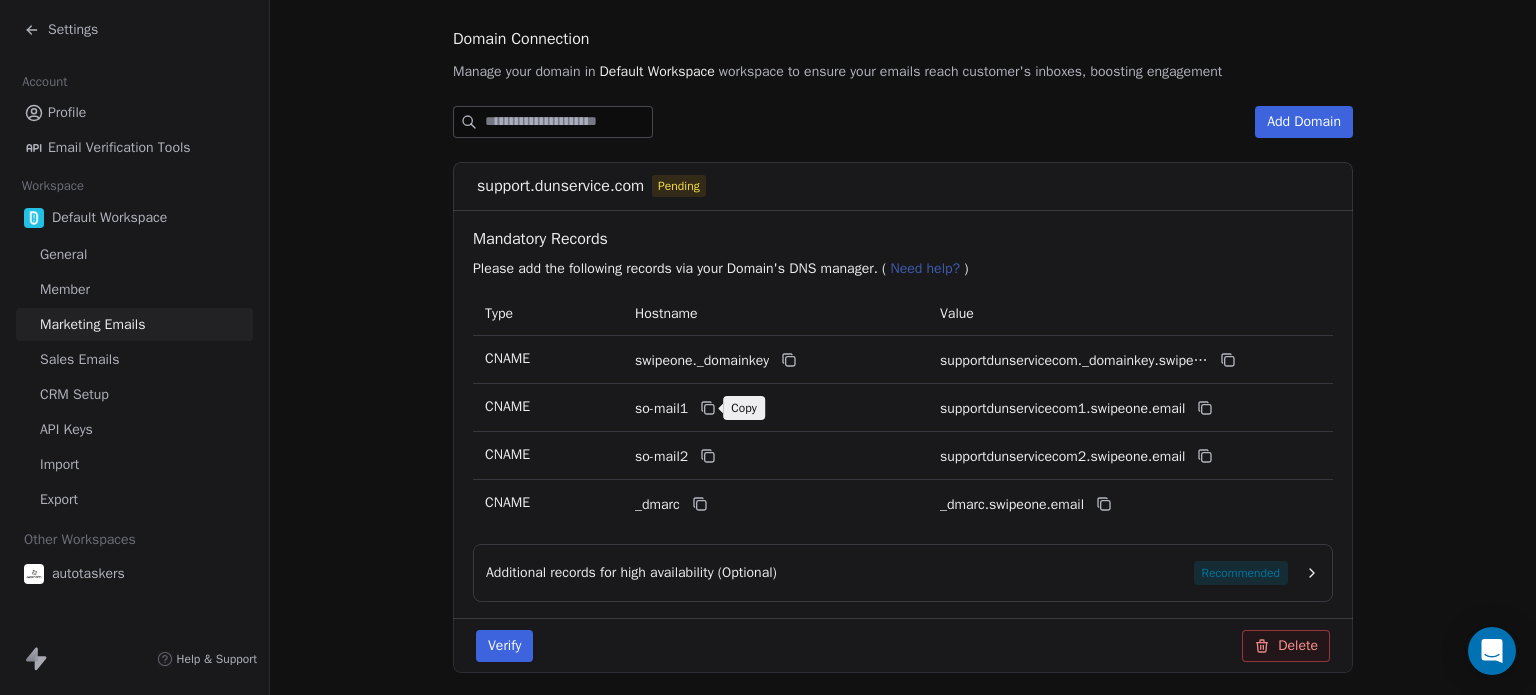click 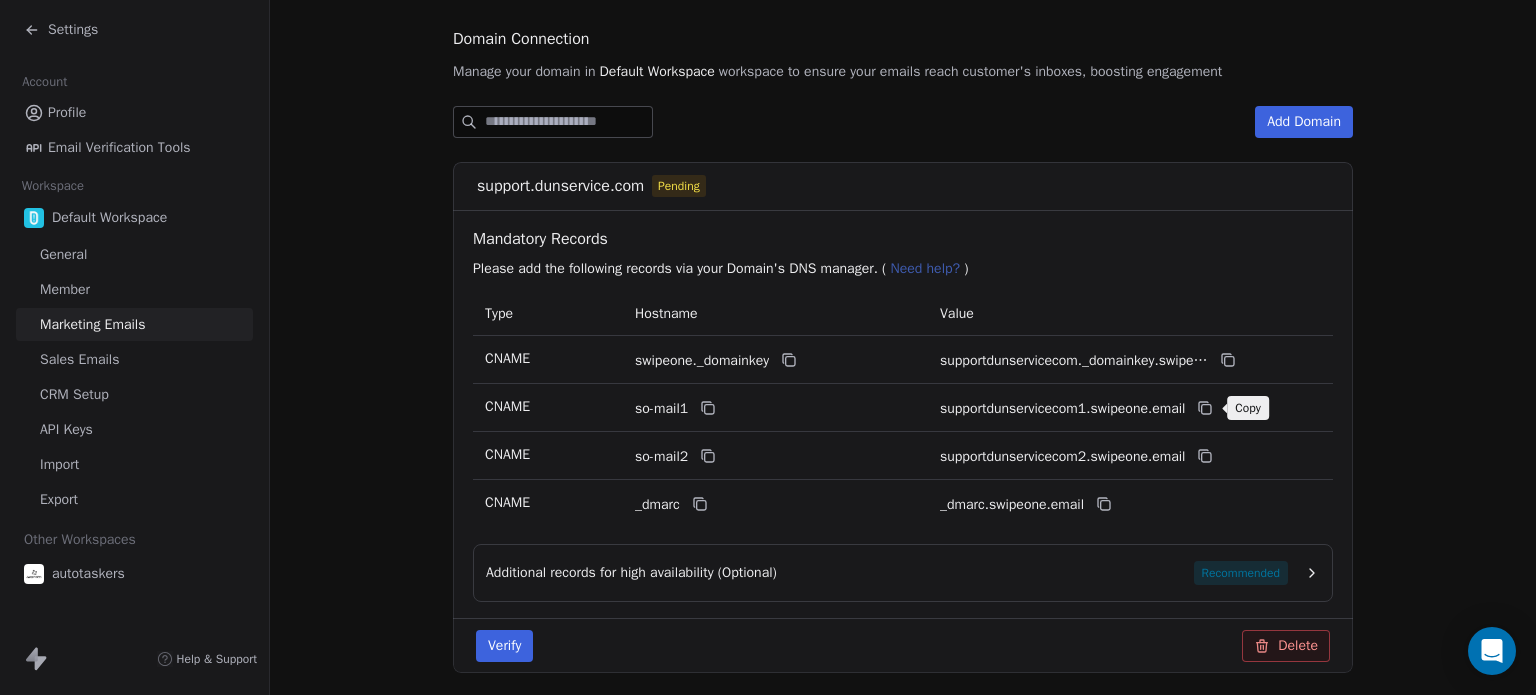 click 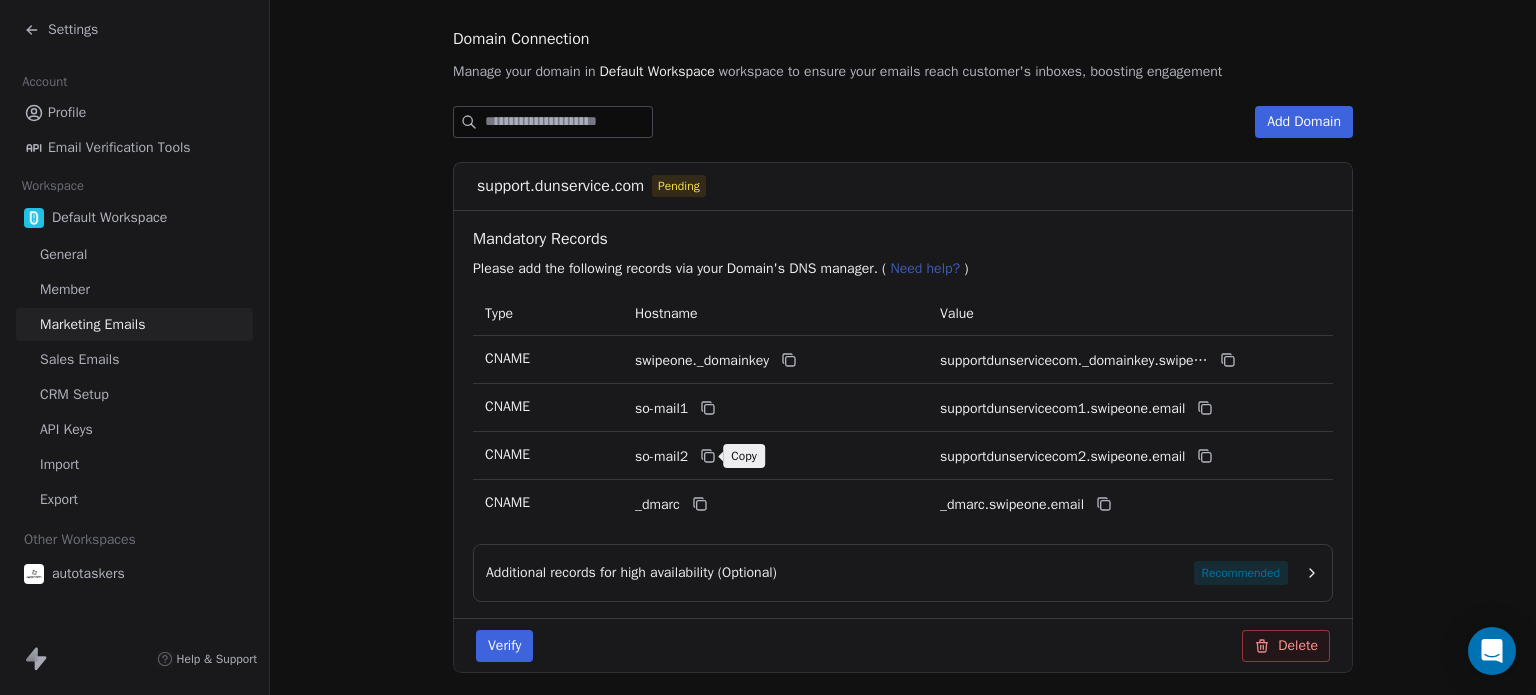 click 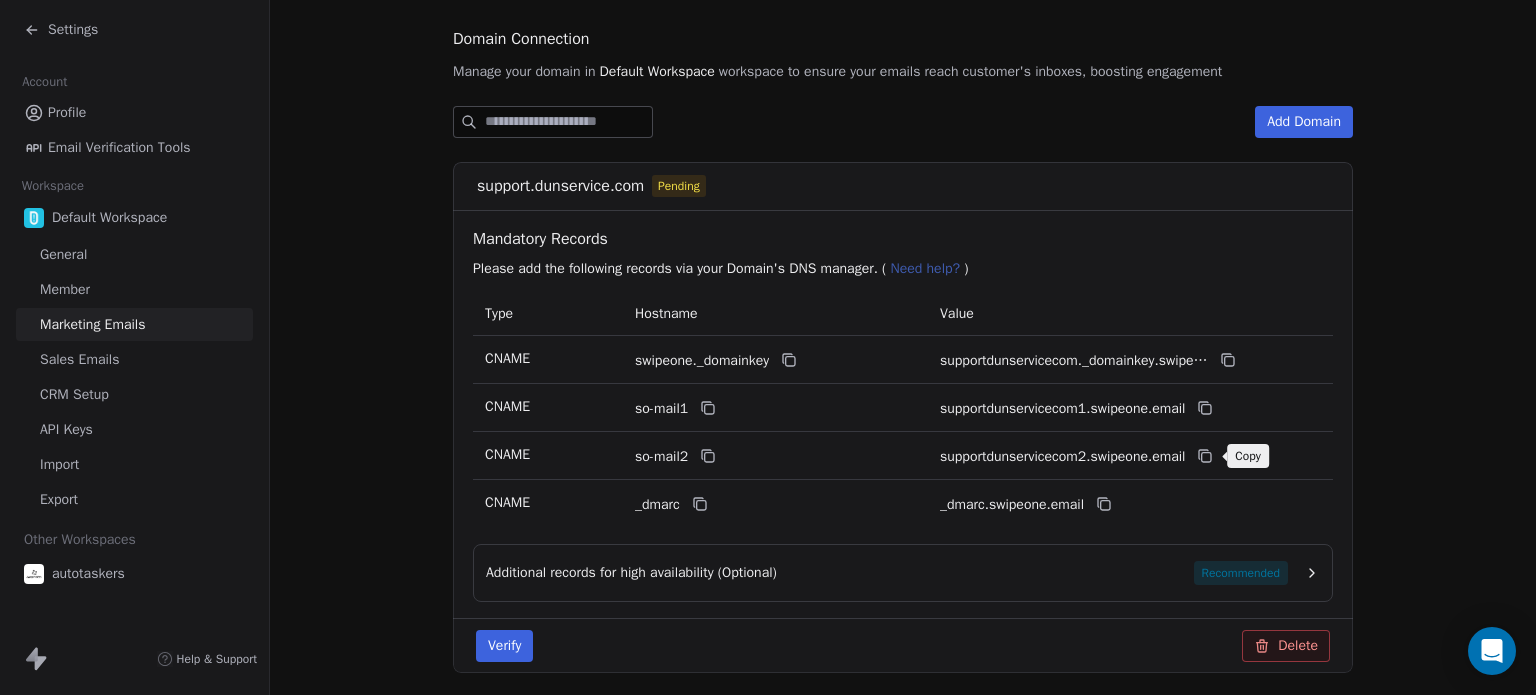 click 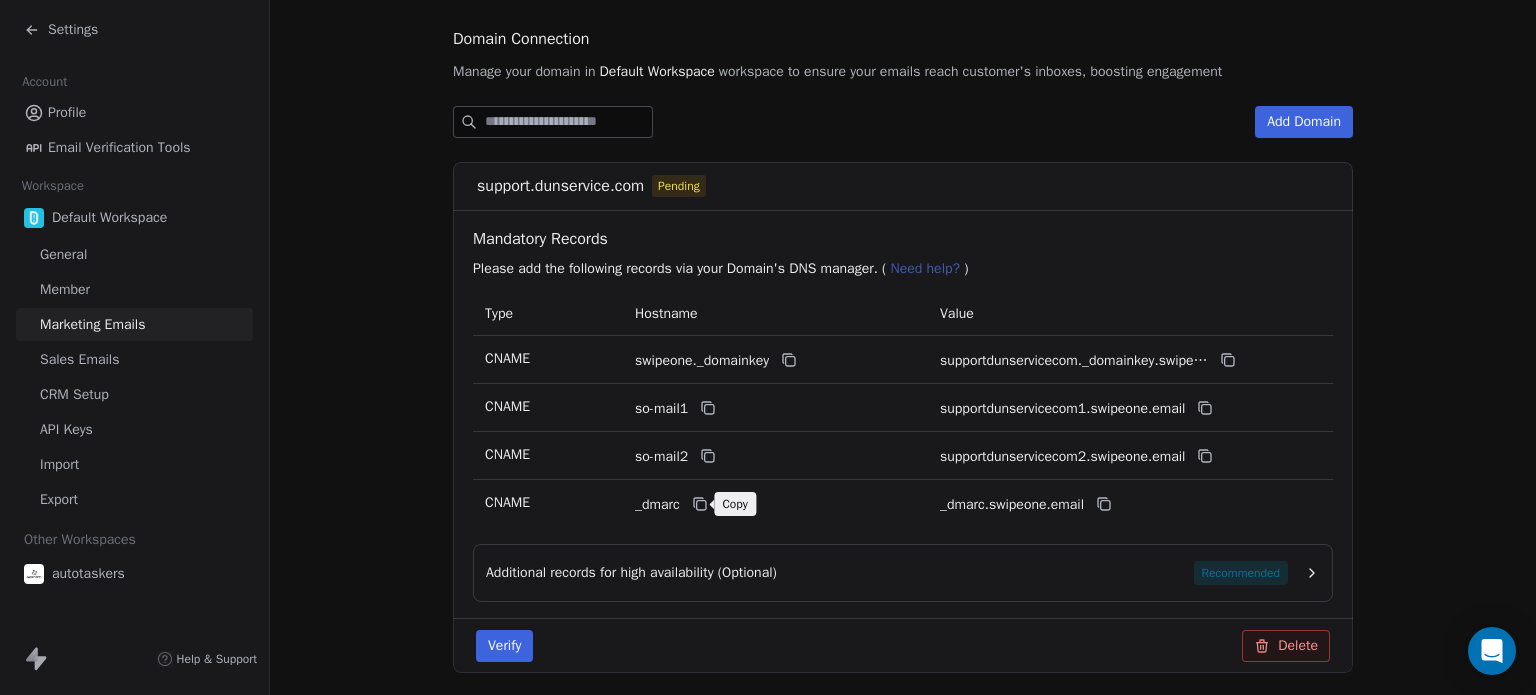 click 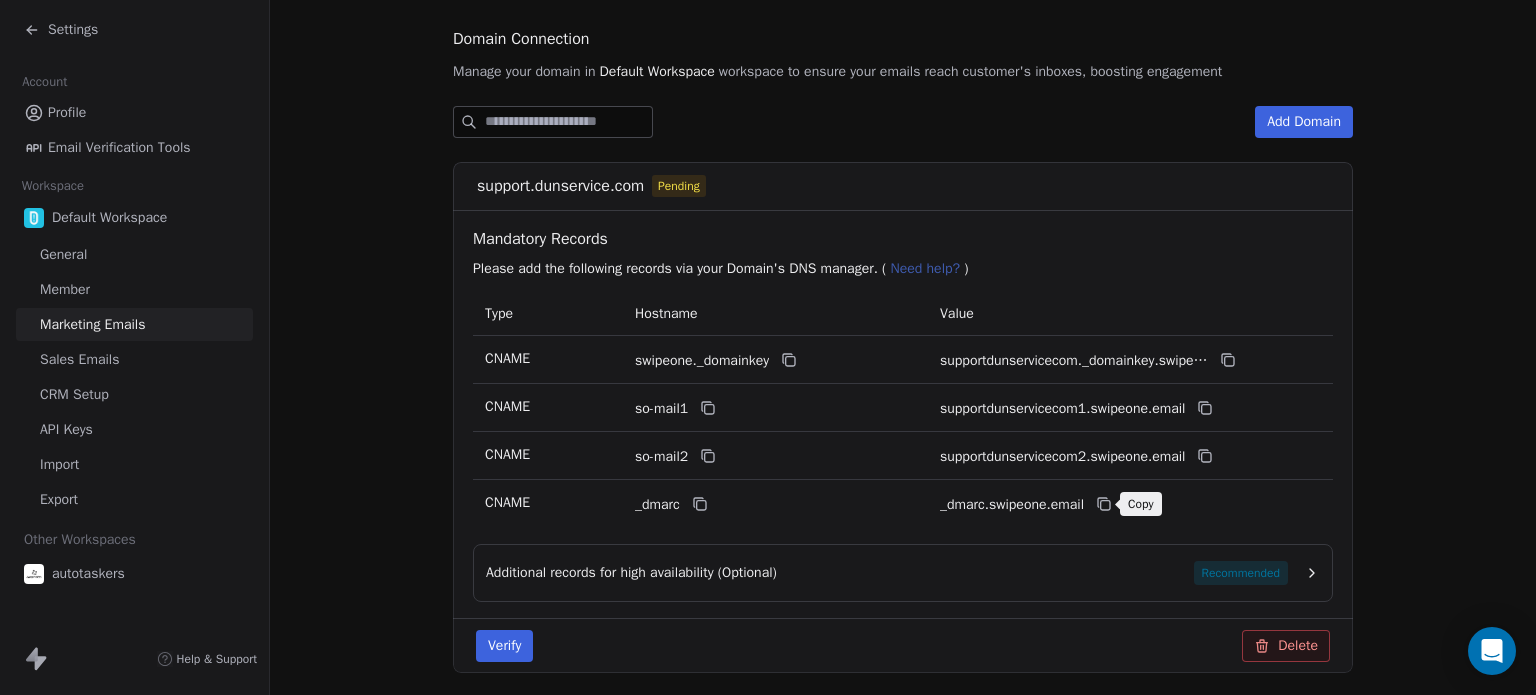 click 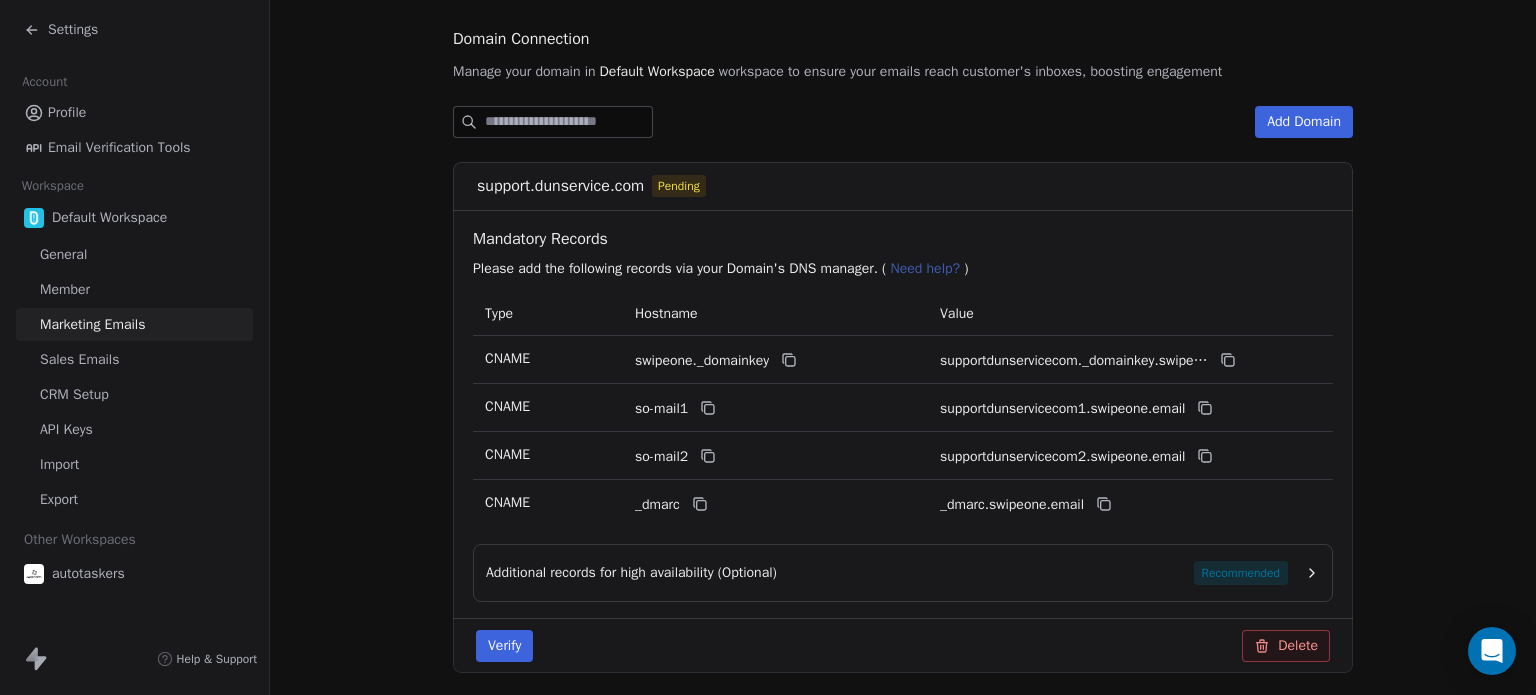 click on "Verify" at bounding box center (504, 646) 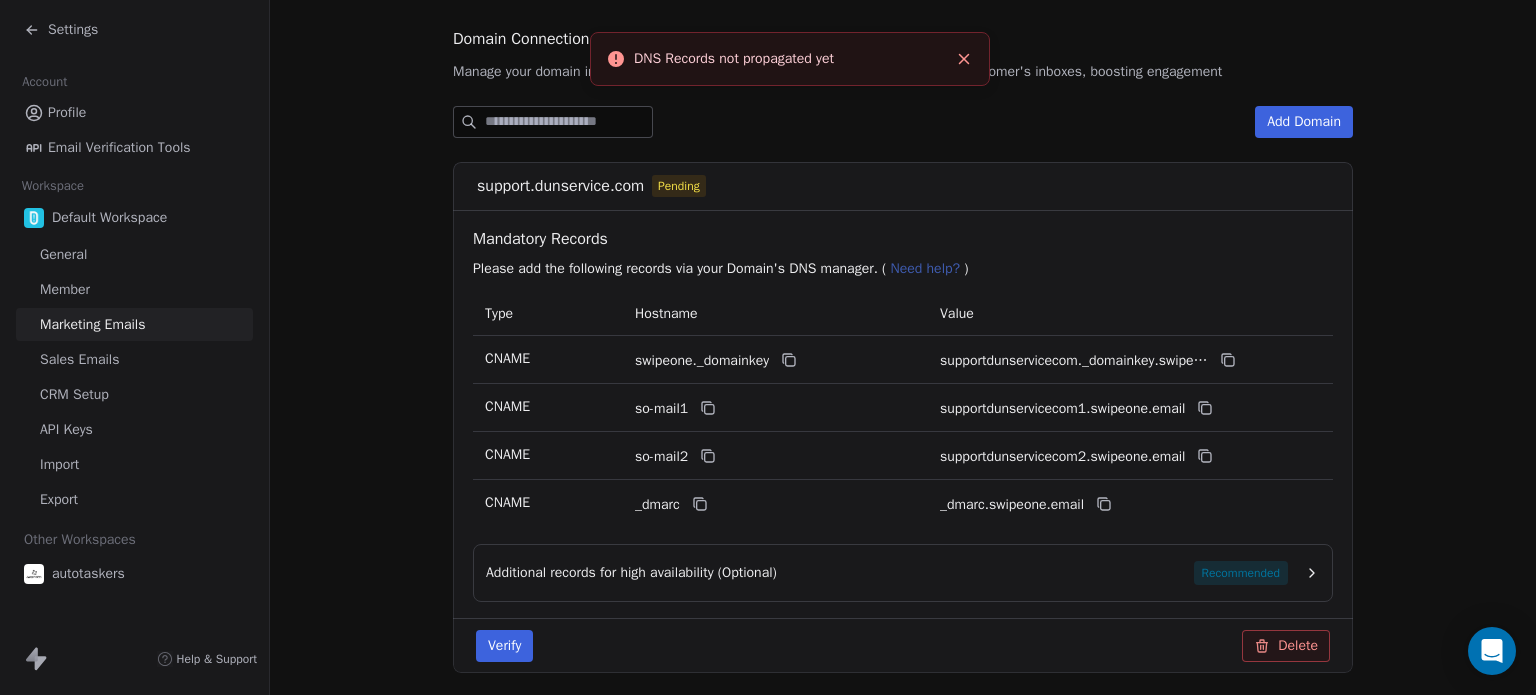 click 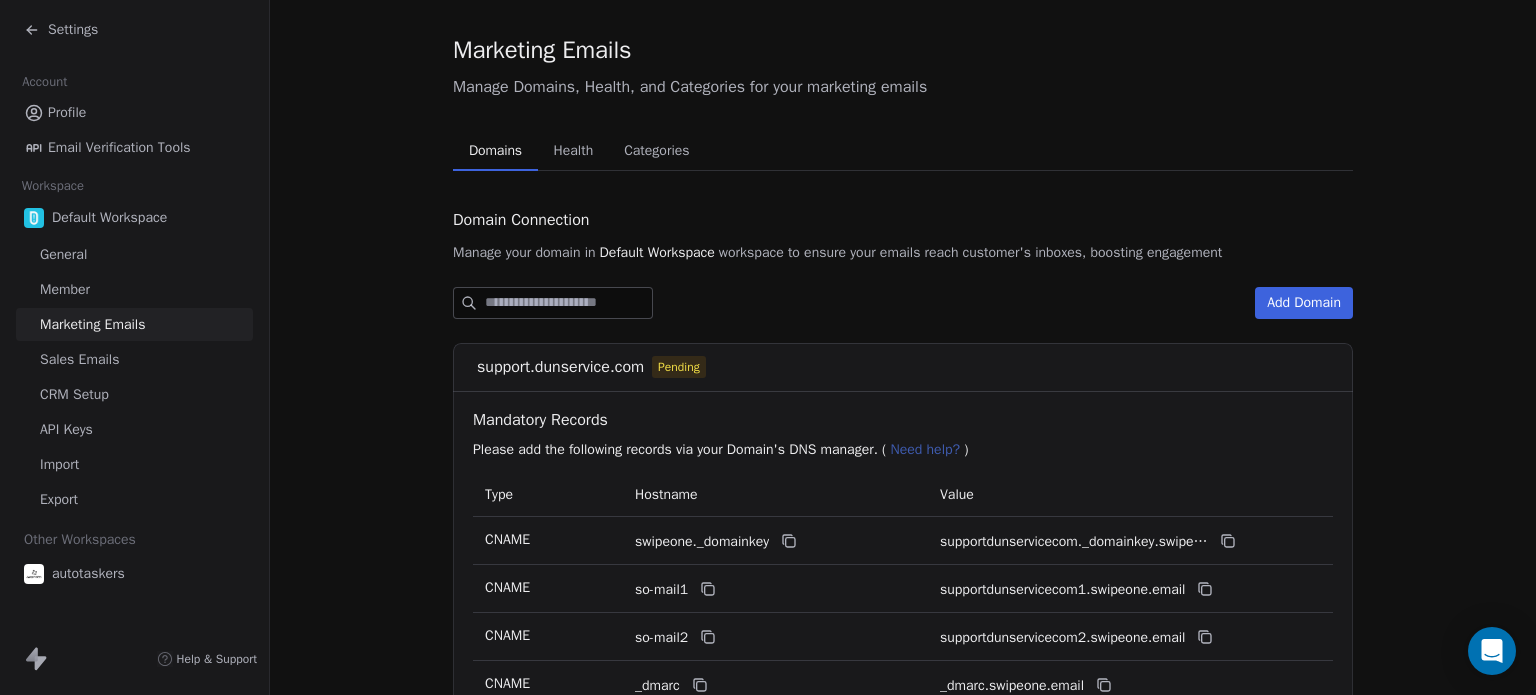 scroll, scrollTop: 12, scrollLeft: 0, axis: vertical 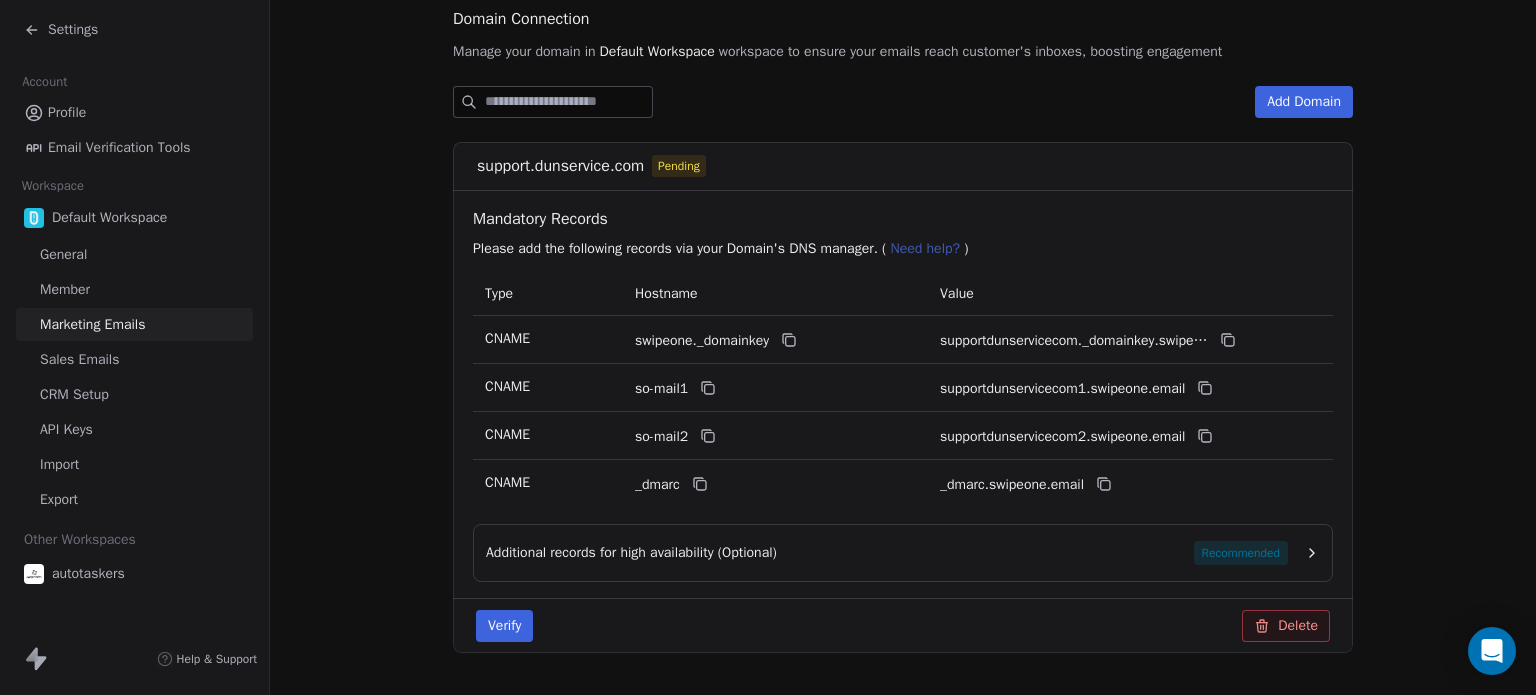 click on "Marketing Emails Manage Domains, Health, and Categories for your marketing emails Domains Domains Health Health Categories Categories Domain Connection Manage your domain in Default Workspace workspace to ensure your emails reach customer's inboxes, boosting engagement Add Domain support.[DOMAIN] Pending Mandatory Records Please add the following records via your Domain's DNS manager. (   Need help?   ) Type Hostname Value CNAME swipeone._domainkey support[DOMAIN]._domainkey.swipeone.email CNAME so-mail1 support[DOMAIN]1.swipeone.email CNAME so-mail2 support[DOMAIN]2.swipeone.email CNAME _dmarc _dmarc.swipeone.email Additional records for high availability (Optional) Recommended Verify Delete [DOMAIN]   Connected Mandatory Records Please add the following records via your Domain's DNS manager. (   Need help?   ) Type Hostname Value CNAME swipeone._domainkey [DOMAIN]._domainkey.swipeone.email CNAME so-mail1 [DOMAIN]1.swipeone.email CNAME so-mail2 CNAME _dmarc Recommended" at bounding box center [903, 347] 